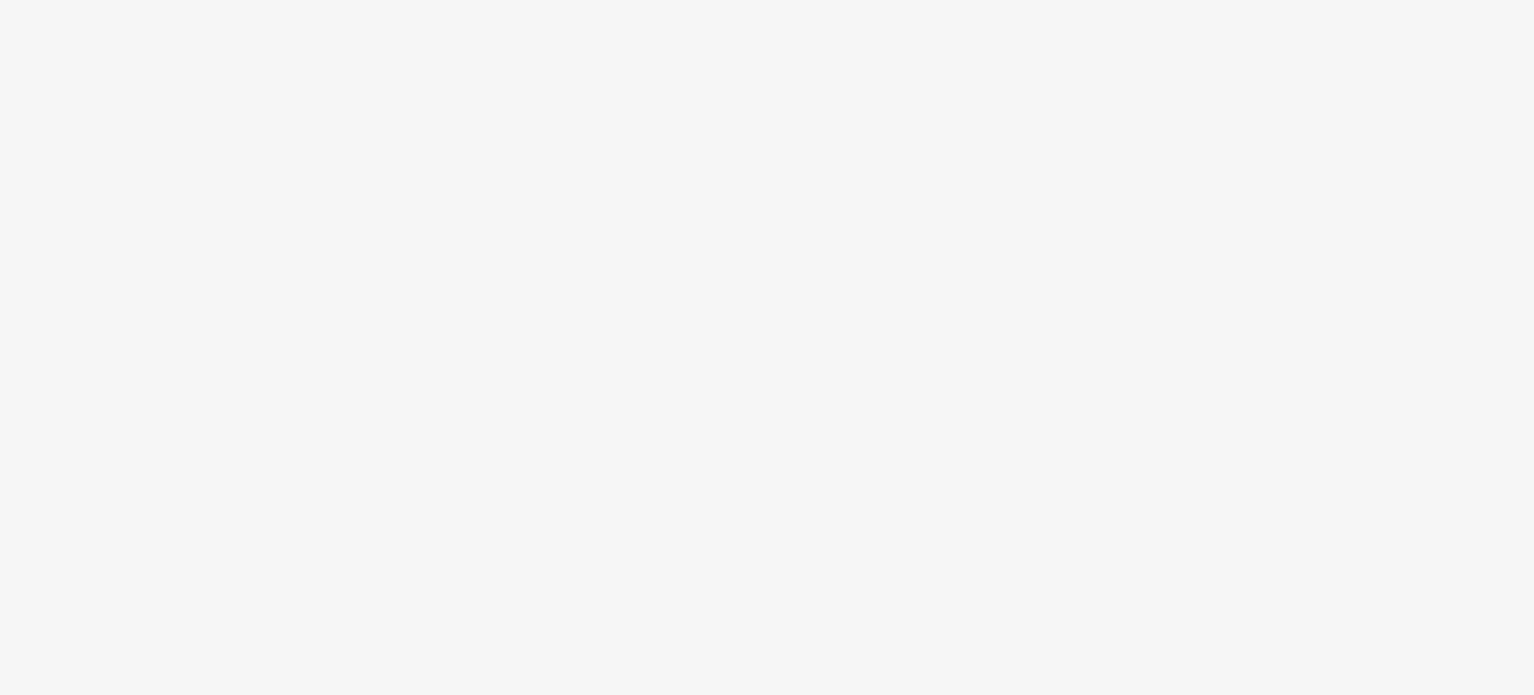 scroll, scrollTop: 0, scrollLeft: 0, axis: both 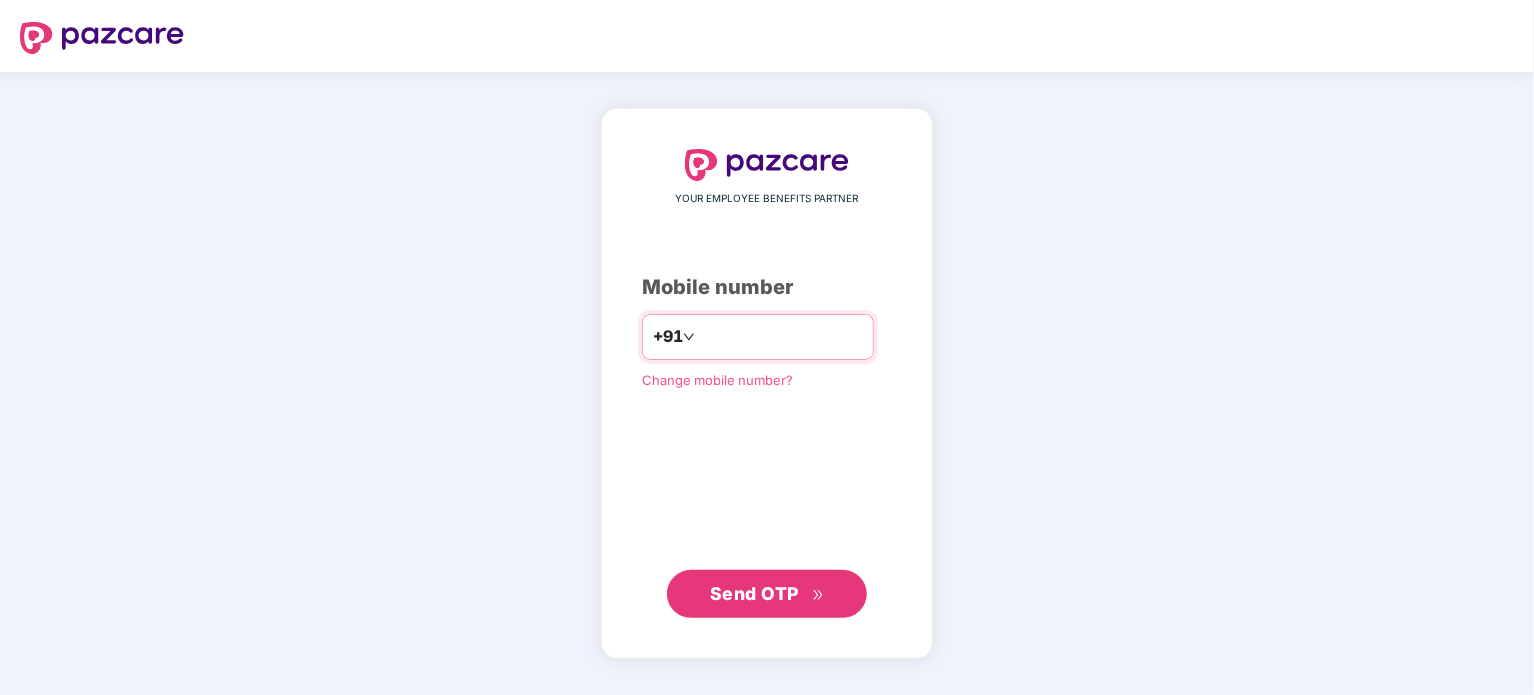 click at bounding box center (781, 337) 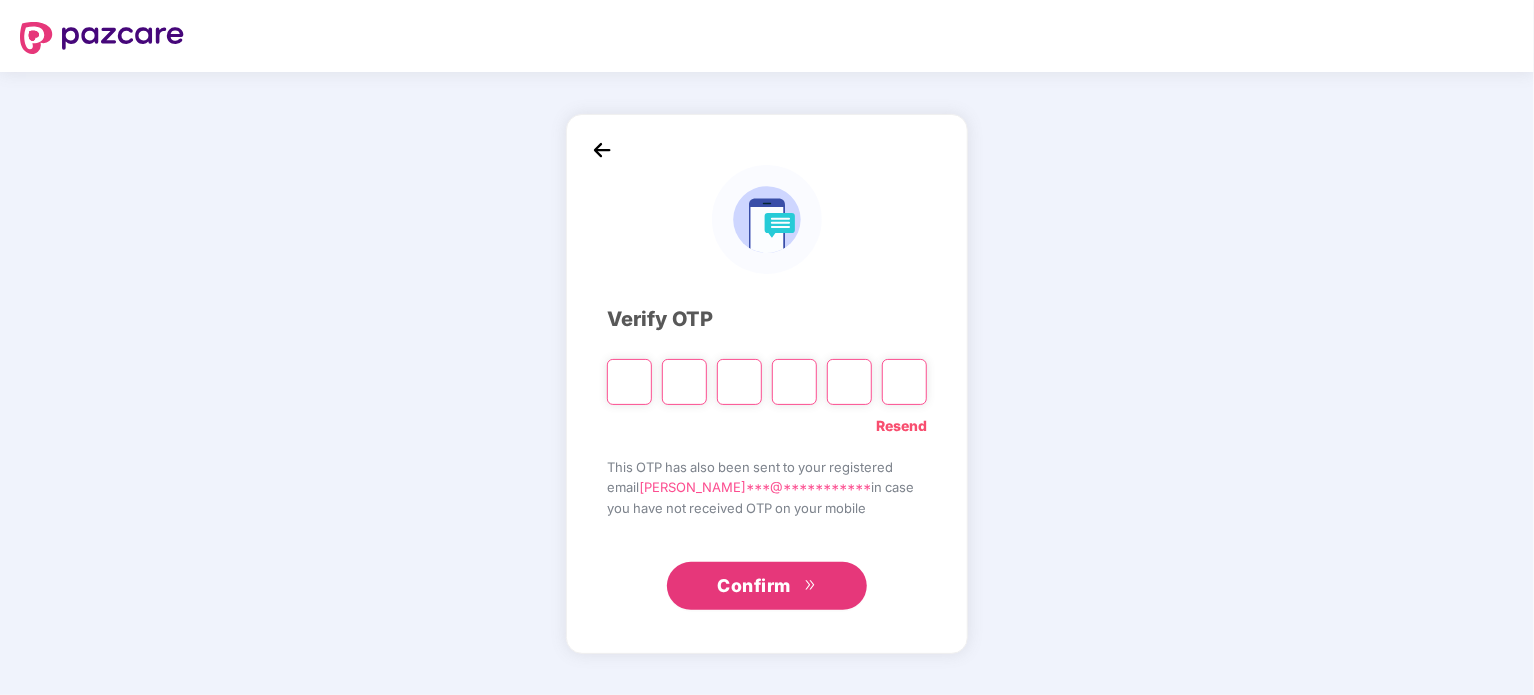 type on "*" 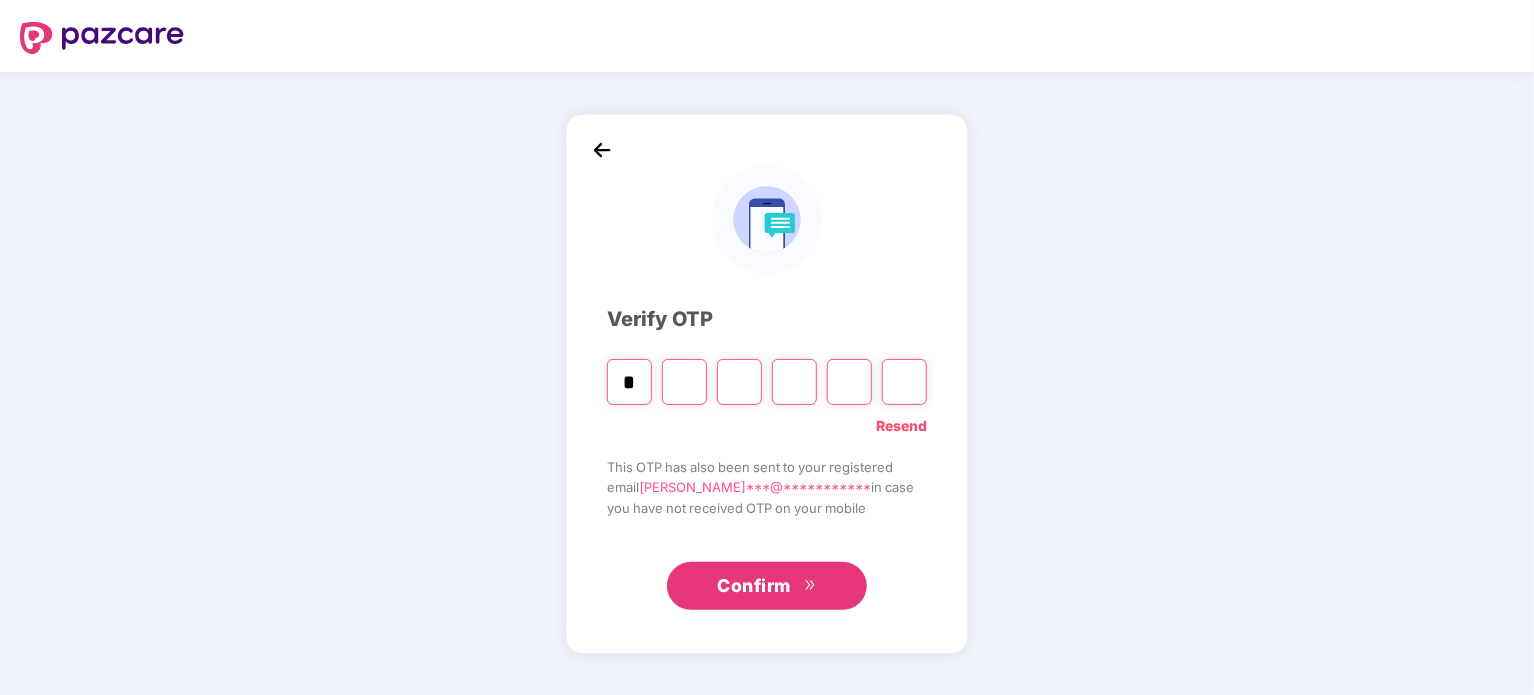 type on "*" 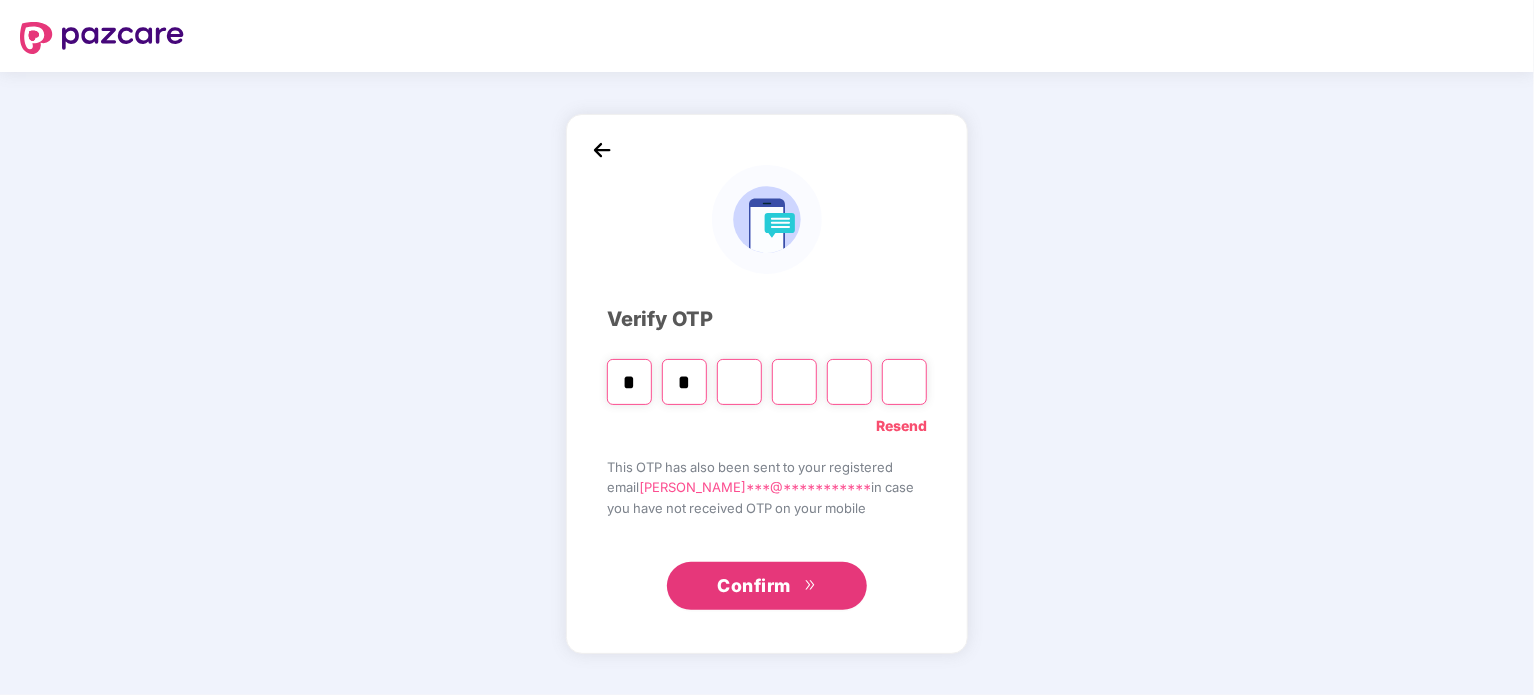type on "*" 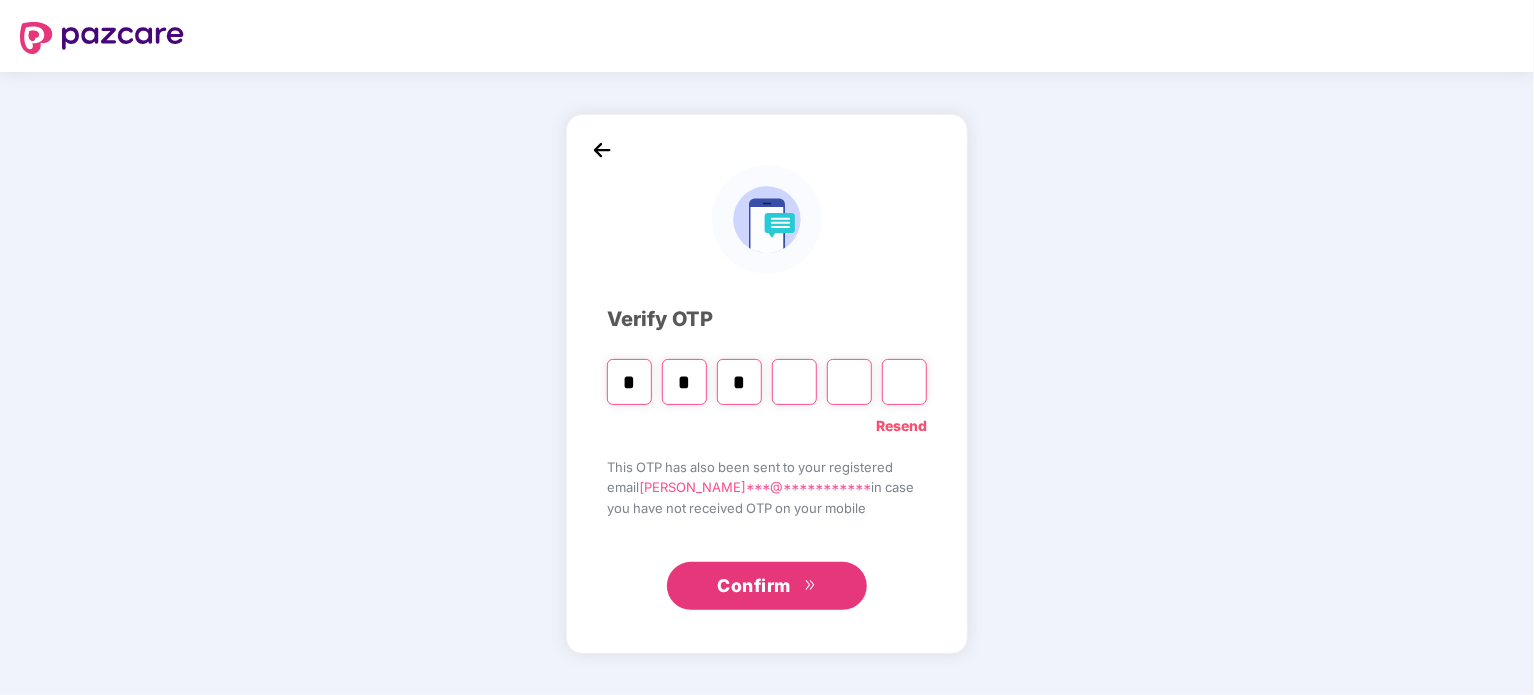 type 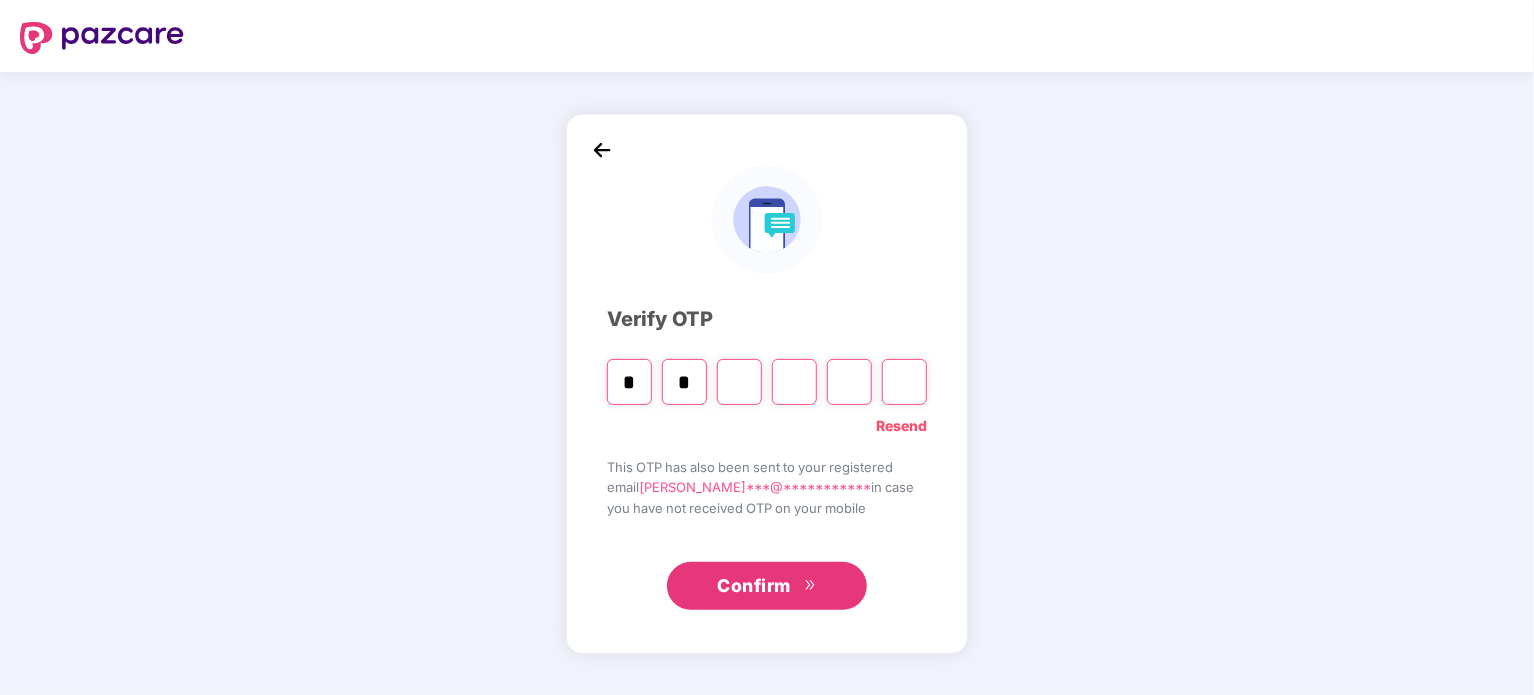 type on "*" 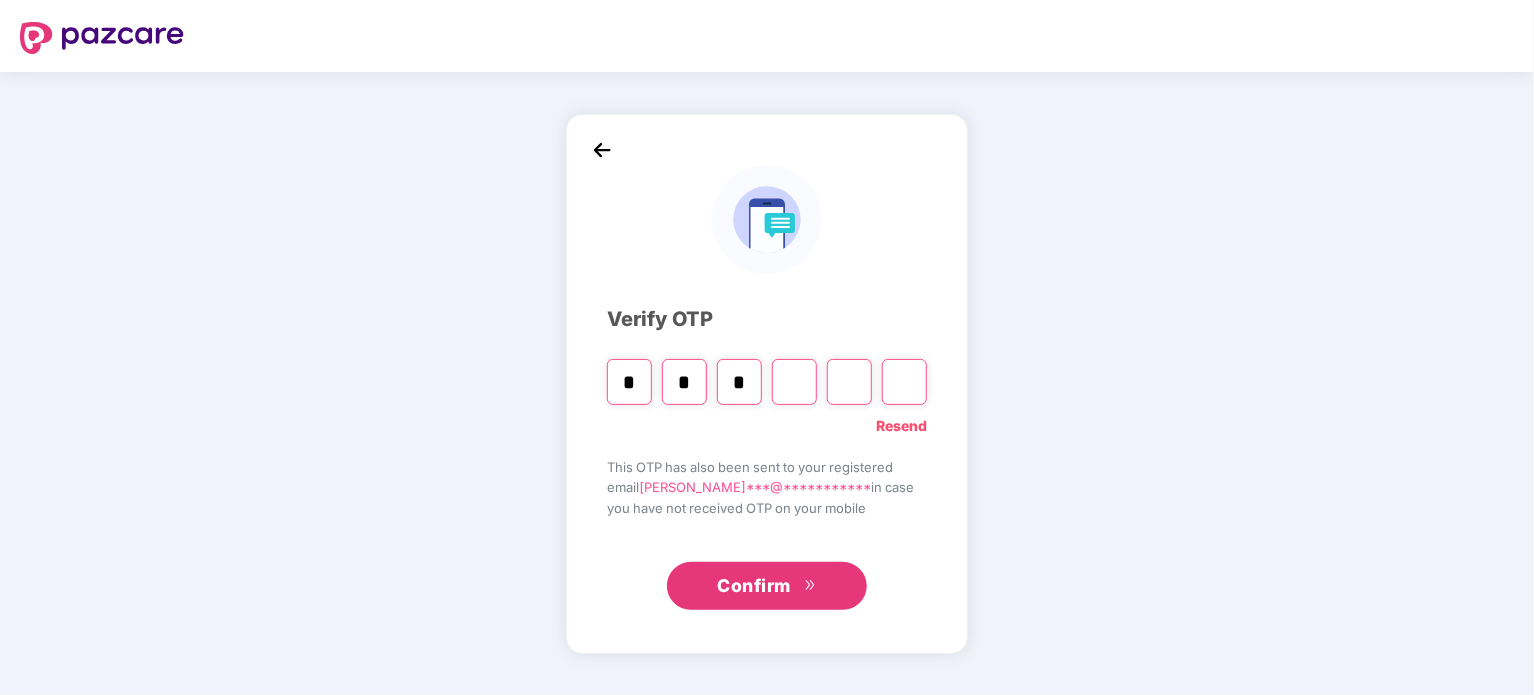 type on "*" 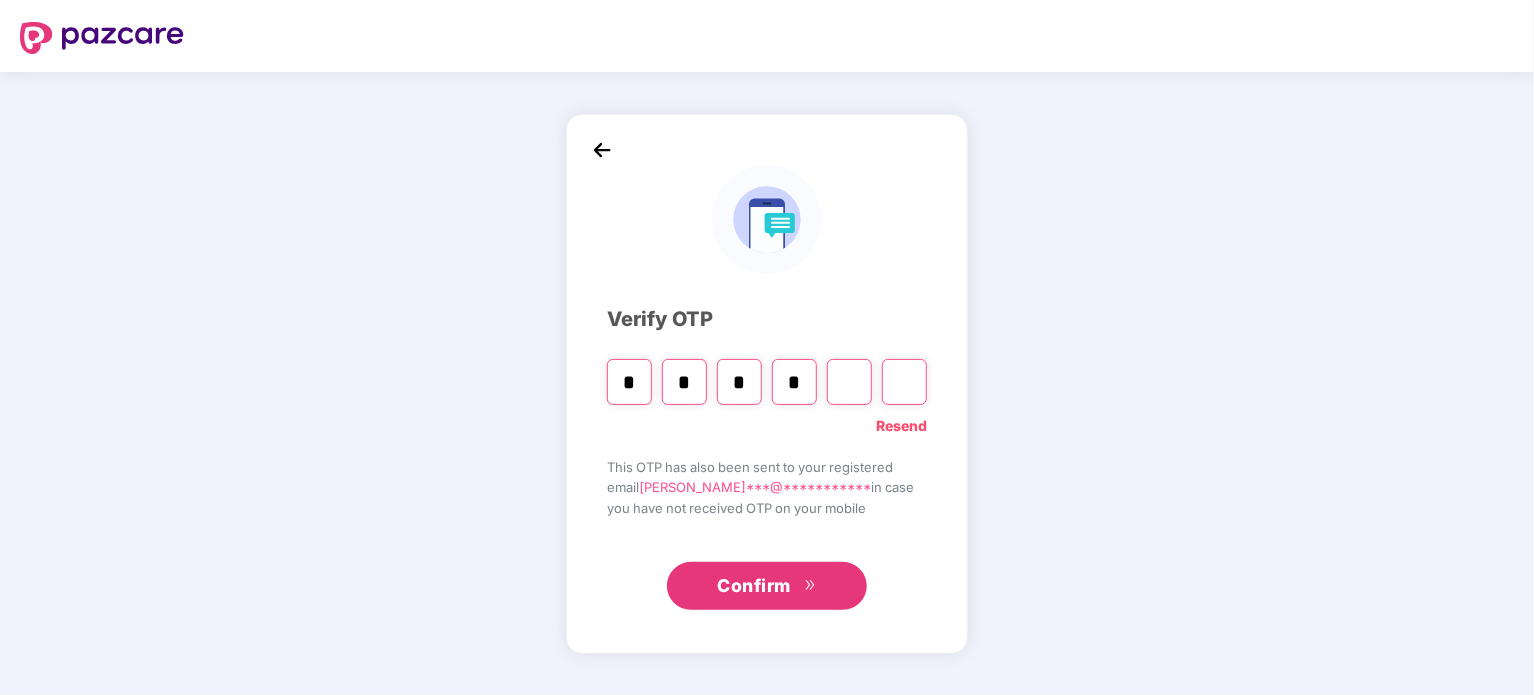 type on "*" 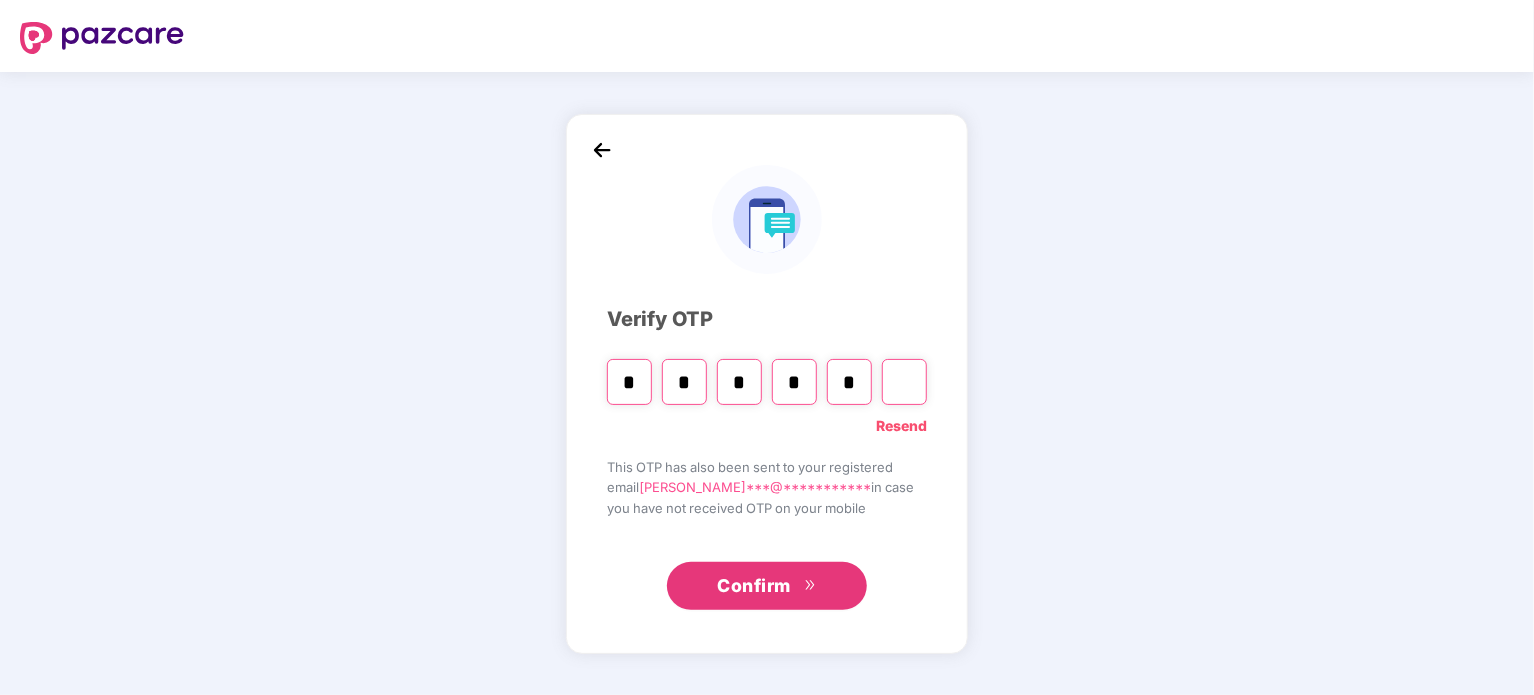 type 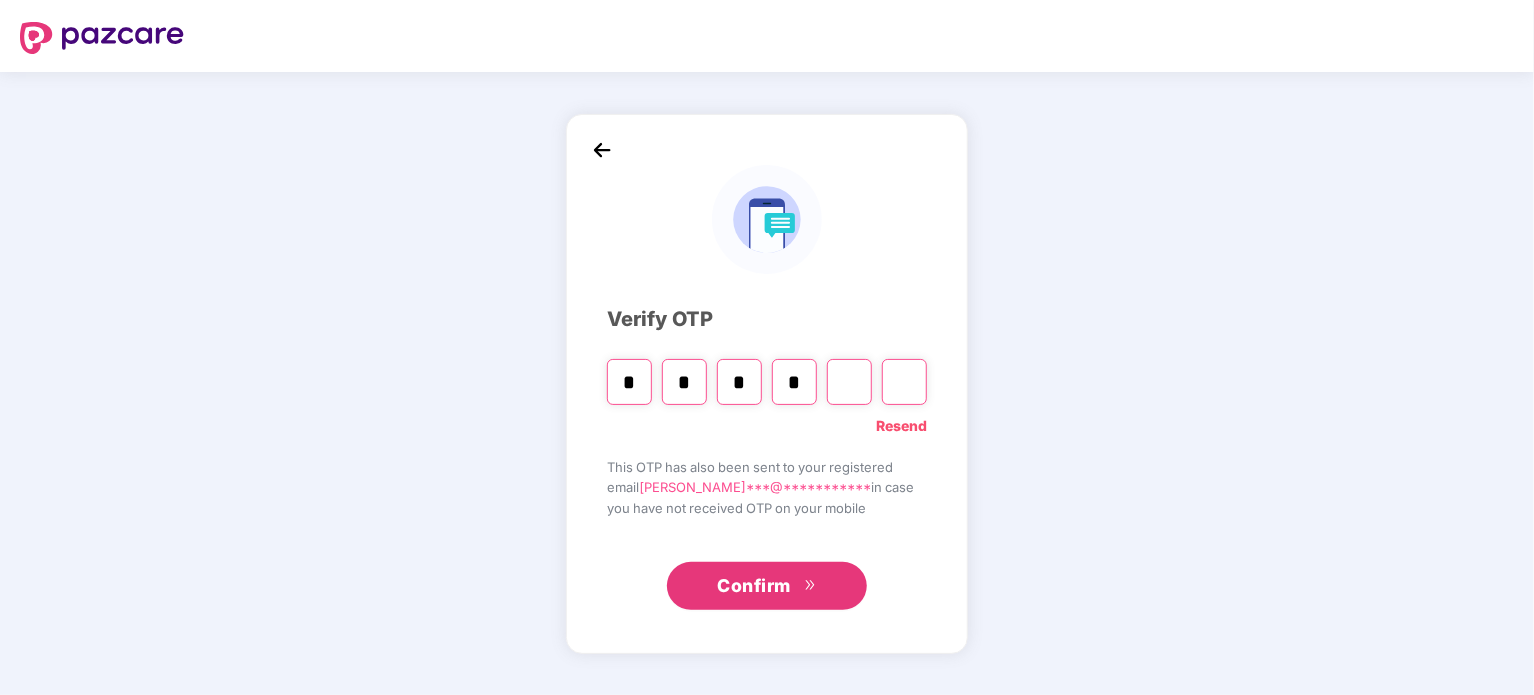 type 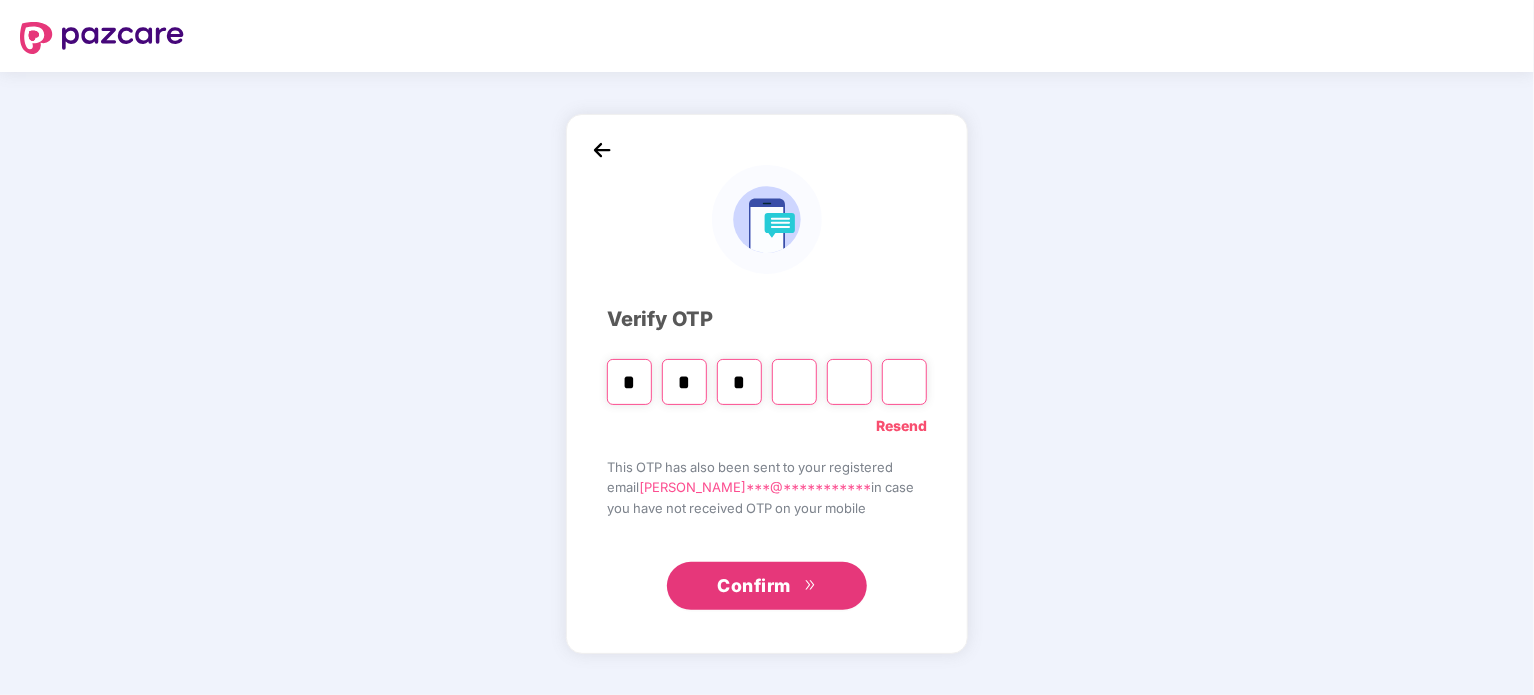 type 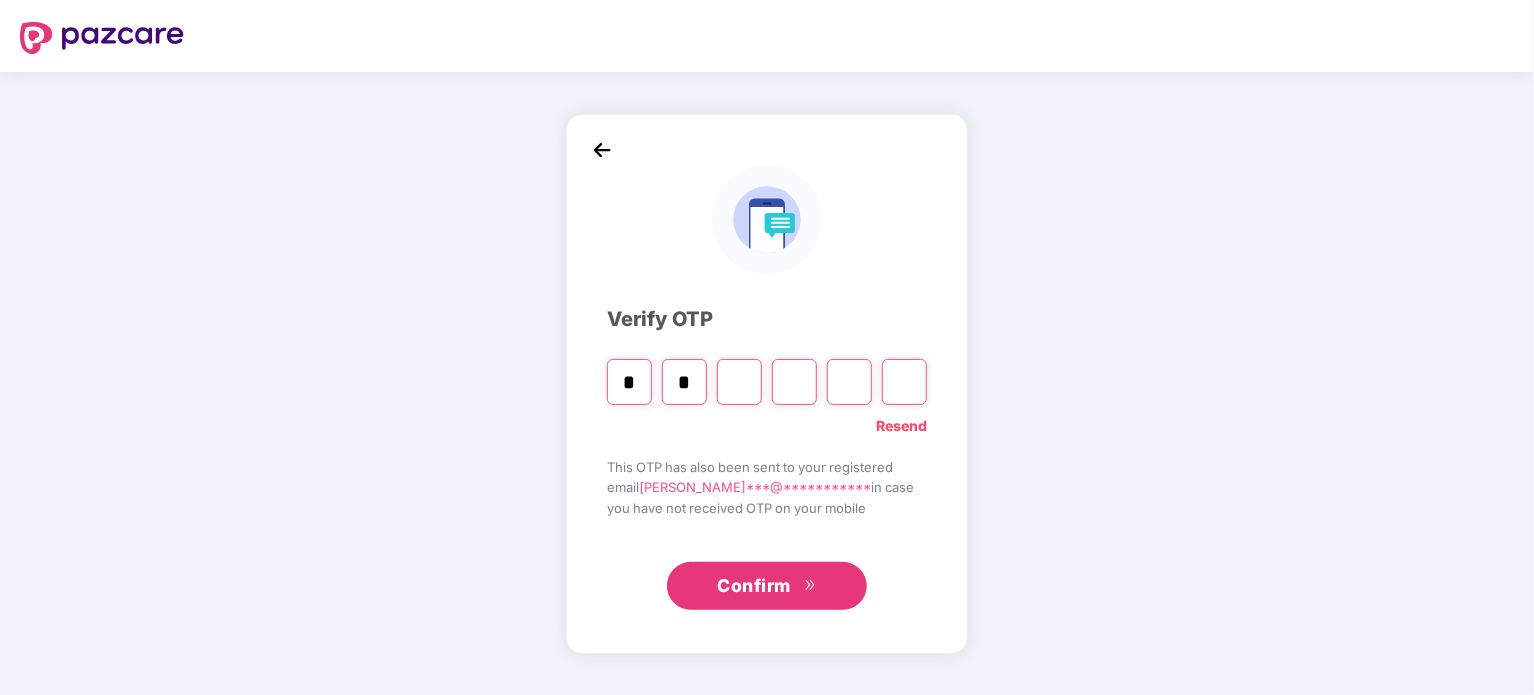 type 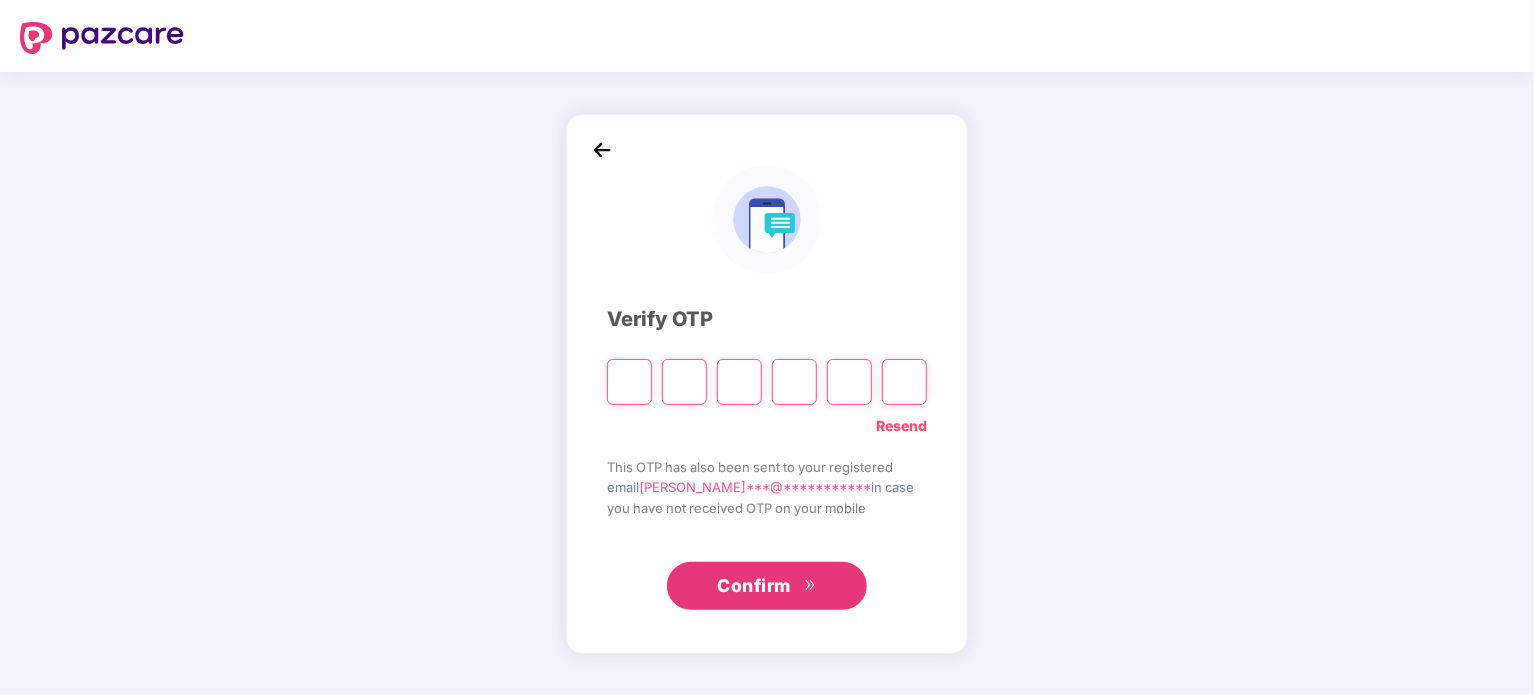 type on "*" 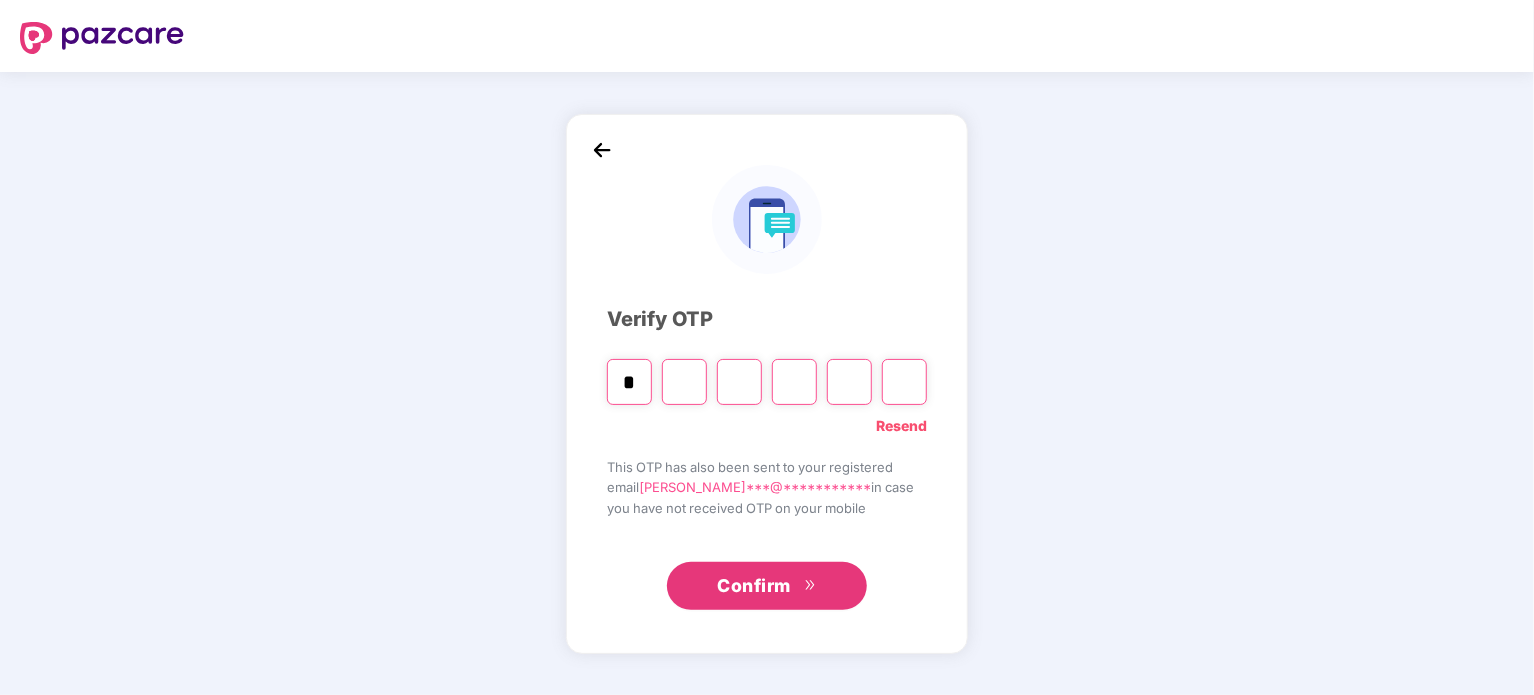 type on "*" 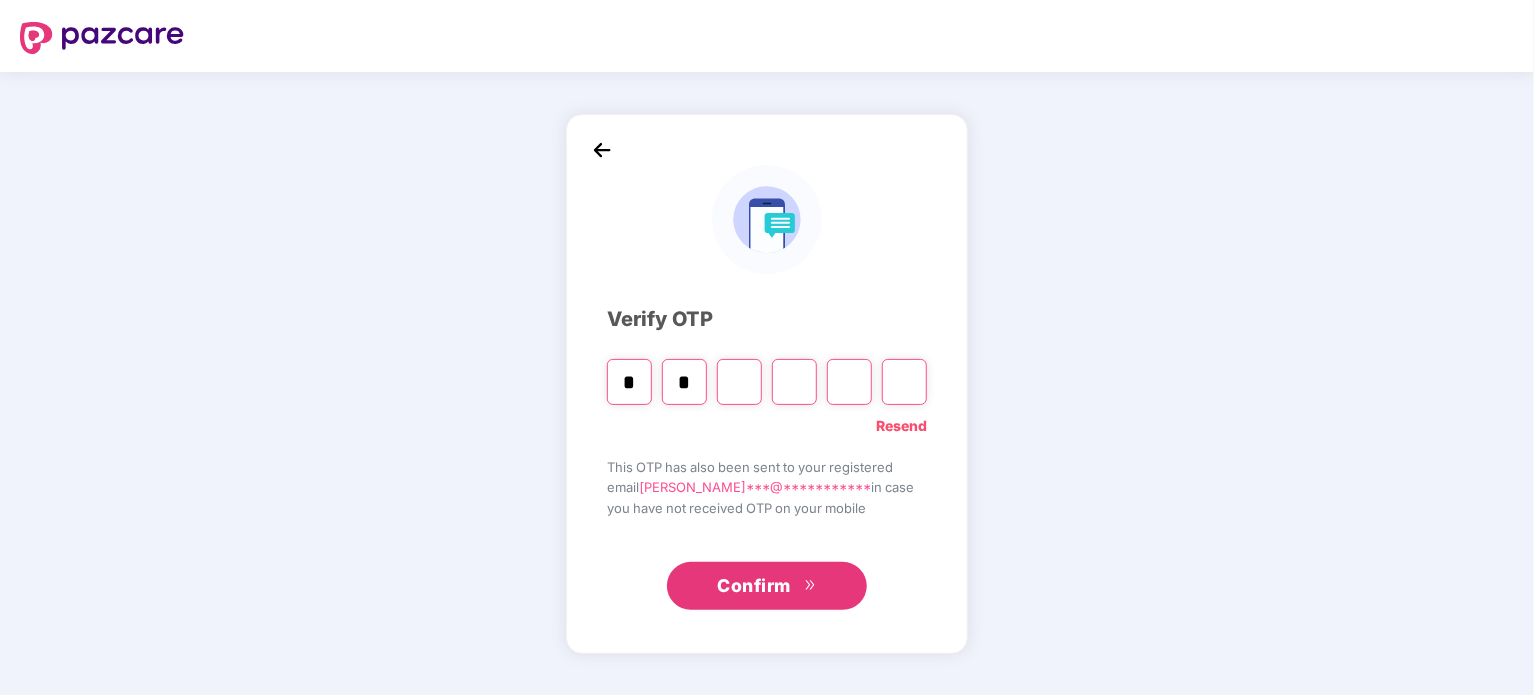 type on "*" 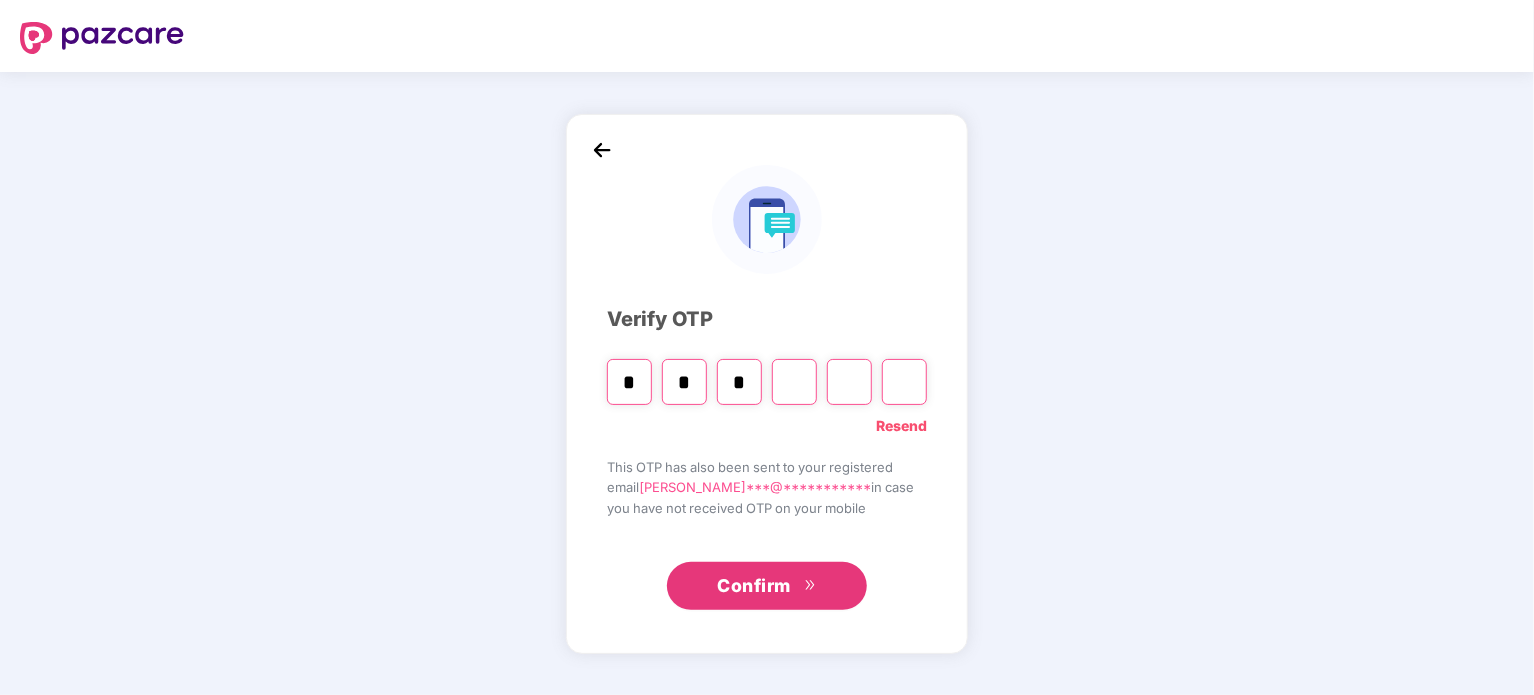 type on "*" 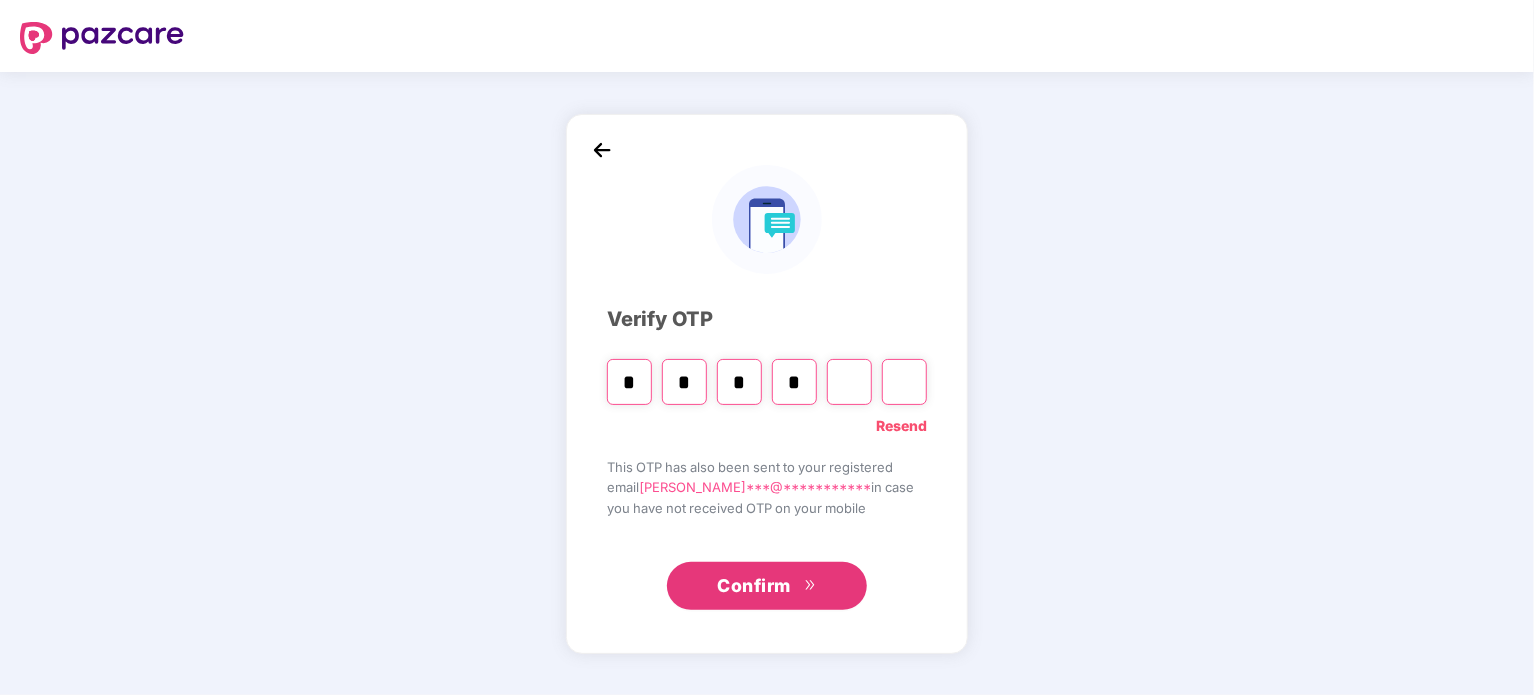 type on "*" 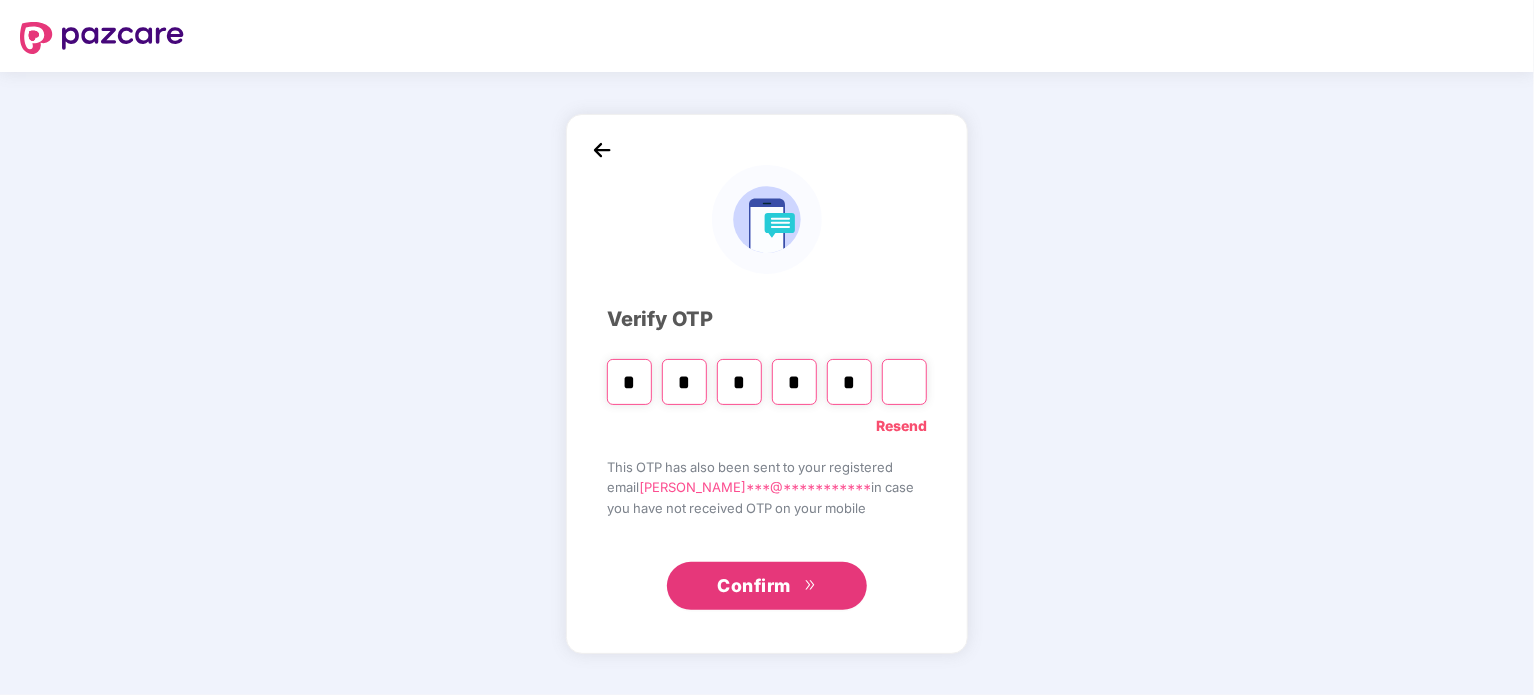 type on "*" 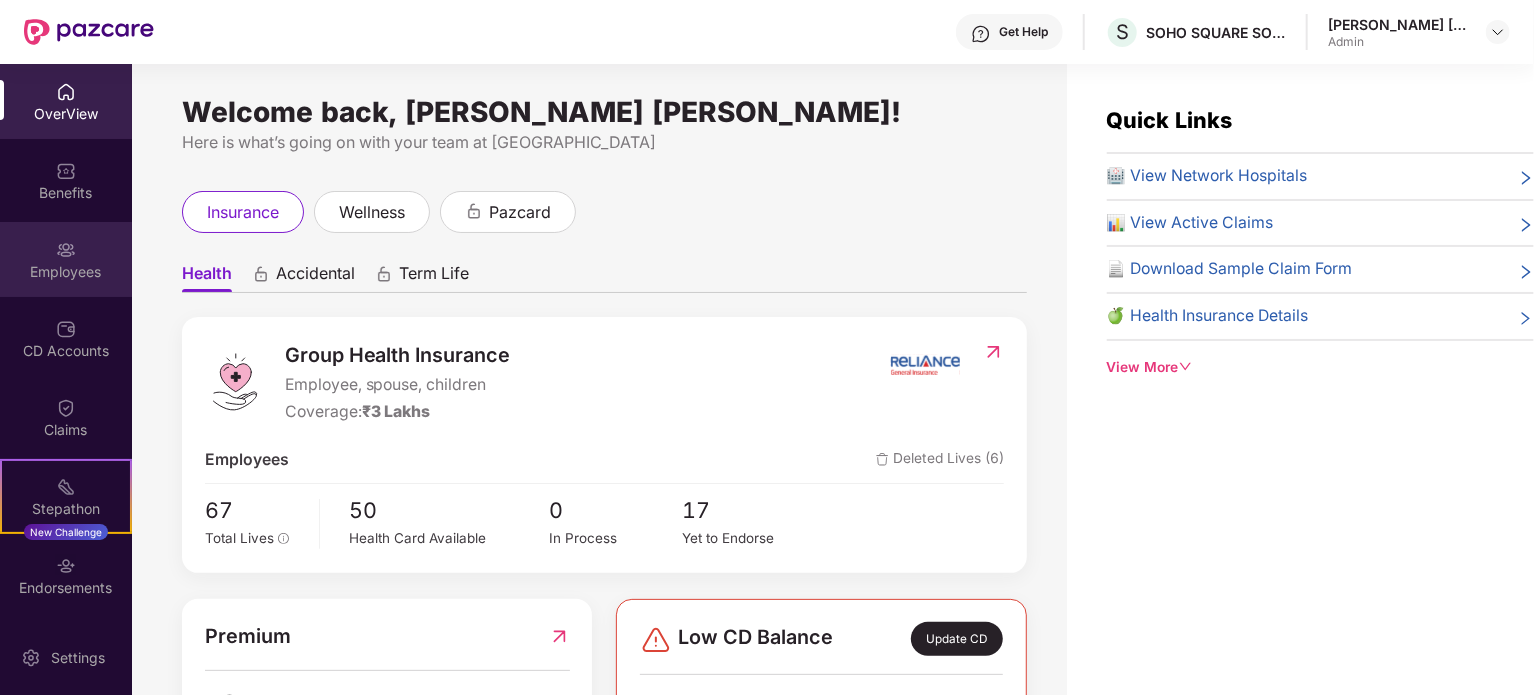 click on "Employees" at bounding box center (66, 272) 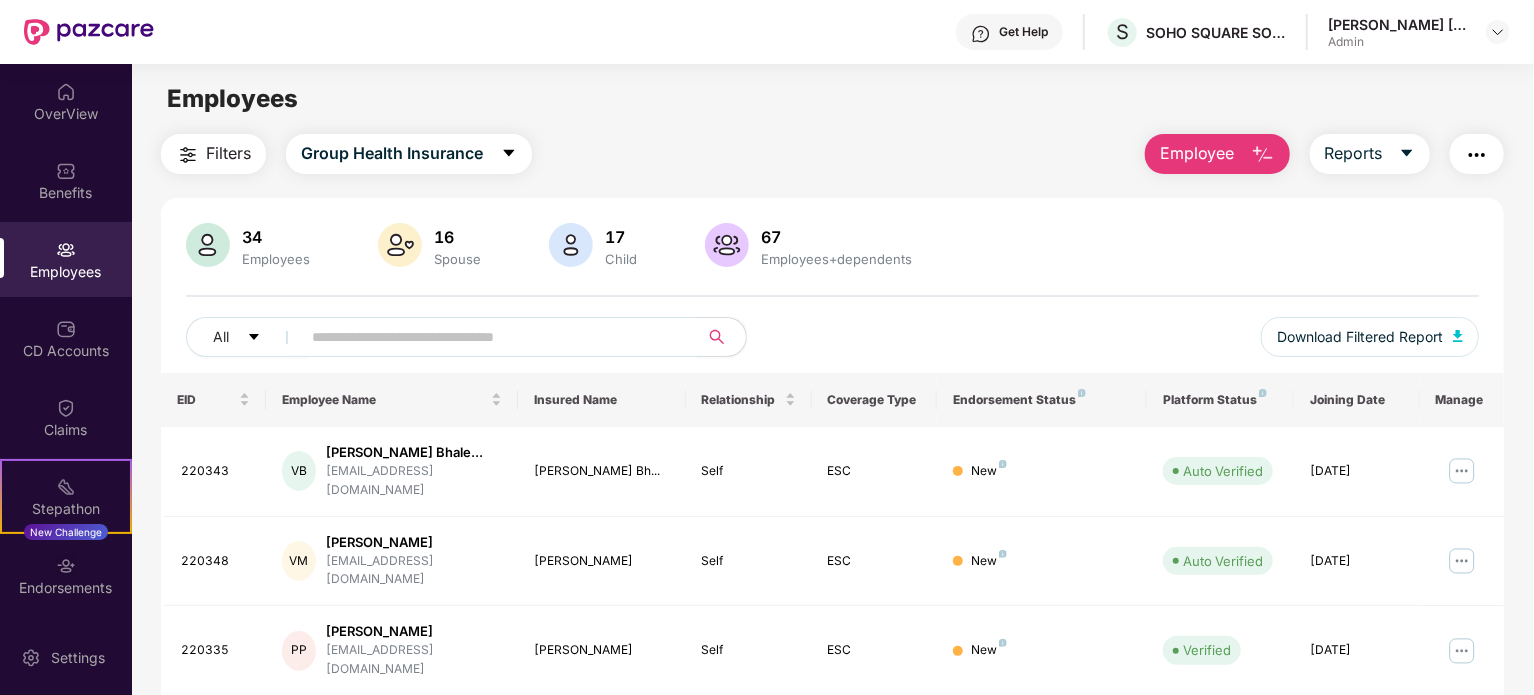 click on "Employee" at bounding box center (1217, 154) 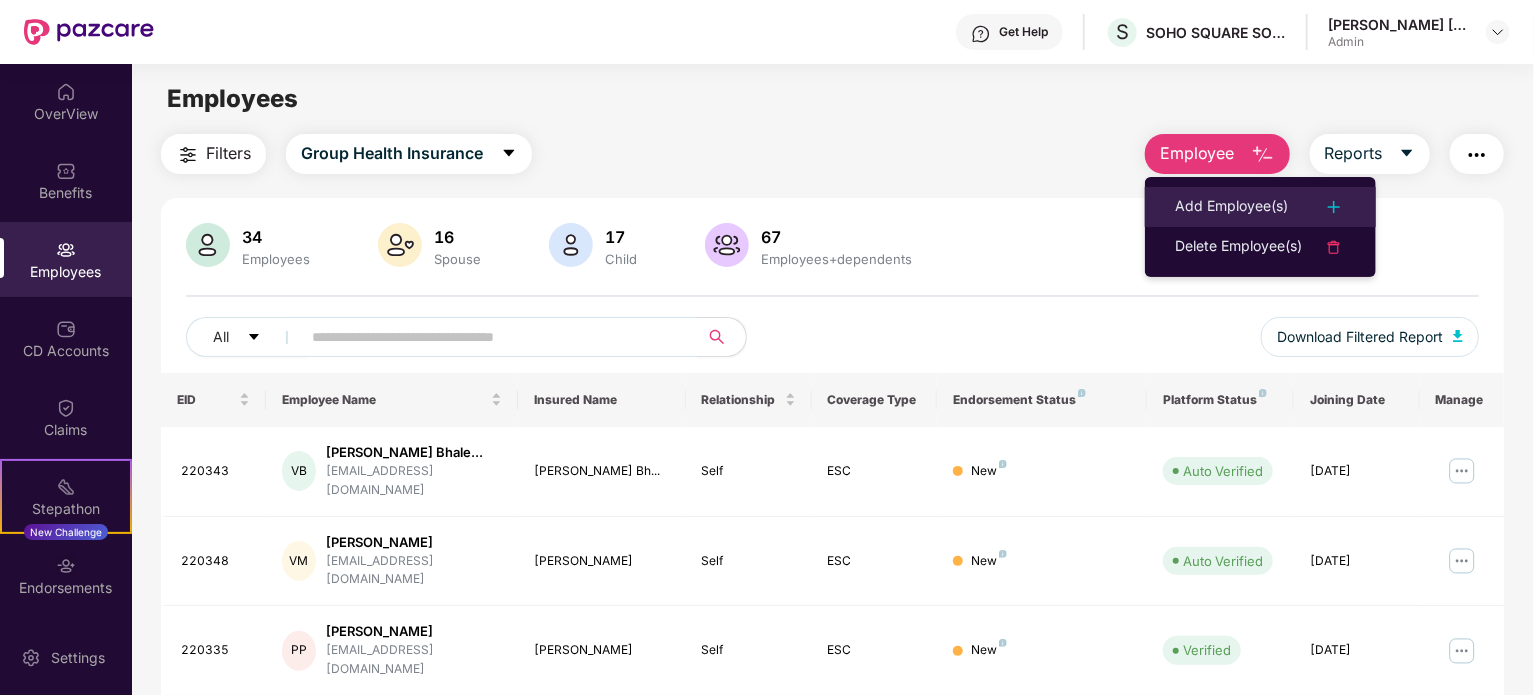 click on "Add Employee(s)" at bounding box center [1231, 207] 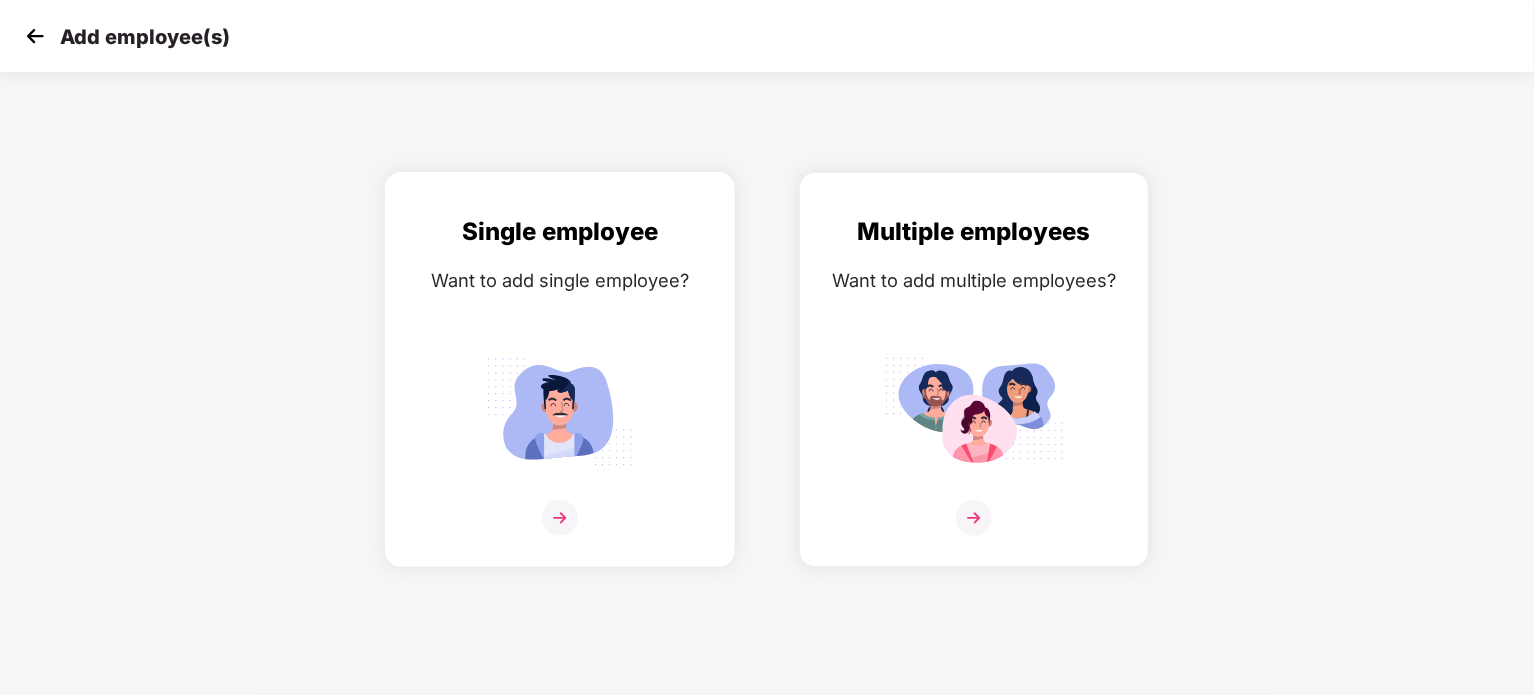 click at bounding box center [560, 411] 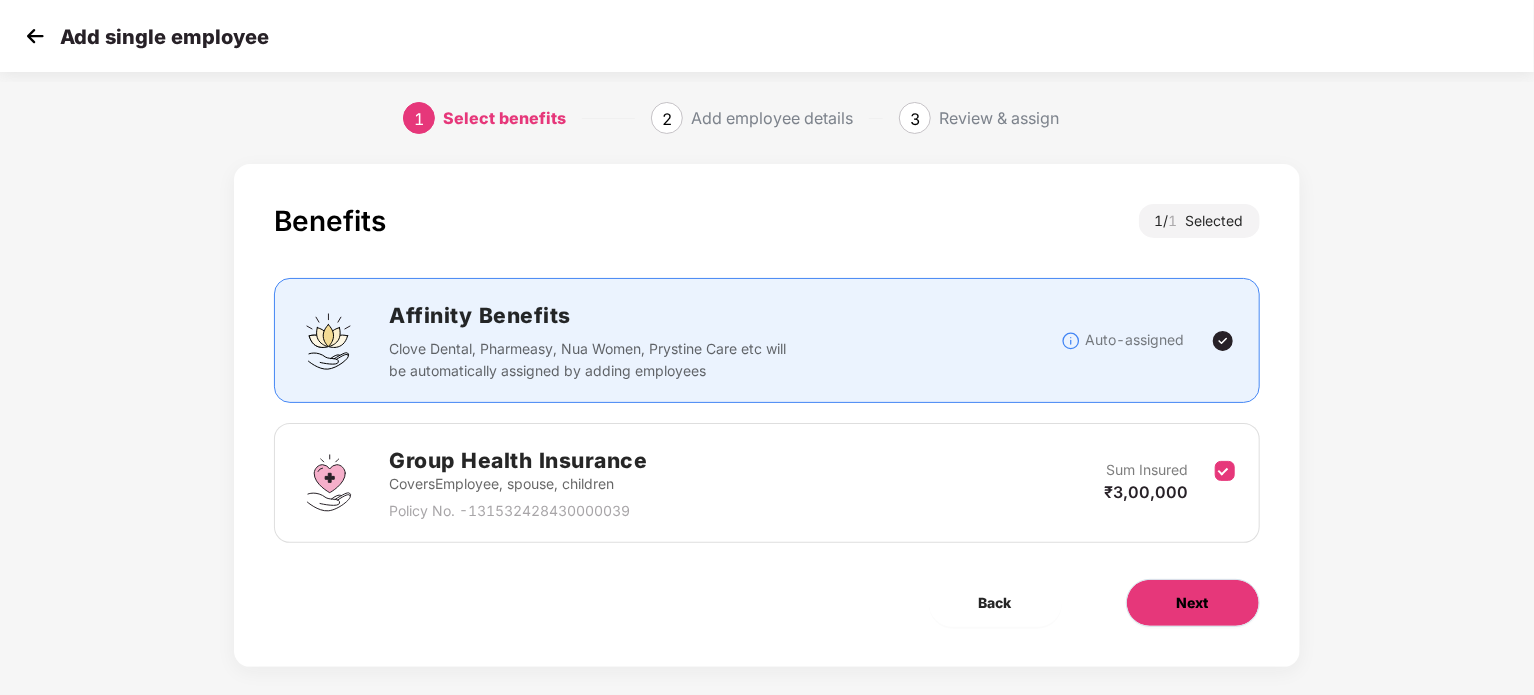 click on "Next" at bounding box center [1193, 603] 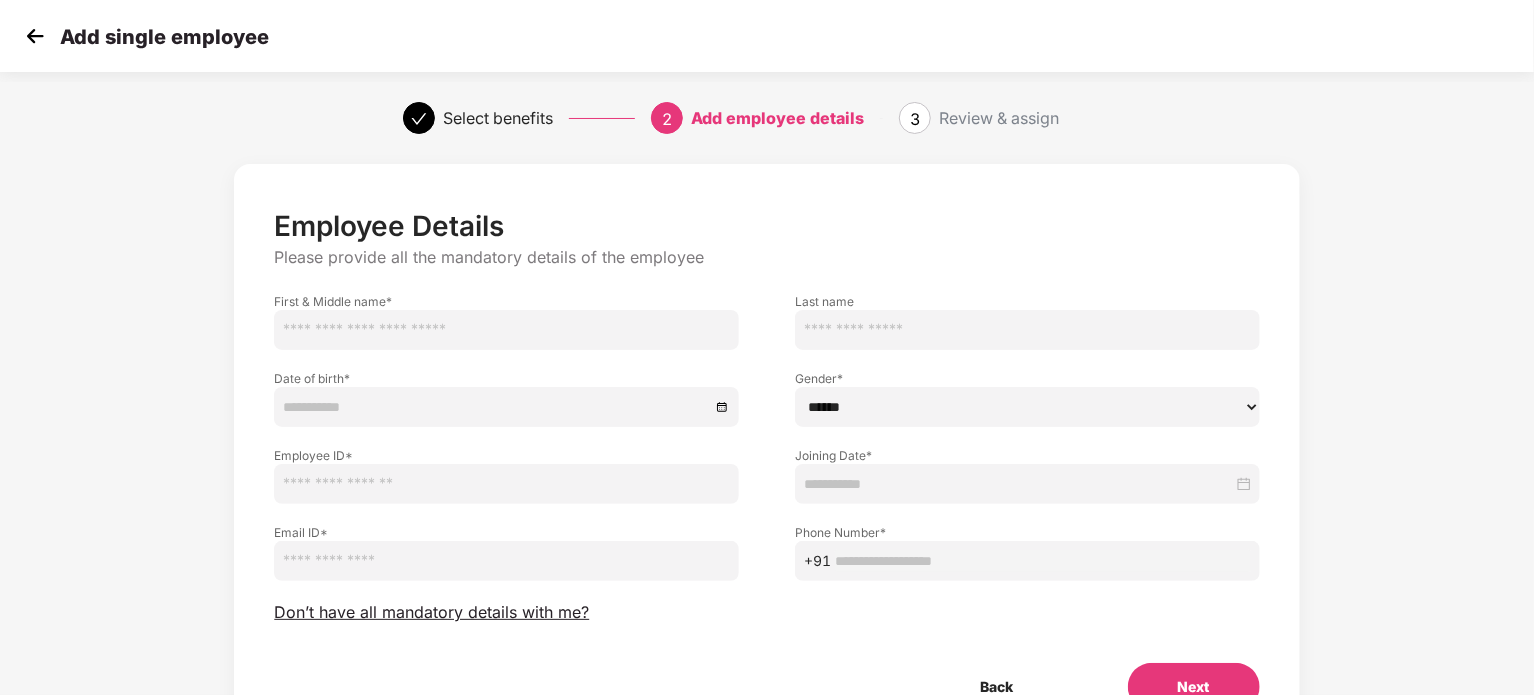 click at bounding box center (506, 330) 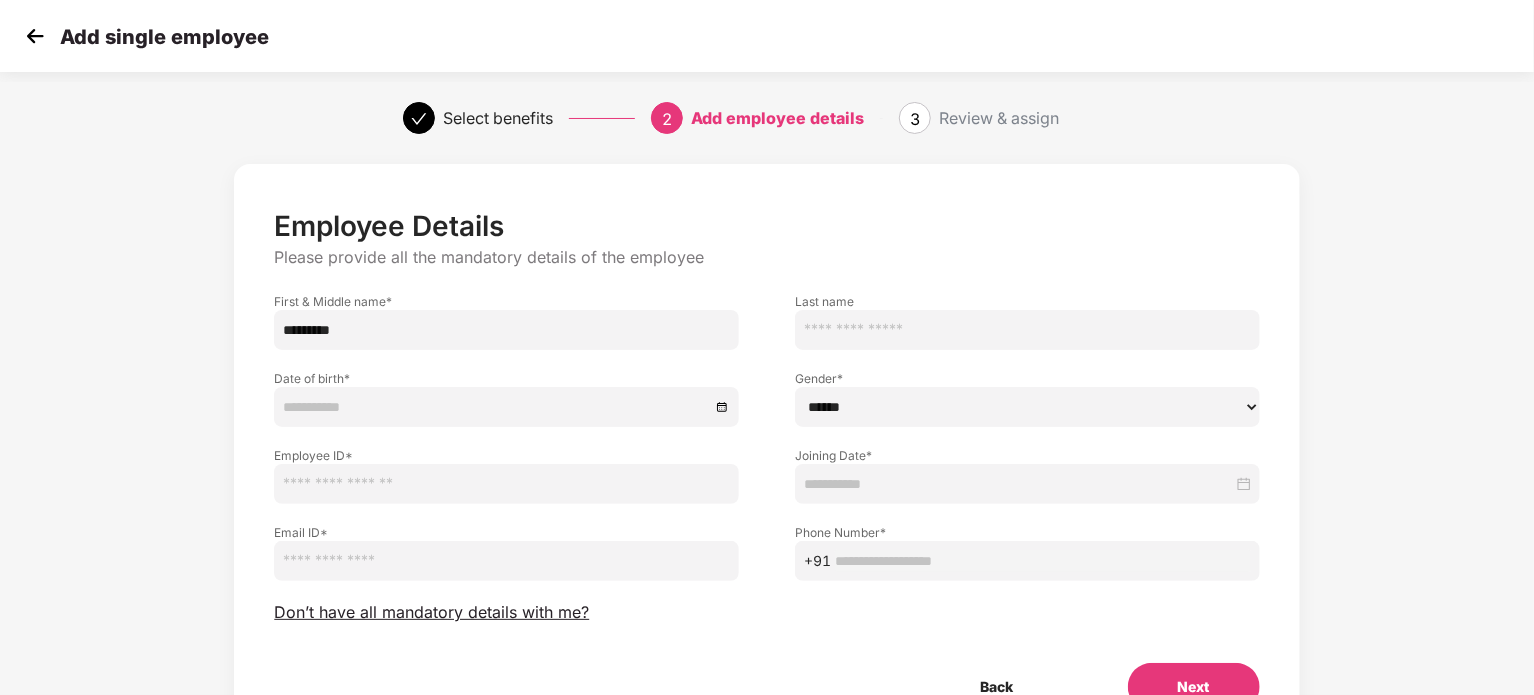 type on "*********" 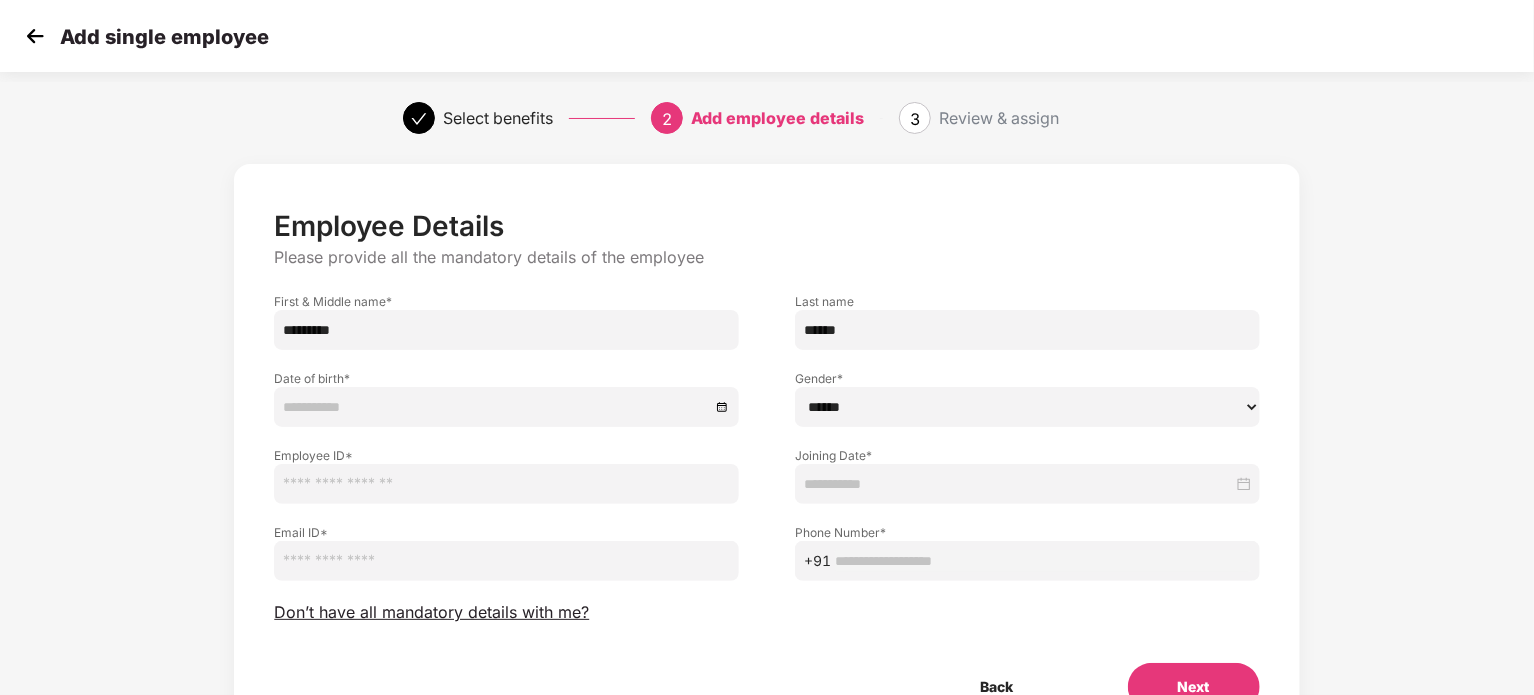 type on "******" 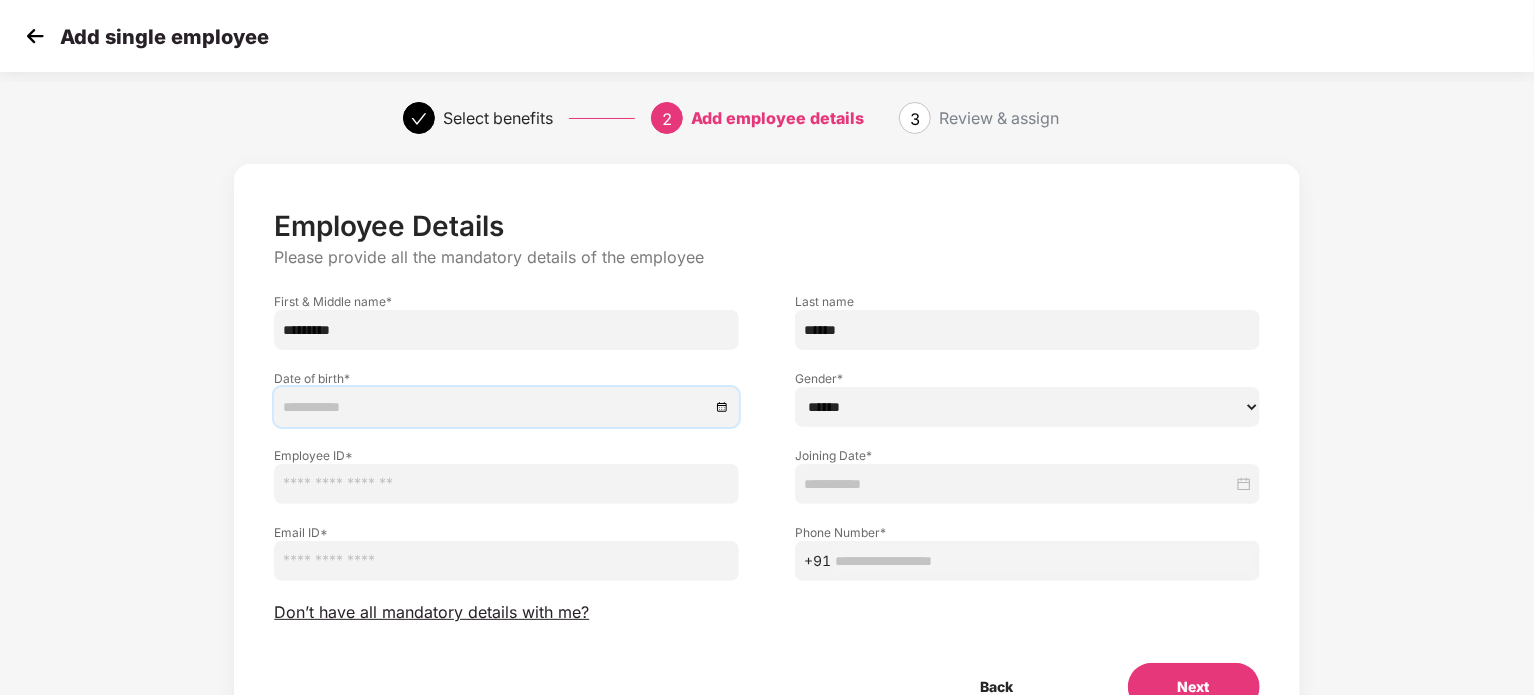 click at bounding box center (496, 407) 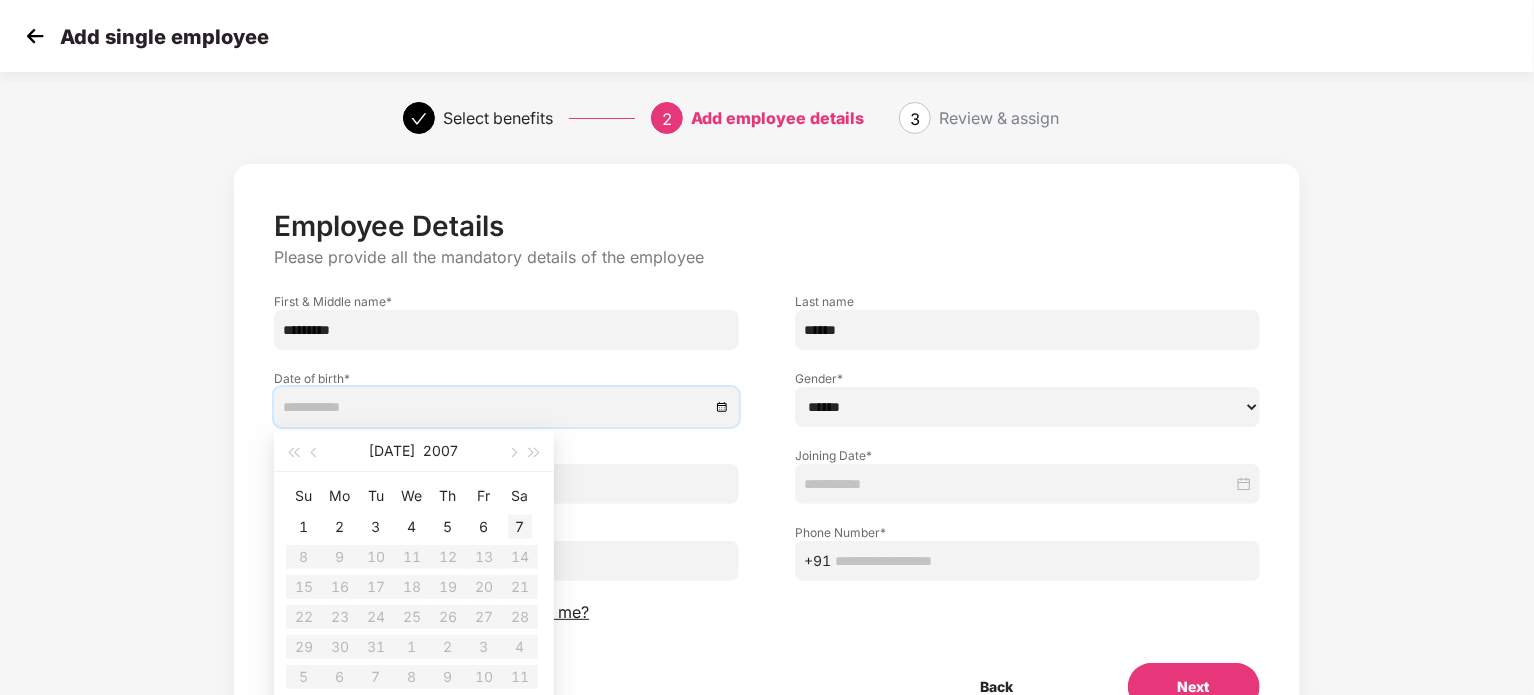 type on "**********" 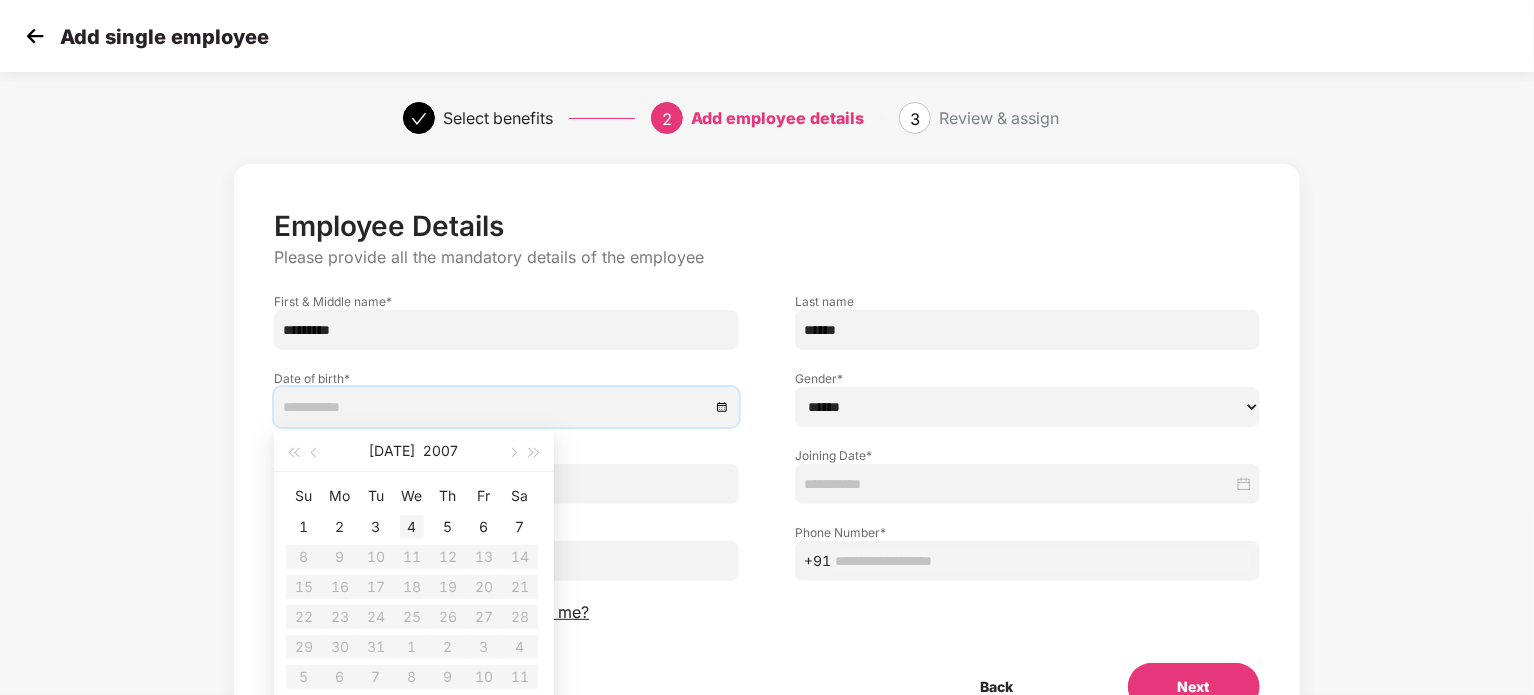 type on "**********" 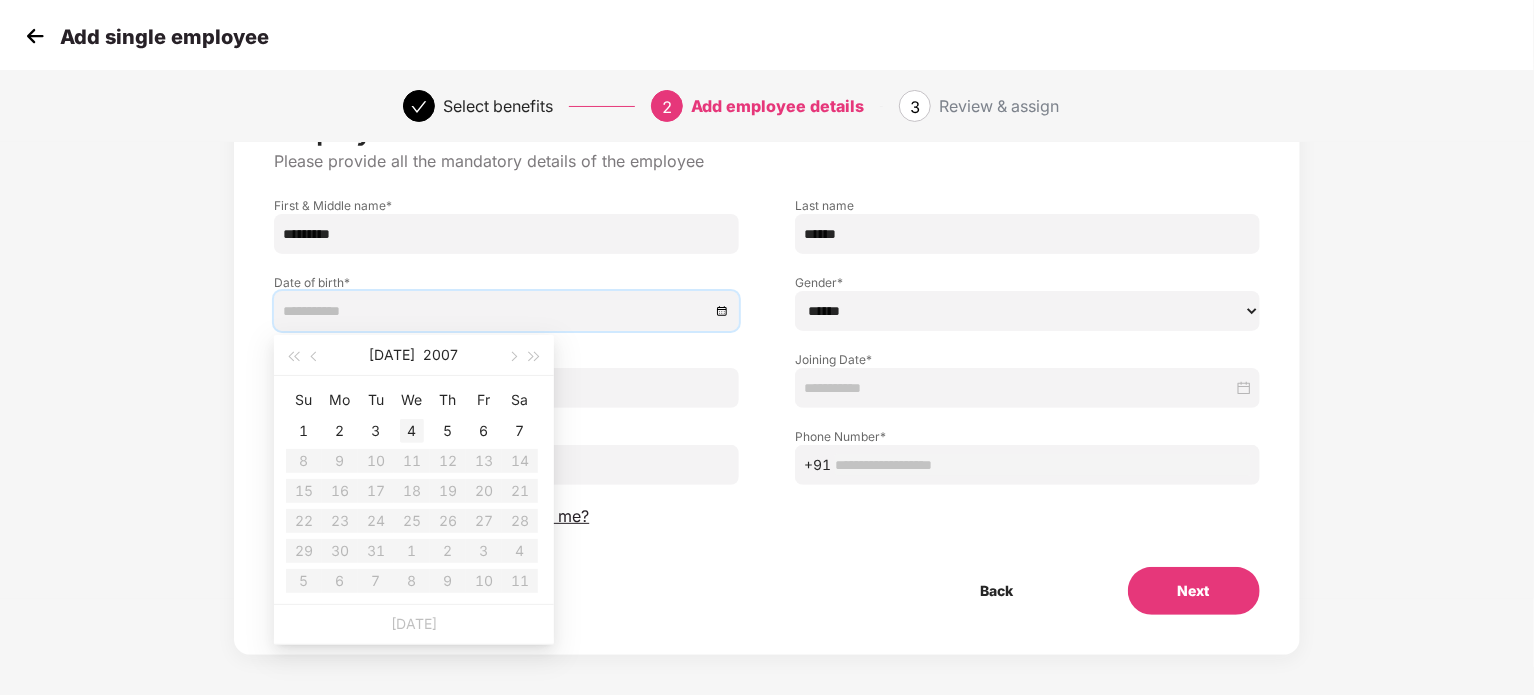 scroll, scrollTop: 105, scrollLeft: 0, axis: vertical 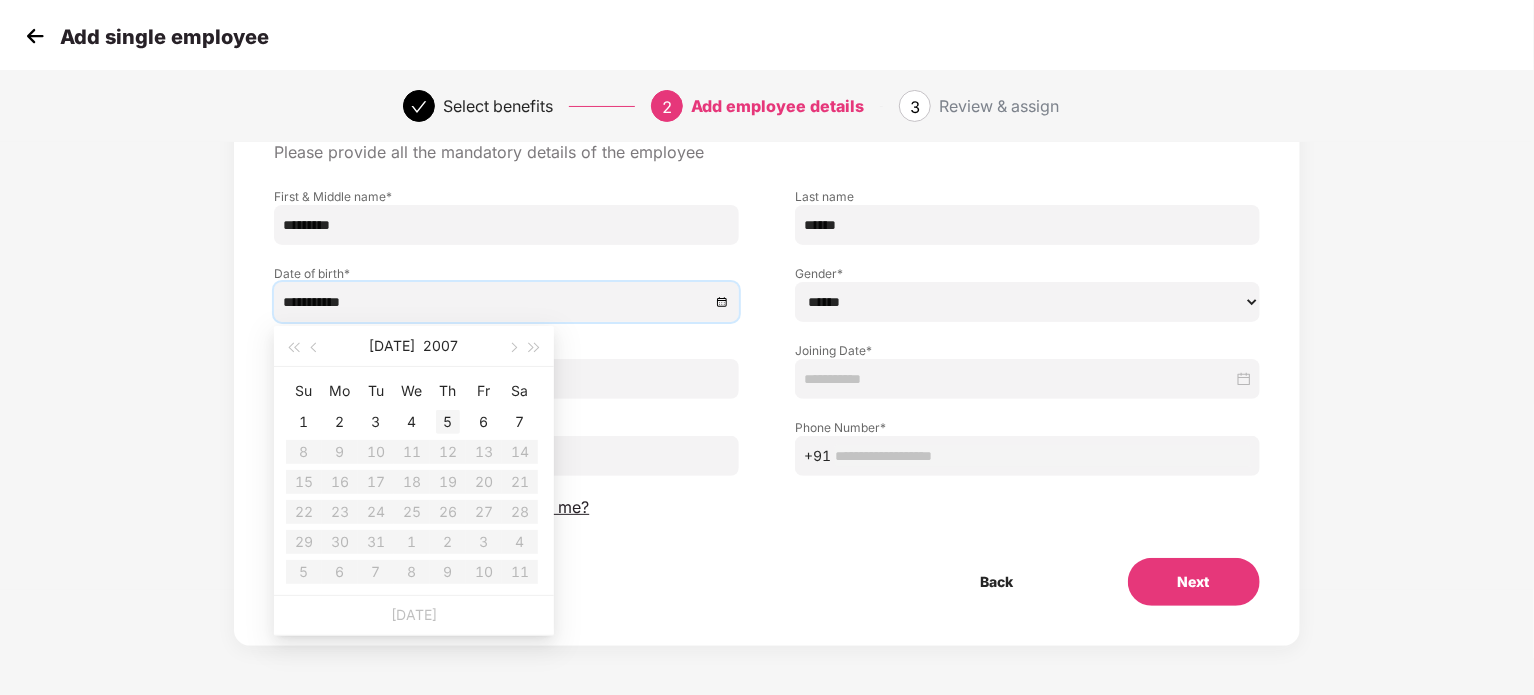 type on "**********" 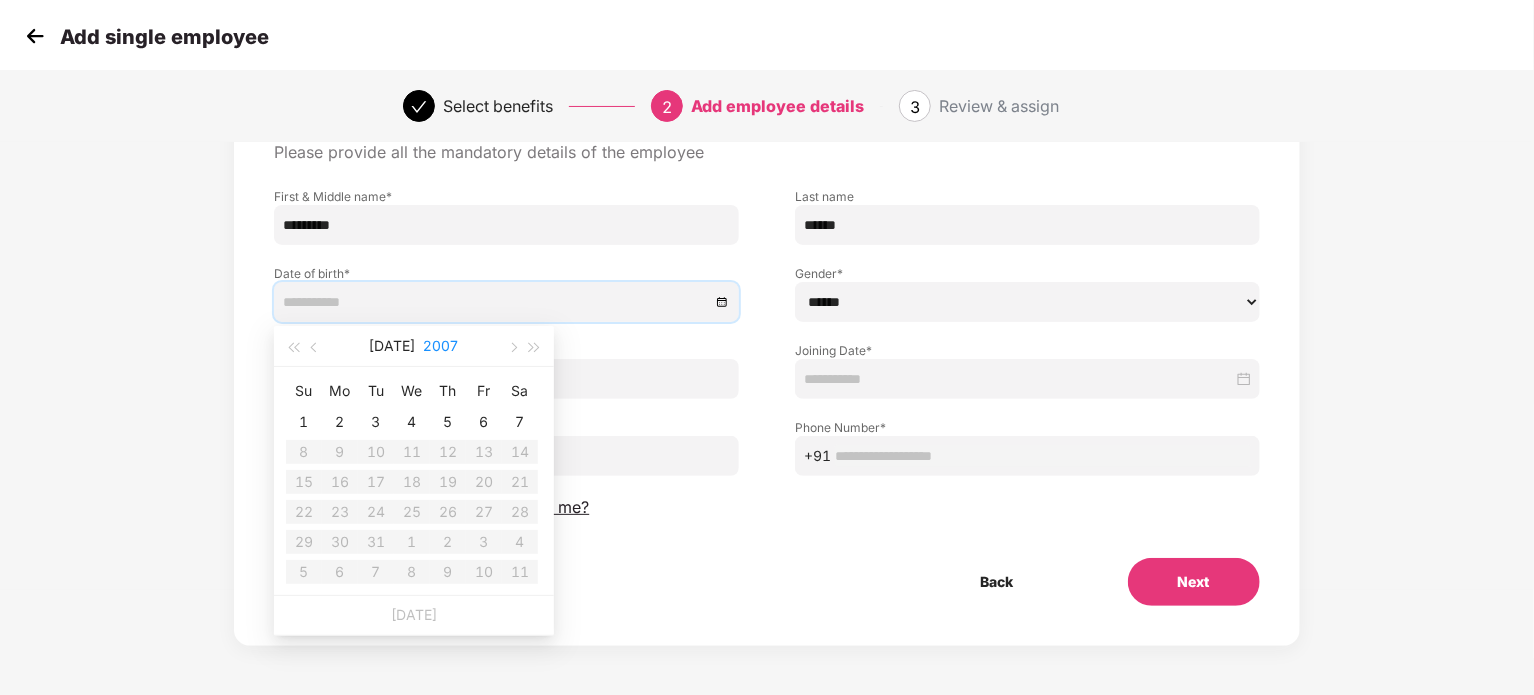 click on "2007" at bounding box center [441, 346] 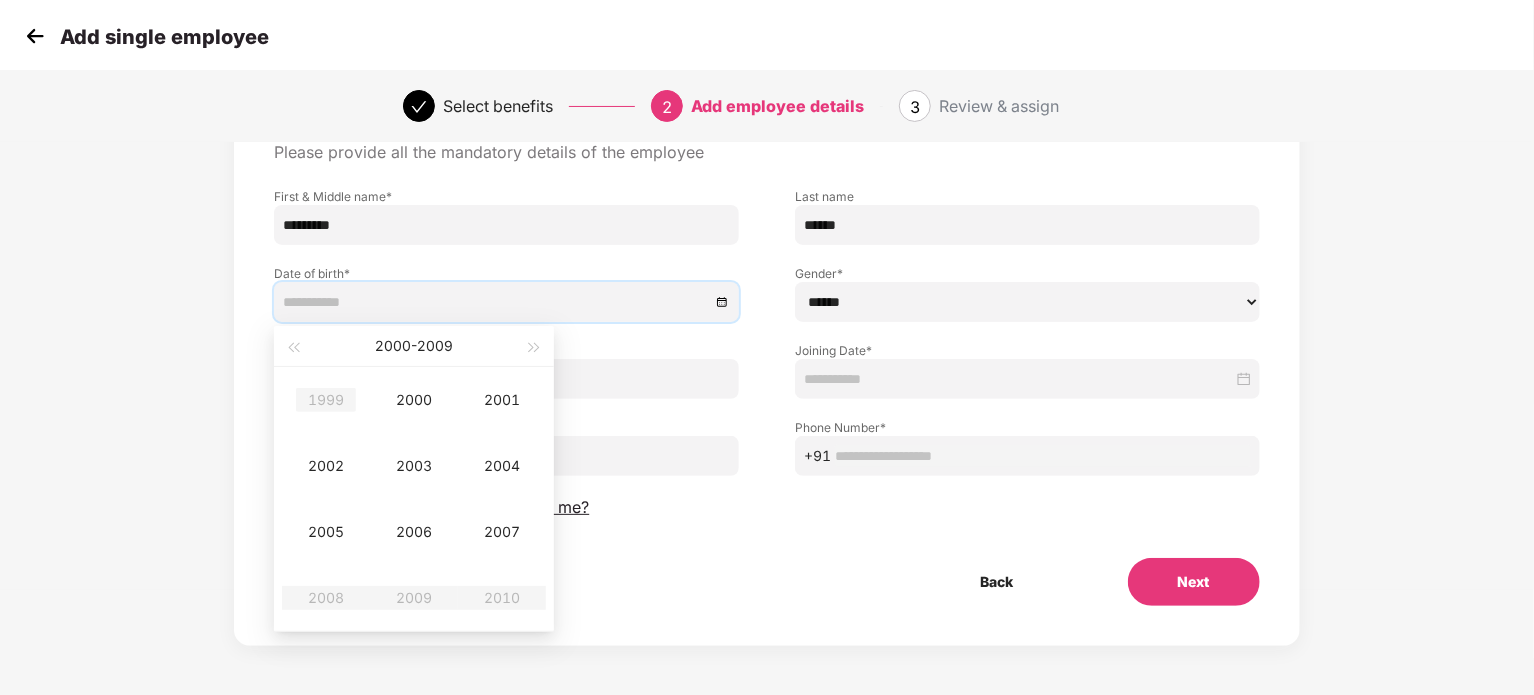 type on "**********" 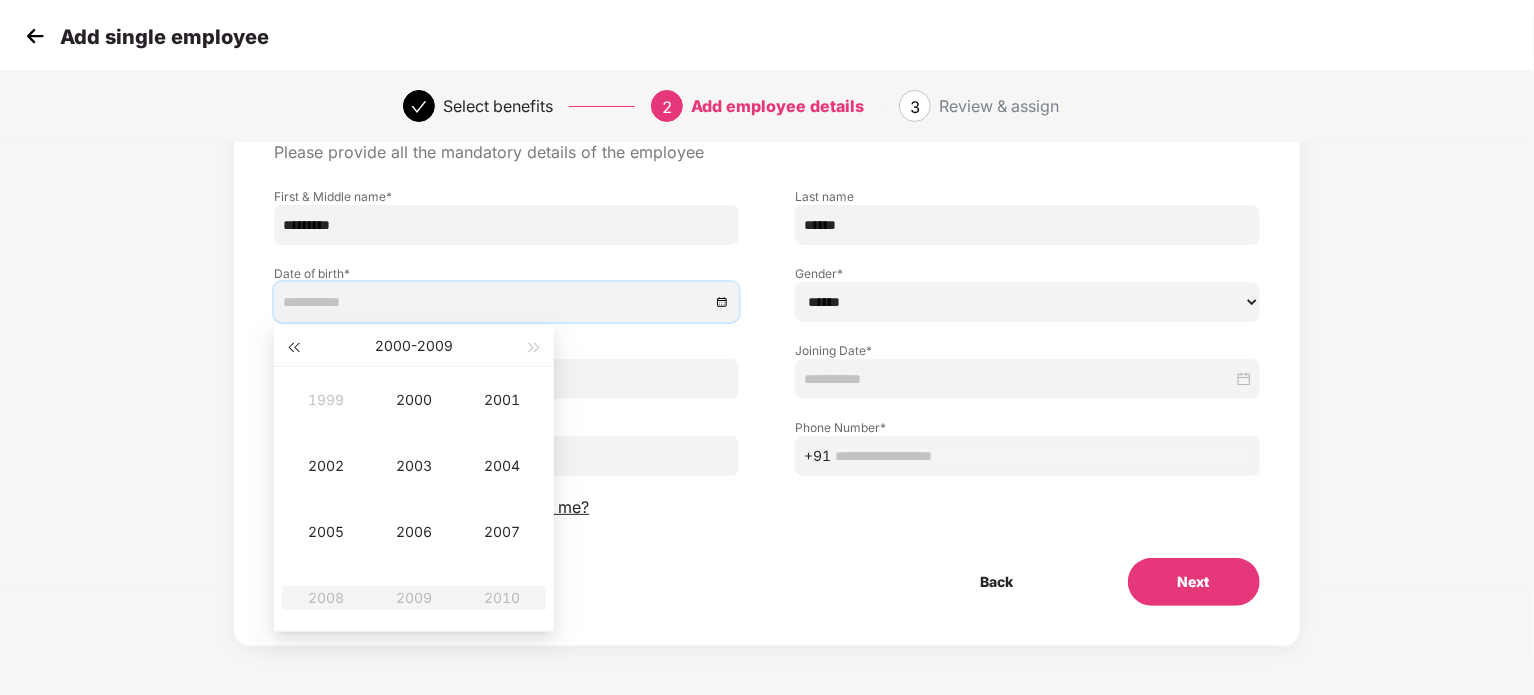 click at bounding box center (293, 348) 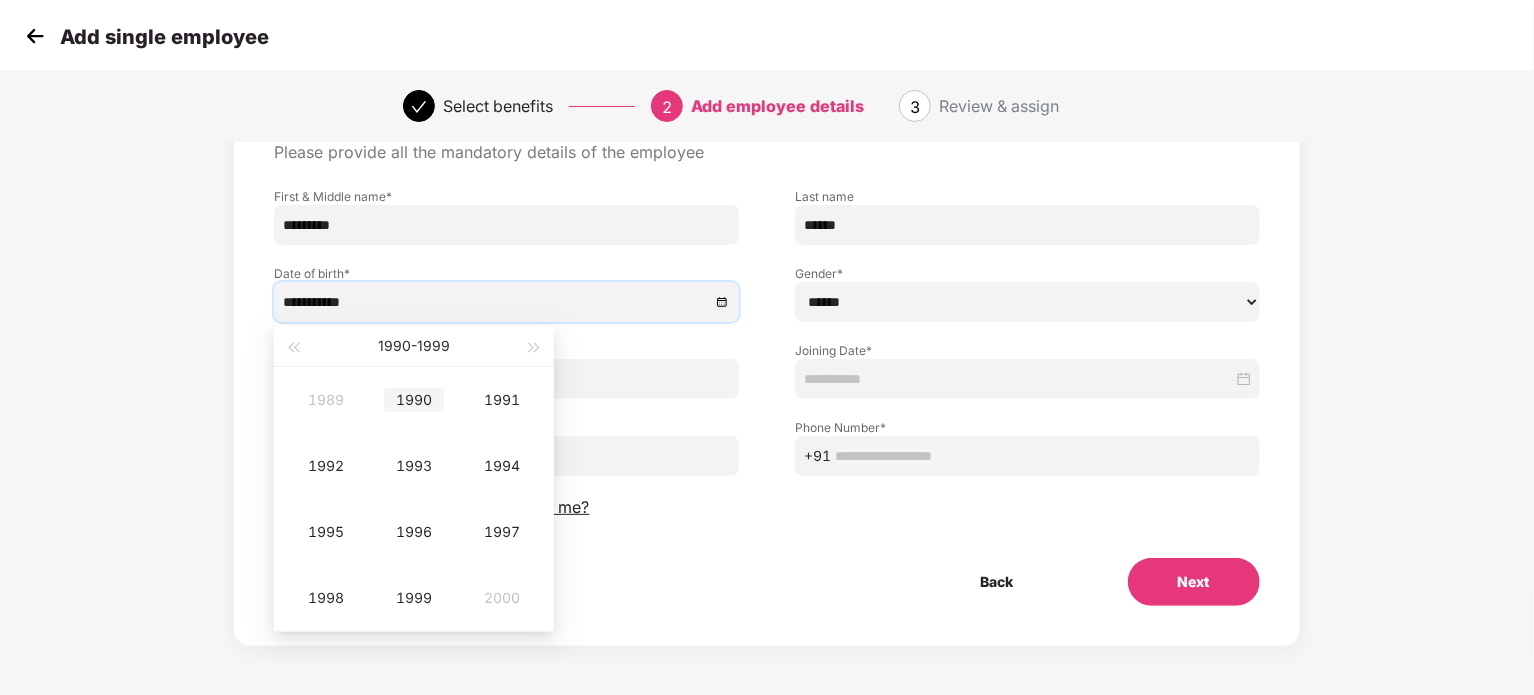 type on "**********" 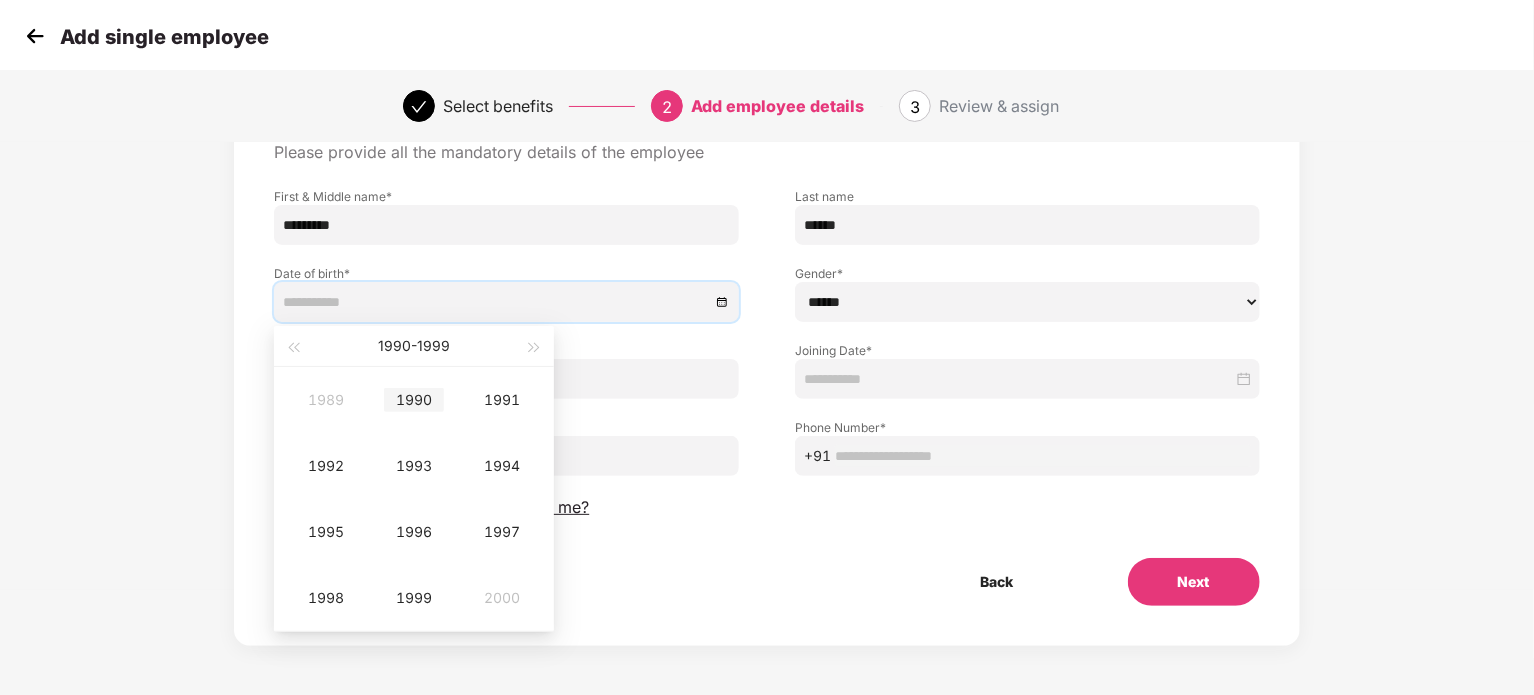 click on "1990" at bounding box center (414, 400) 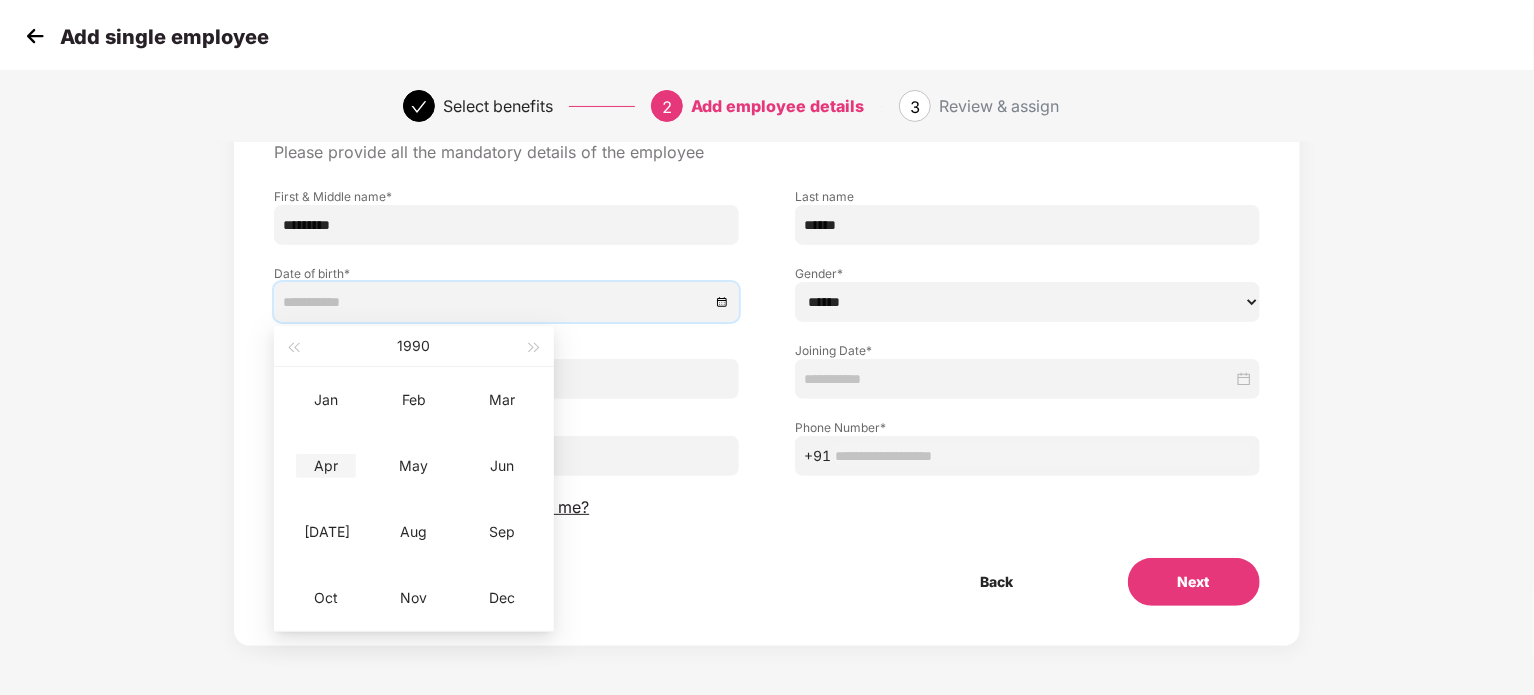 type on "**********" 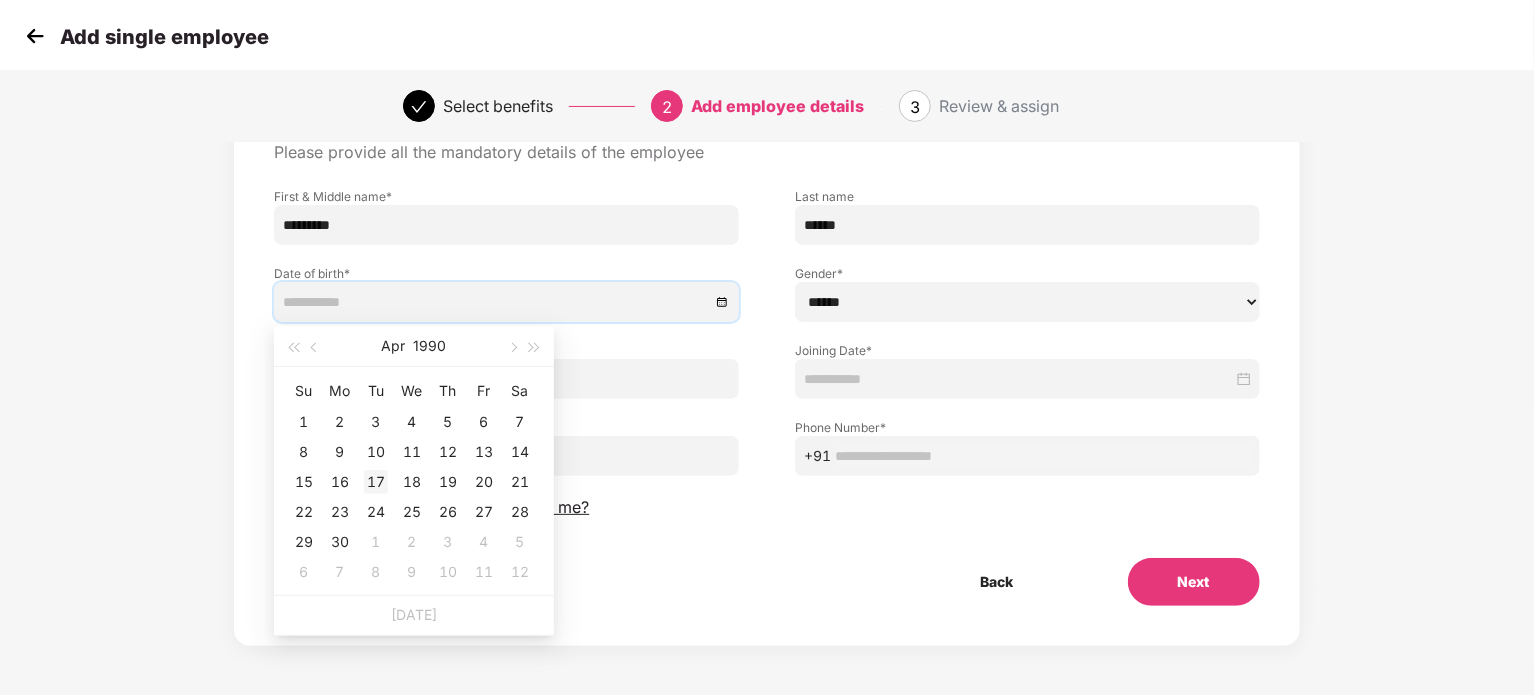 type on "**********" 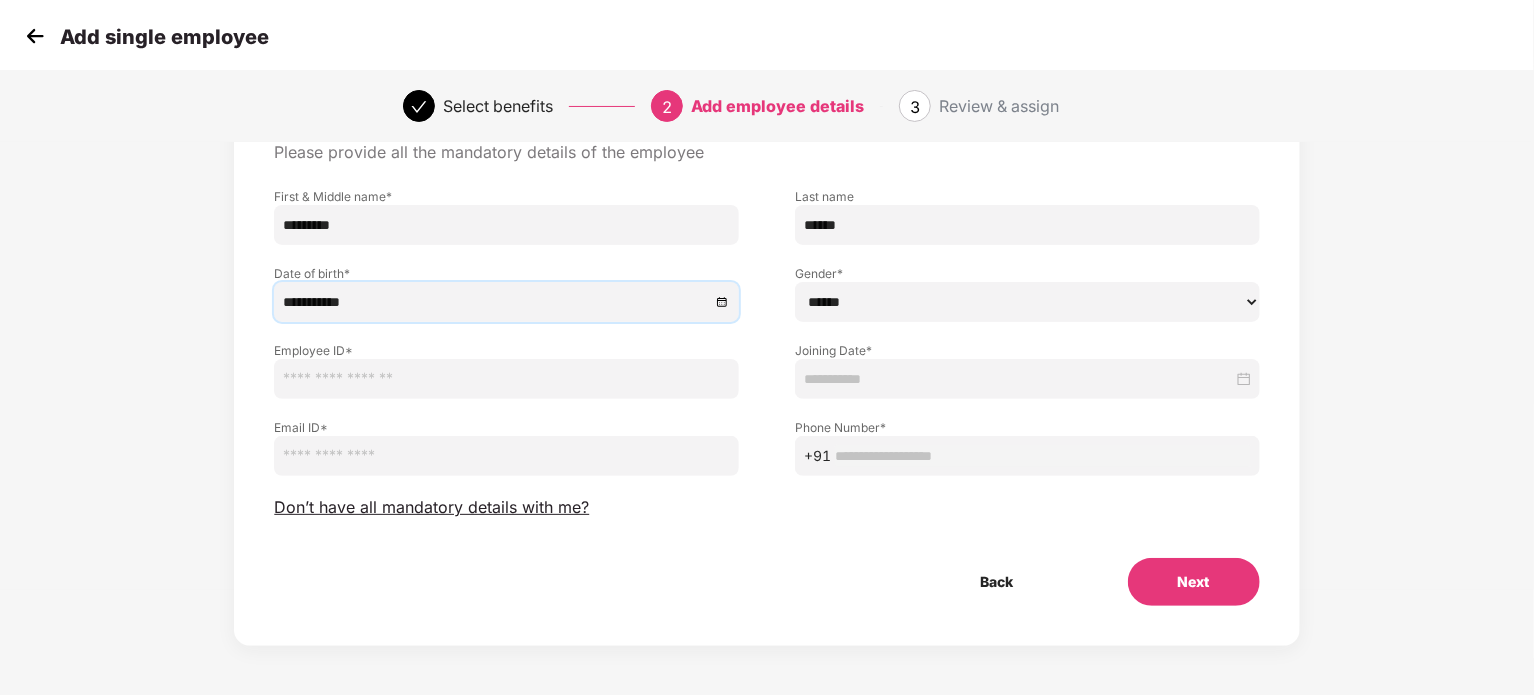 click at bounding box center (506, 379) 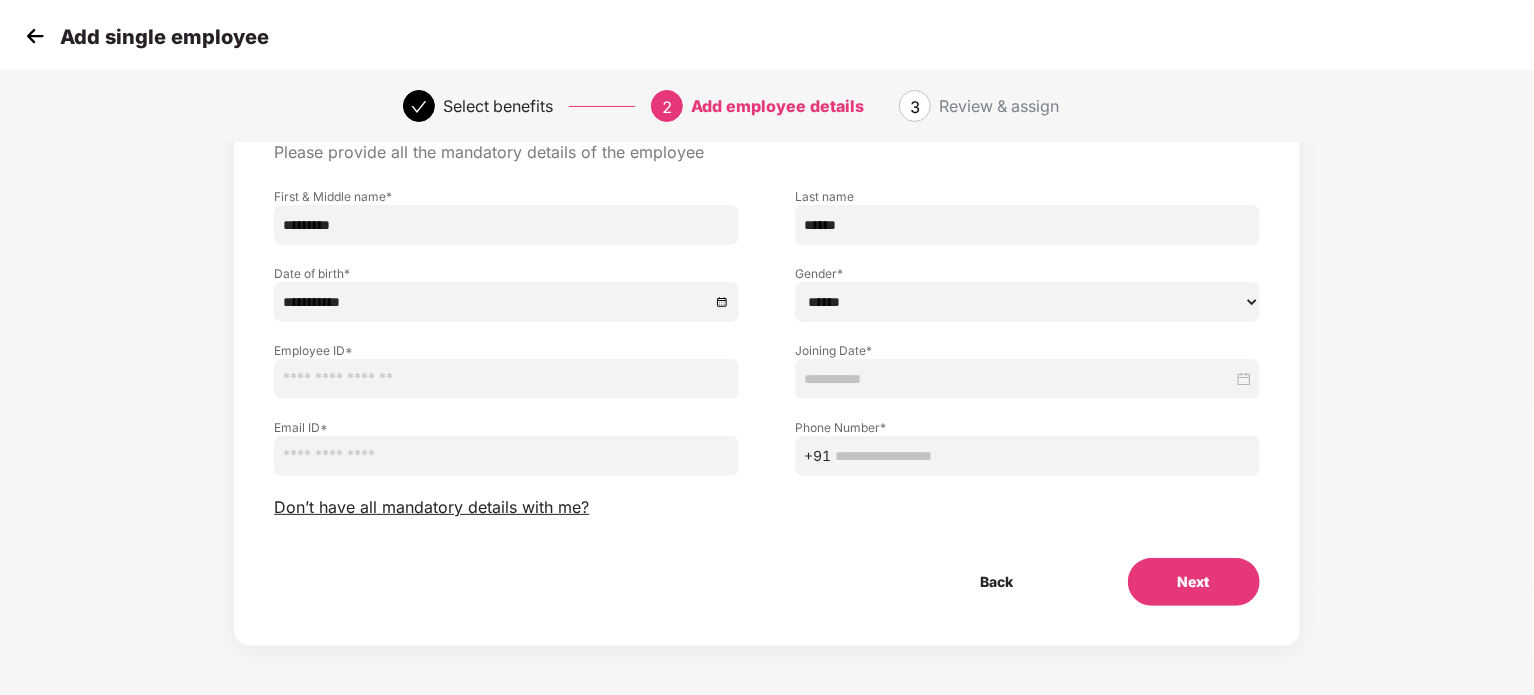 click at bounding box center [506, 379] 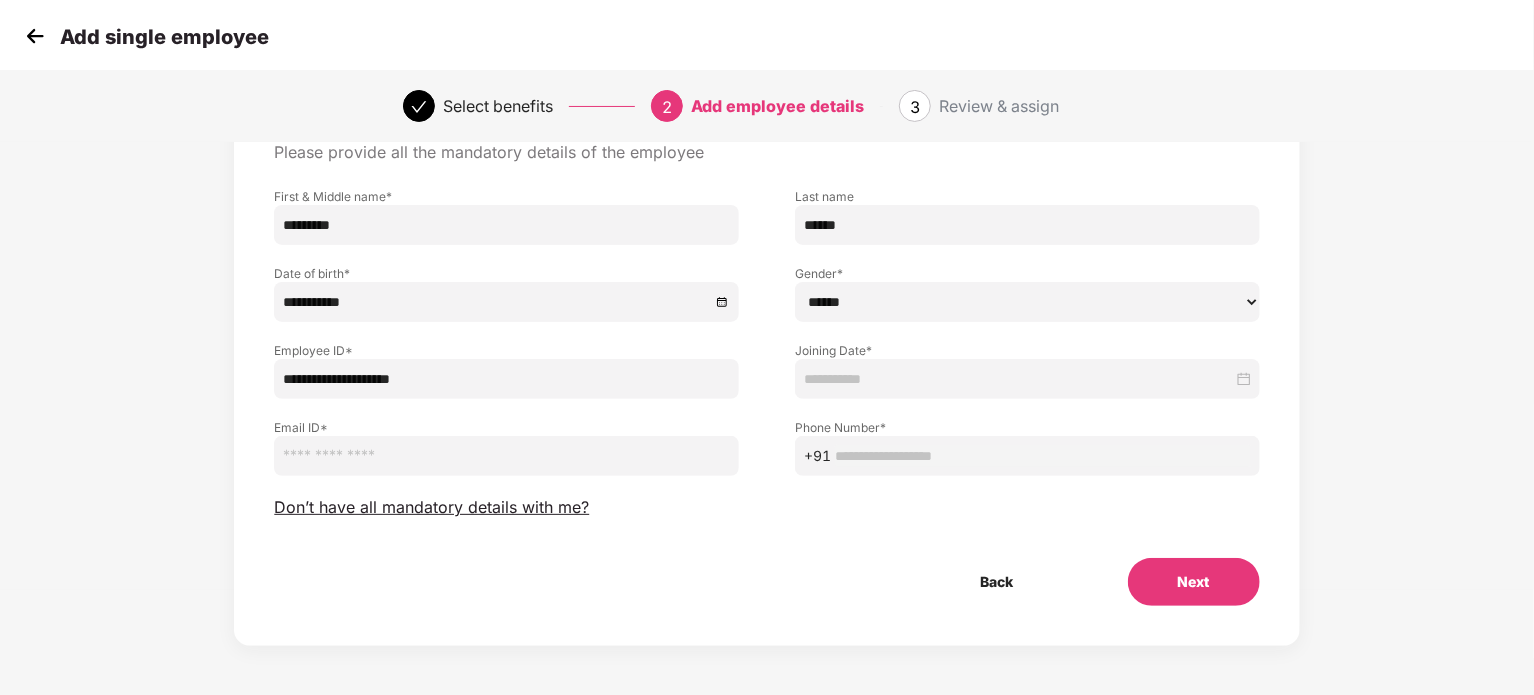 click on "**********" at bounding box center (506, 379) 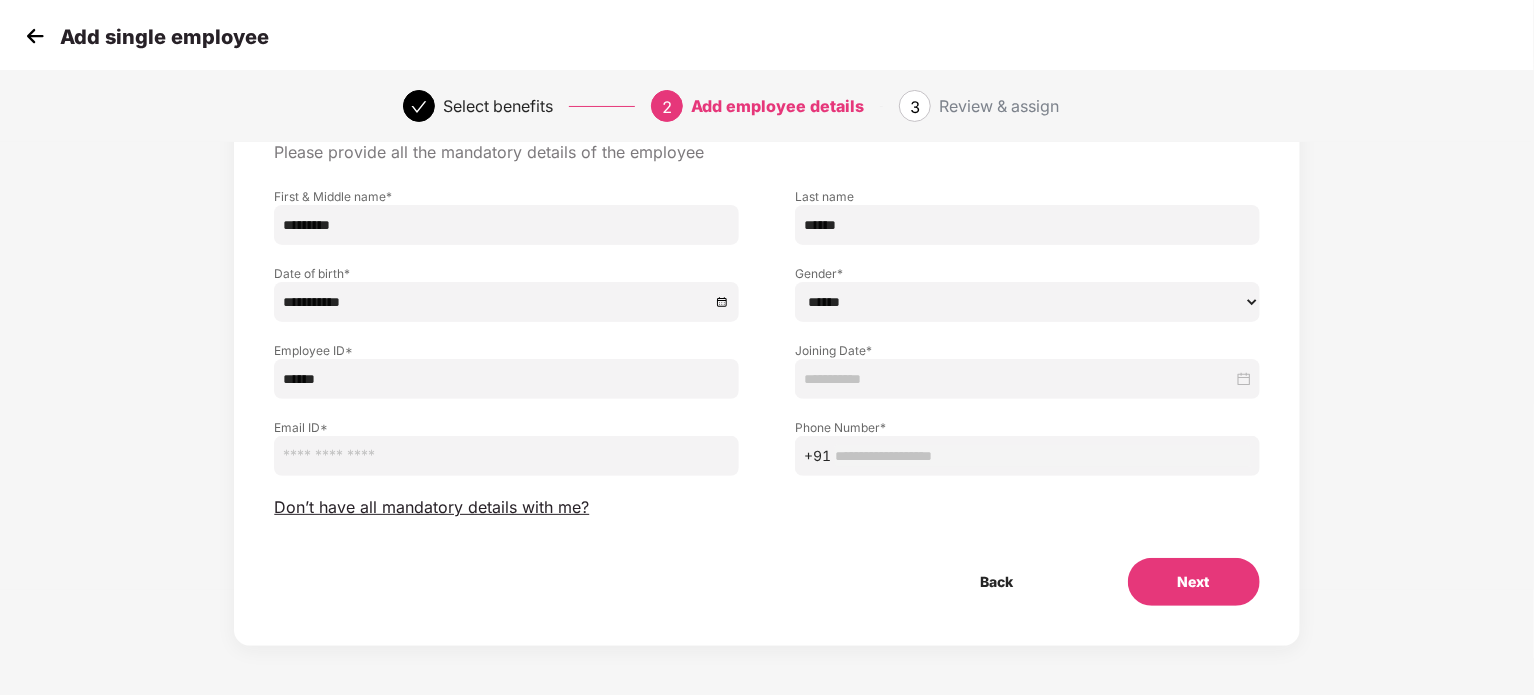 type on "******" 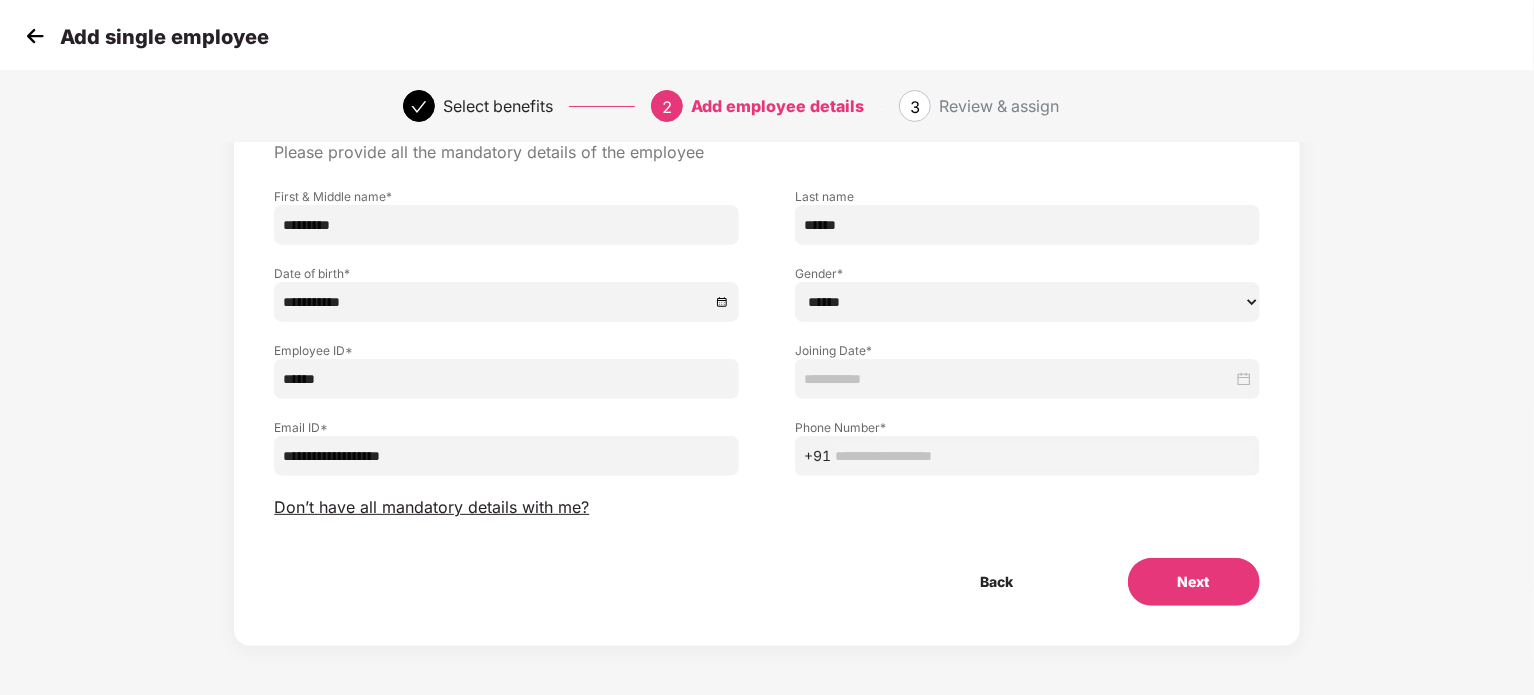 type on "**********" 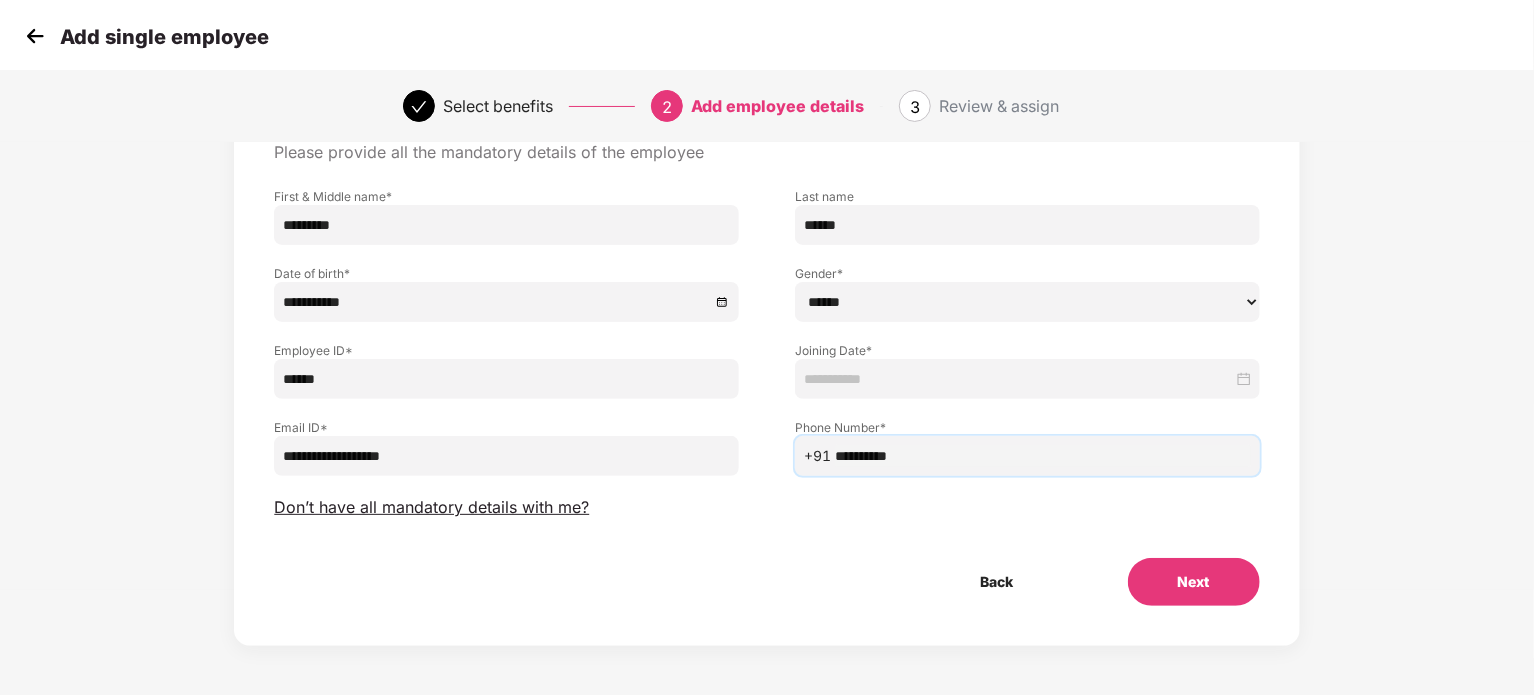 type on "**********" 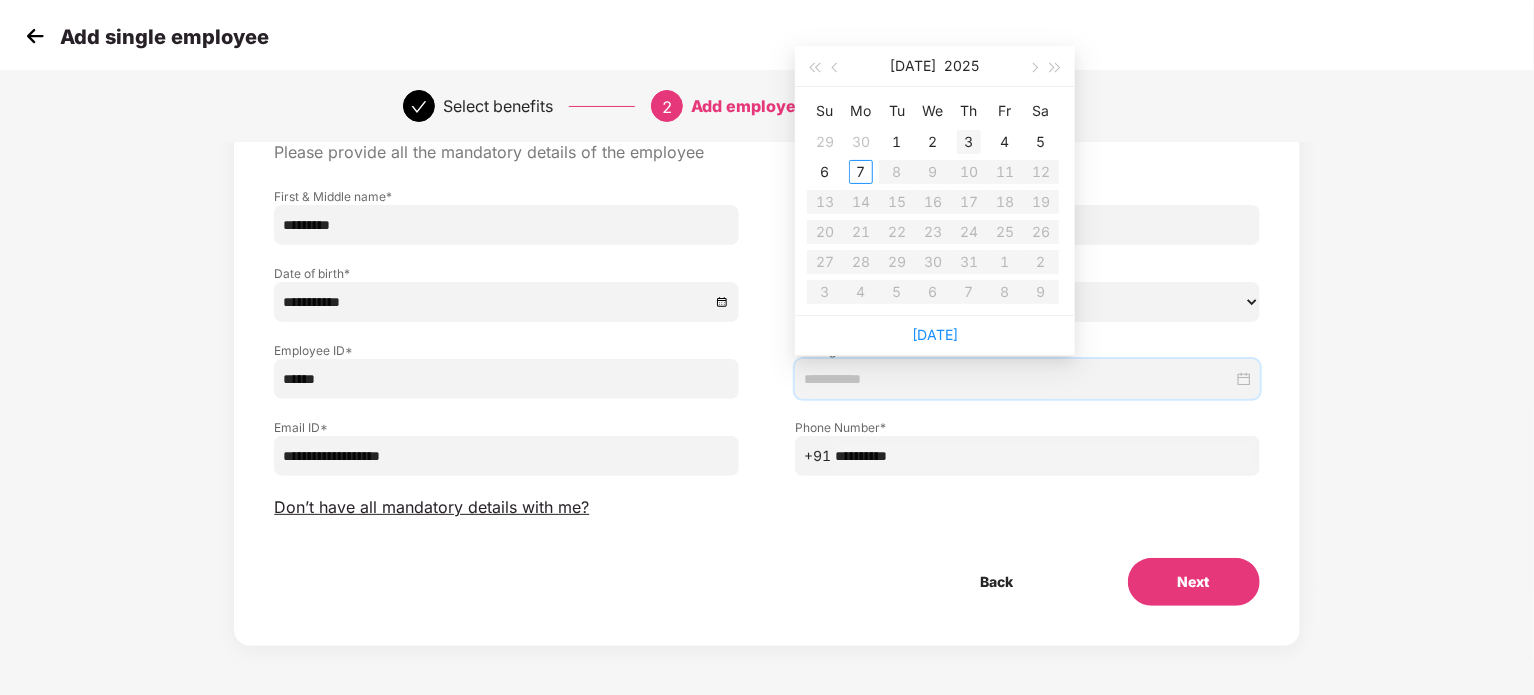 type on "**********" 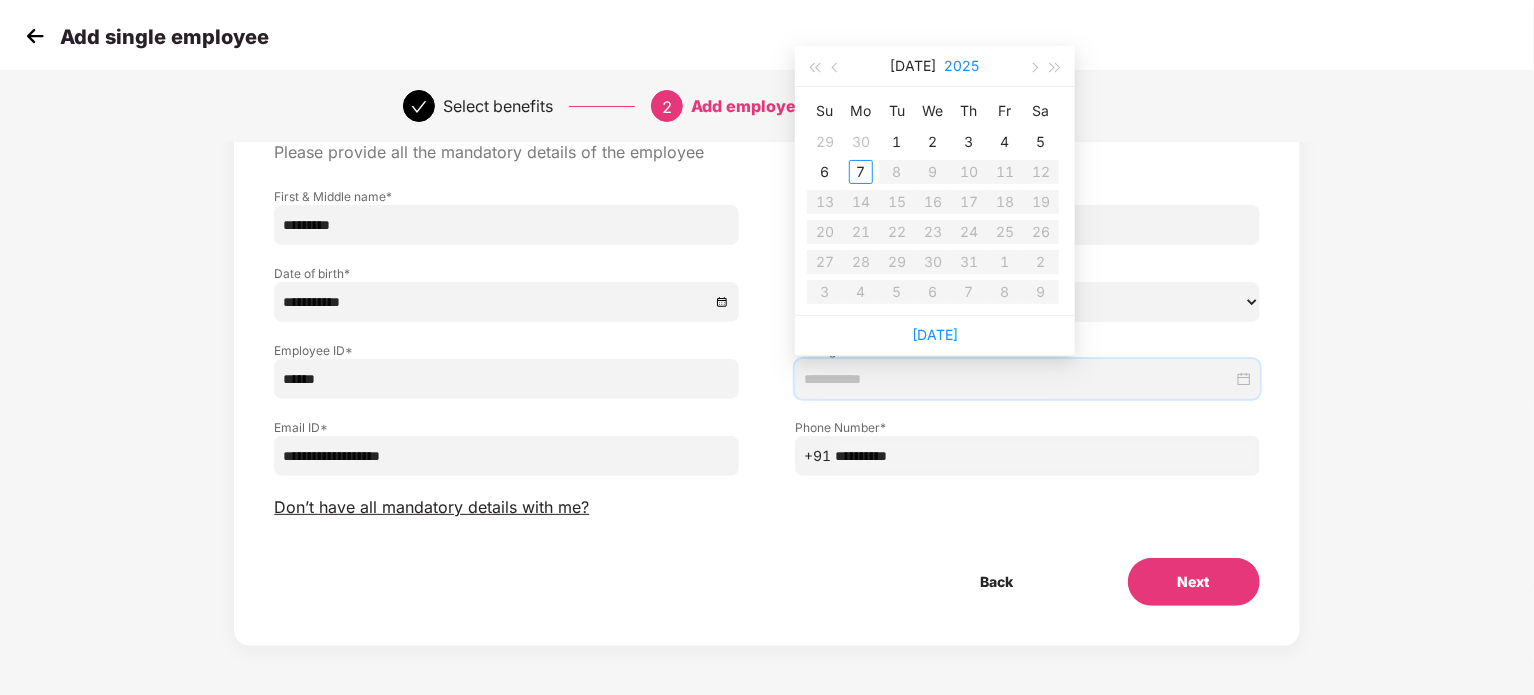 click on "2025" at bounding box center (962, 66) 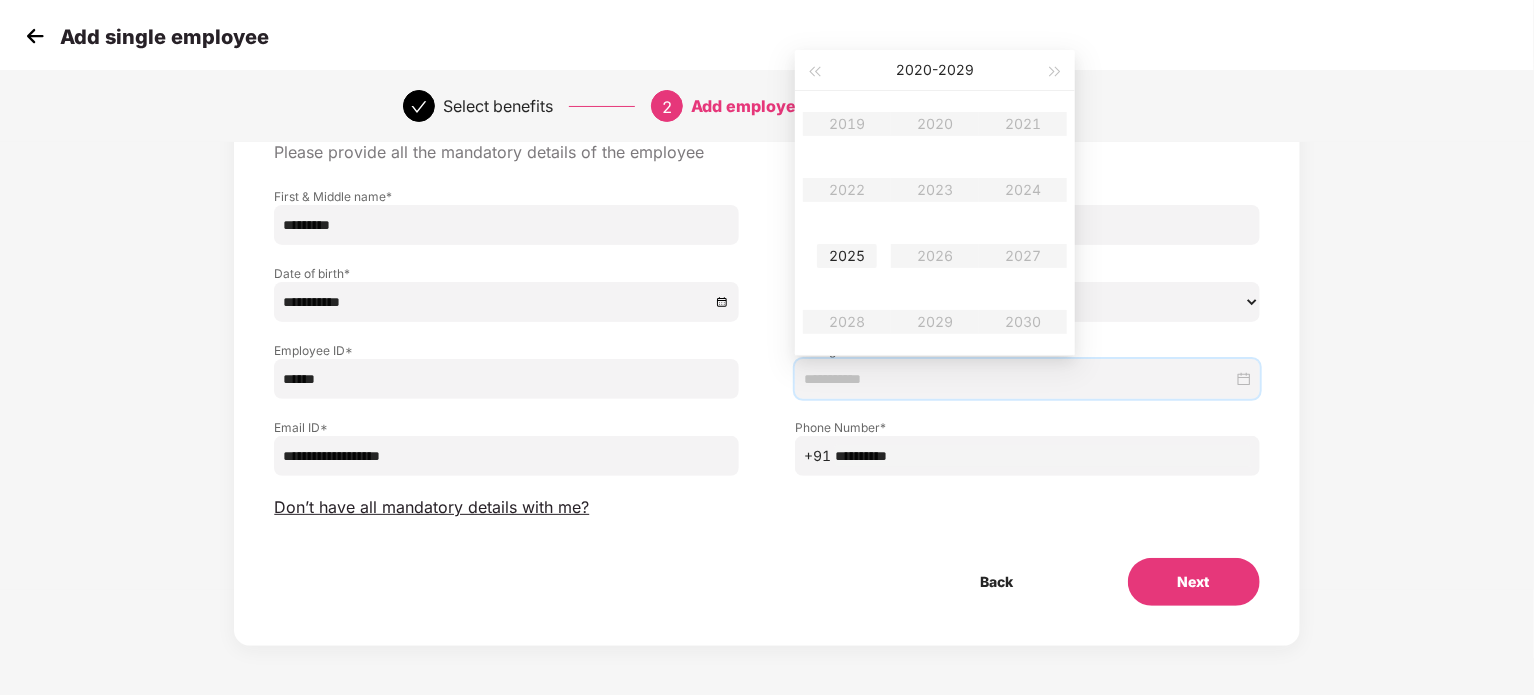 type on "**********" 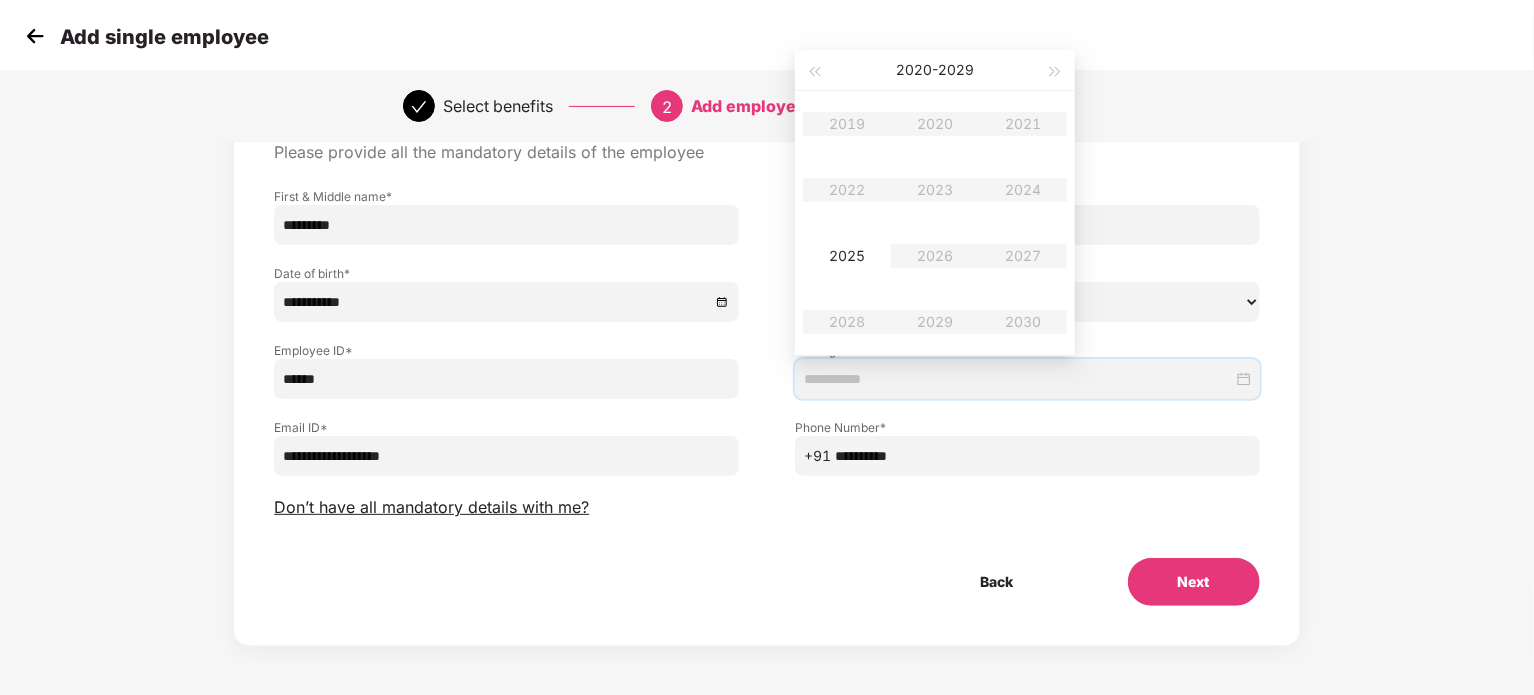 click on "2019 2020 2021 2022 2023 2024 2025 2026 2027 2028 2029 2030" at bounding box center [935, 223] 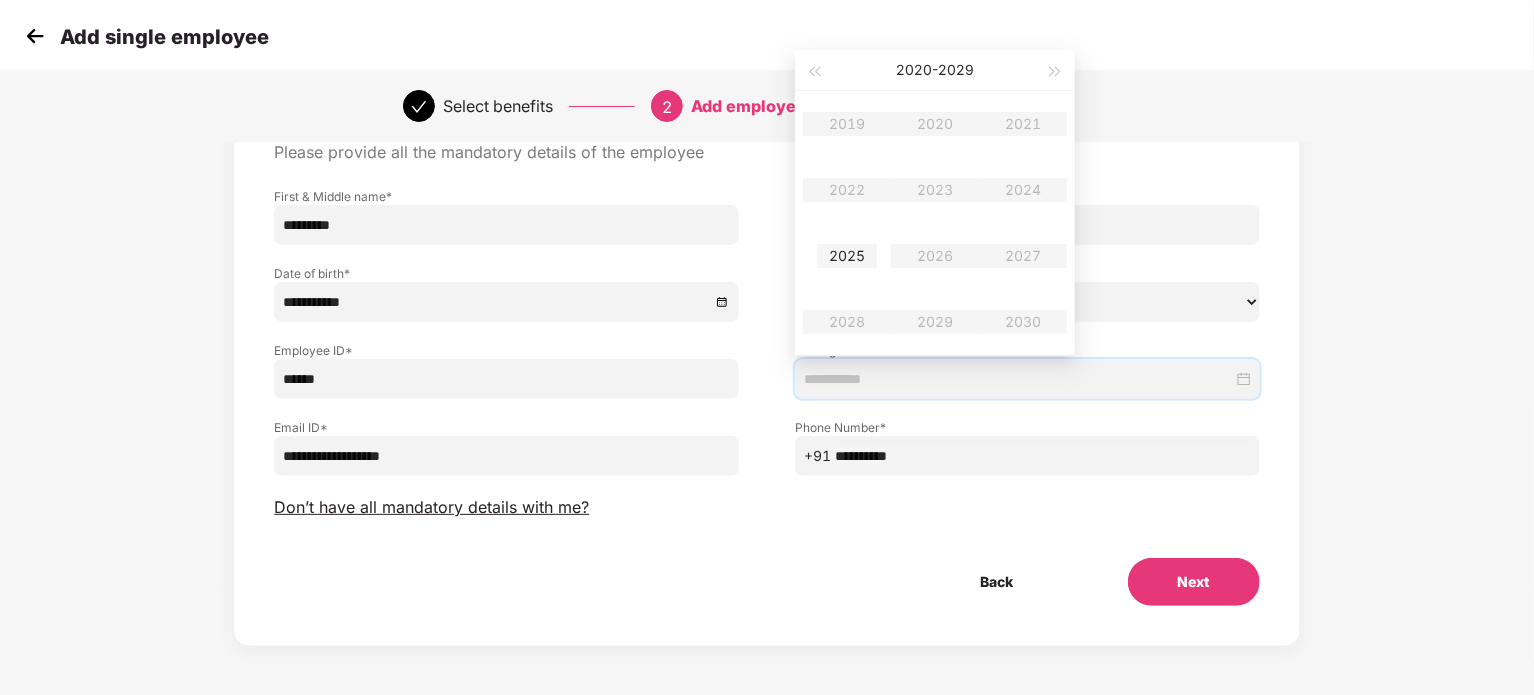 type on "**********" 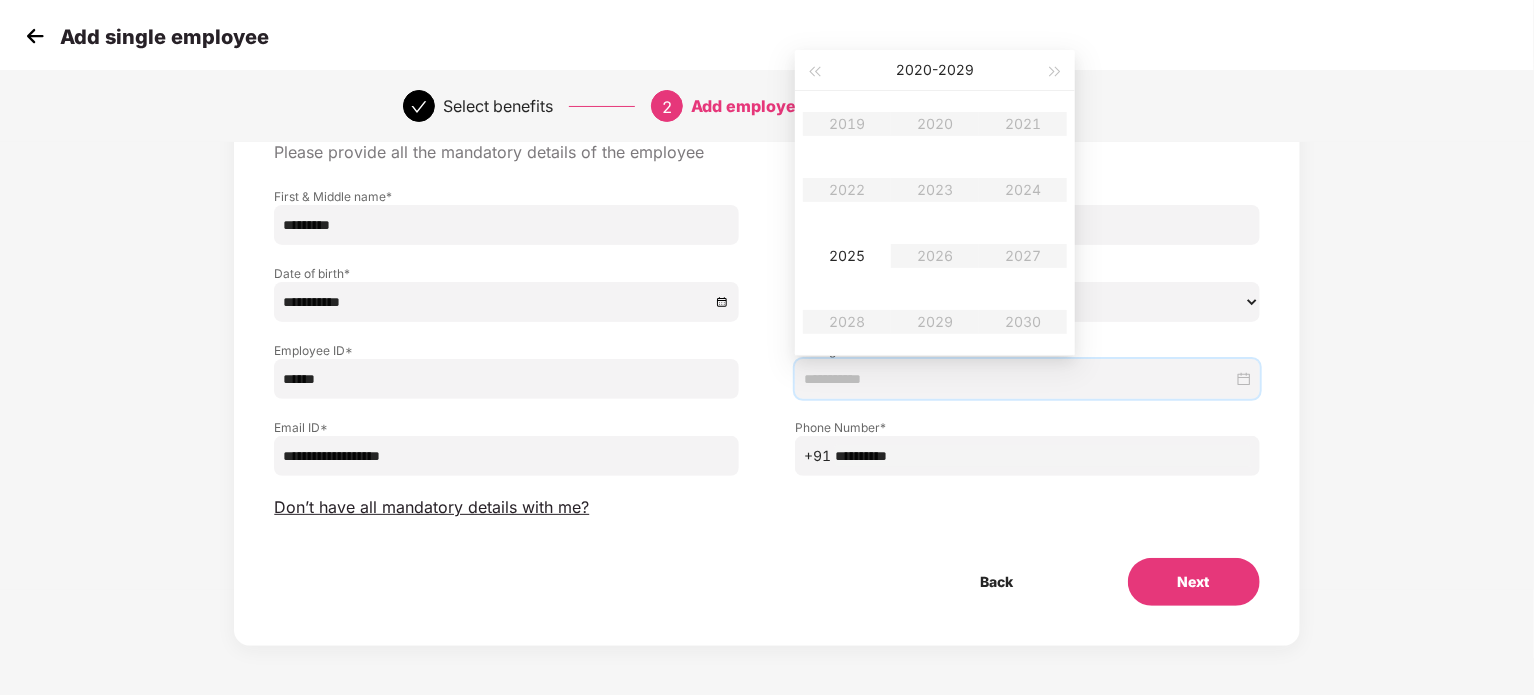 type 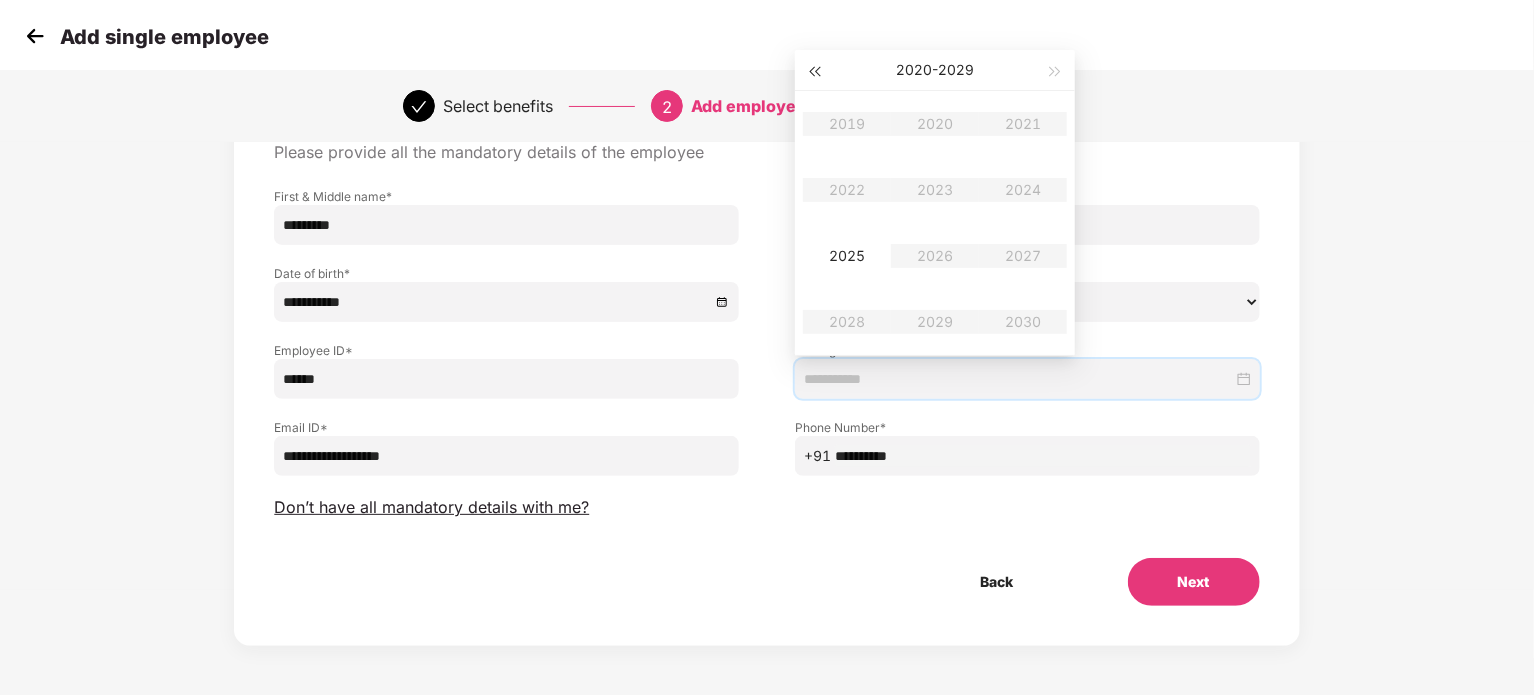 click at bounding box center (814, 72) 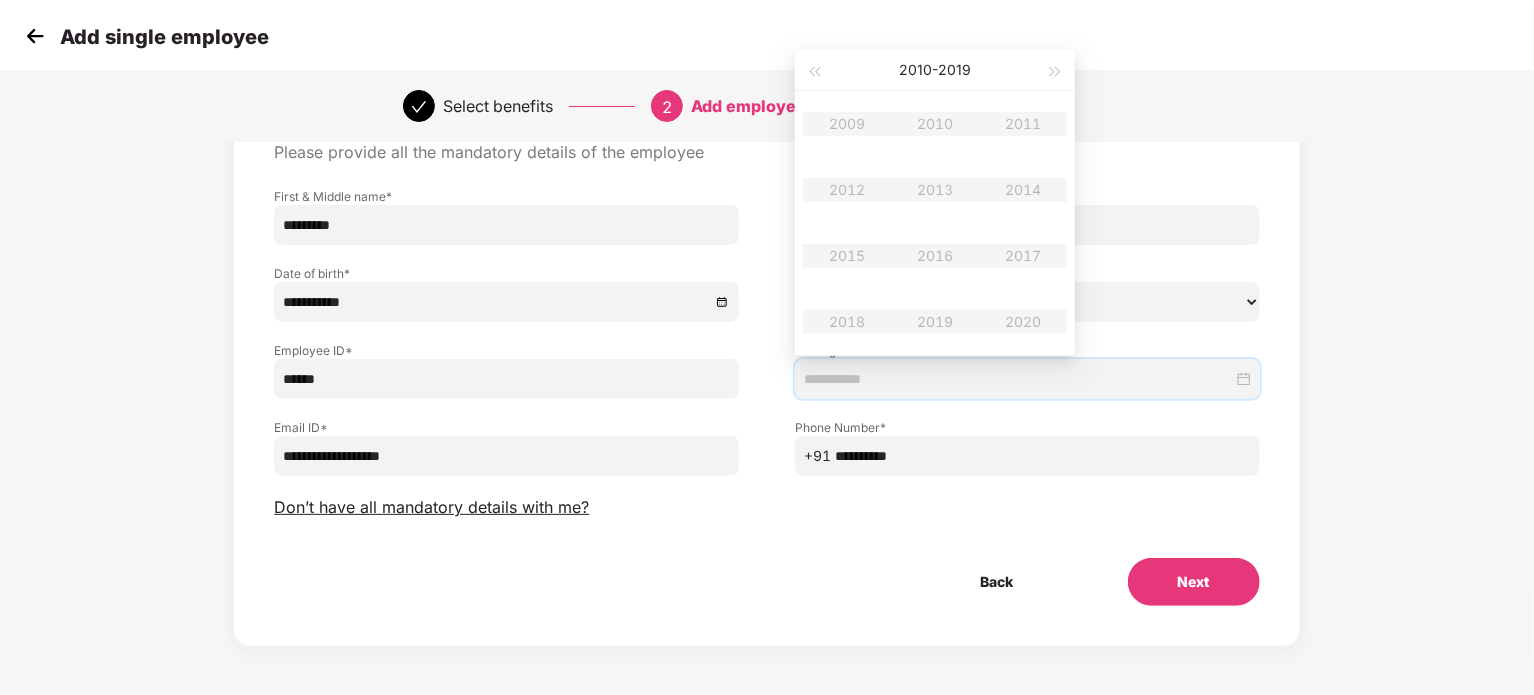 click at bounding box center (1027, 379) 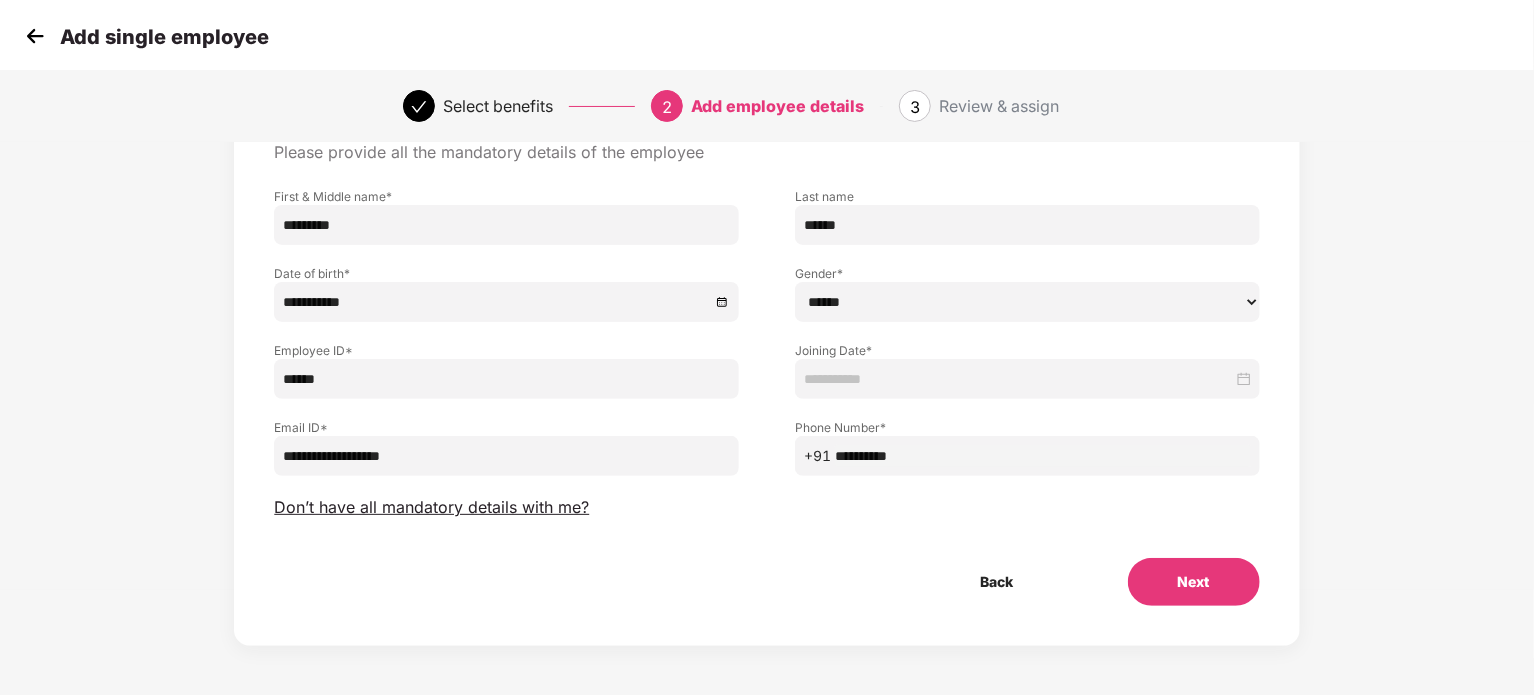 click at bounding box center [1027, 379] 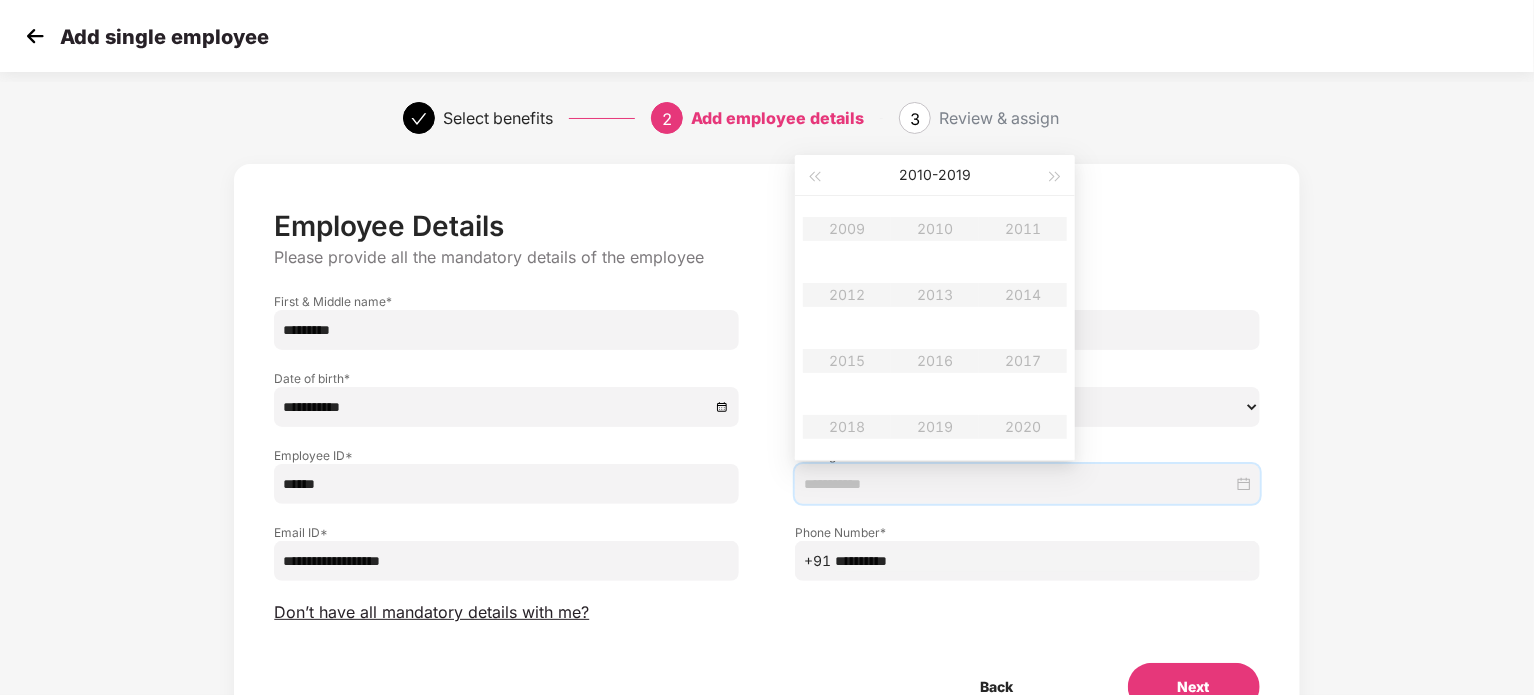 scroll, scrollTop: 105, scrollLeft: 0, axis: vertical 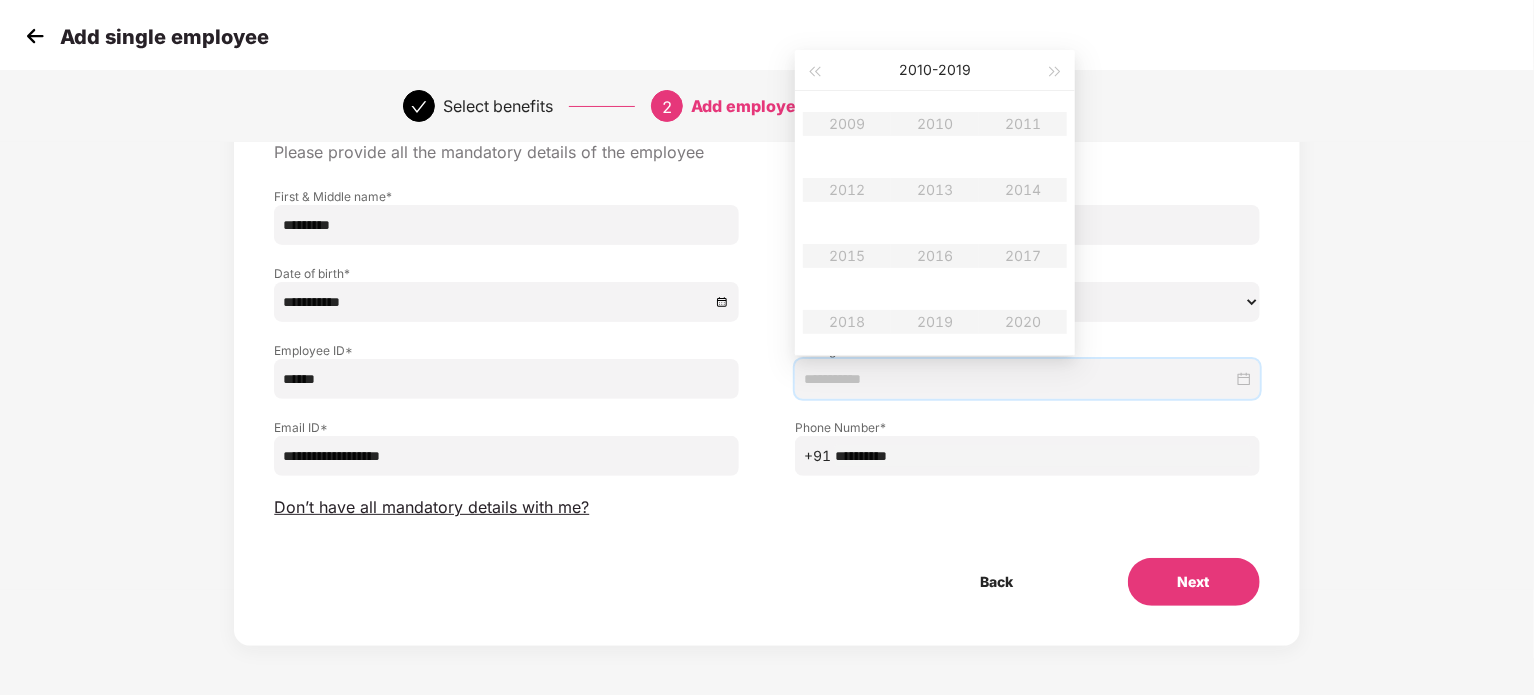 click at bounding box center (1027, 379) 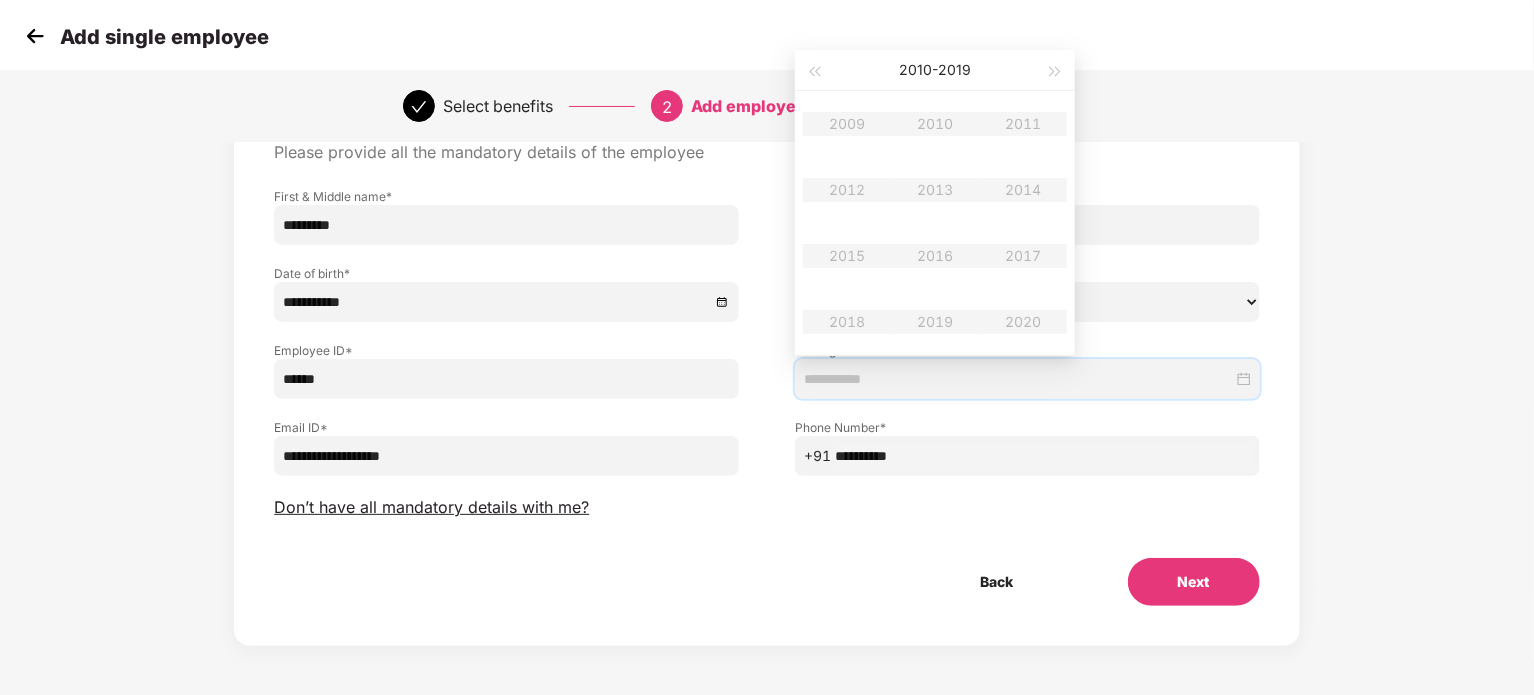 click on "**********" at bounding box center (766, 355) 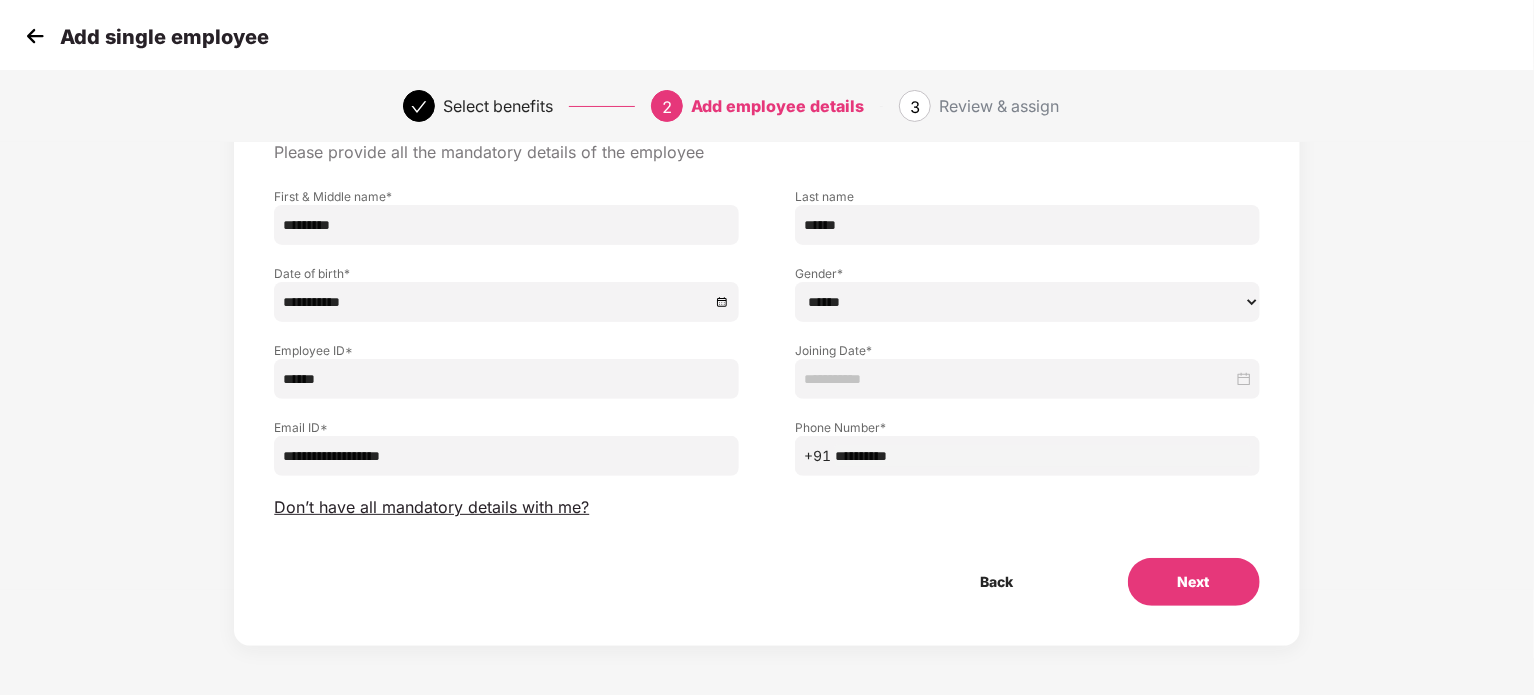 click on "****** **** ******" at bounding box center [1027, 302] 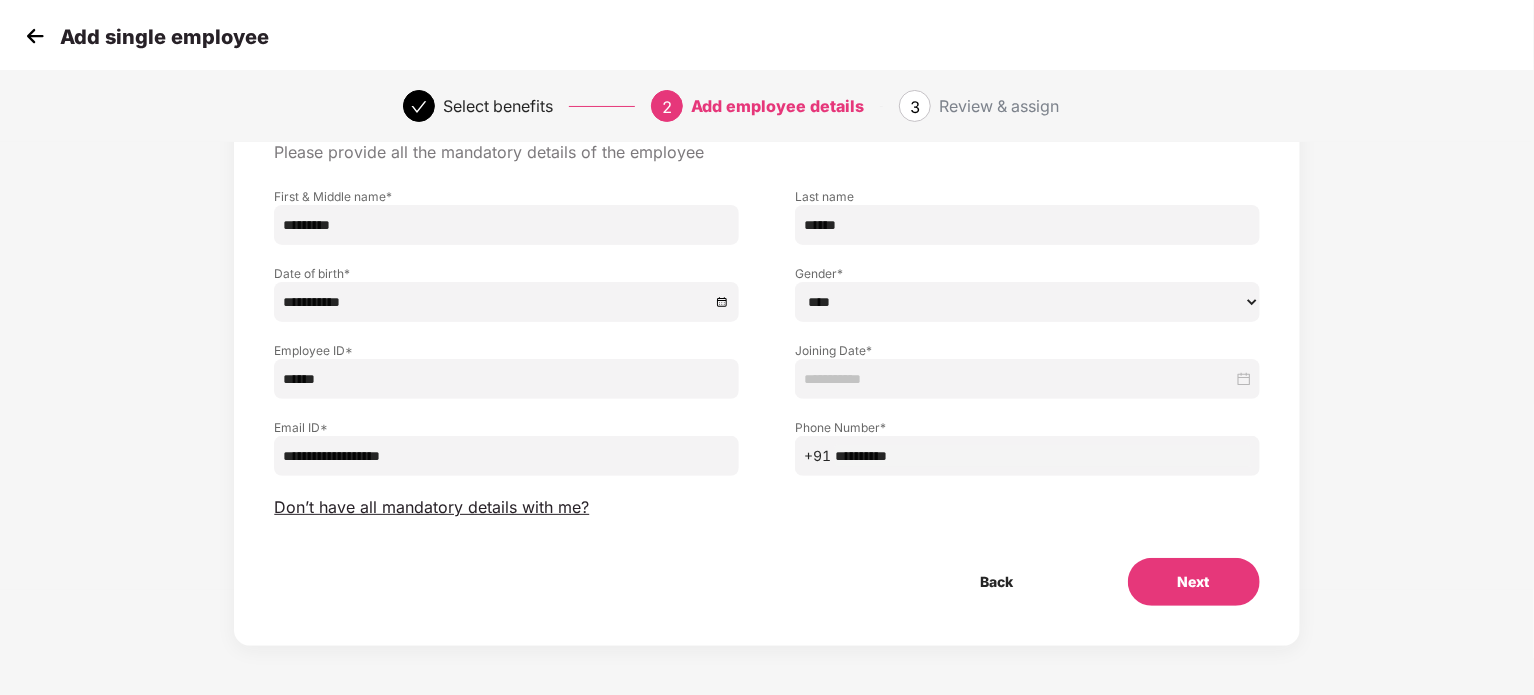 click on "****** **** ******" at bounding box center [1027, 302] 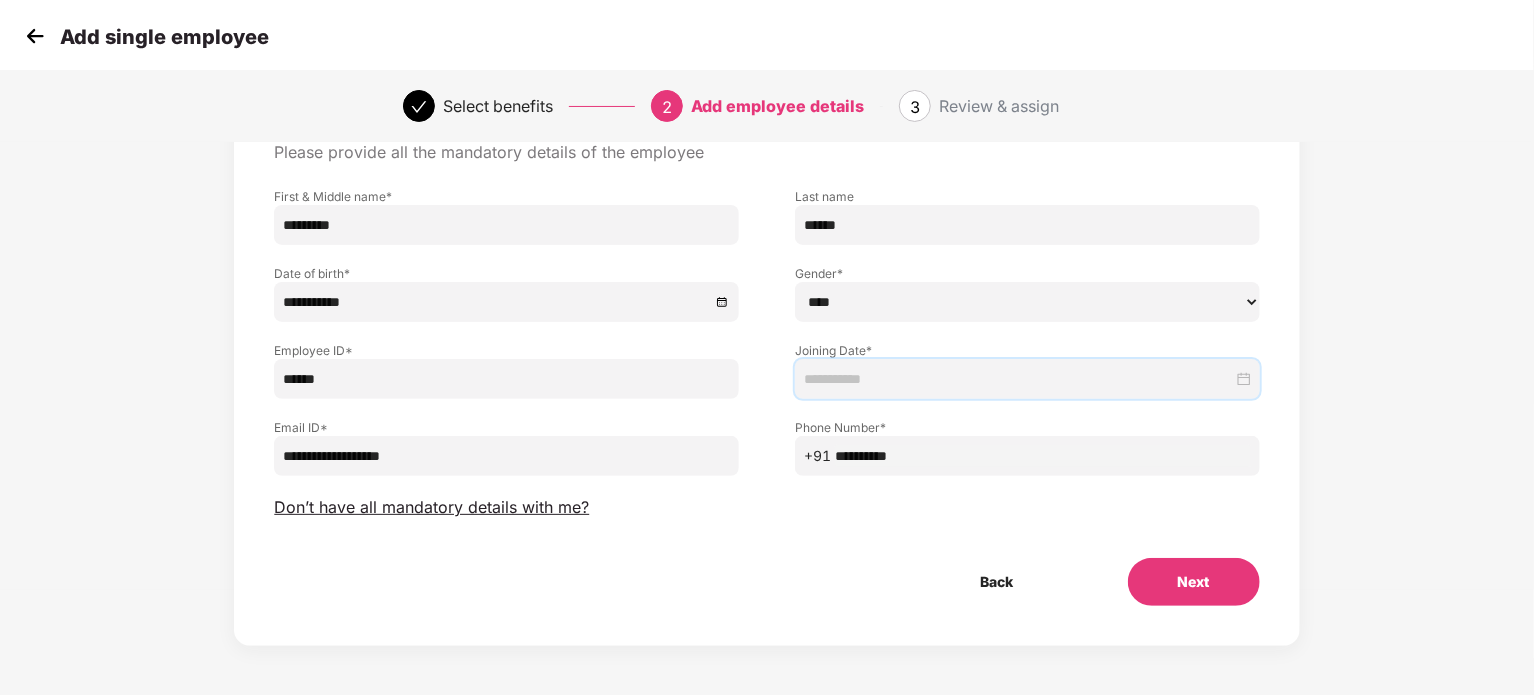 click at bounding box center (1018, 379) 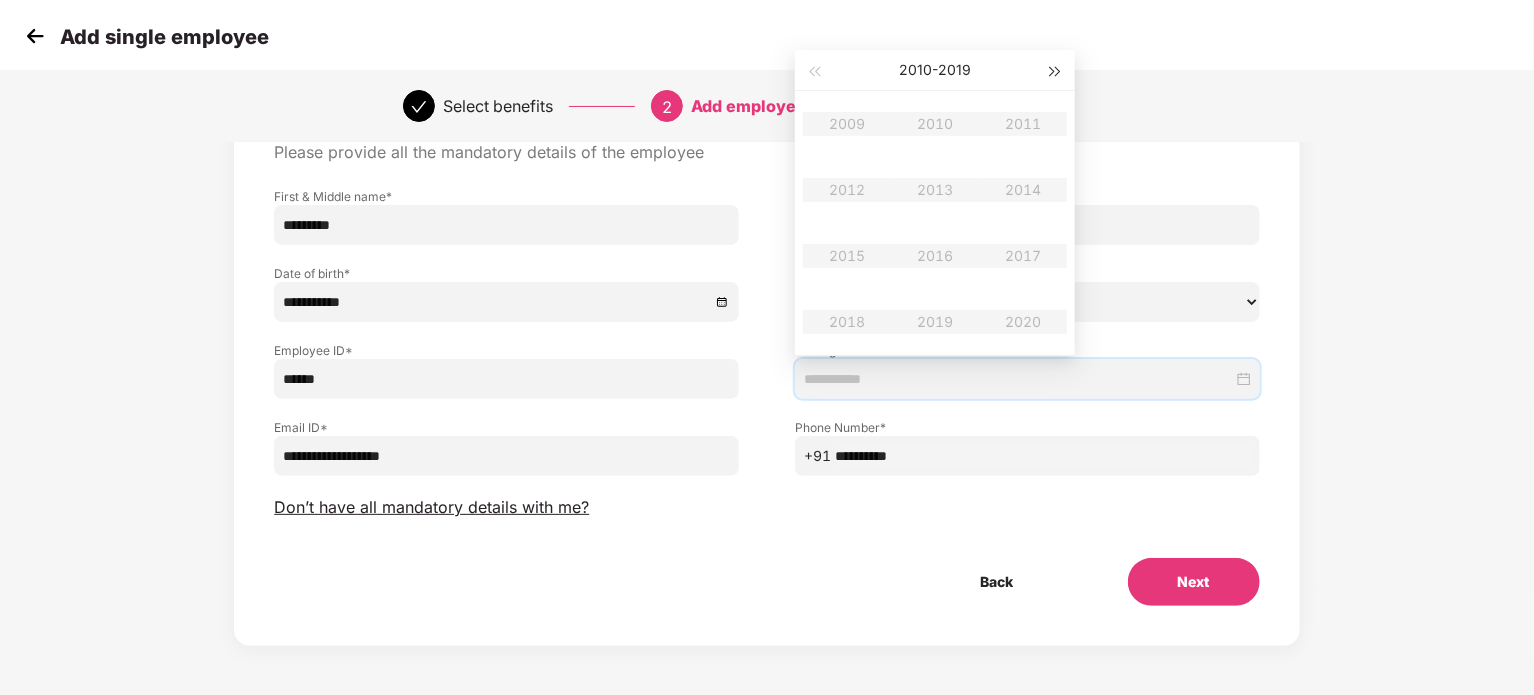 click at bounding box center [1056, 70] 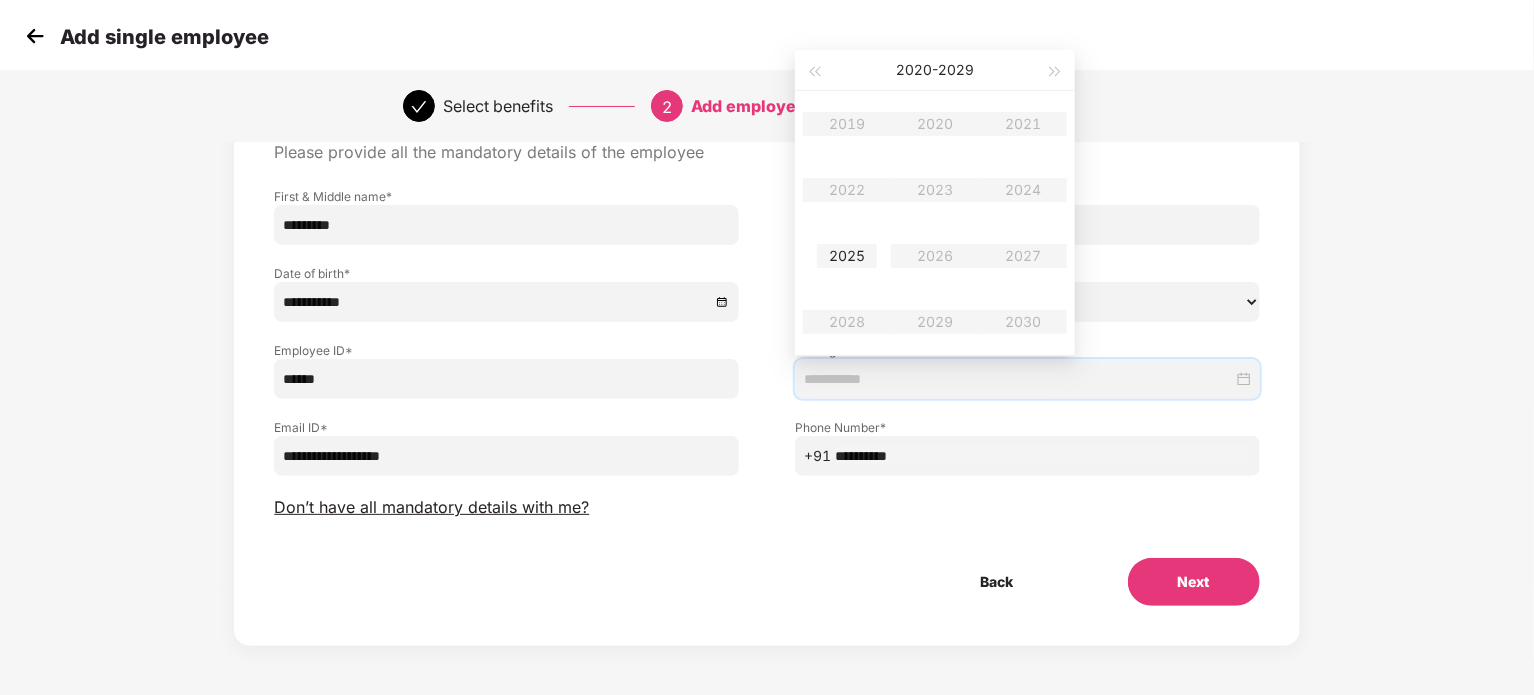 type on "**********" 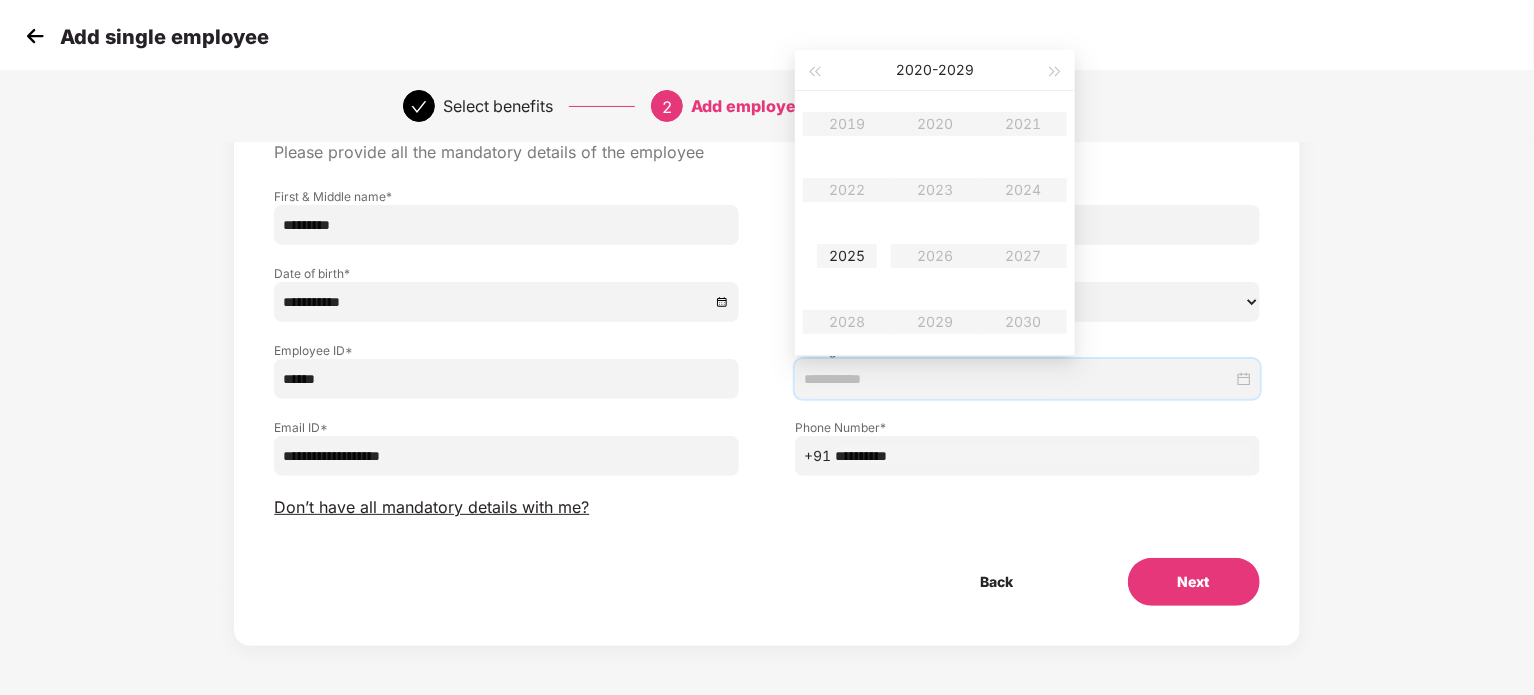 click on "2025" at bounding box center [847, 256] 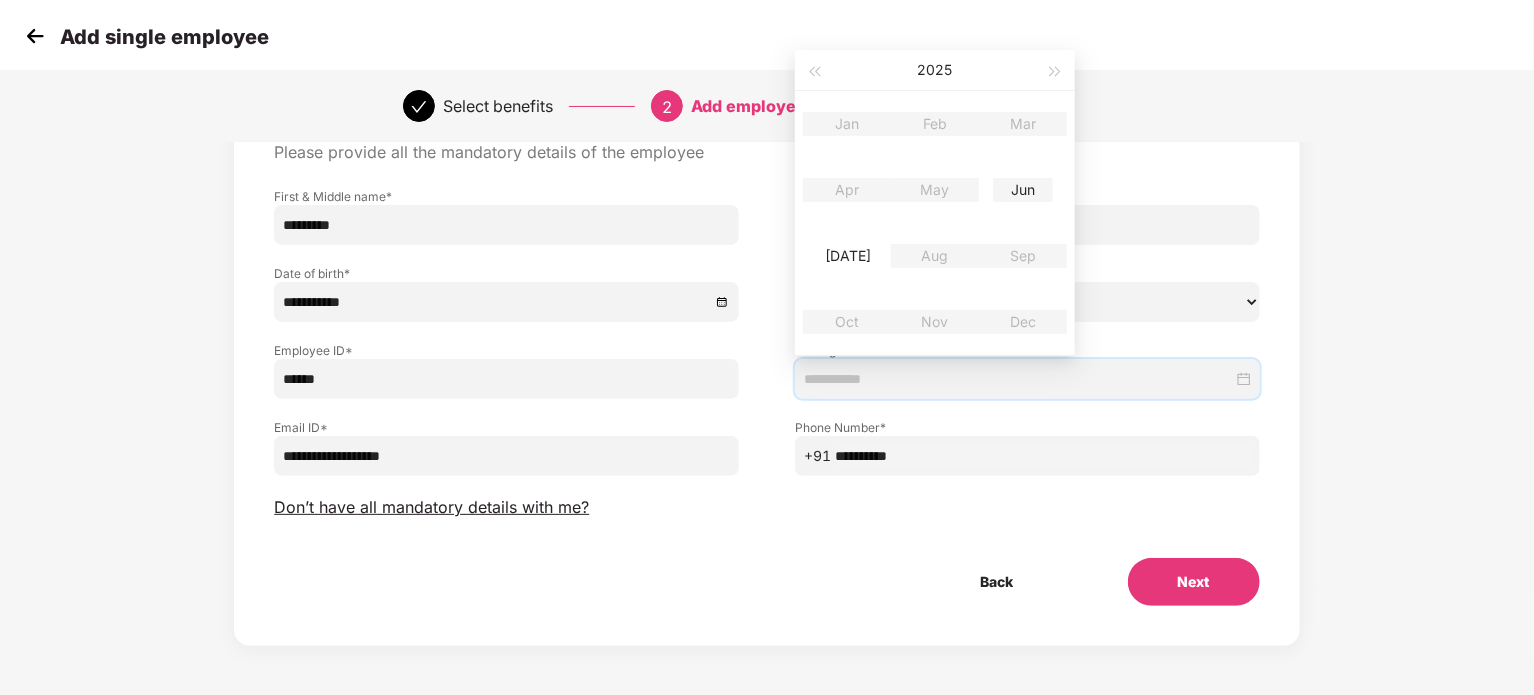type on "**********" 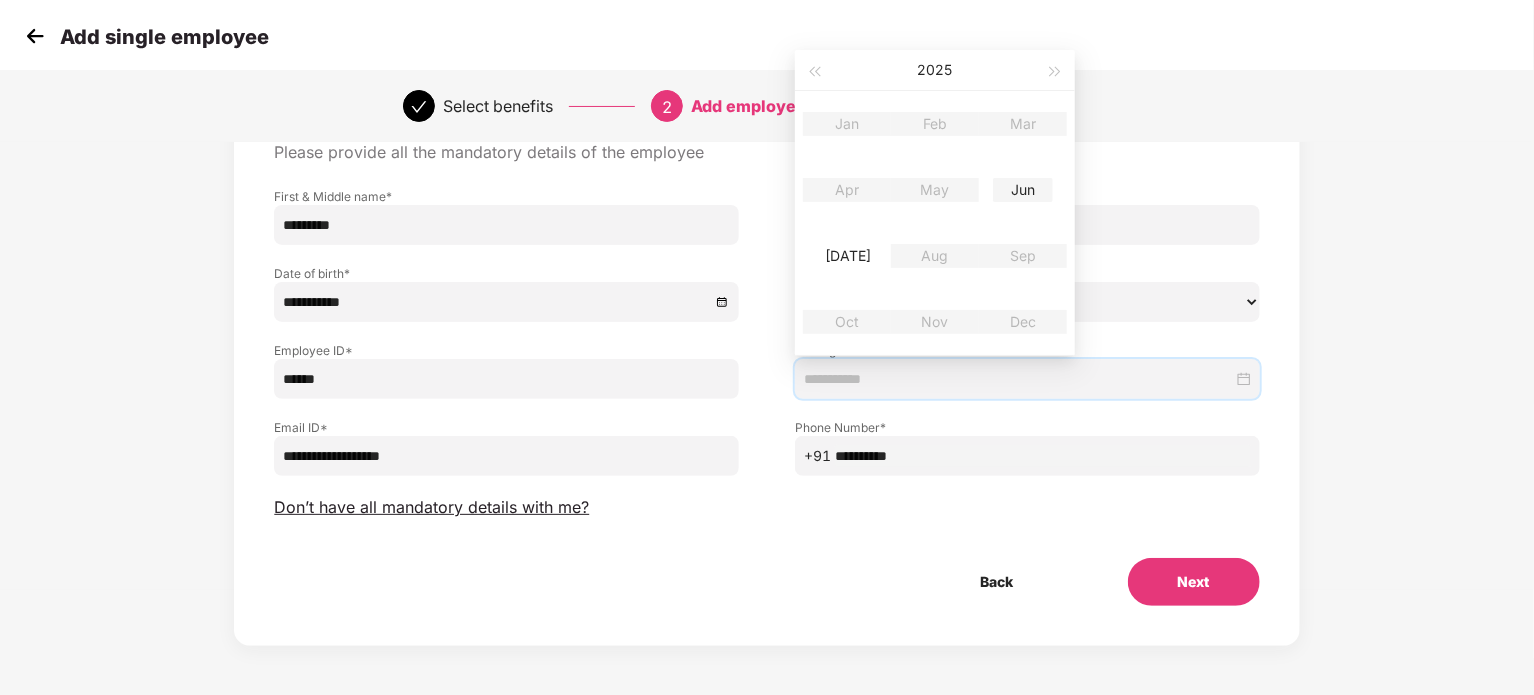 click on "Jun" at bounding box center [1023, 190] 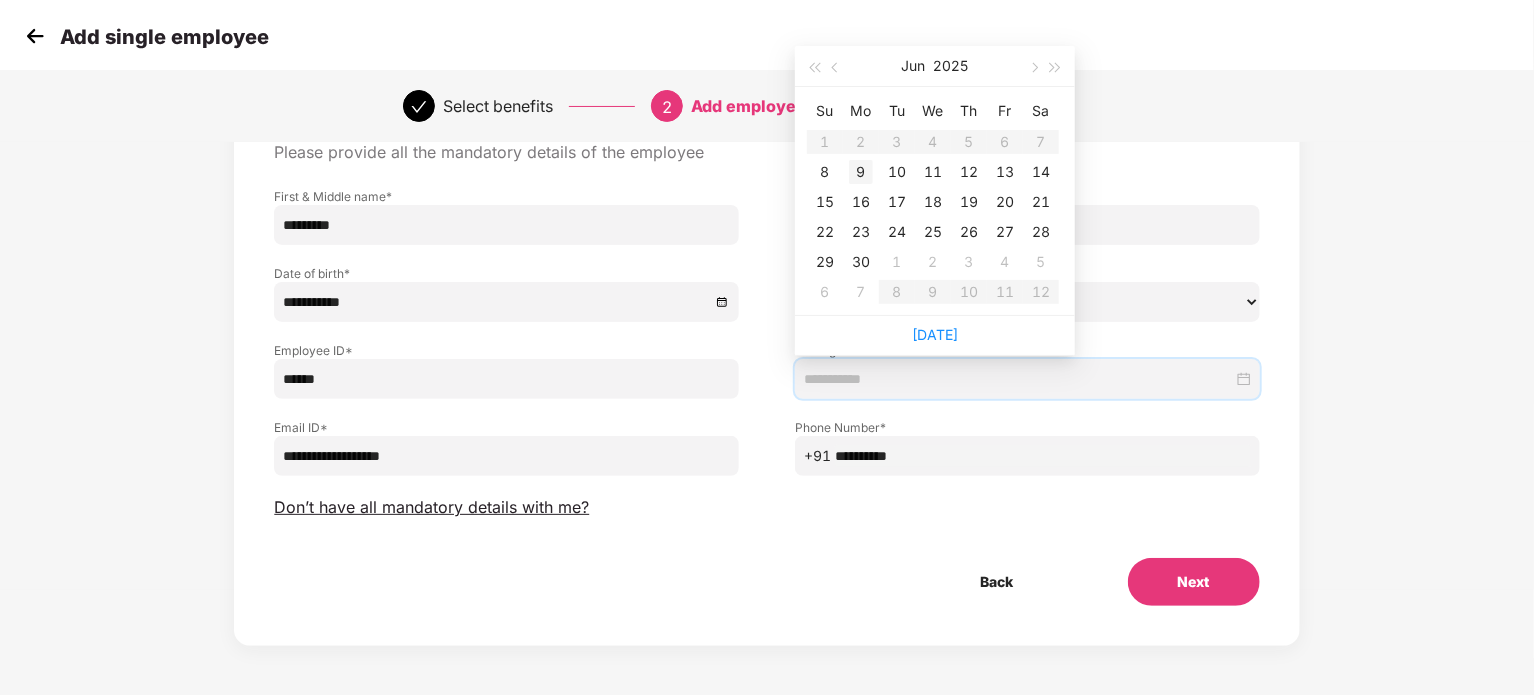 type on "**********" 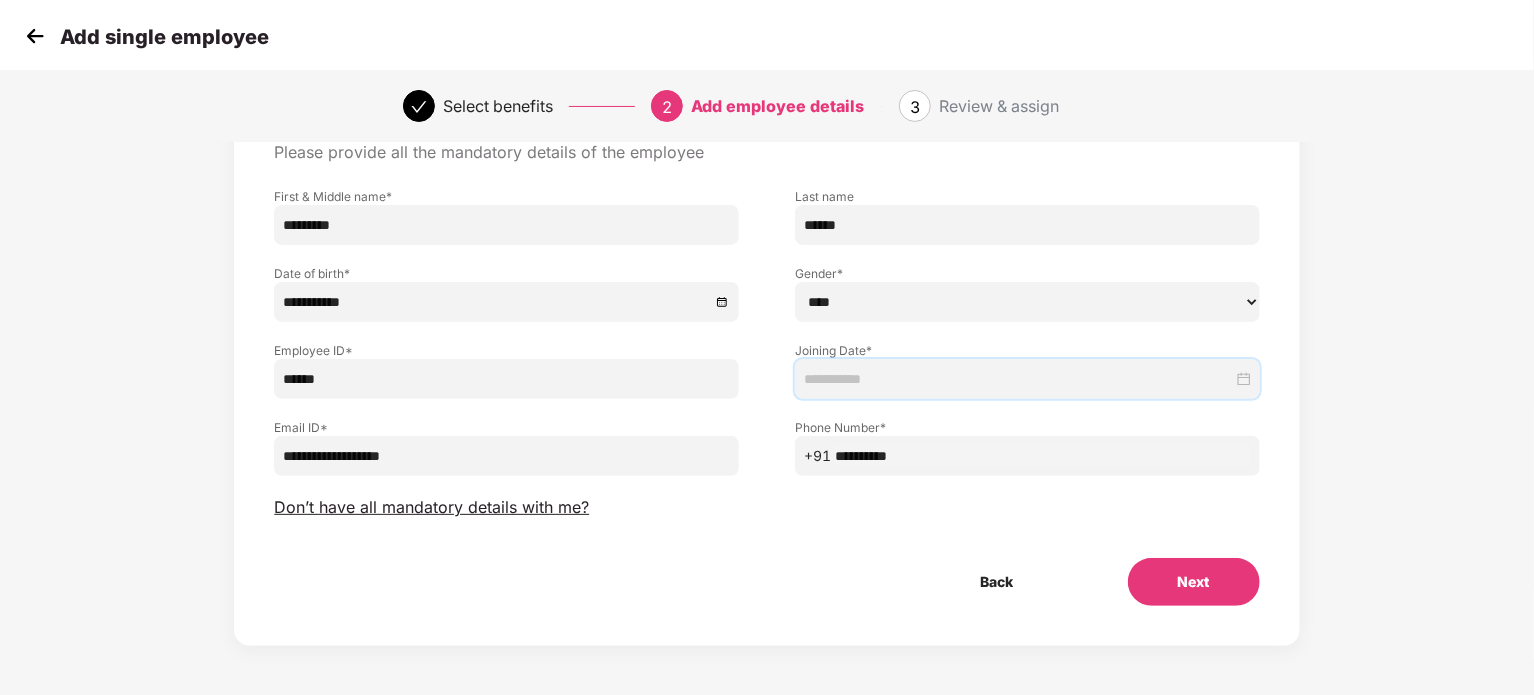 click at bounding box center [1018, 379] 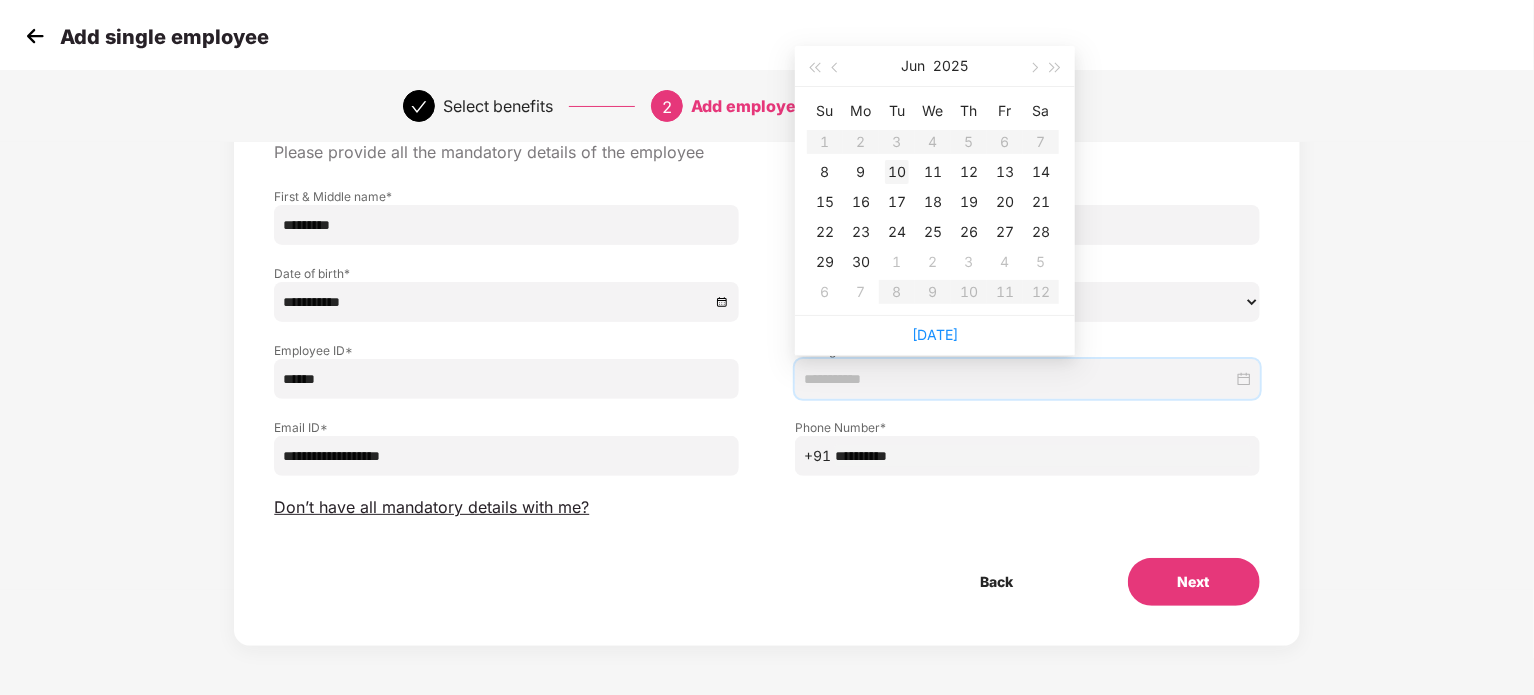 click on "10" at bounding box center [897, 172] 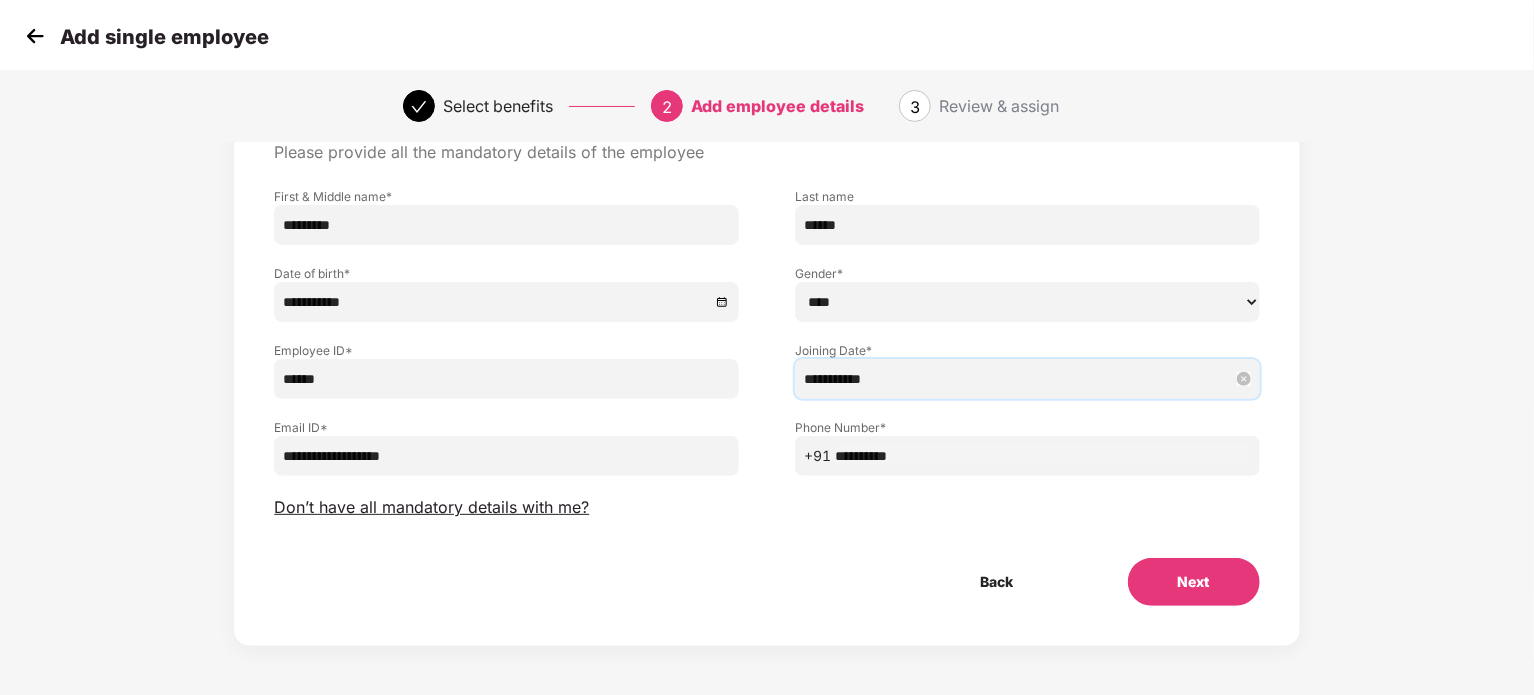 click on "**********" at bounding box center (1027, 379) 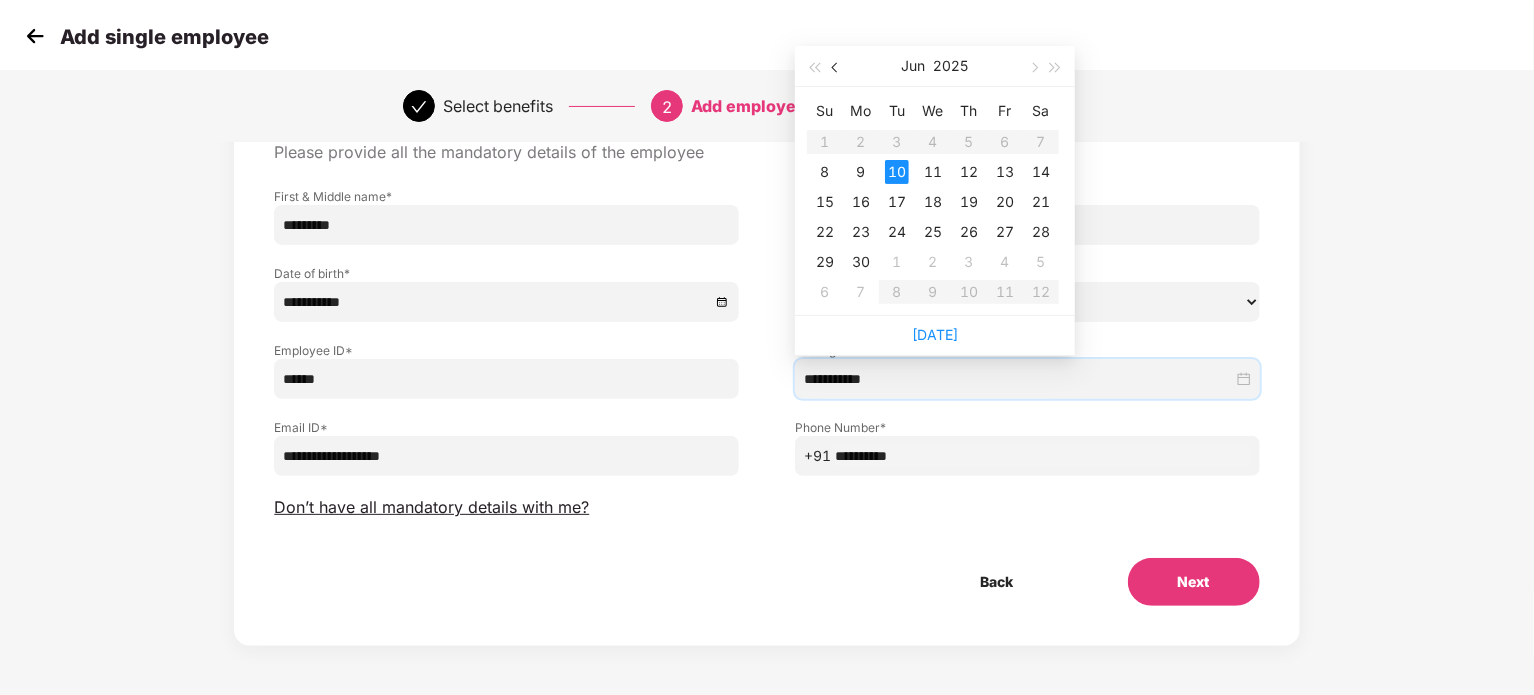 click at bounding box center (837, 68) 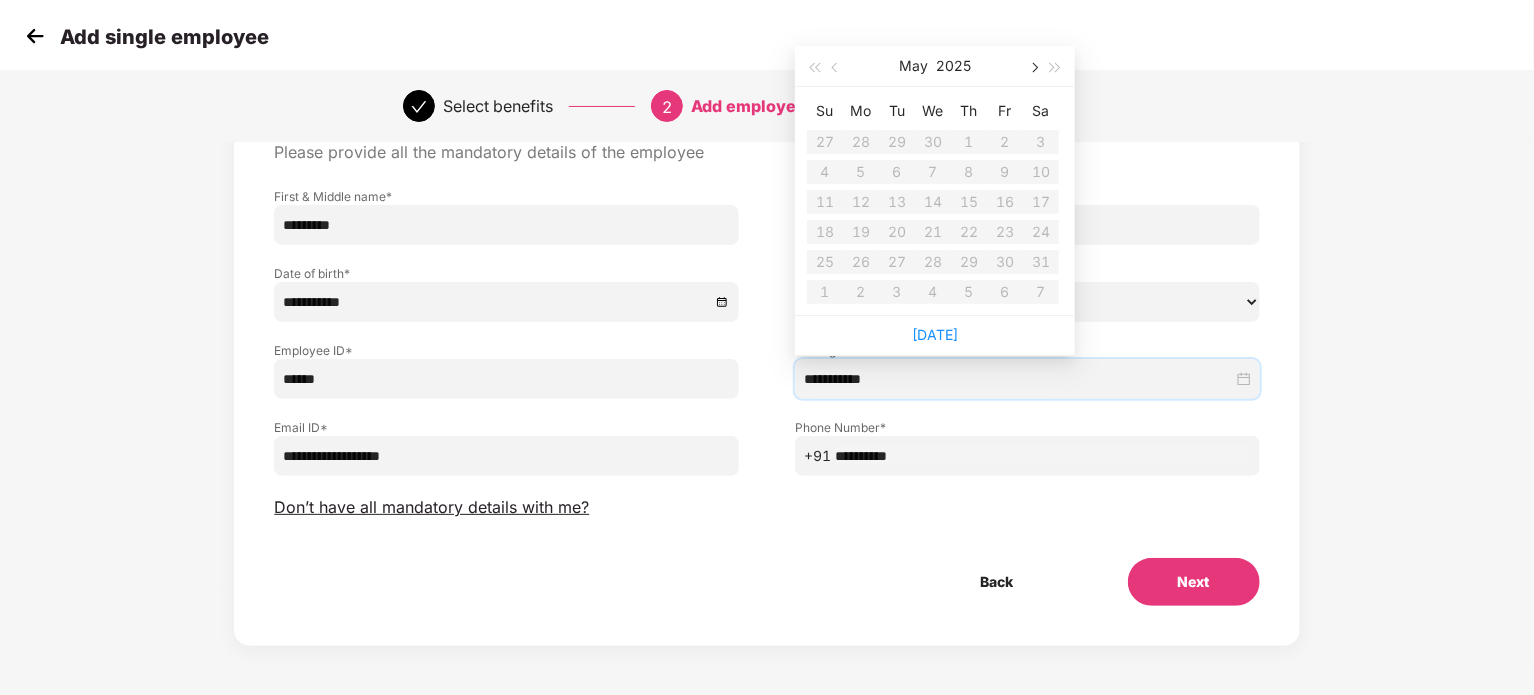 click at bounding box center [1033, 66] 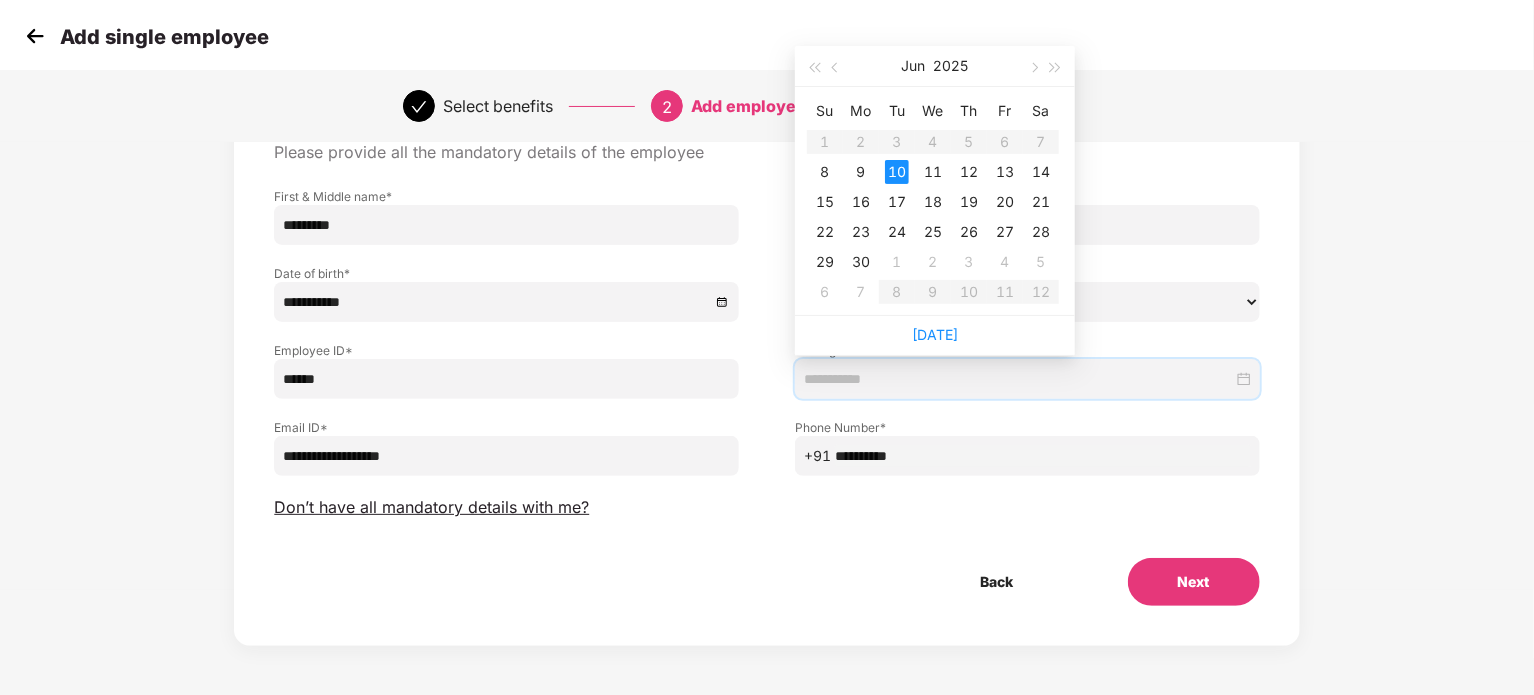 type on "**********" 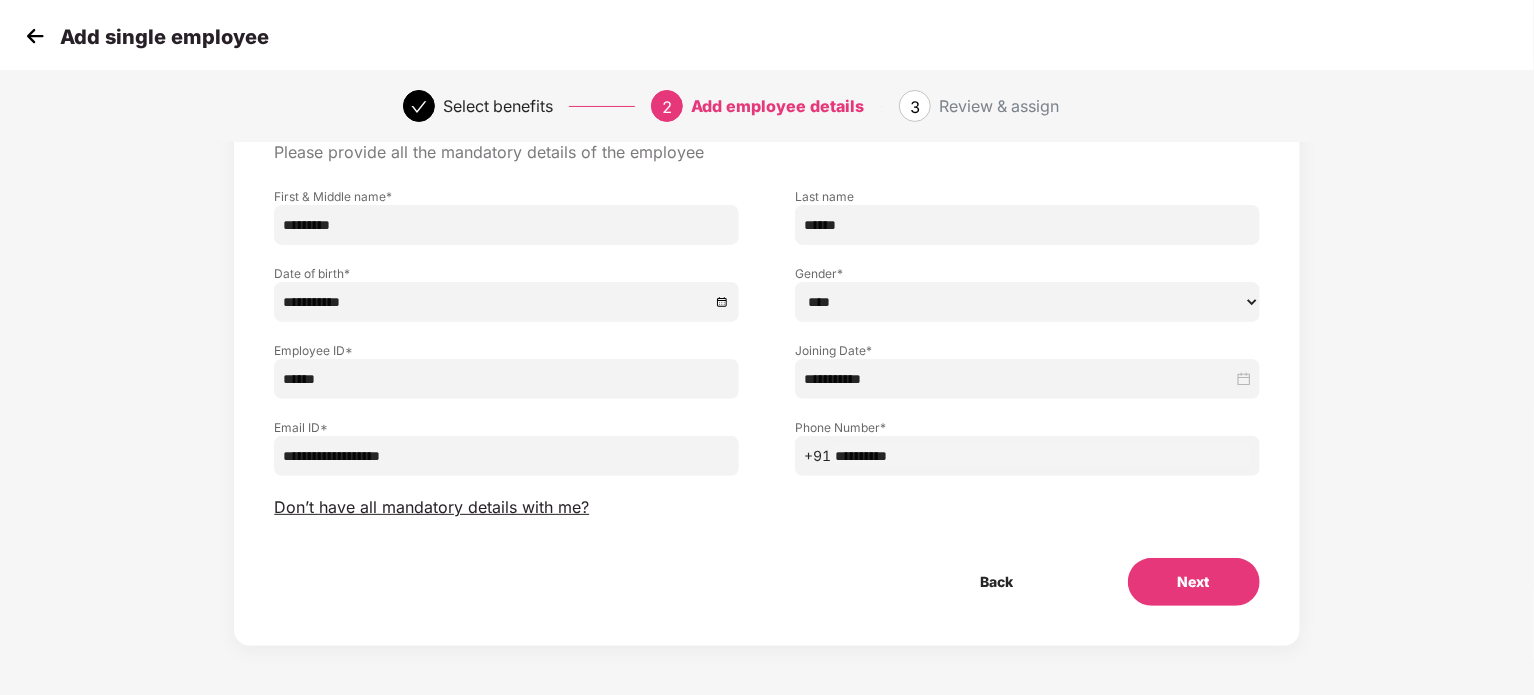 click on "Next" at bounding box center (1194, 582) 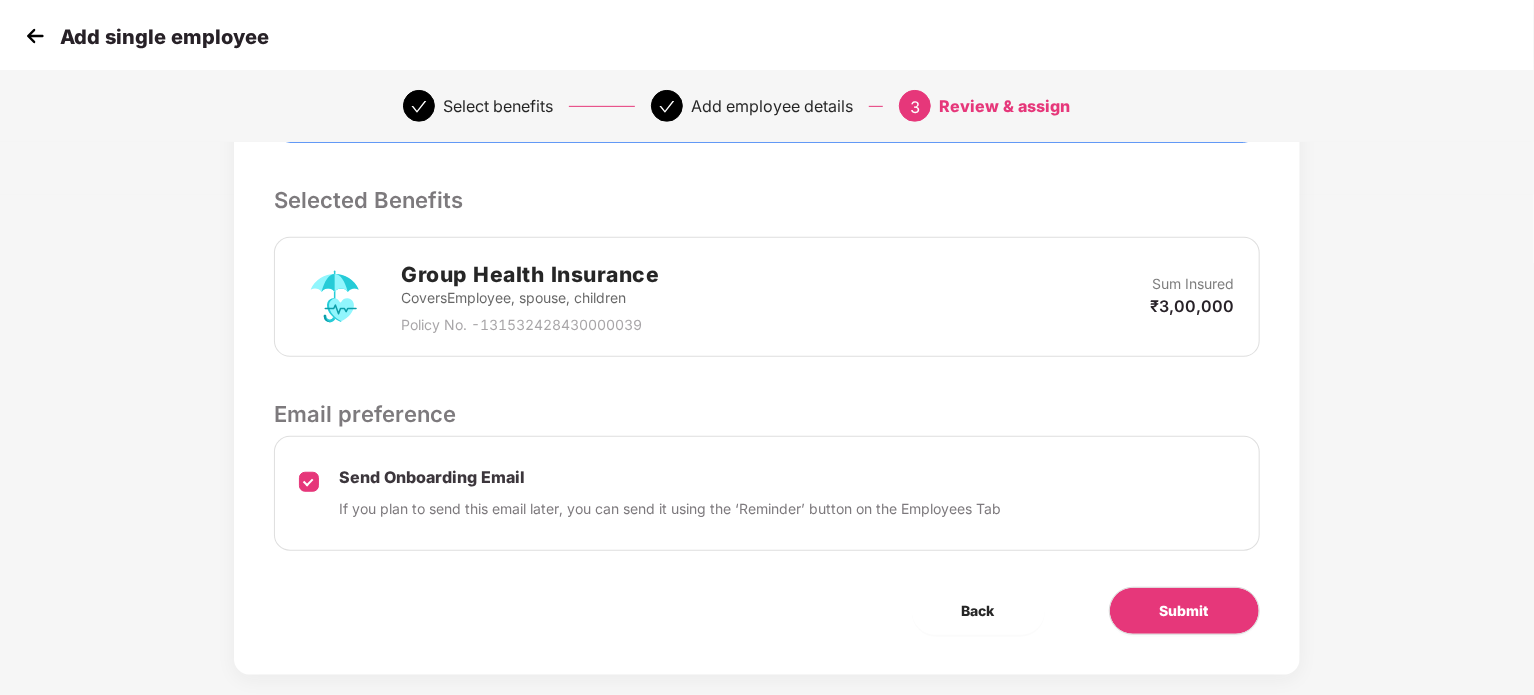 scroll, scrollTop: 528, scrollLeft: 0, axis: vertical 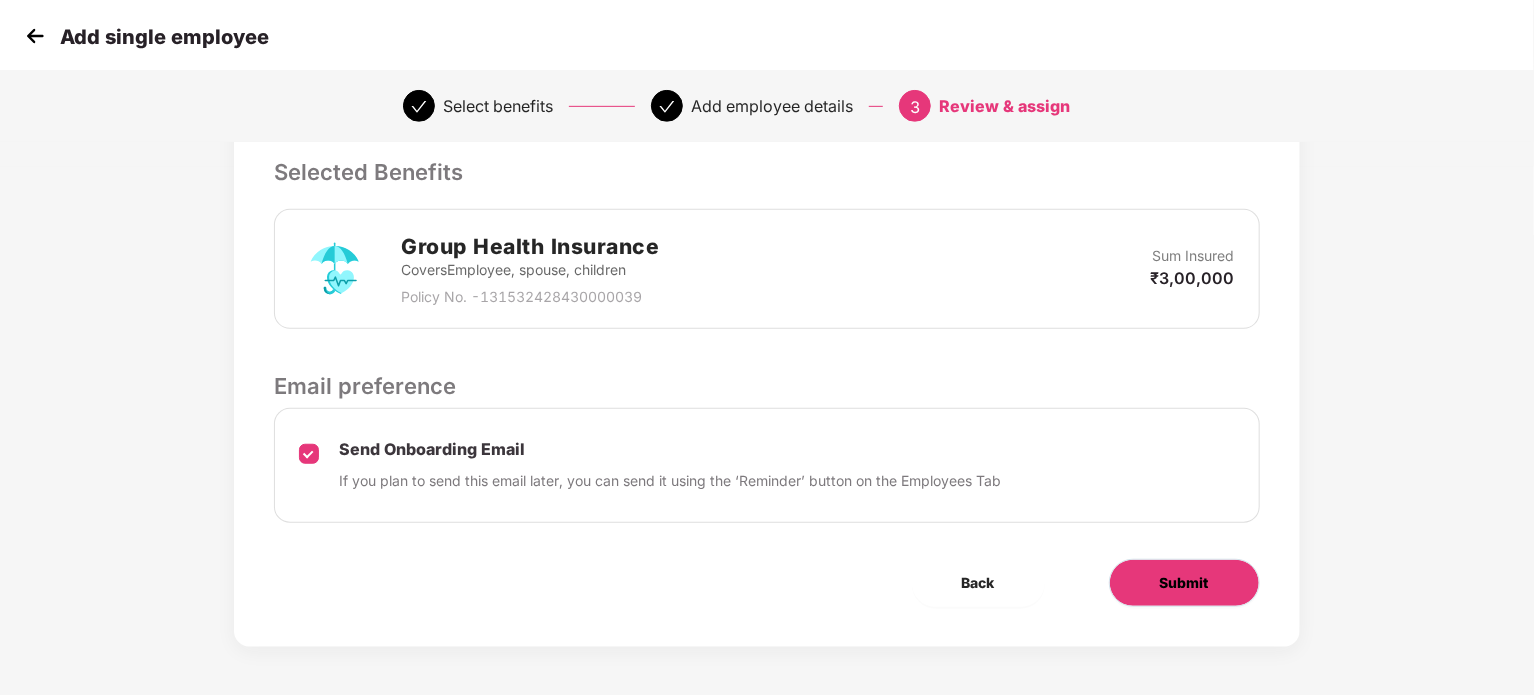 click on "Submit" at bounding box center (1184, 583) 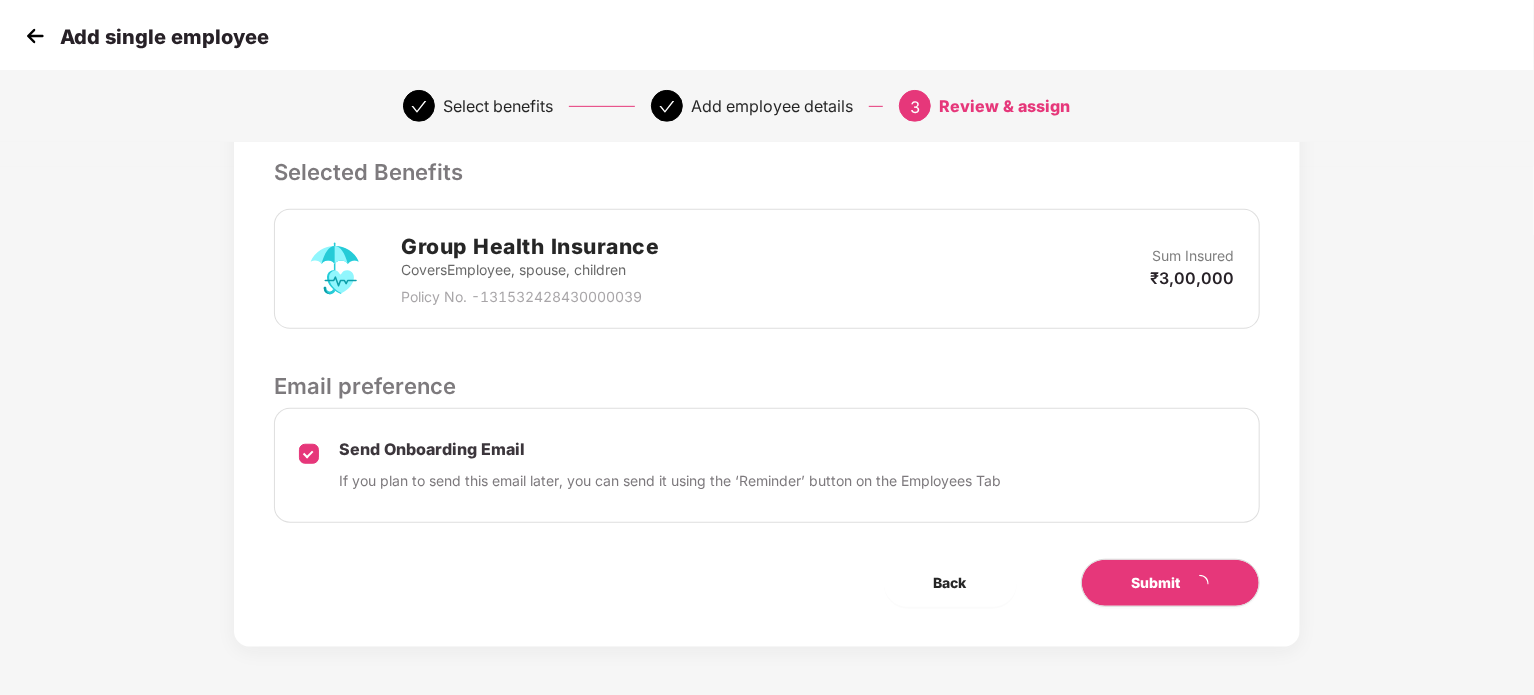 scroll, scrollTop: 0, scrollLeft: 0, axis: both 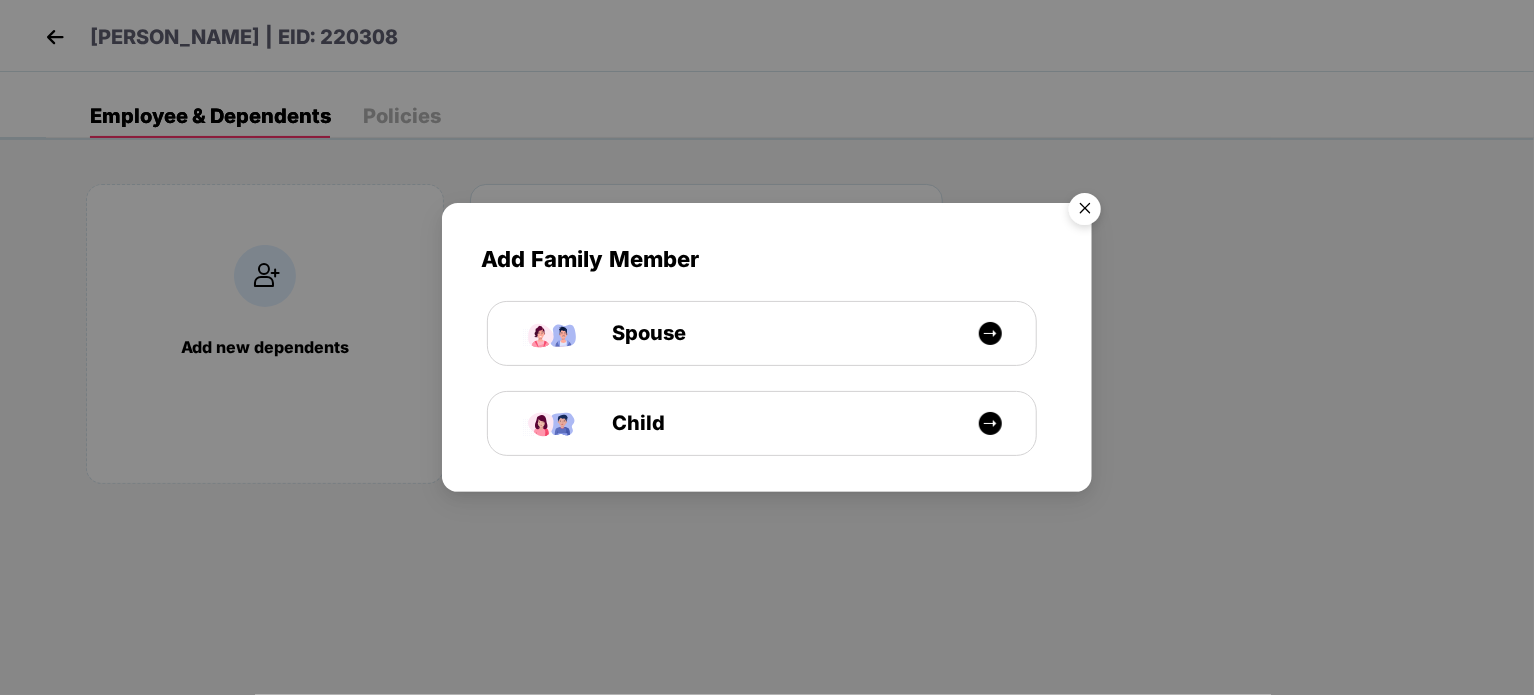 click at bounding box center [1085, 212] 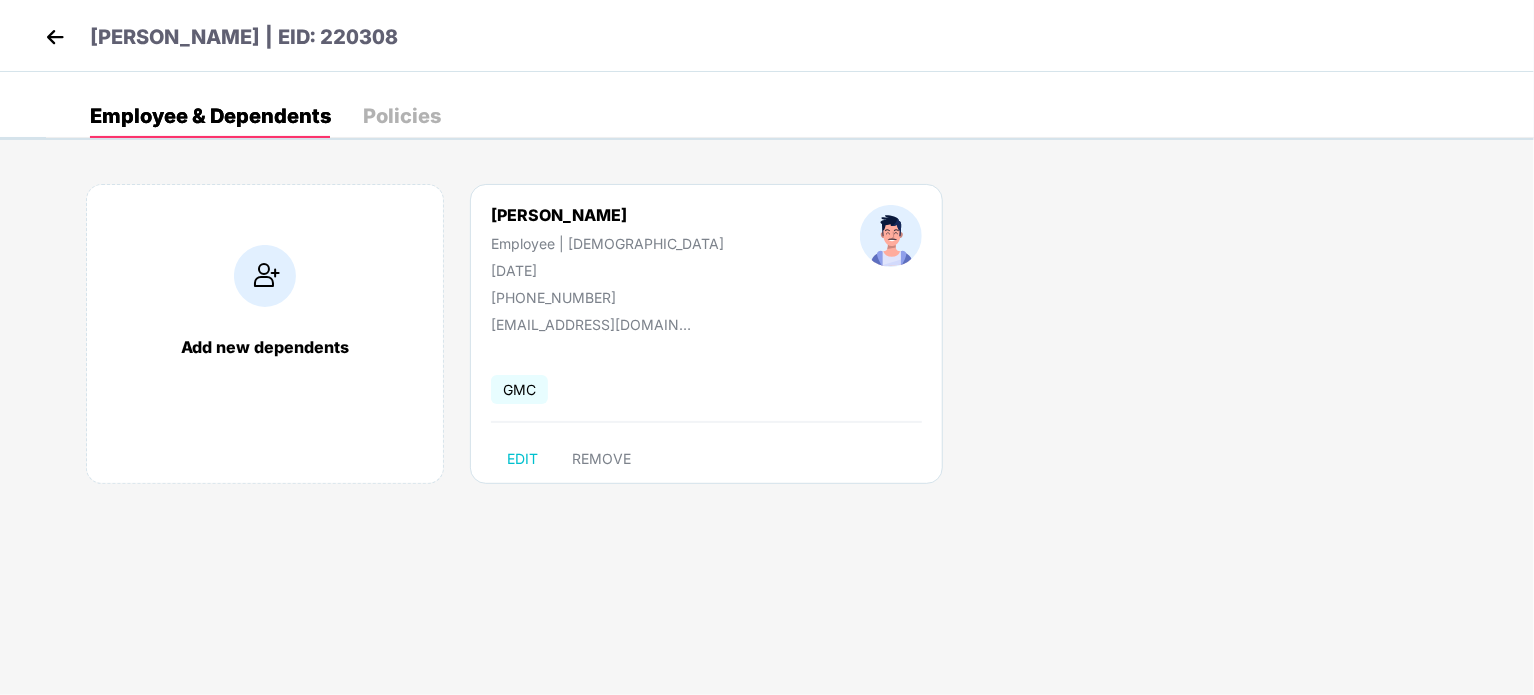 click at bounding box center (55, 37) 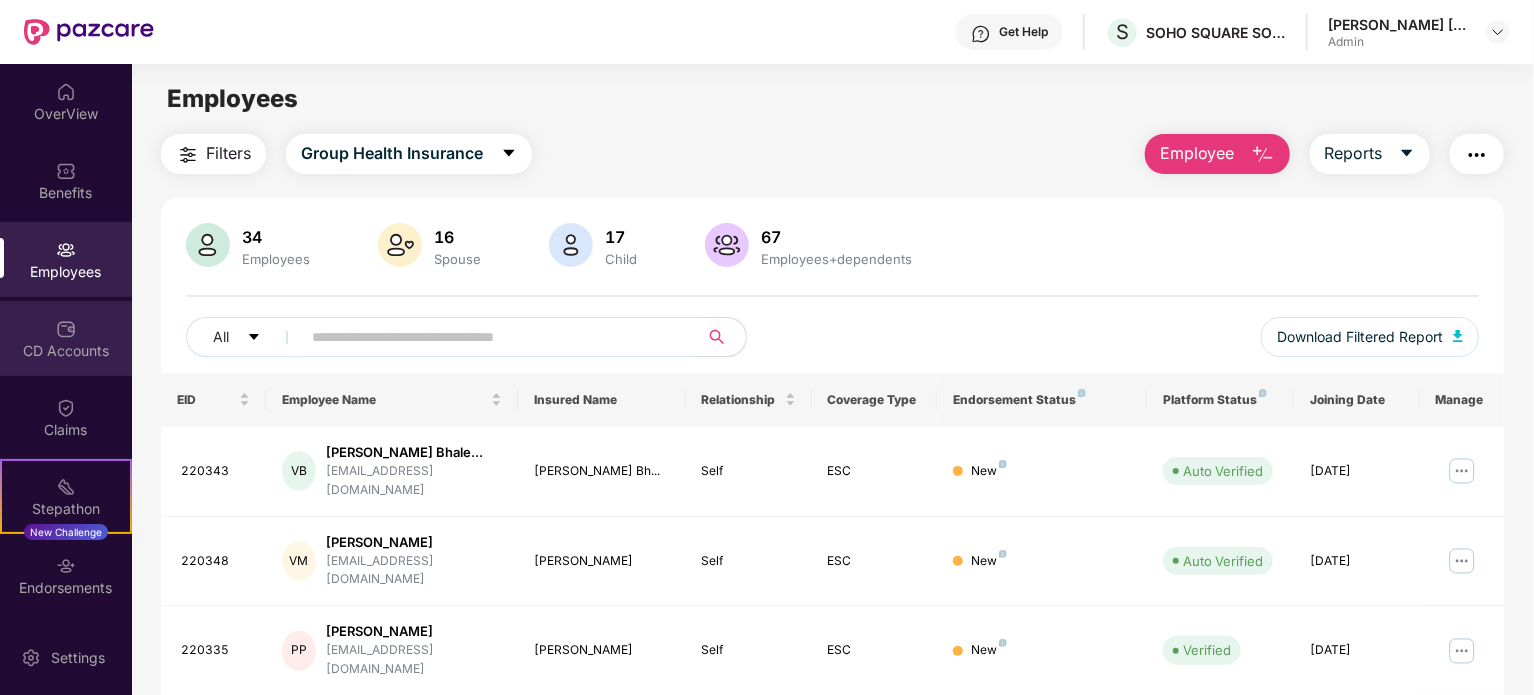 click at bounding box center (66, 329) 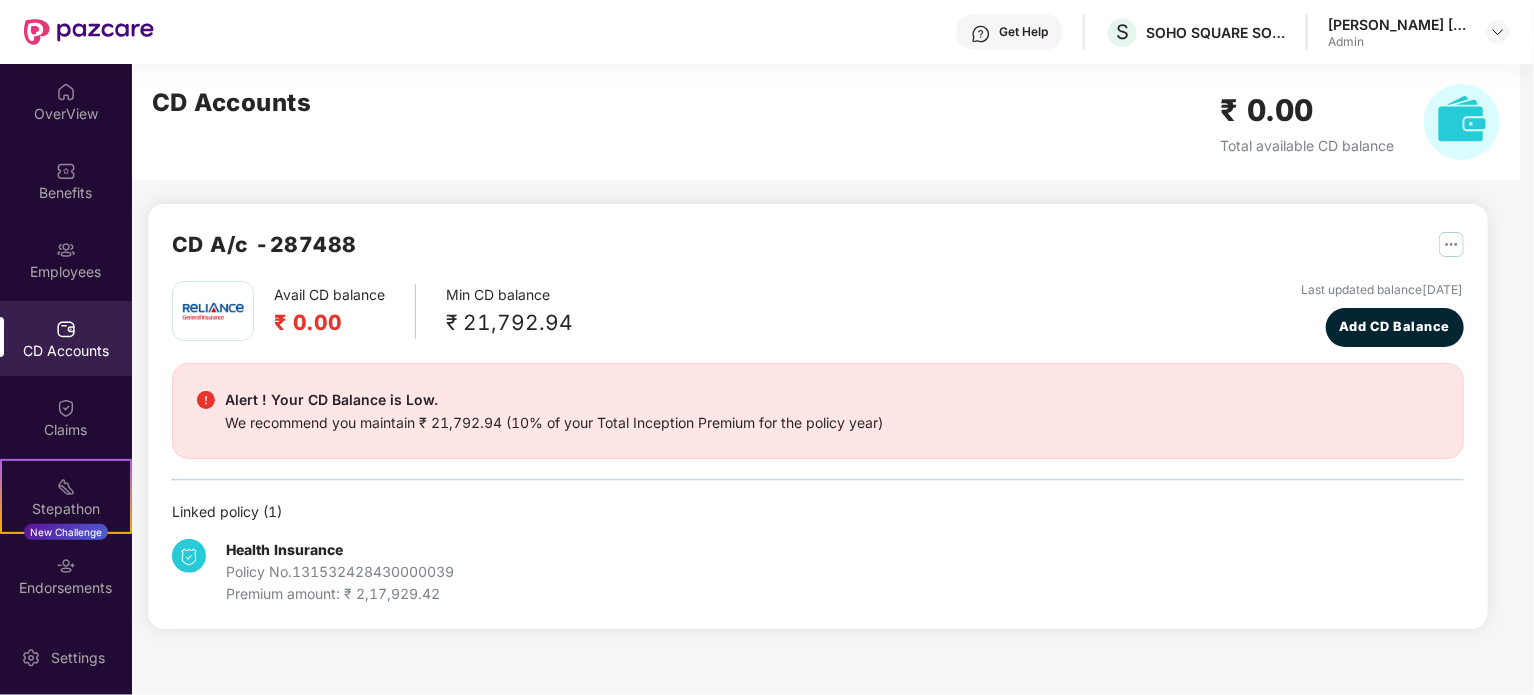 click on "Health Insurance" at bounding box center [284, 549] 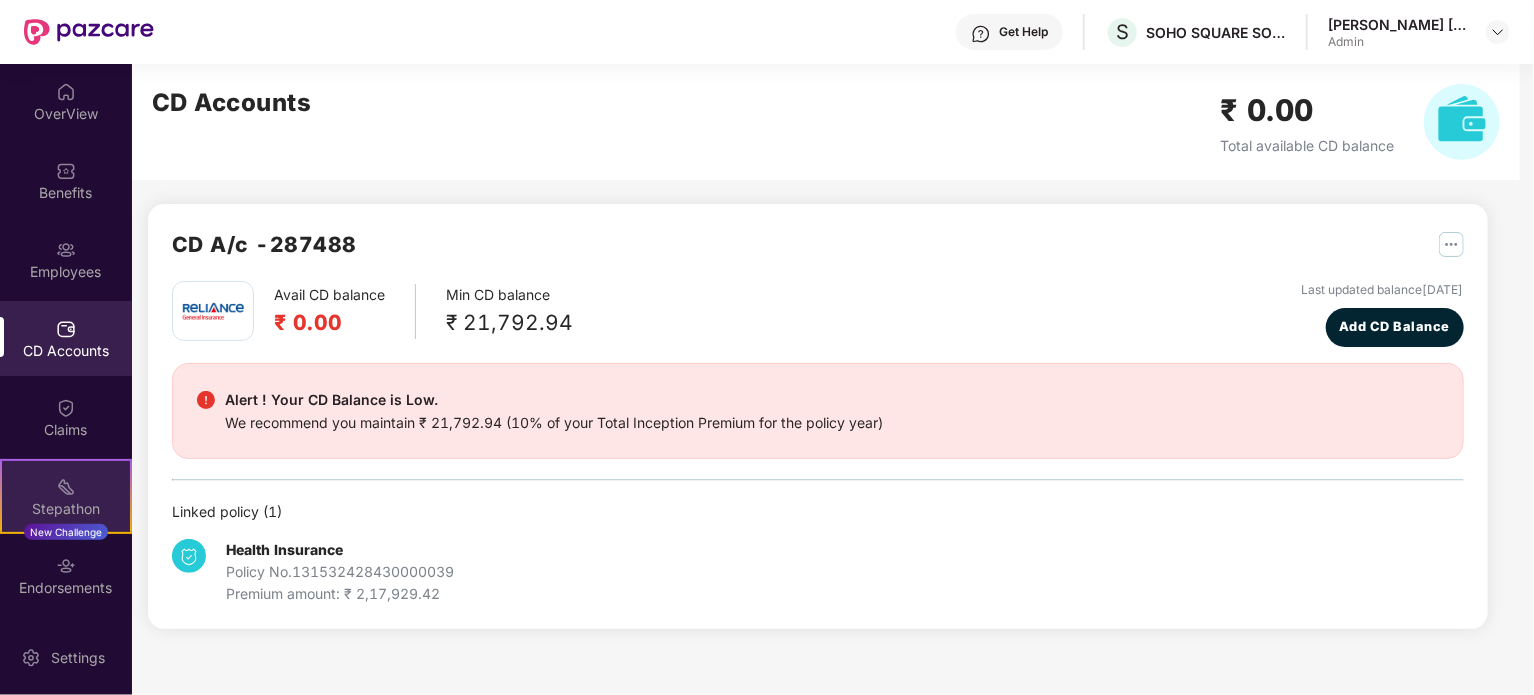 scroll, scrollTop: 76, scrollLeft: 0, axis: vertical 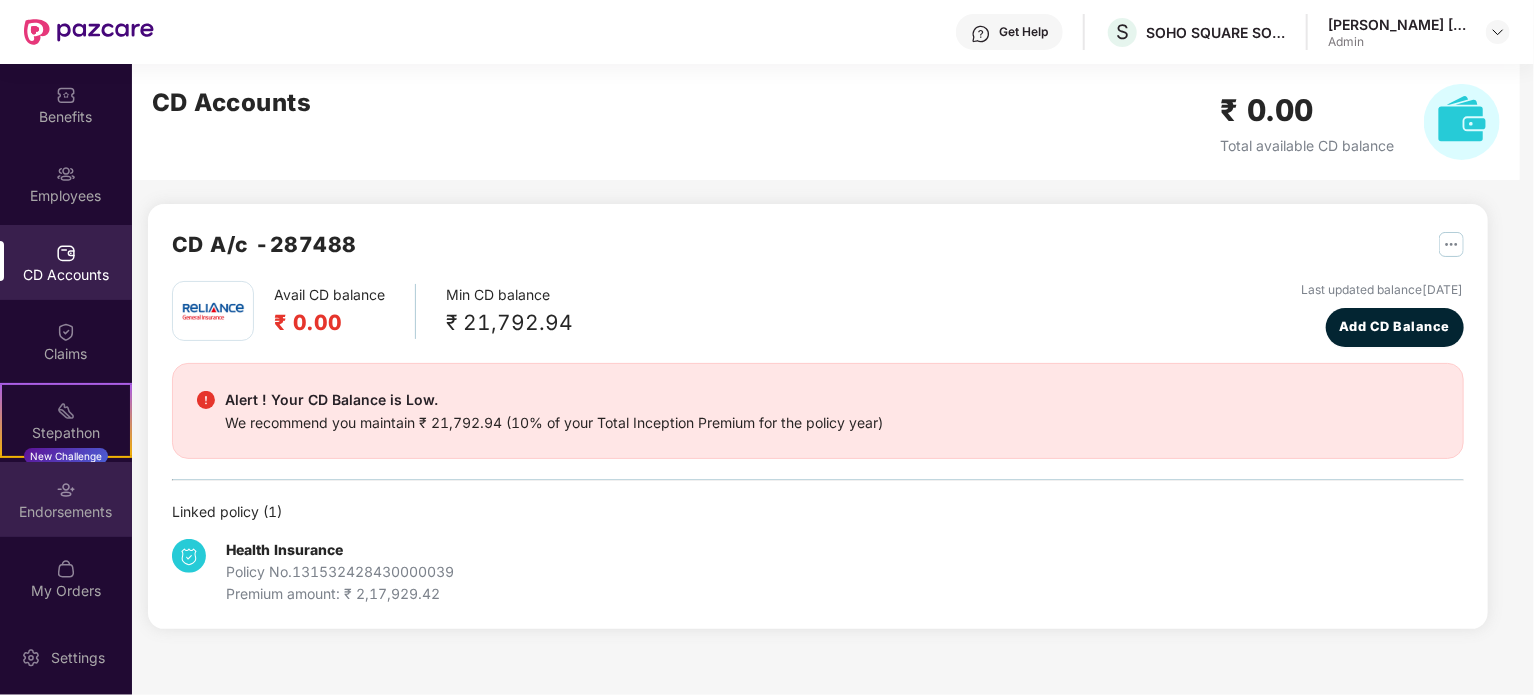 click on "Endorsements" at bounding box center [66, 512] 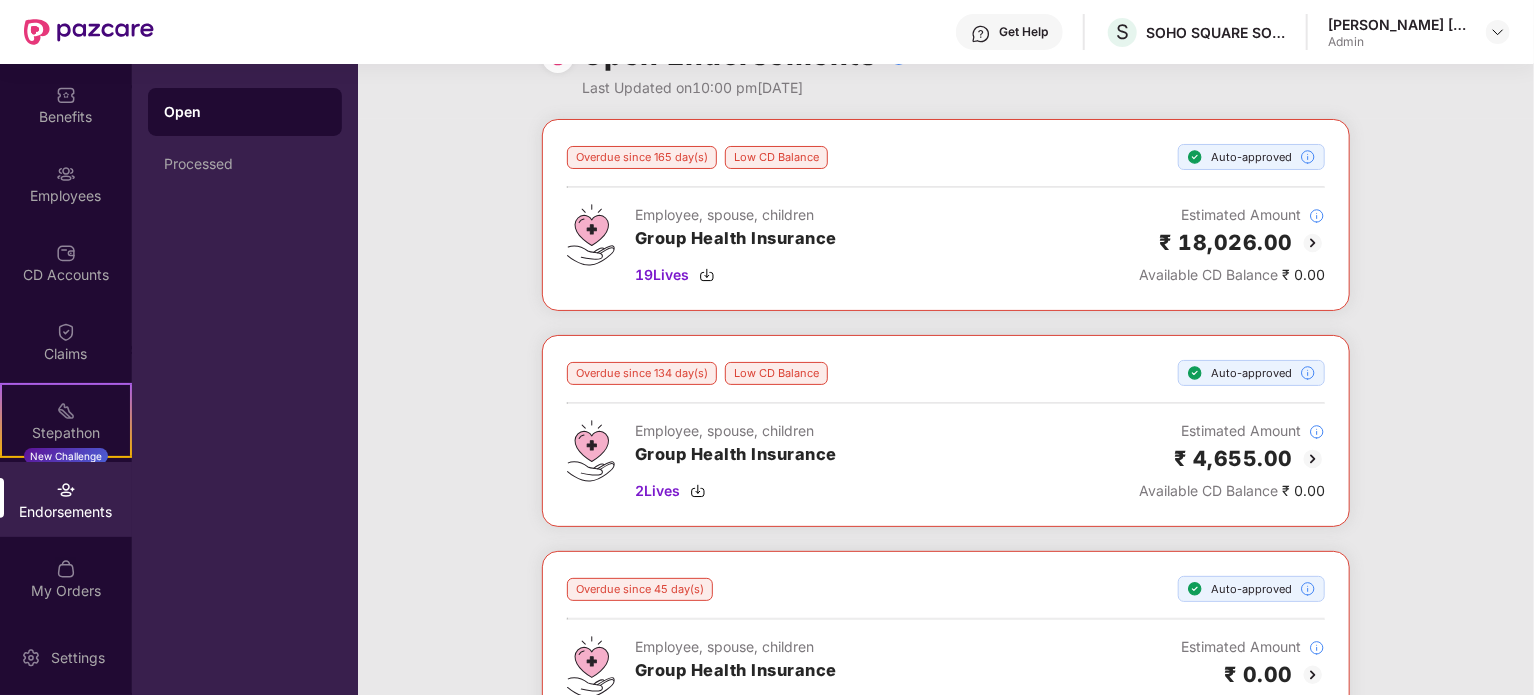 scroll, scrollTop: 0, scrollLeft: 0, axis: both 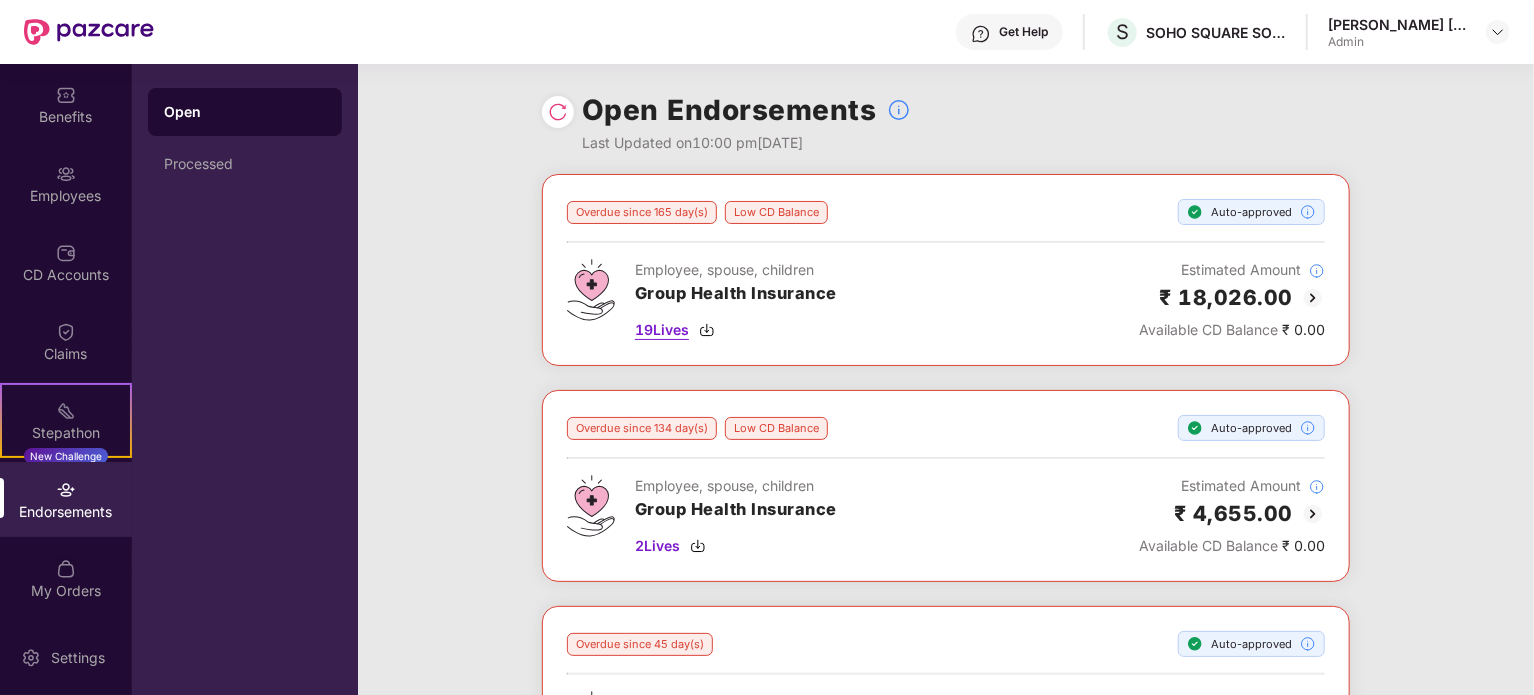 click on "19  Lives" at bounding box center [662, 330] 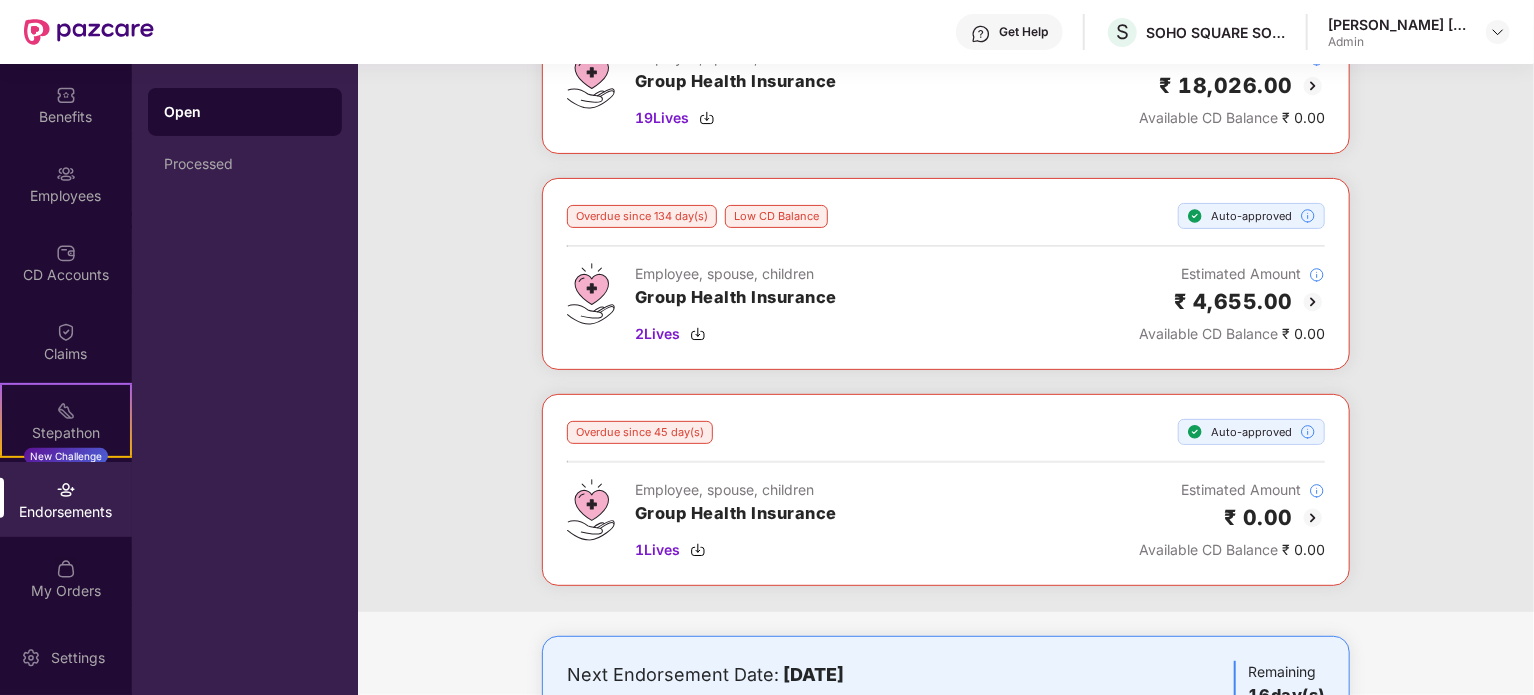 scroll, scrollTop: 220, scrollLeft: 0, axis: vertical 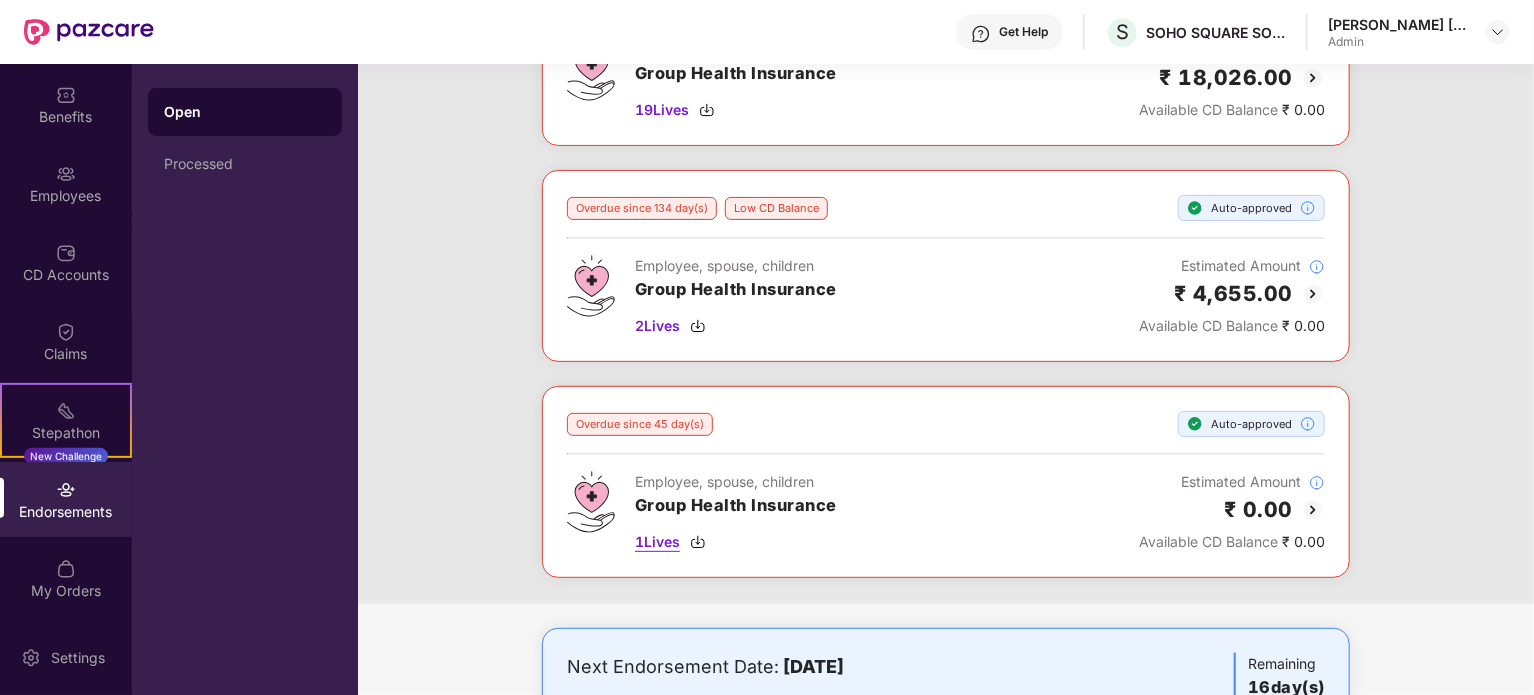 click on "1  Lives" at bounding box center (657, 542) 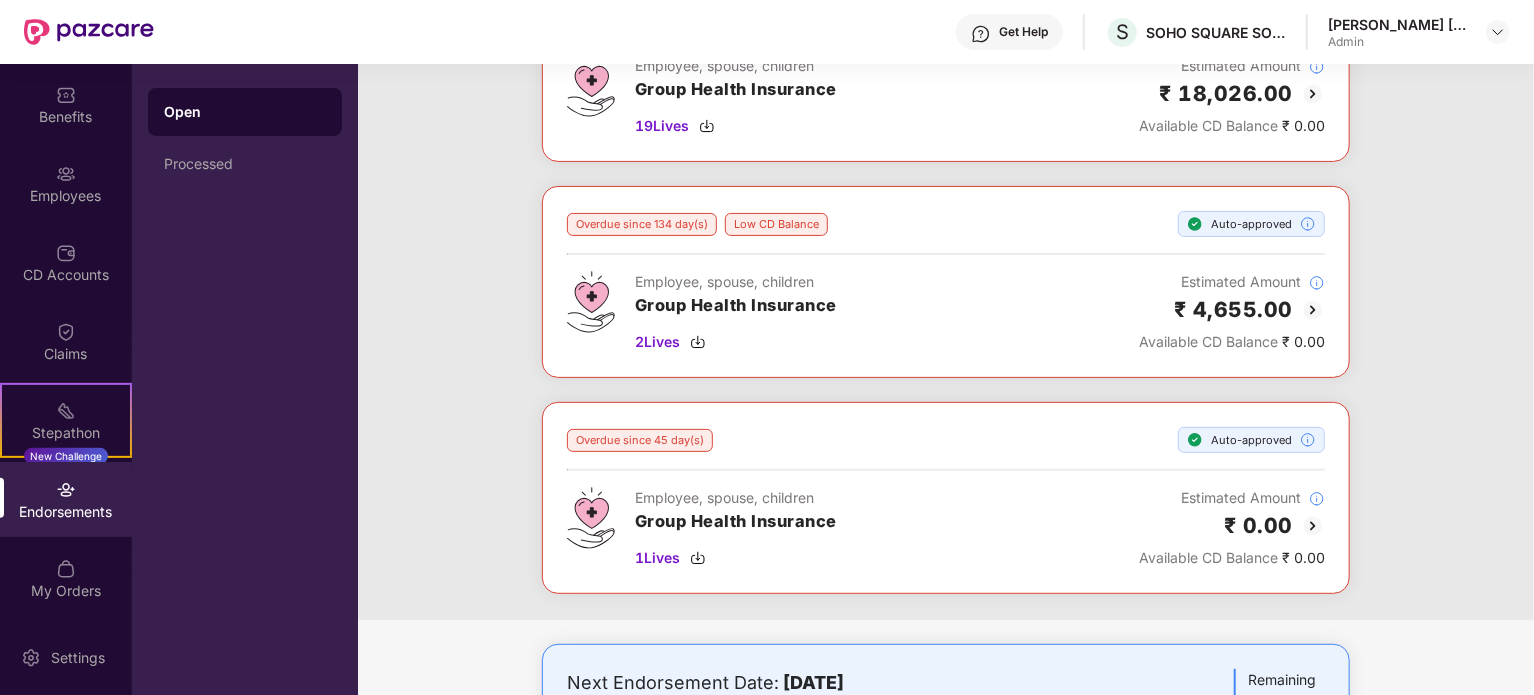 scroll, scrollTop: 187, scrollLeft: 0, axis: vertical 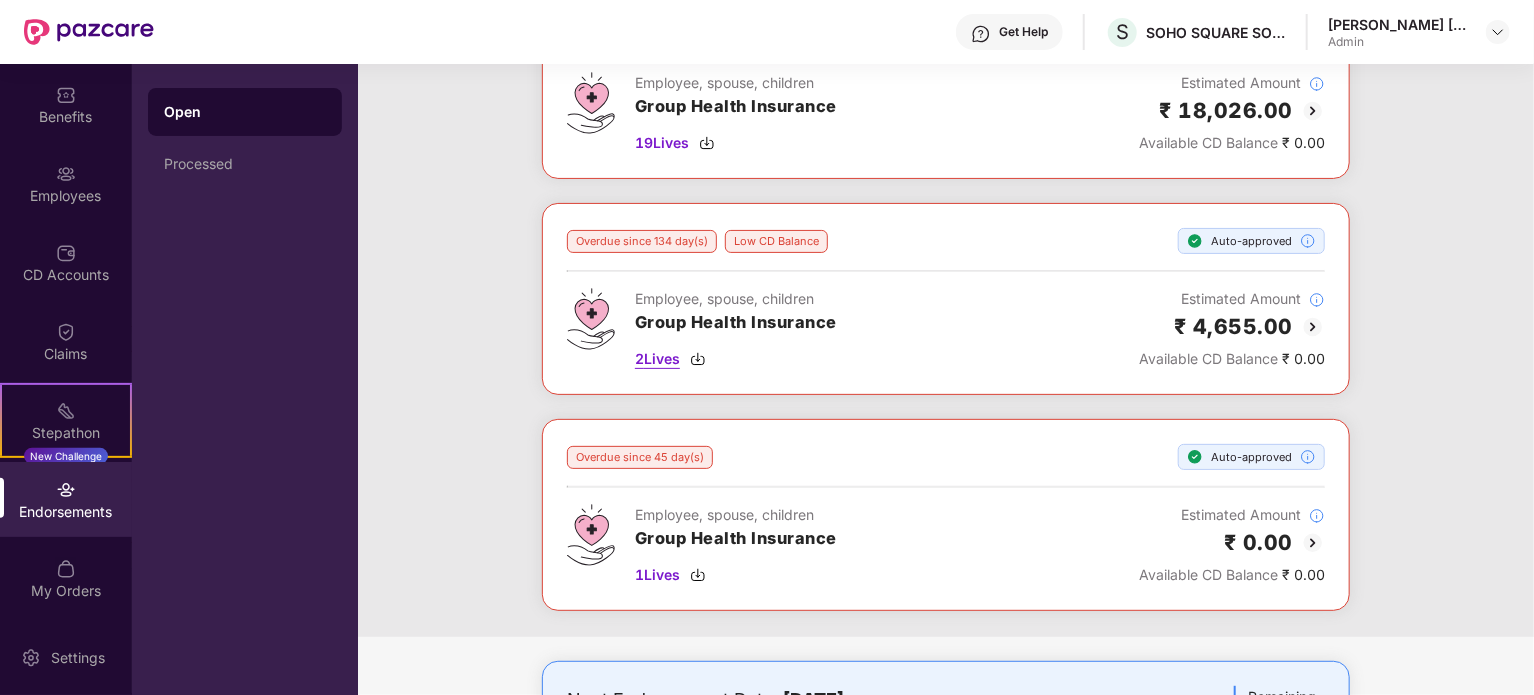 click on "2  Lives" at bounding box center (657, 359) 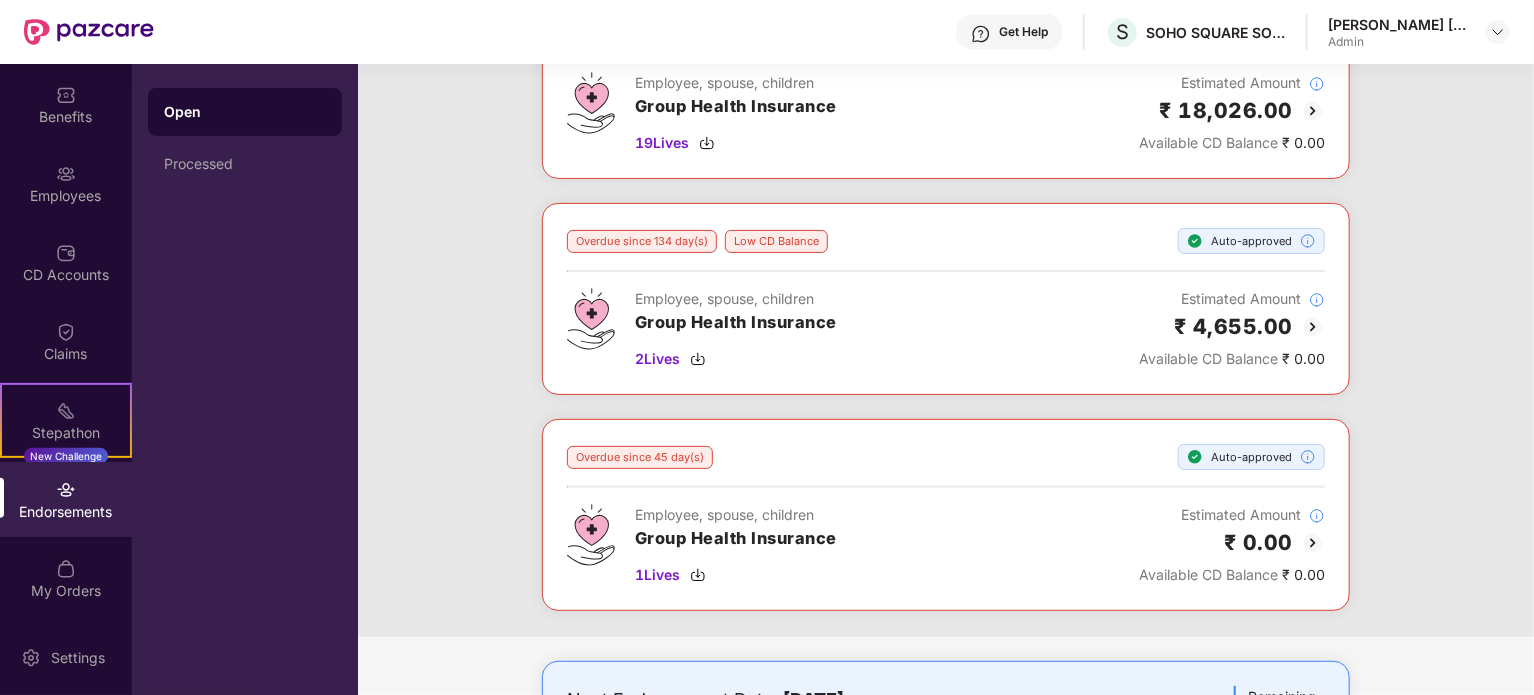 scroll, scrollTop: 0, scrollLeft: 0, axis: both 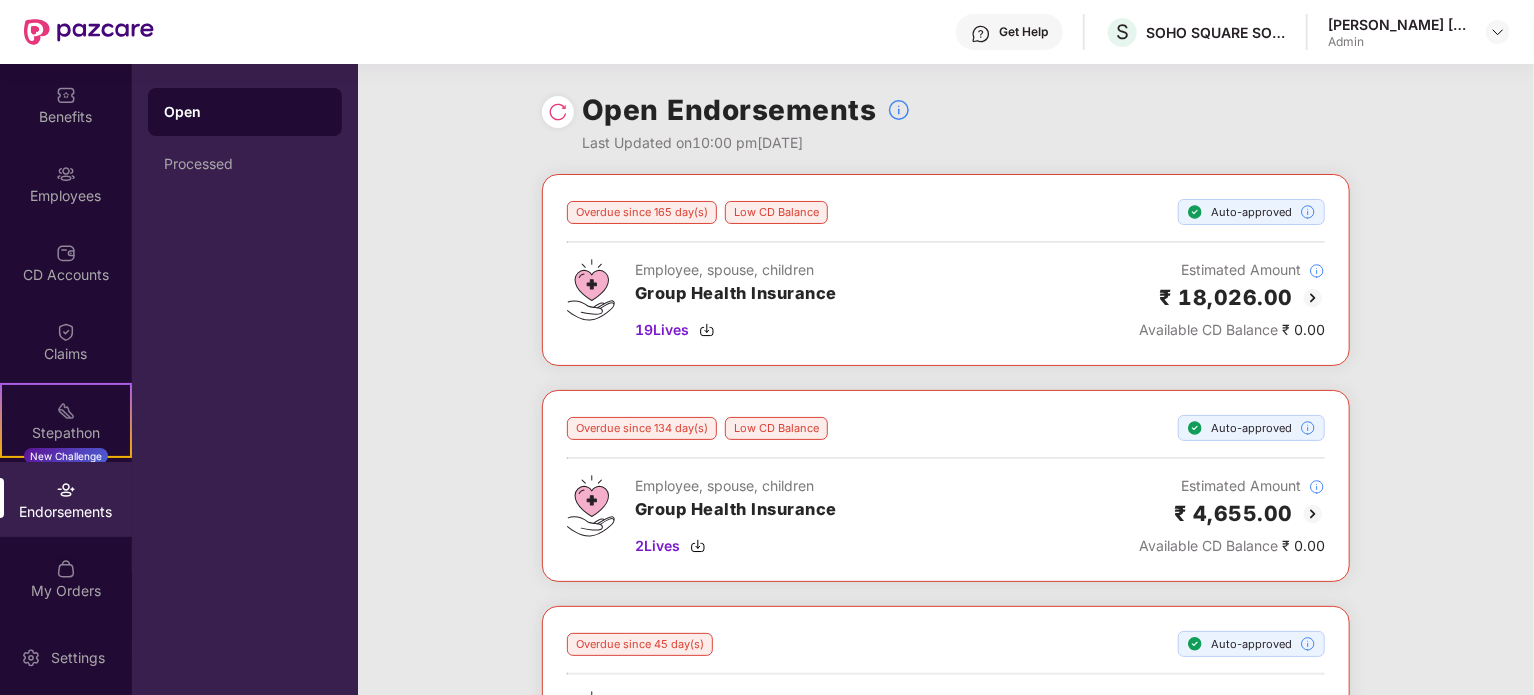 click at bounding box center (558, 112) 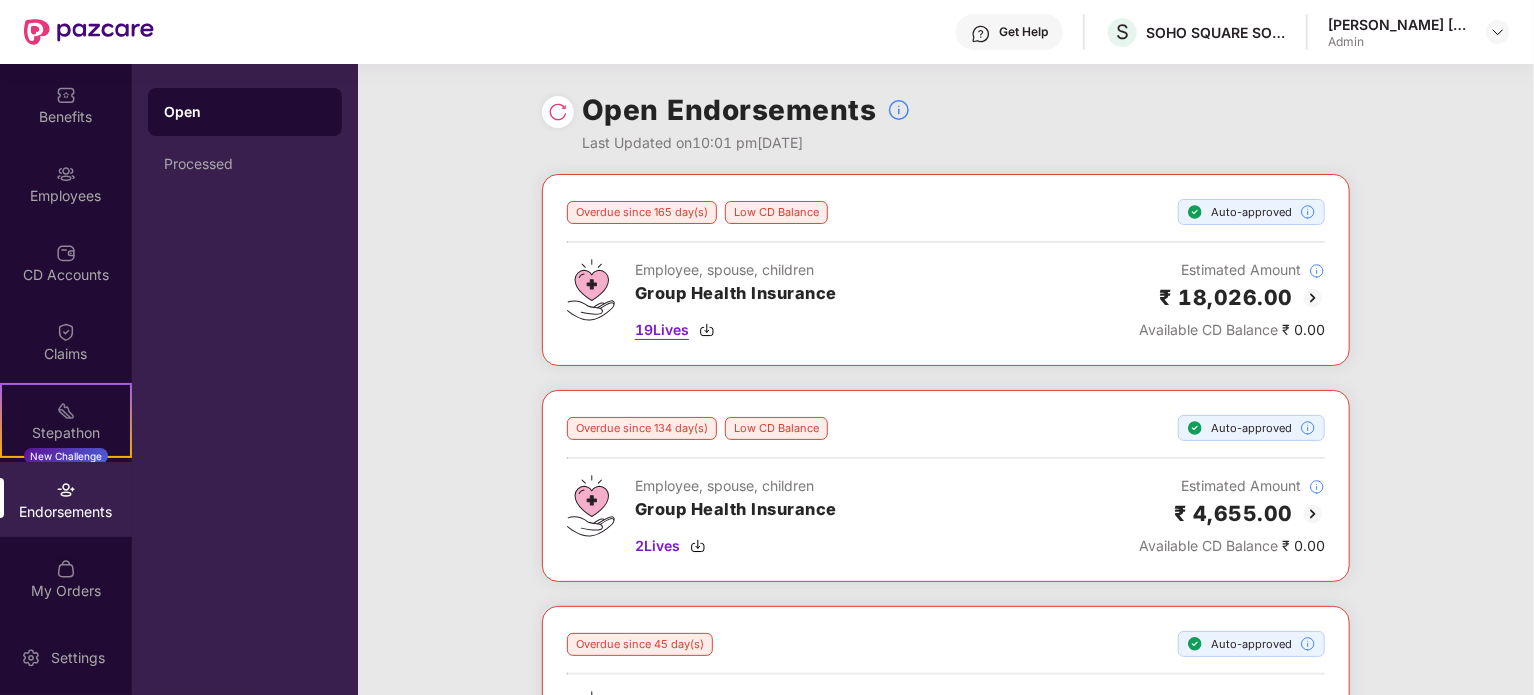 click on "19  Lives" at bounding box center [662, 330] 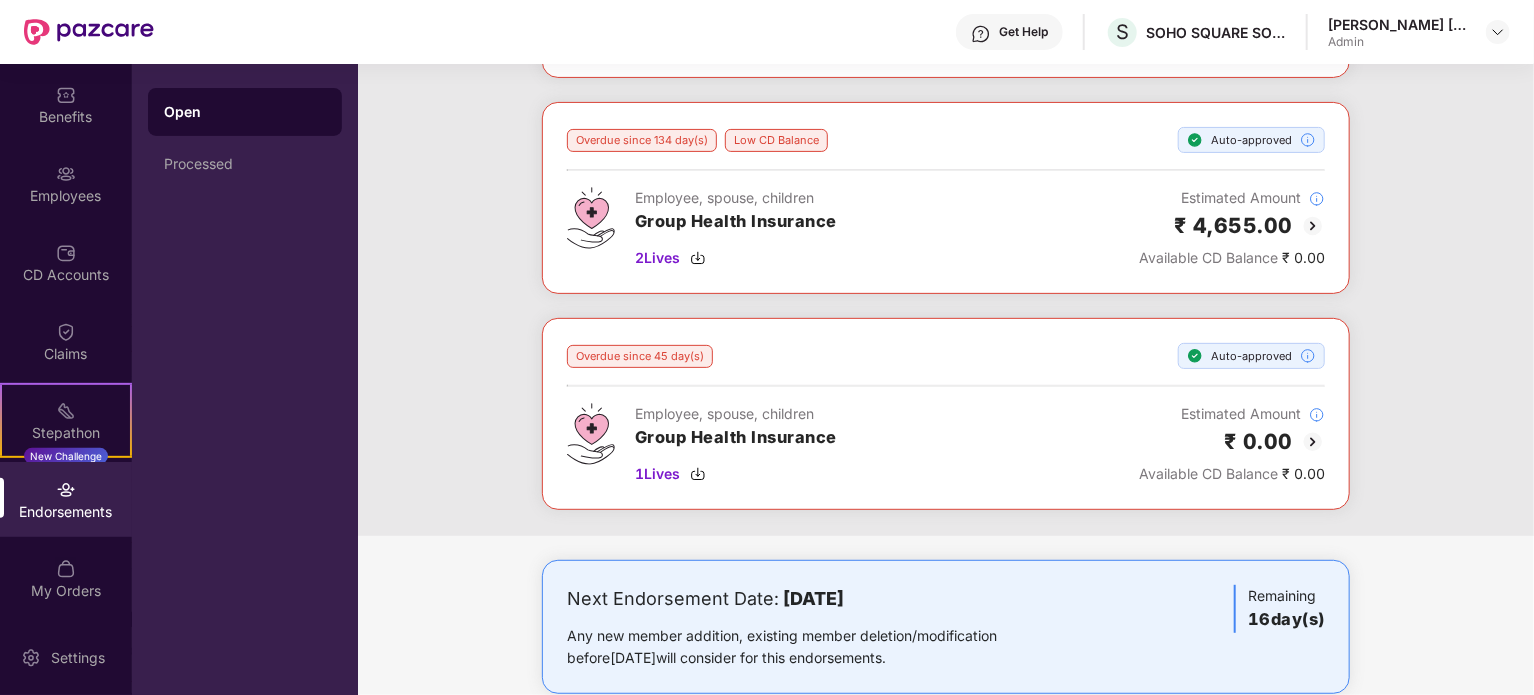 scroll, scrollTop: 323, scrollLeft: 0, axis: vertical 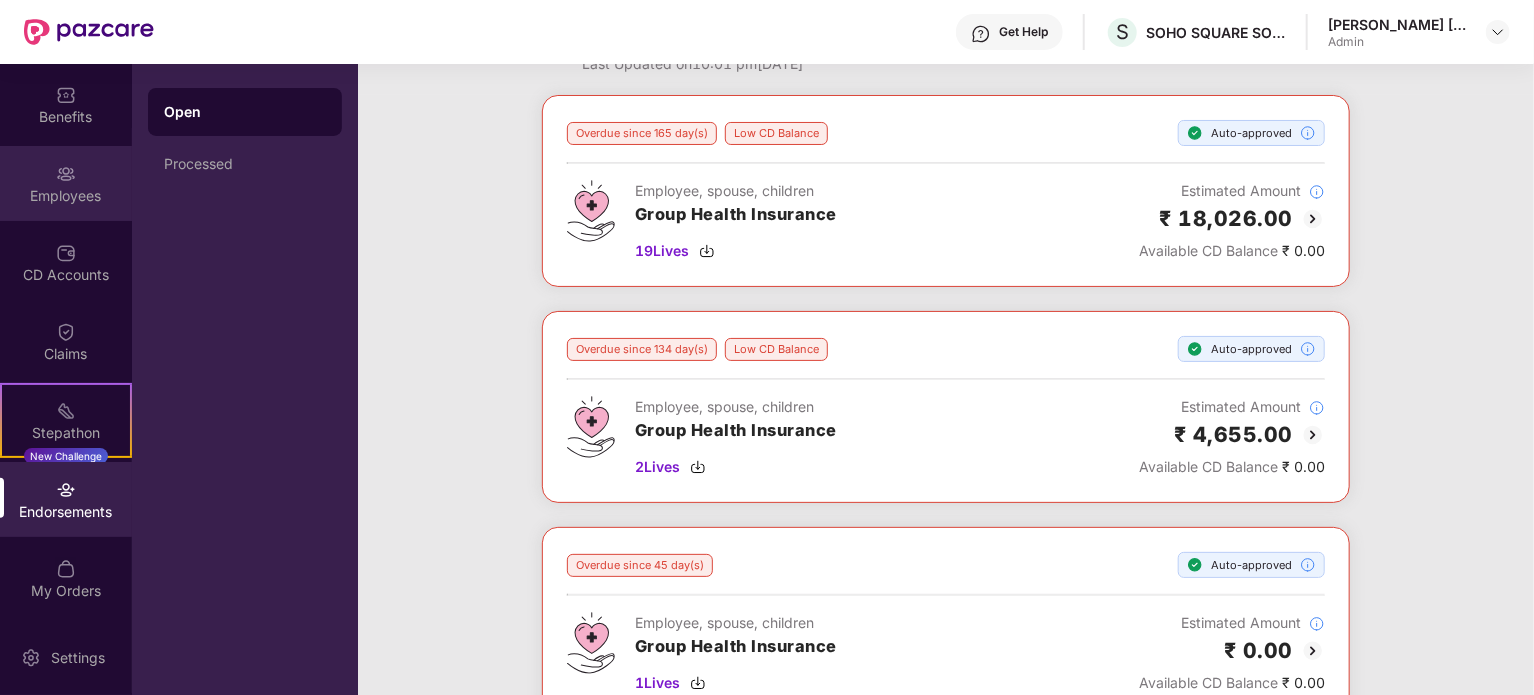 click on "Employees" at bounding box center (66, 183) 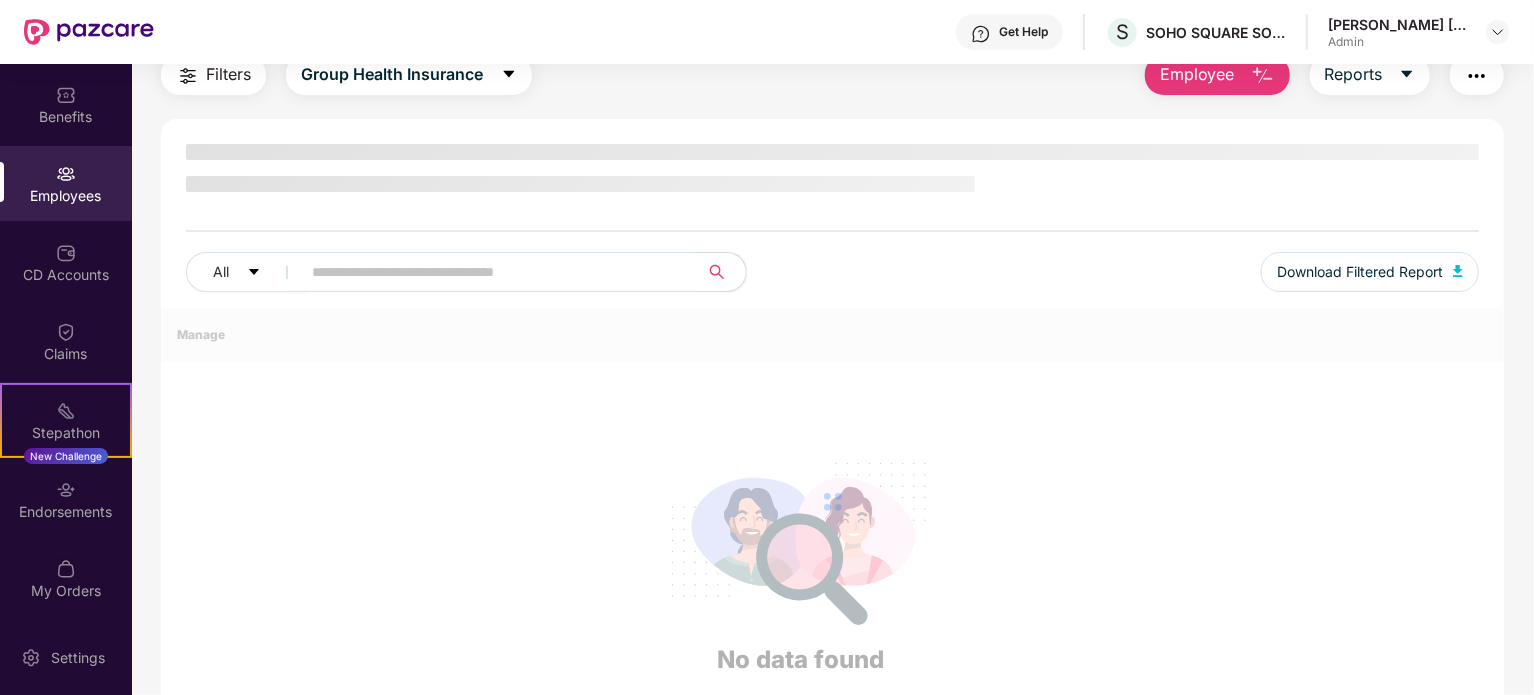 scroll, scrollTop: 79, scrollLeft: 0, axis: vertical 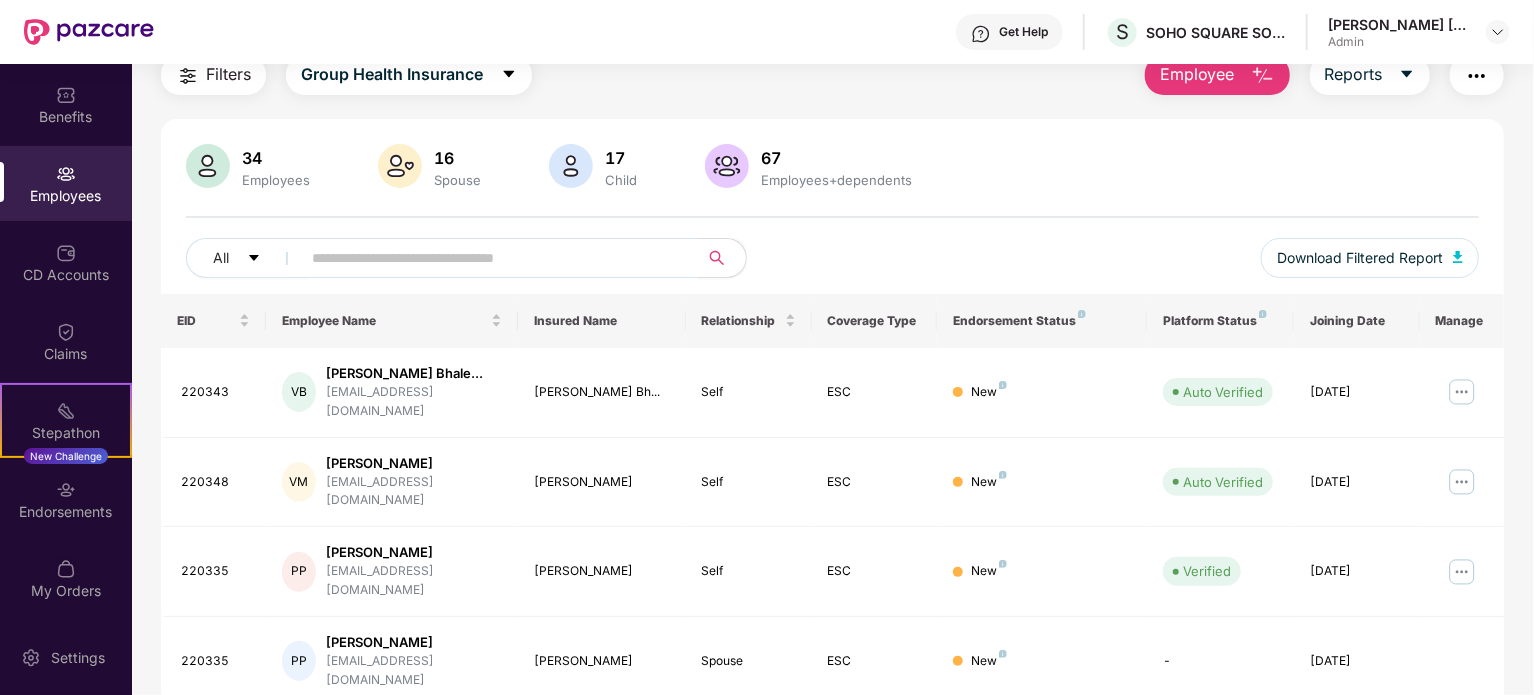 click at bounding box center (491, 258) 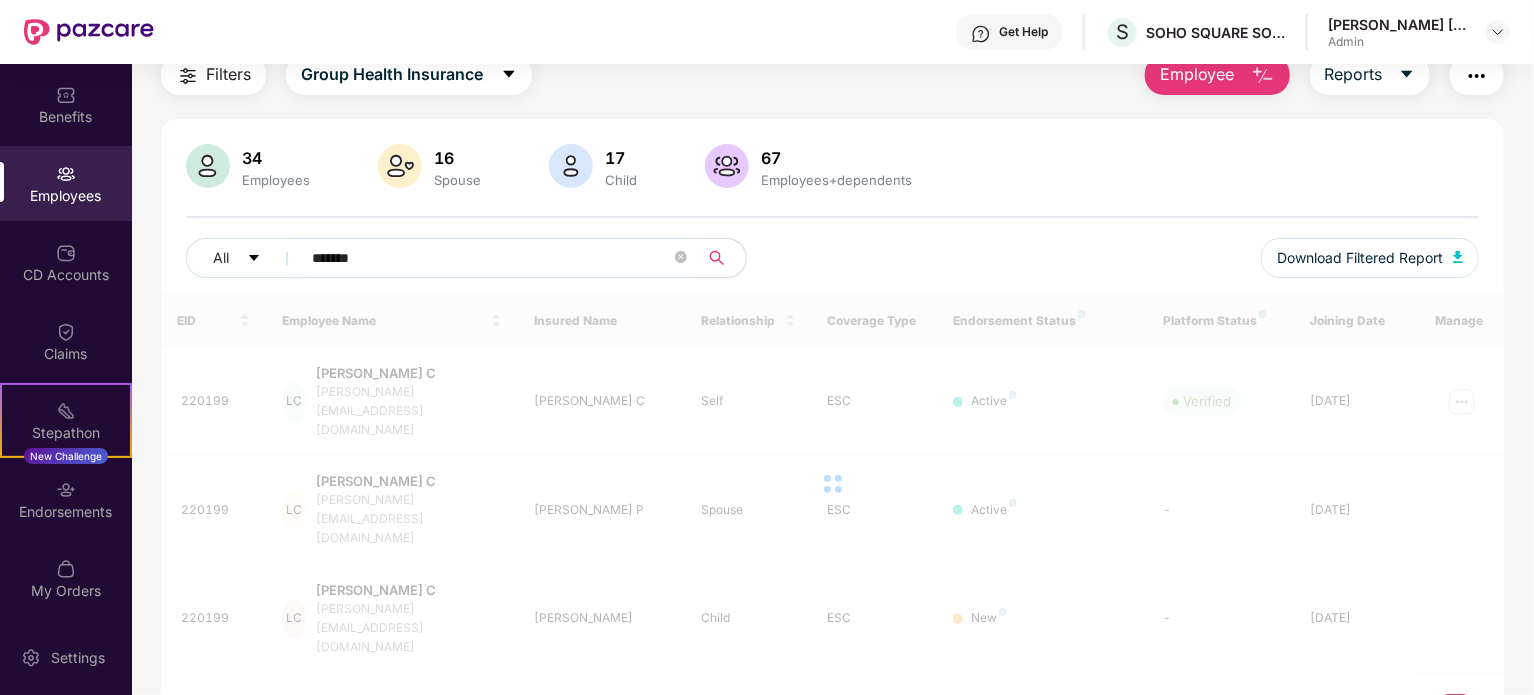 scroll, scrollTop: 64, scrollLeft: 0, axis: vertical 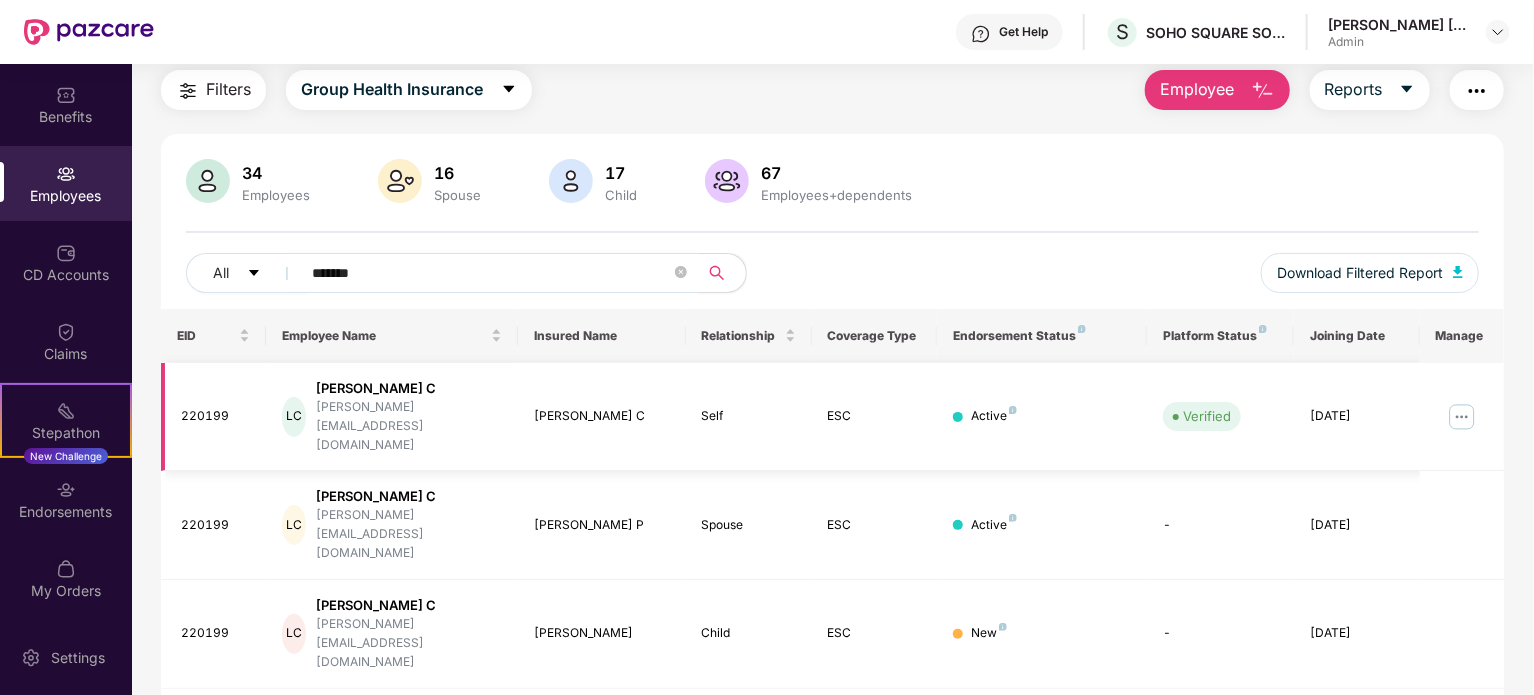 type on "*******" 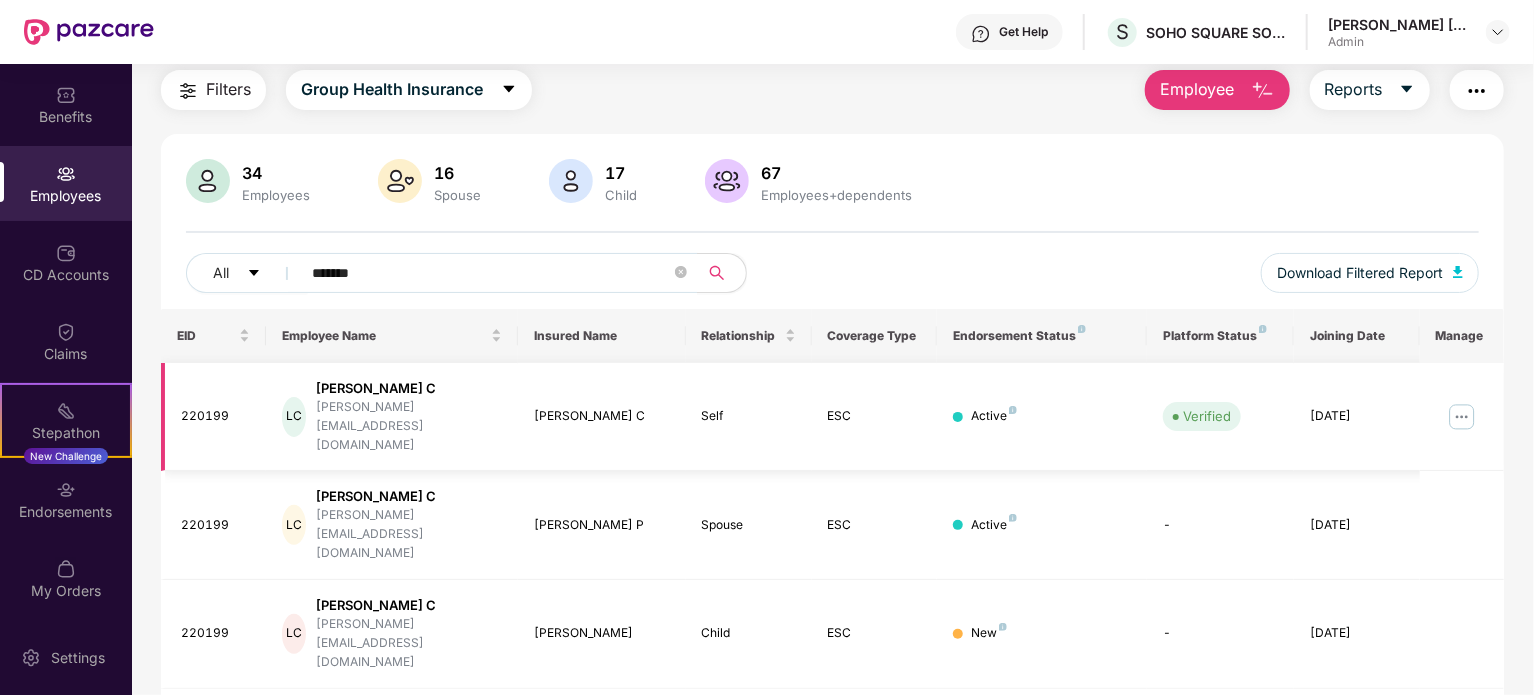 click at bounding box center (1462, 417) 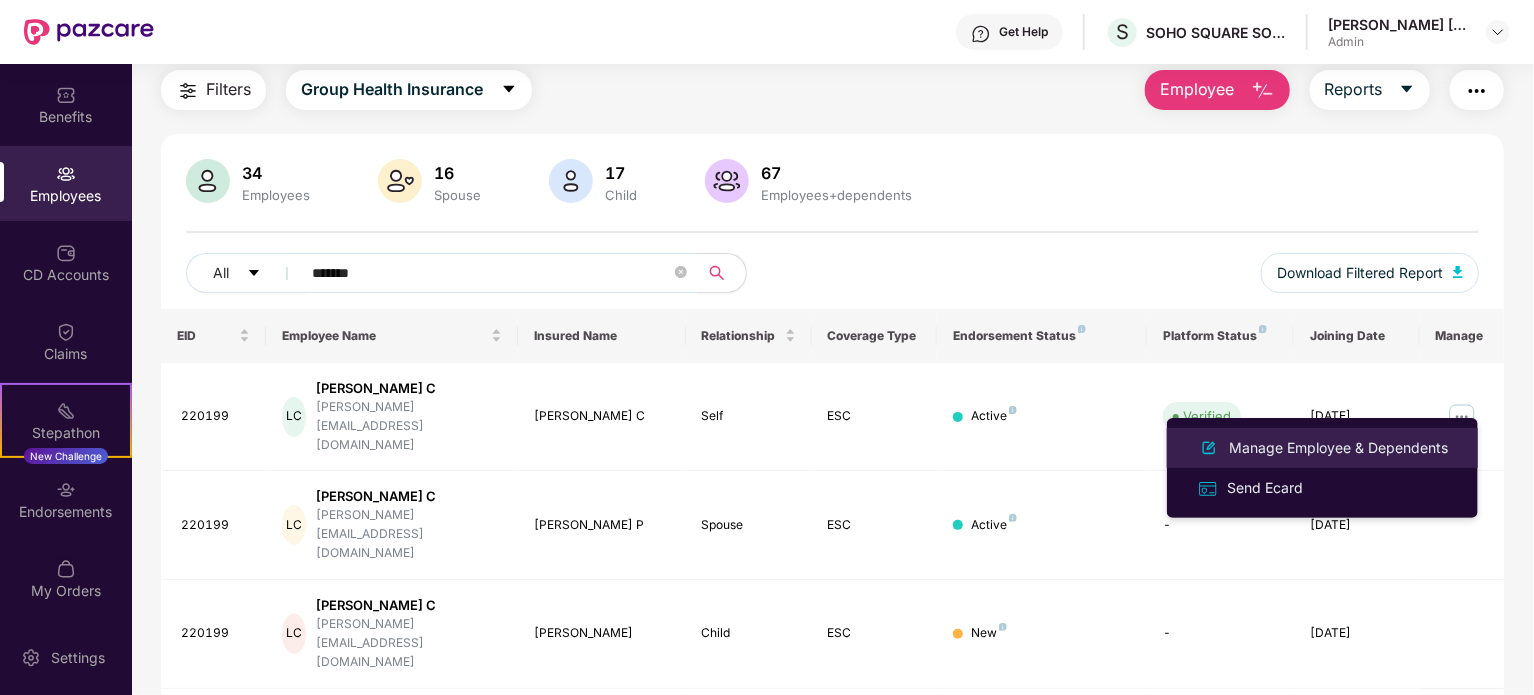 click on "Manage Employee & Dependents" at bounding box center [1338, 448] 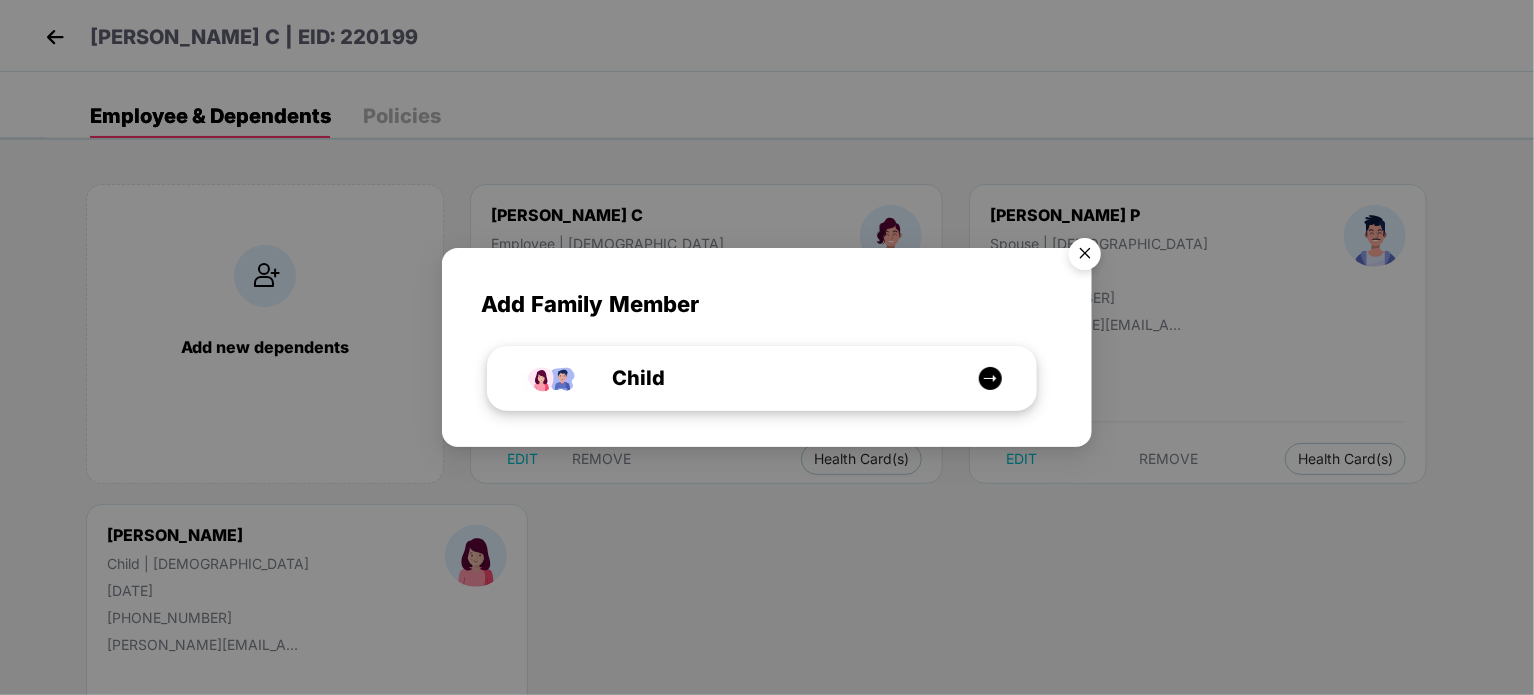 click on "Child" at bounding box center [772, 378] 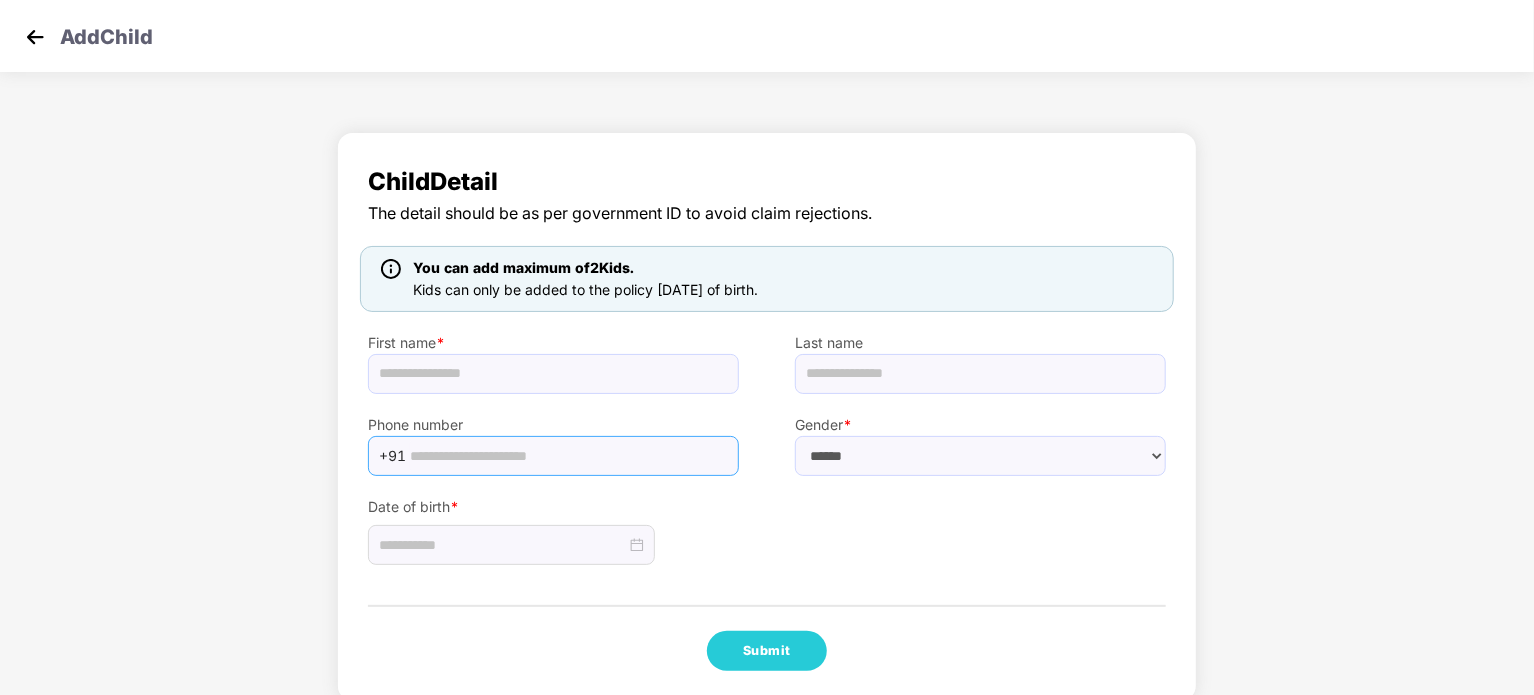scroll, scrollTop: 25, scrollLeft: 0, axis: vertical 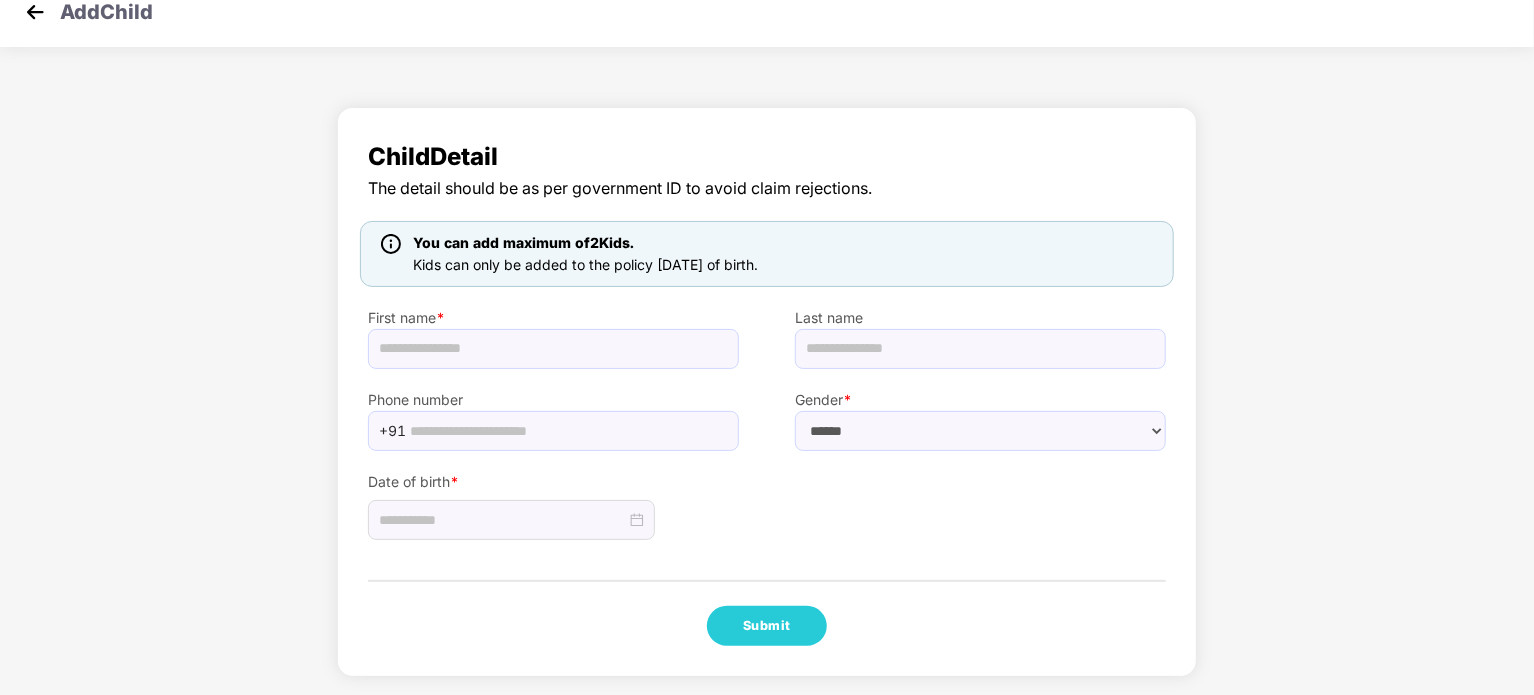 click at bounding box center (35, 12) 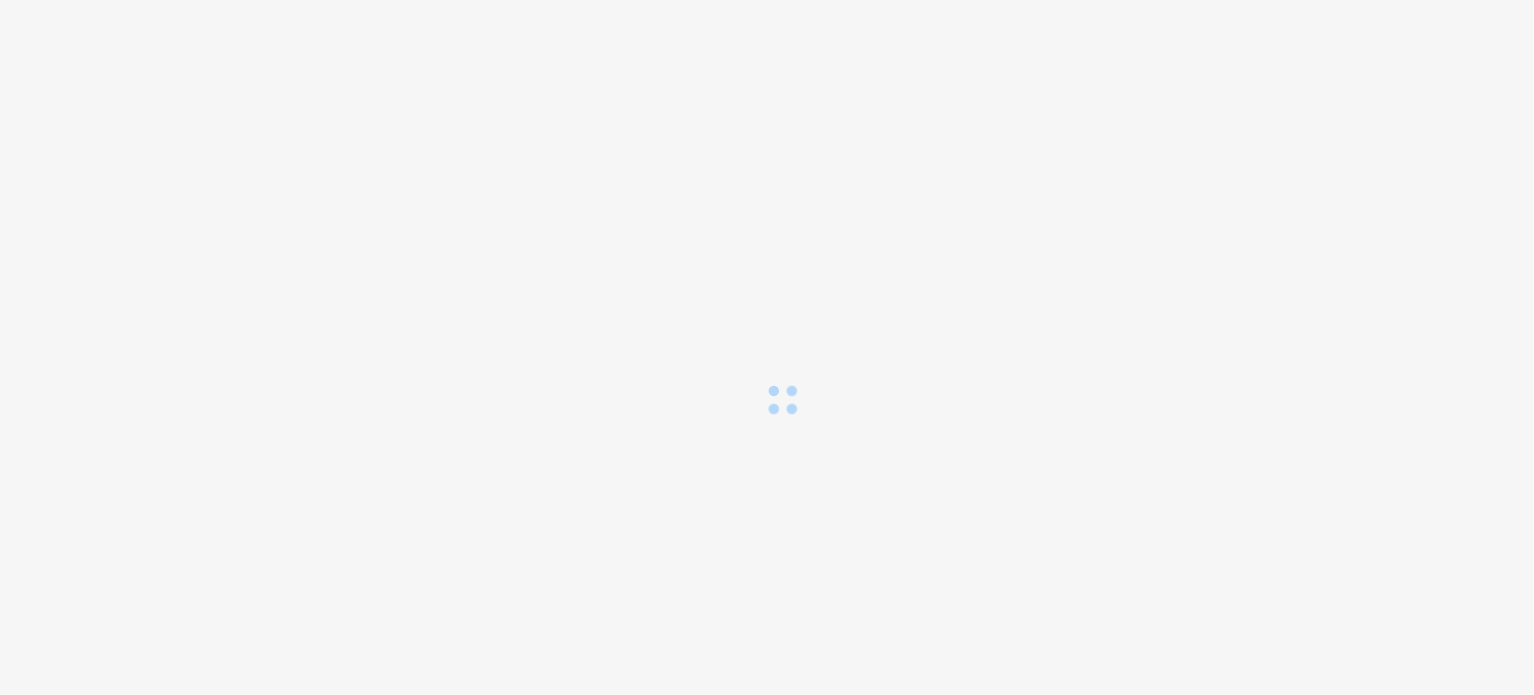 scroll, scrollTop: 0, scrollLeft: 0, axis: both 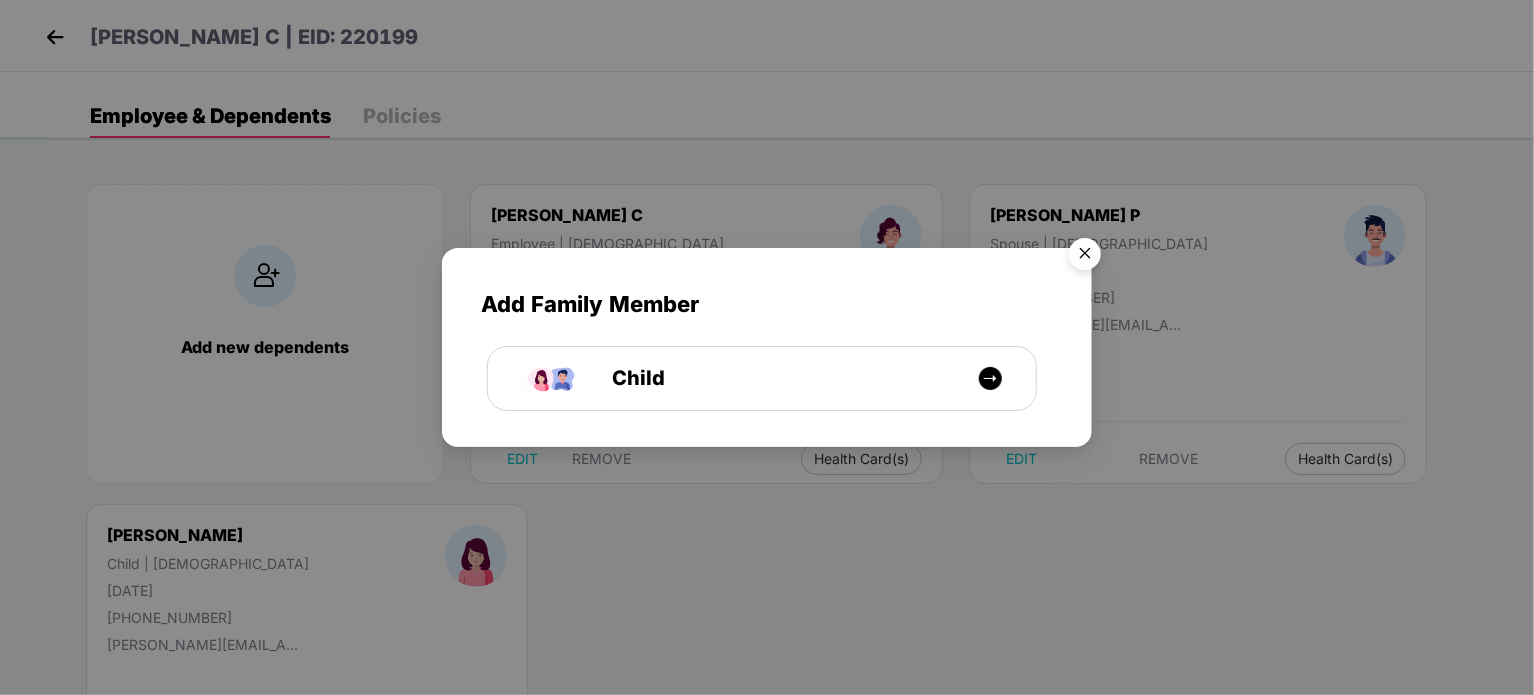 click at bounding box center (1085, 257) 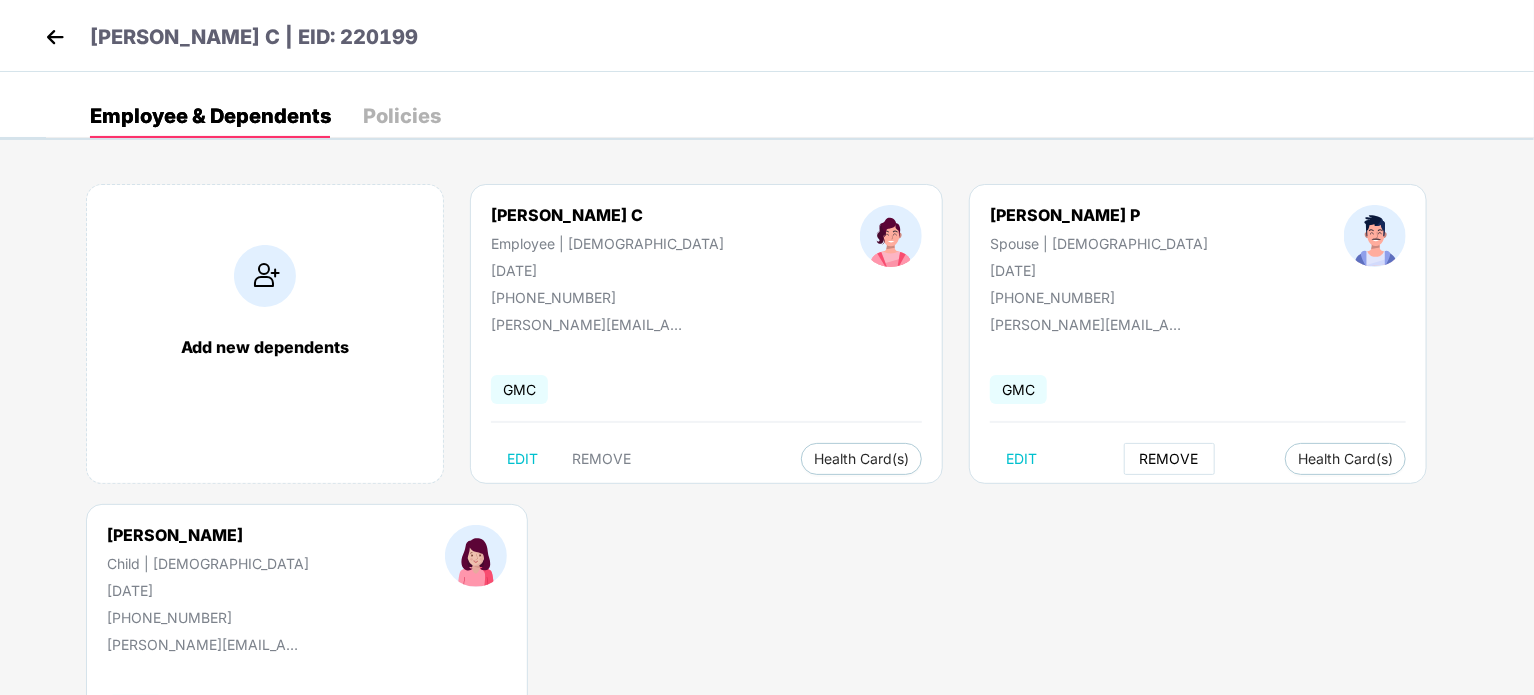 click on "REMOVE" at bounding box center (1169, 459) 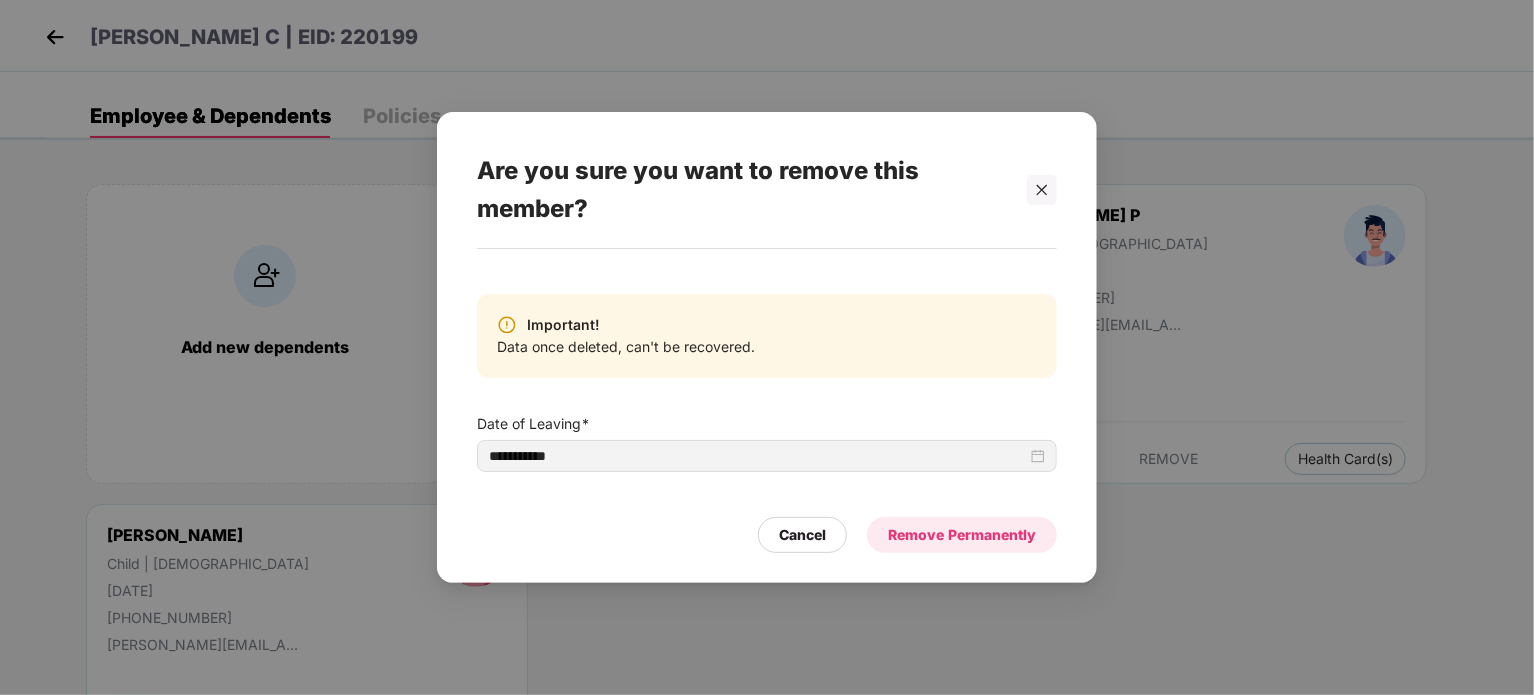click on "Remove Permanently" at bounding box center [962, 535] 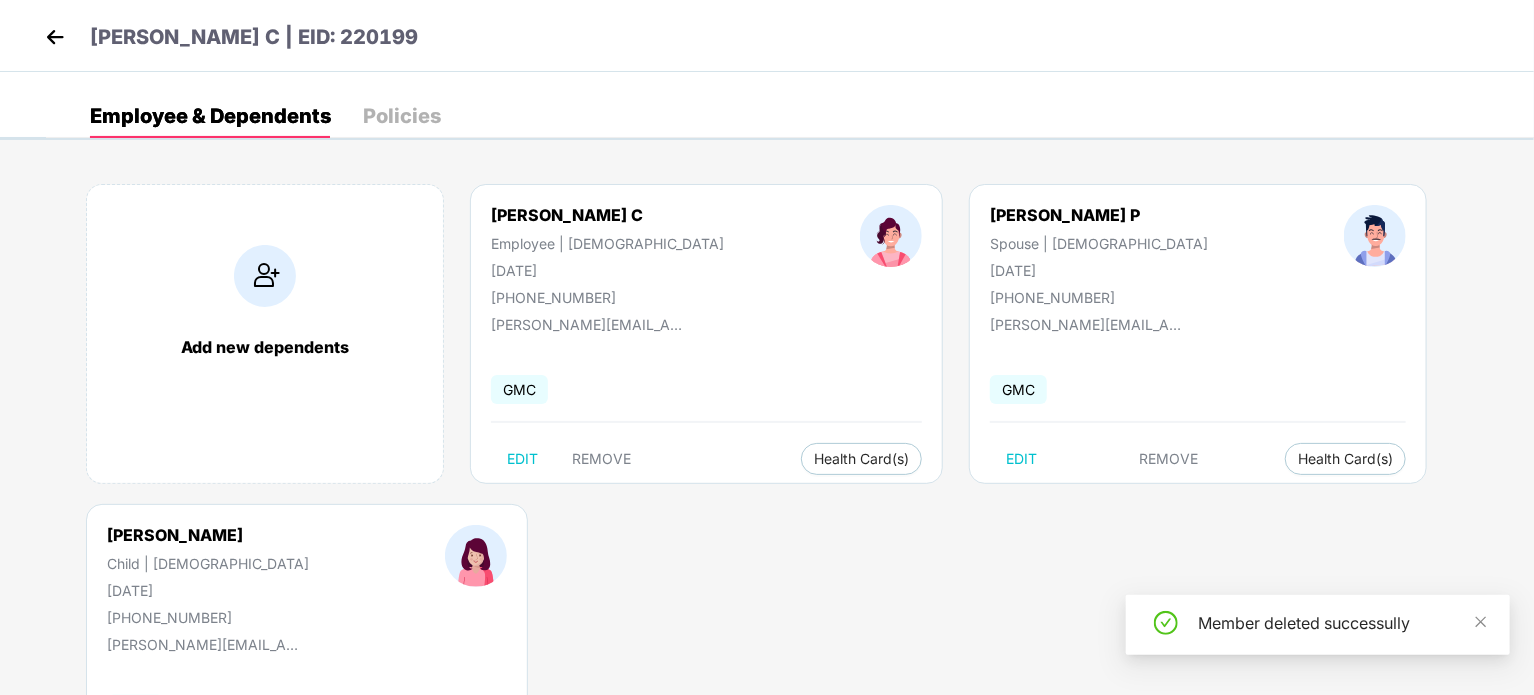drag, startPoint x: 900, startPoint y: 531, endPoint x: 936, endPoint y: 579, distance: 60 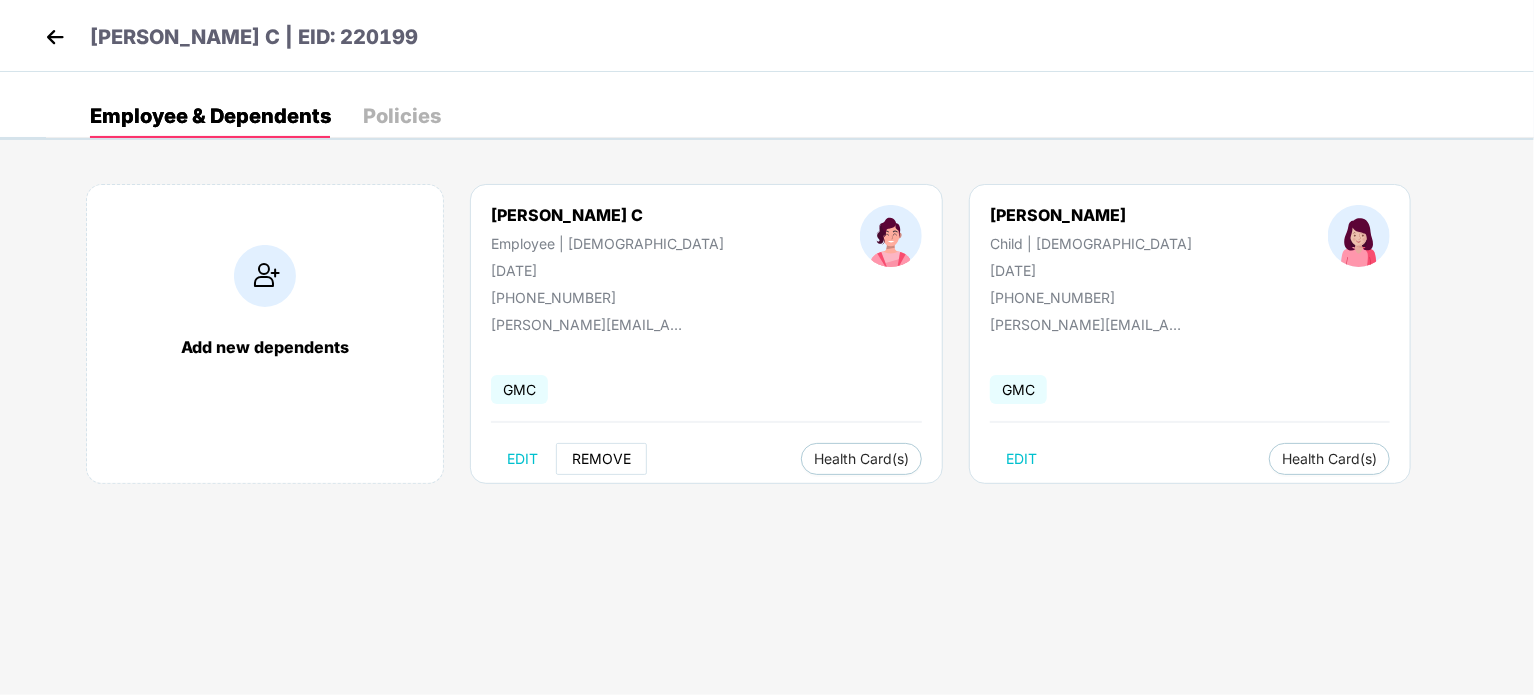 click on "REMOVE" at bounding box center (601, 459) 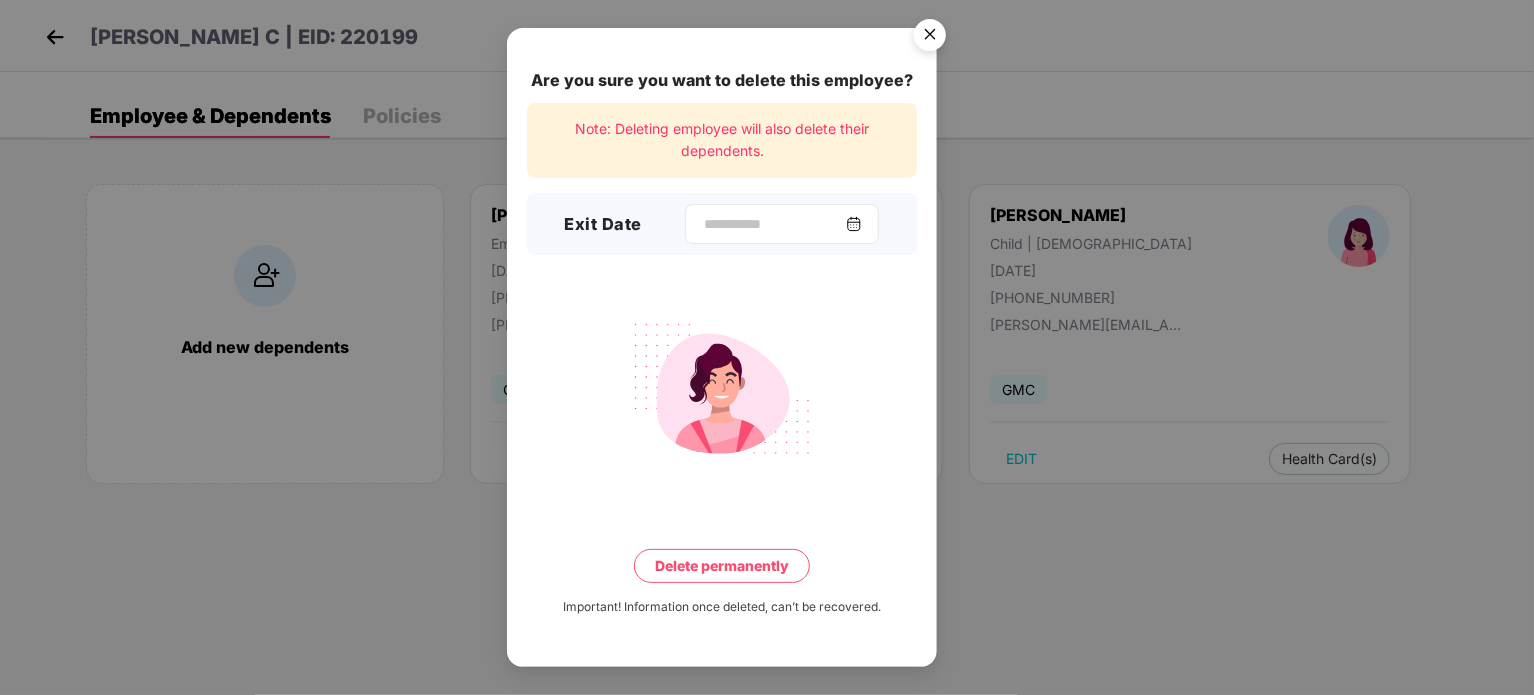 click at bounding box center (782, 224) 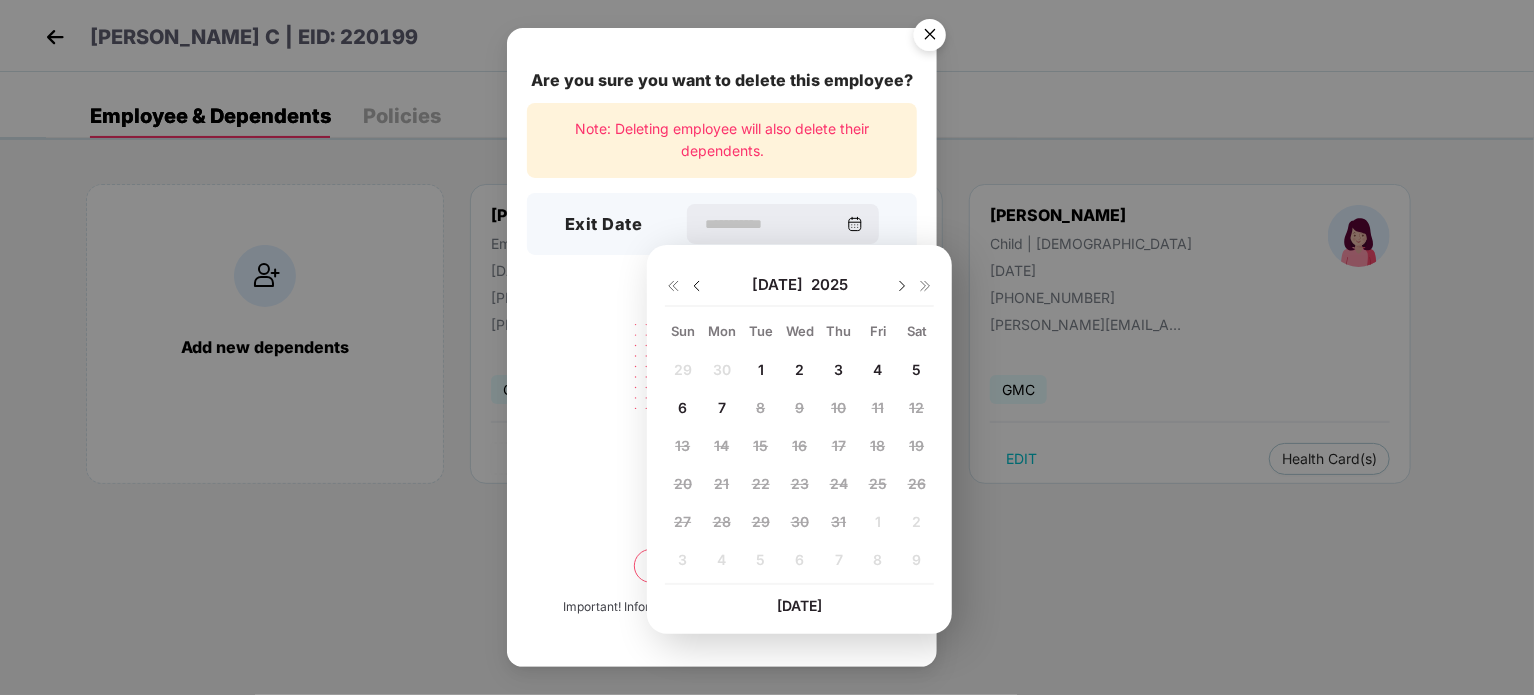 click at bounding box center (697, 286) 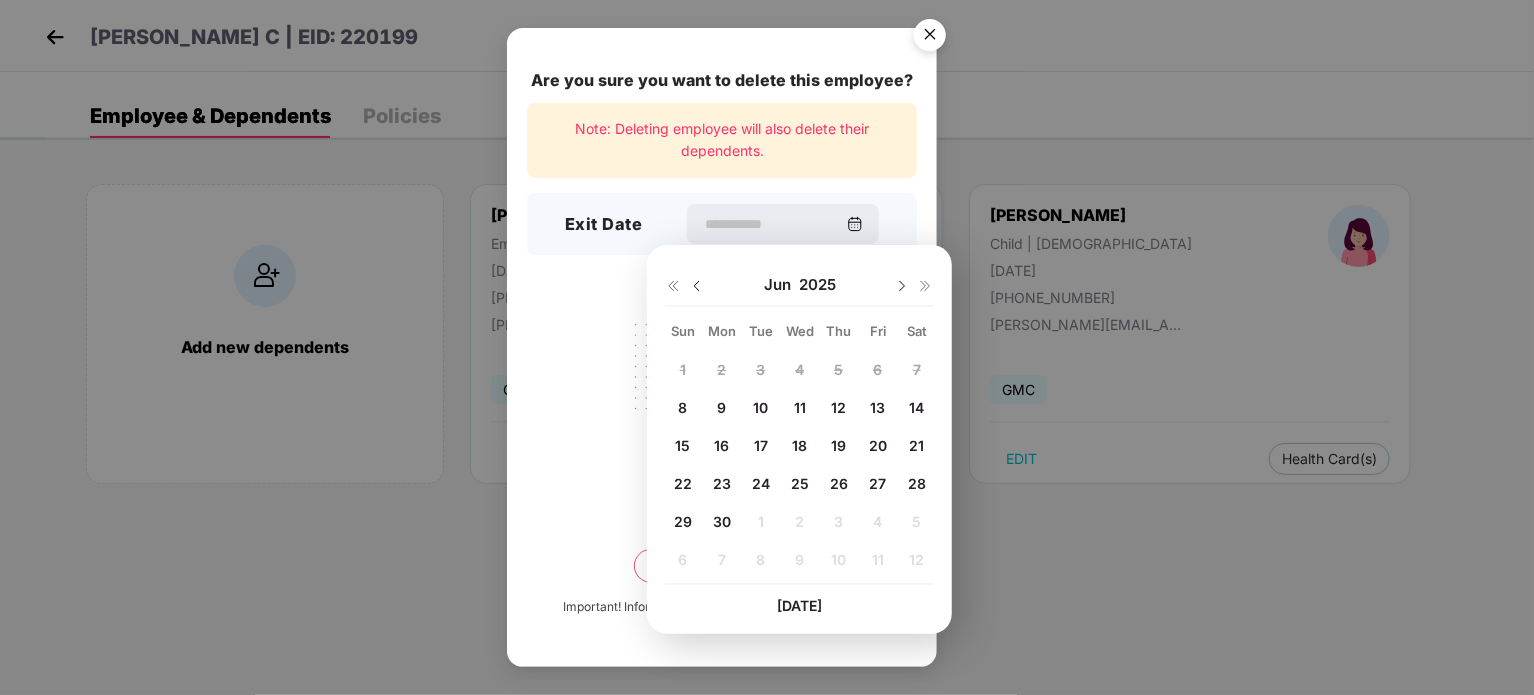 click at bounding box center [697, 286] 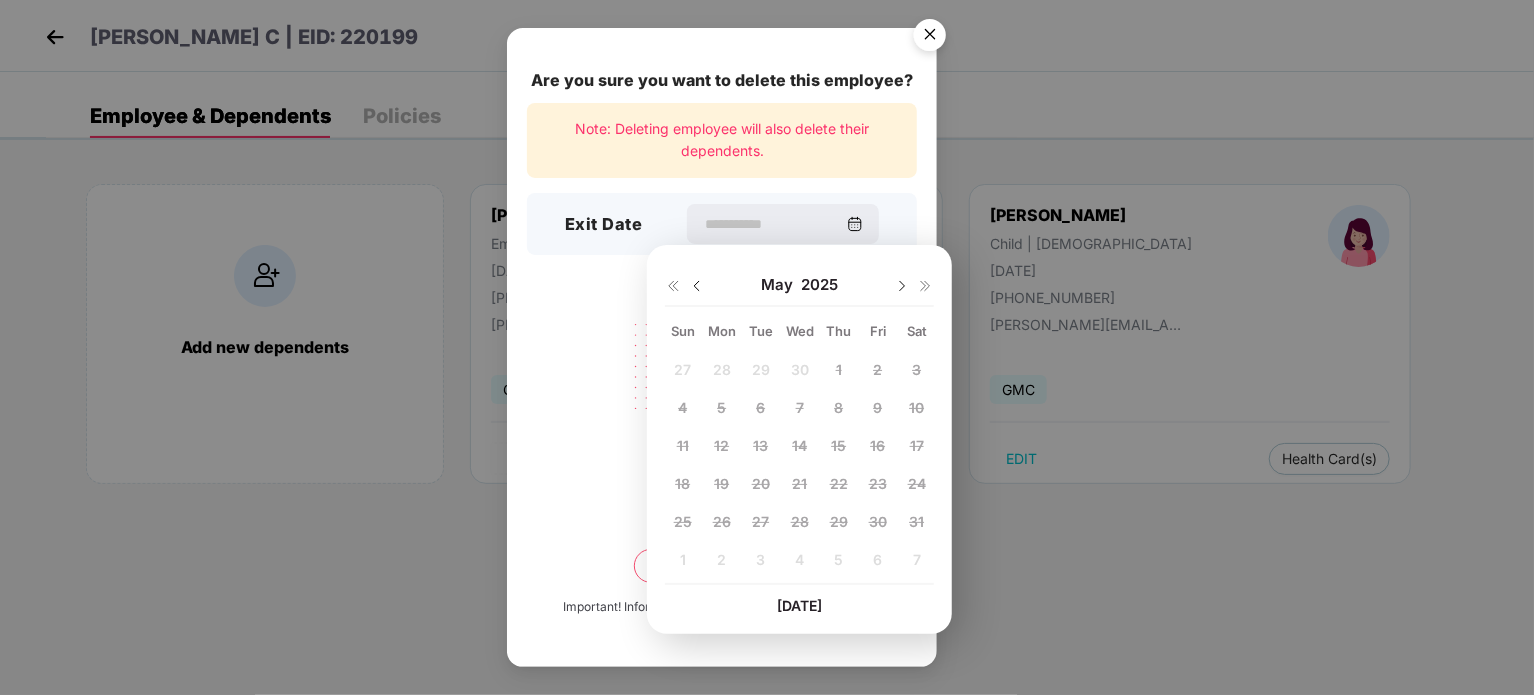 click at bounding box center (902, 286) 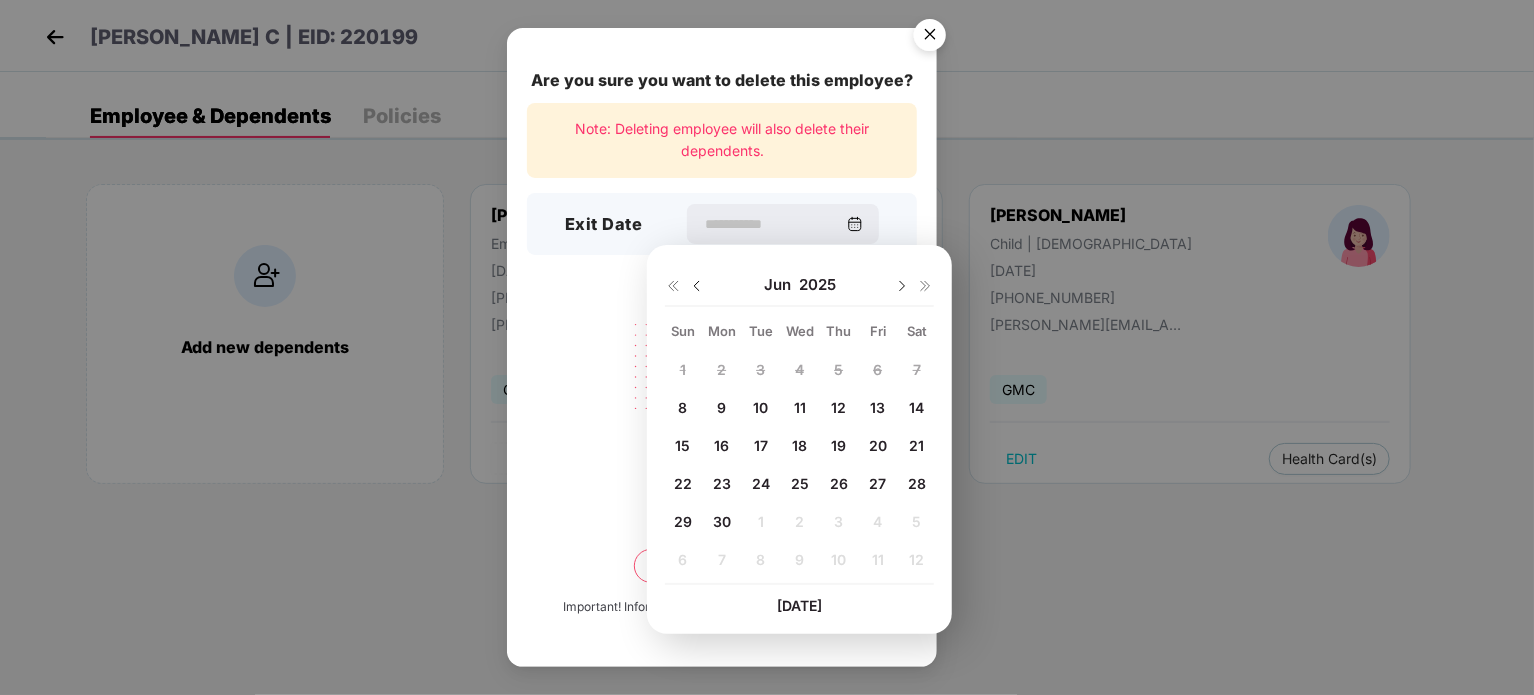 click on "8" at bounding box center [683, 408] 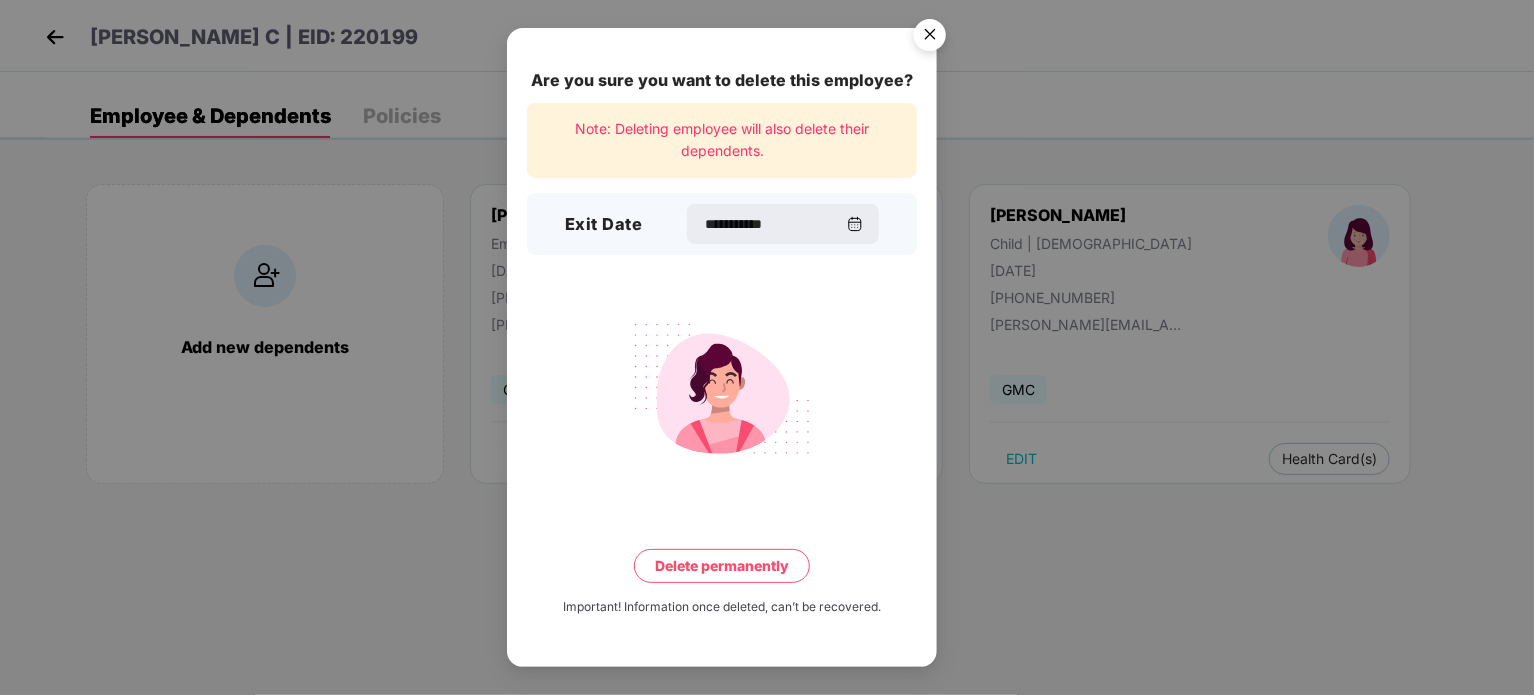 click on "Delete permanently" at bounding box center [722, 566] 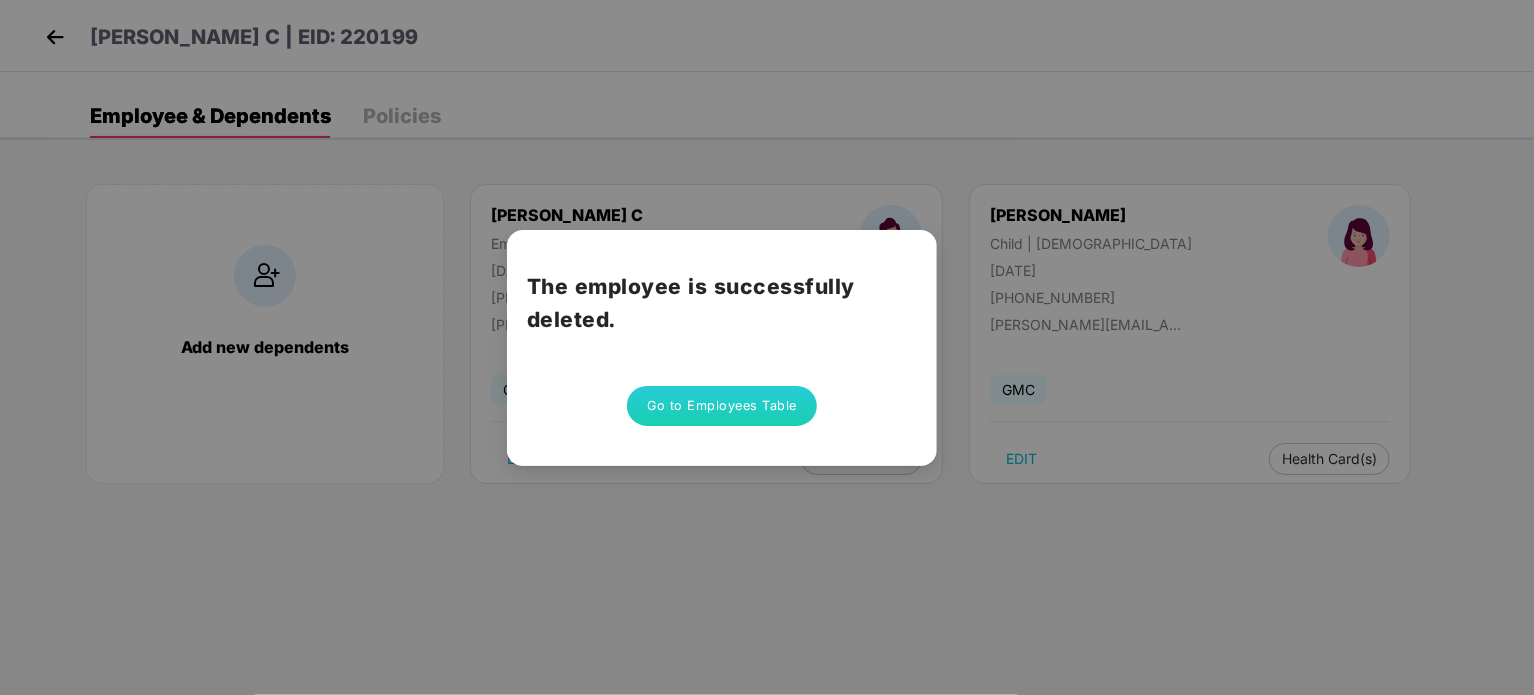 click on "Go to Employees Table" at bounding box center [722, 406] 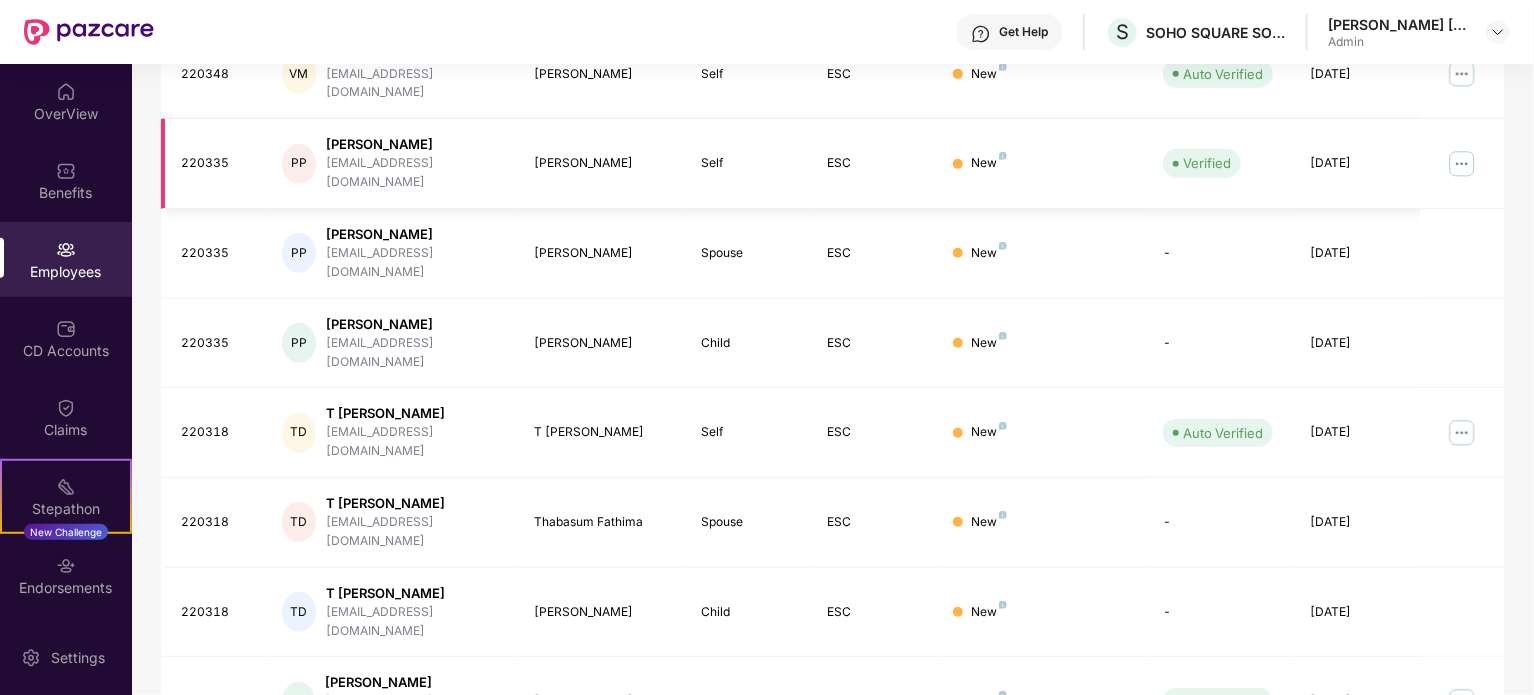 scroll, scrollTop: 531, scrollLeft: 0, axis: vertical 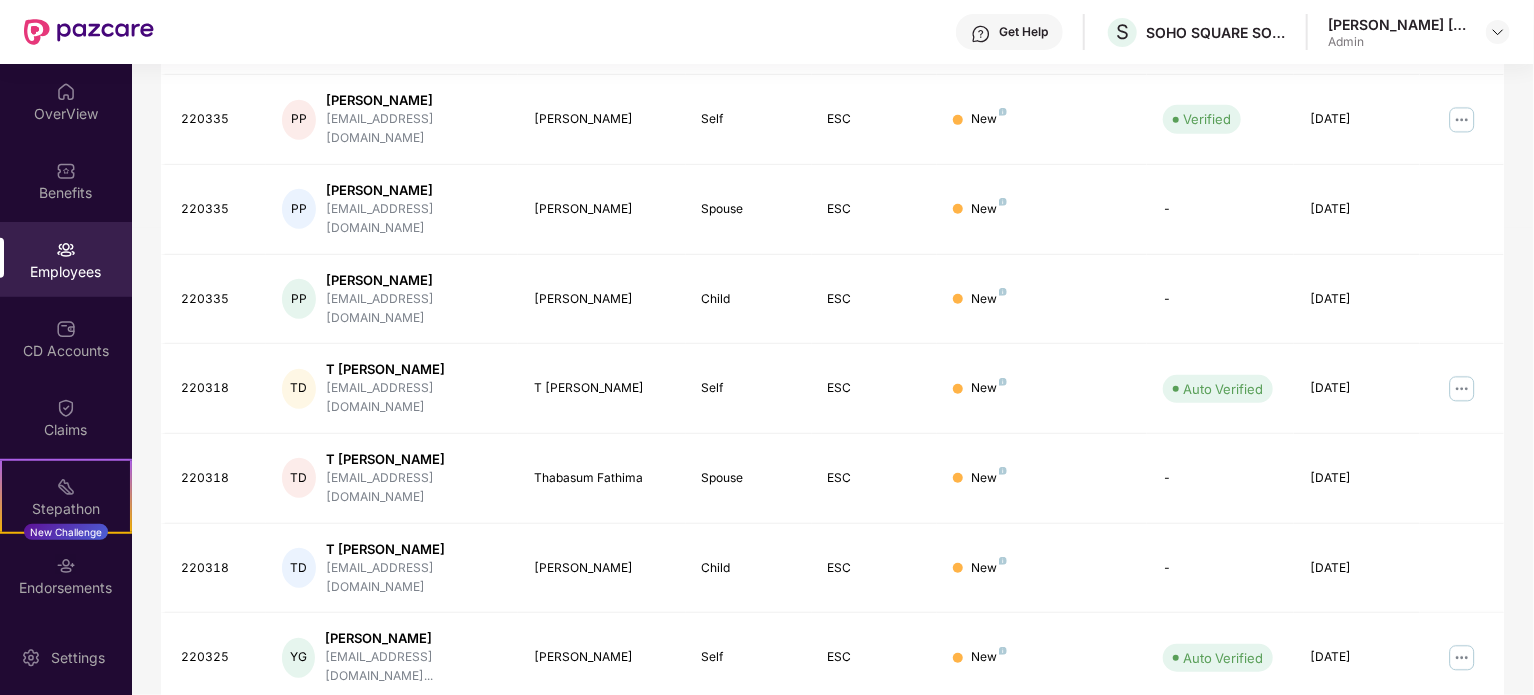 click on "2" at bounding box center [1288, 828] 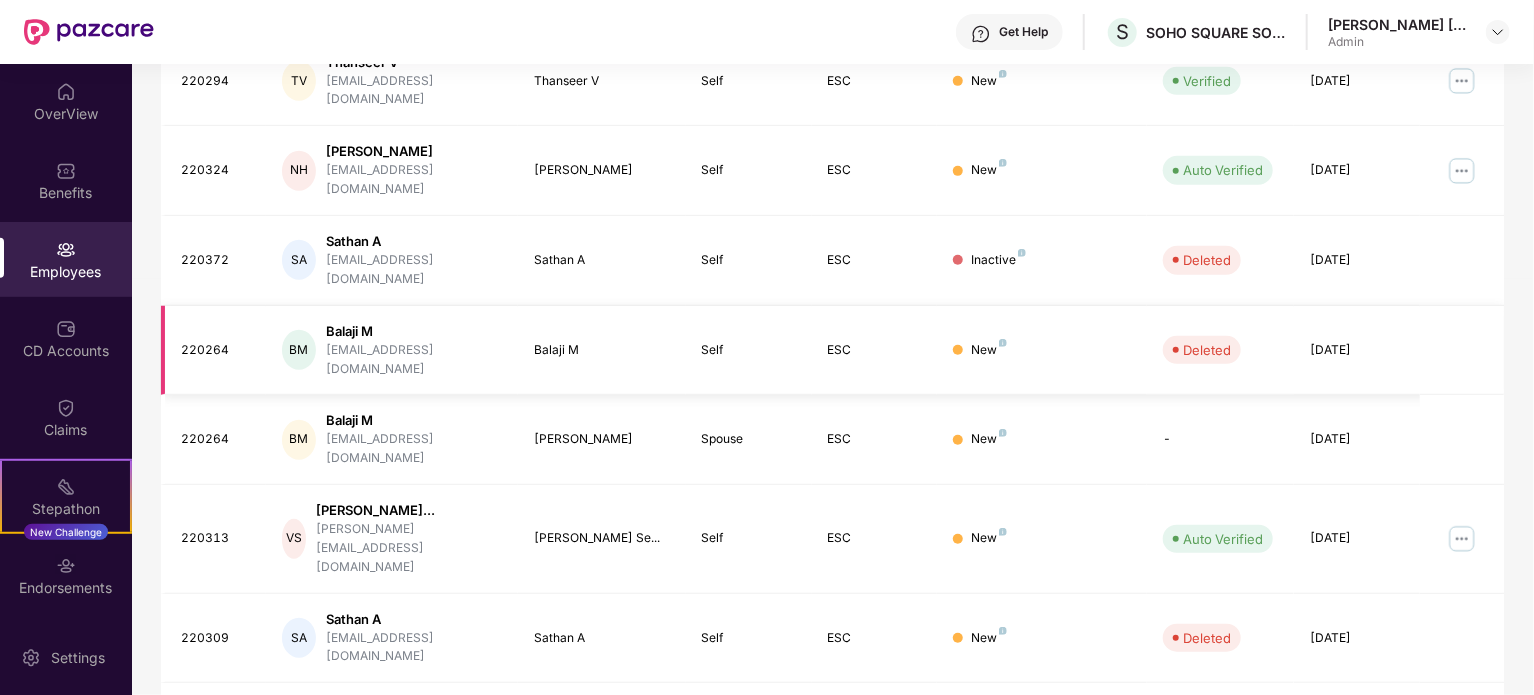 scroll, scrollTop: 531, scrollLeft: 0, axis: vertical 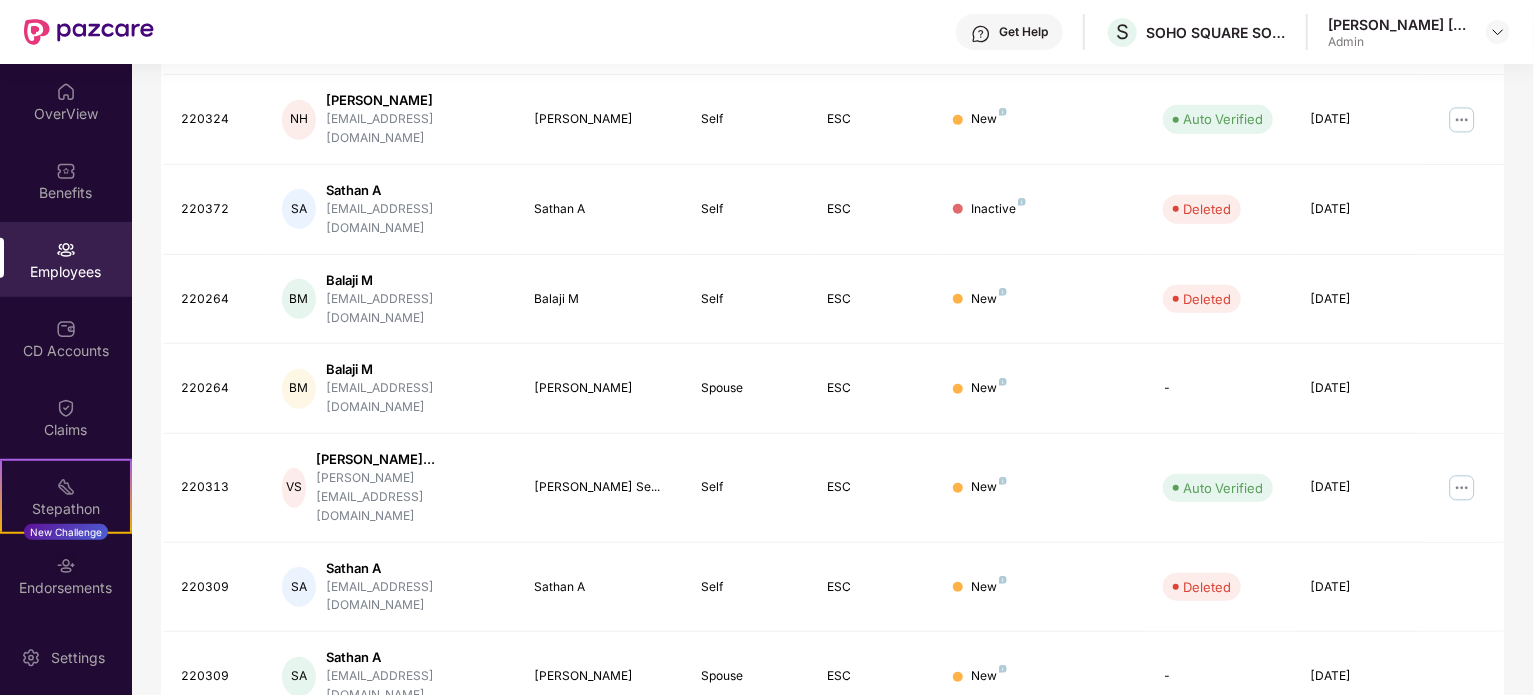 click on "4" at bounding box center [1352, 847] 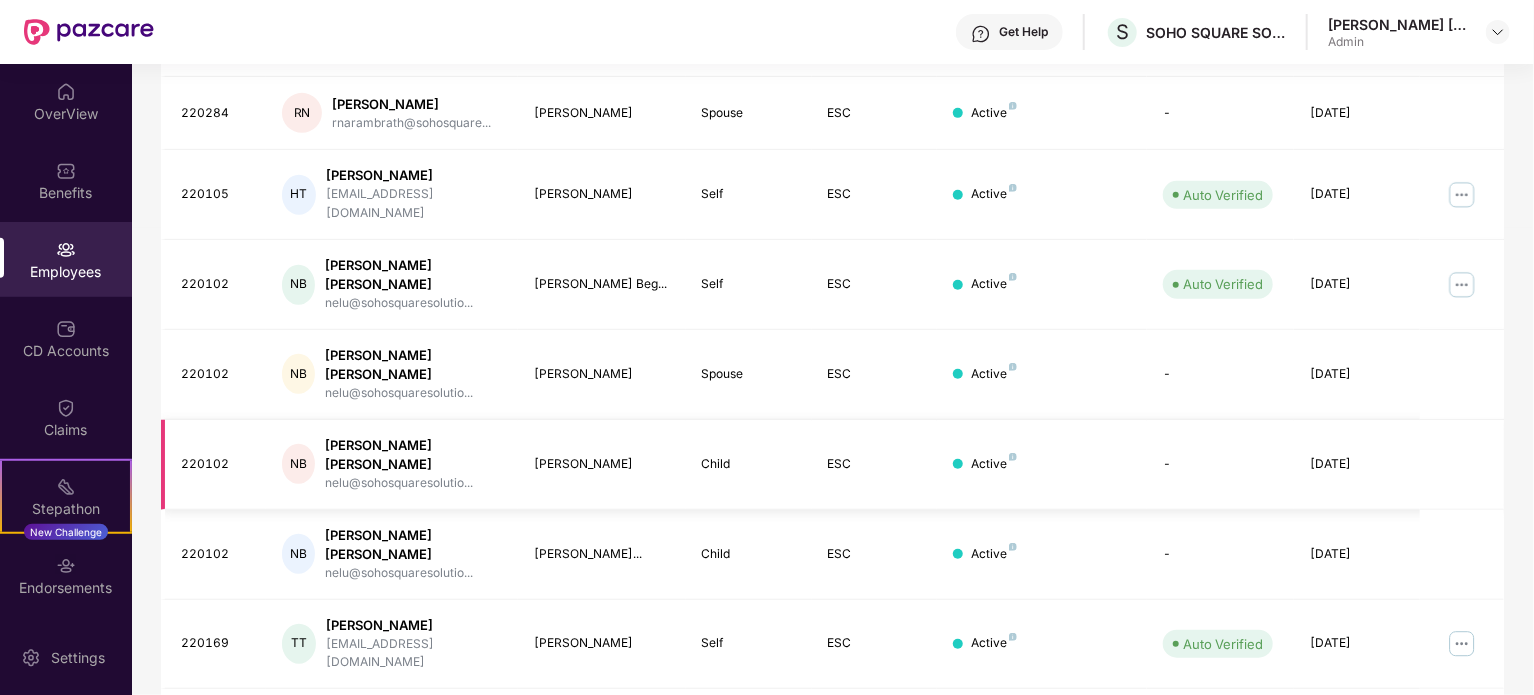 scroll, scrollTop: 0, scrollLeft: 0, axis: both 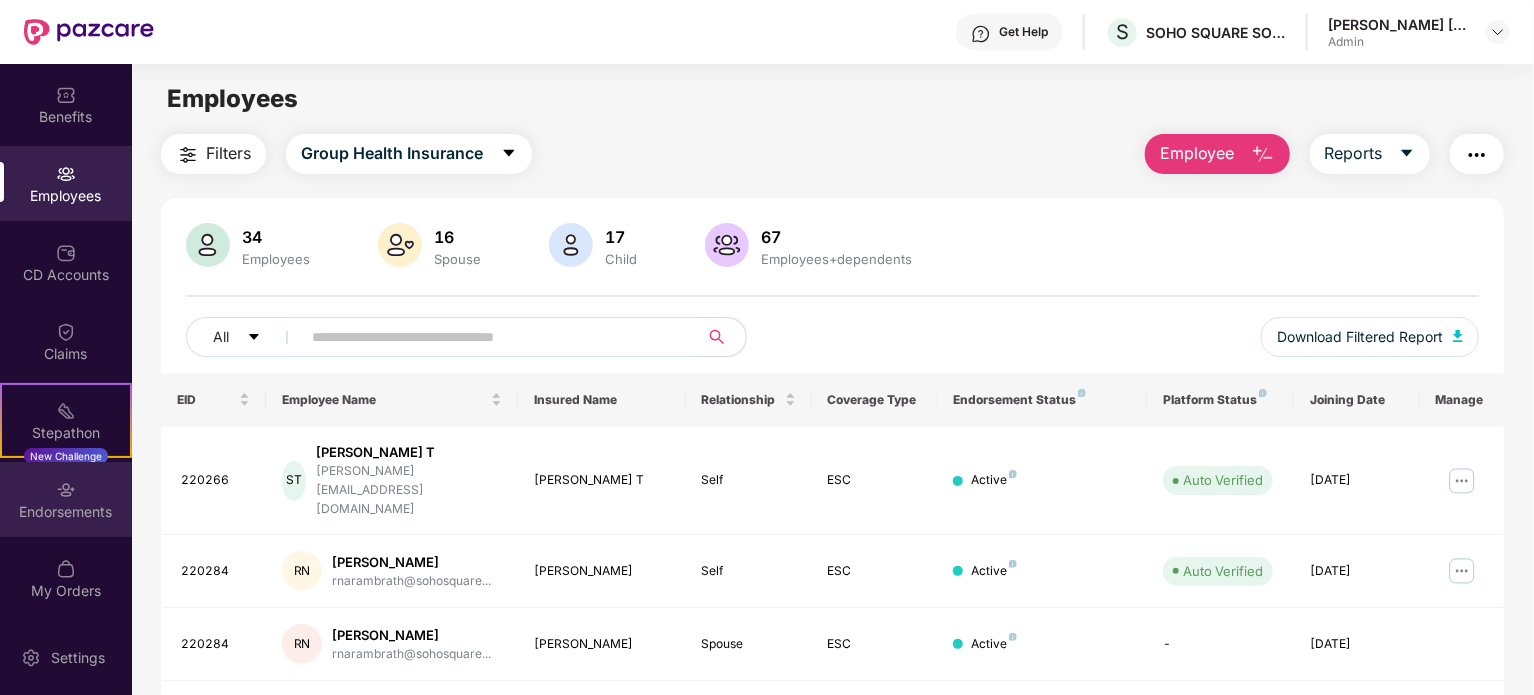 click on "Endorsements" at bounding box center (66, 512) 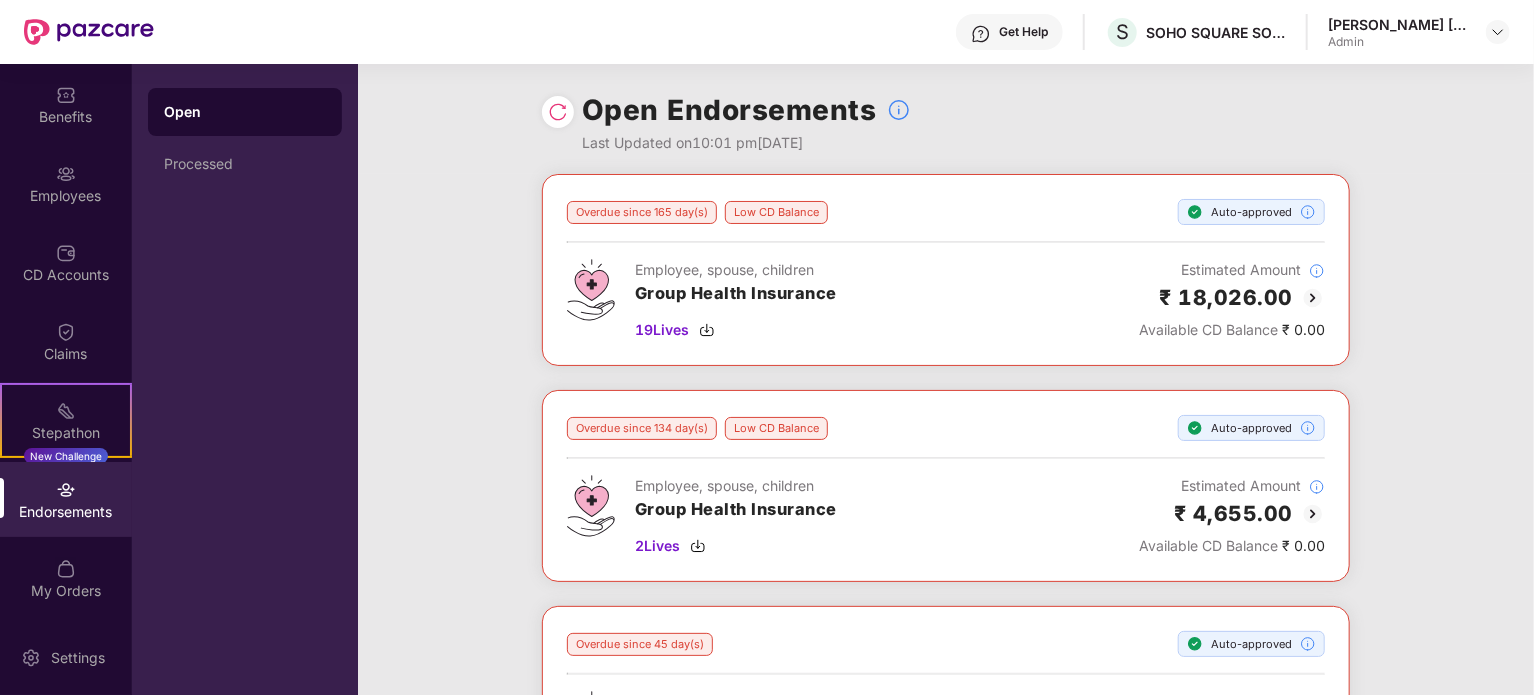 click on "Overdue since 165 day(s) Low CD Balance Auto-approved Employee, spouse, children Group Health Insurance   19  Lives Estimated Amount ₹ 18,026.00 Available CD Balance   ₹ 0.00 Overdue since 134 day(s) Low CD Balance Auto-approved Employee, spouse, children Group Health Insurance   2  Lives Estimated Amount ₹ 4,655.00 Available CD Balance   ₹ 0.00 Overdue since 45 day(s) Auto-approved Employee, spouse, children Group Health Insurance   1  Lives Estimated Amount ₹ 0.00 Available CD Balance   ₹ 0.00" at bounding box center (946, 499) 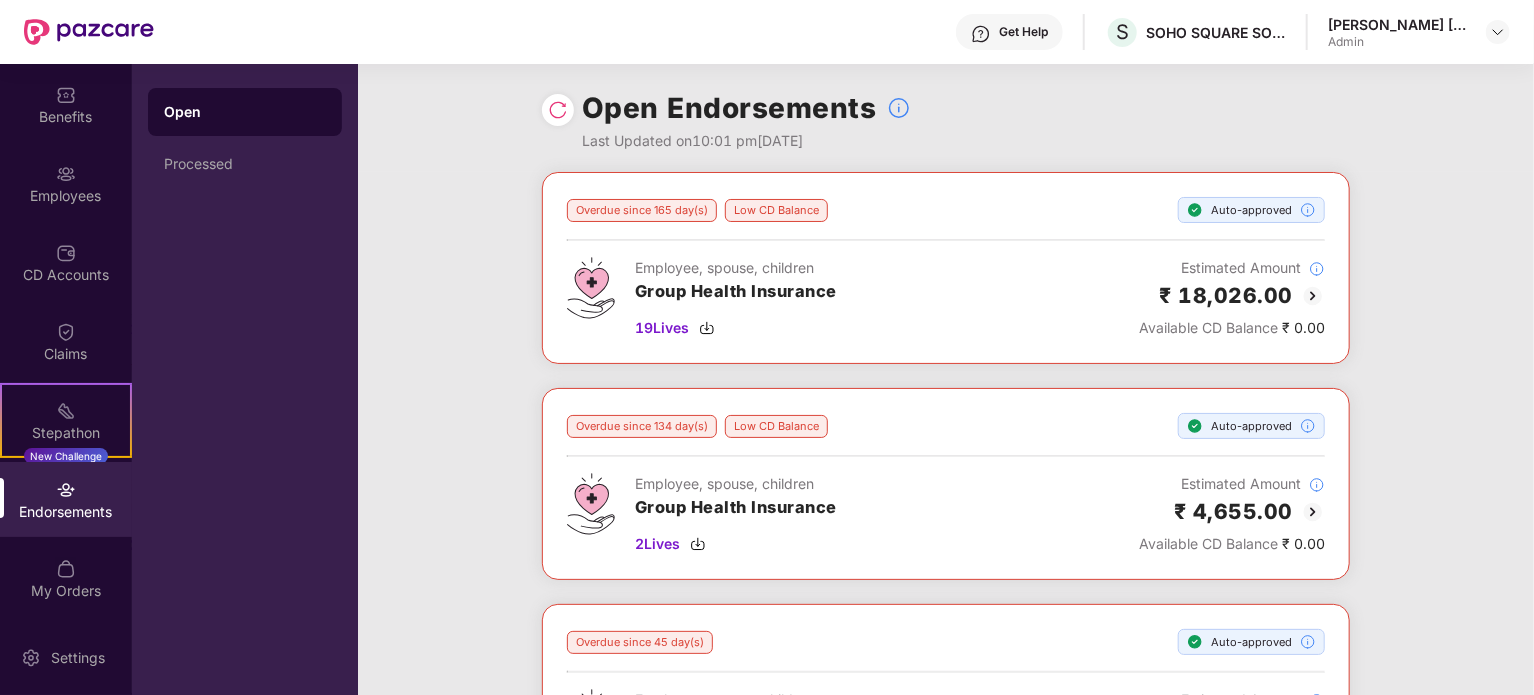 scroll, scrollTop: 0, scrollLeft: 0, axis: both 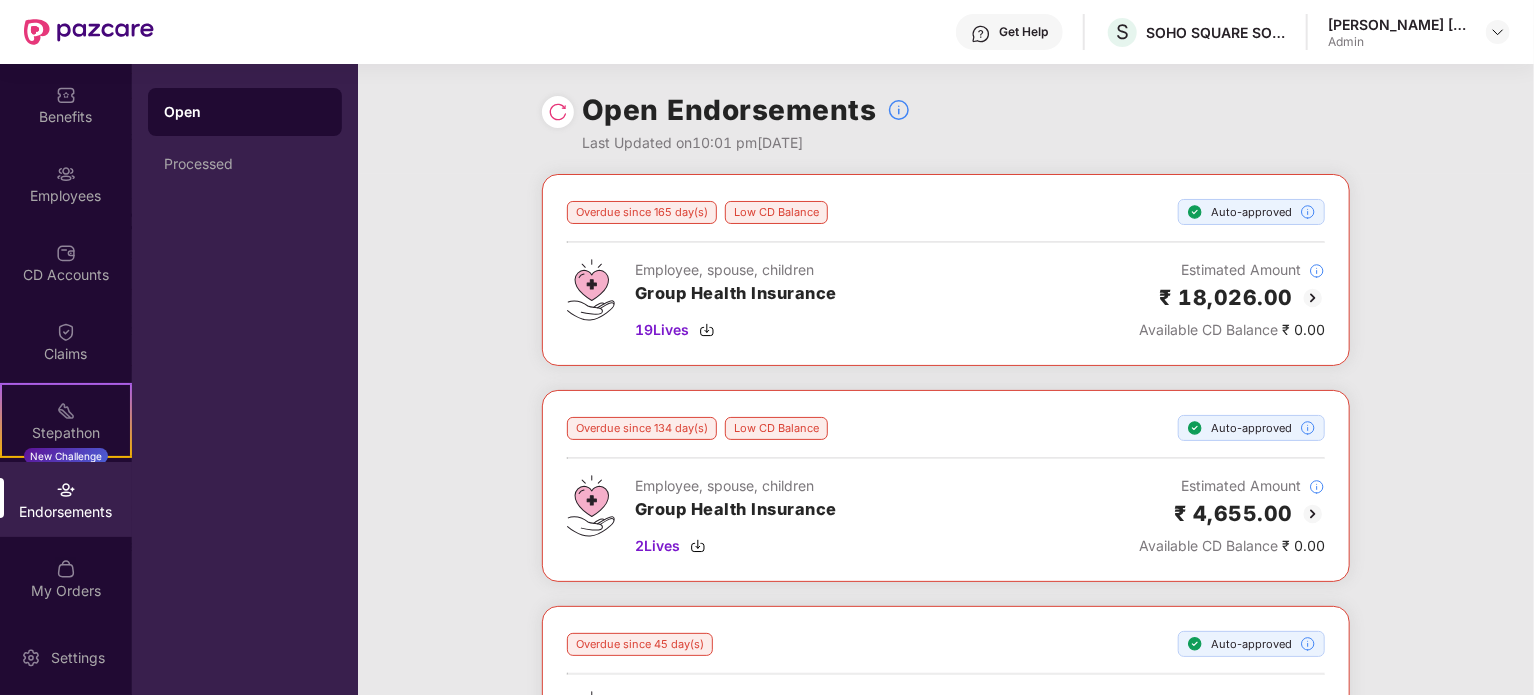 click at bounding box center [558, 112] 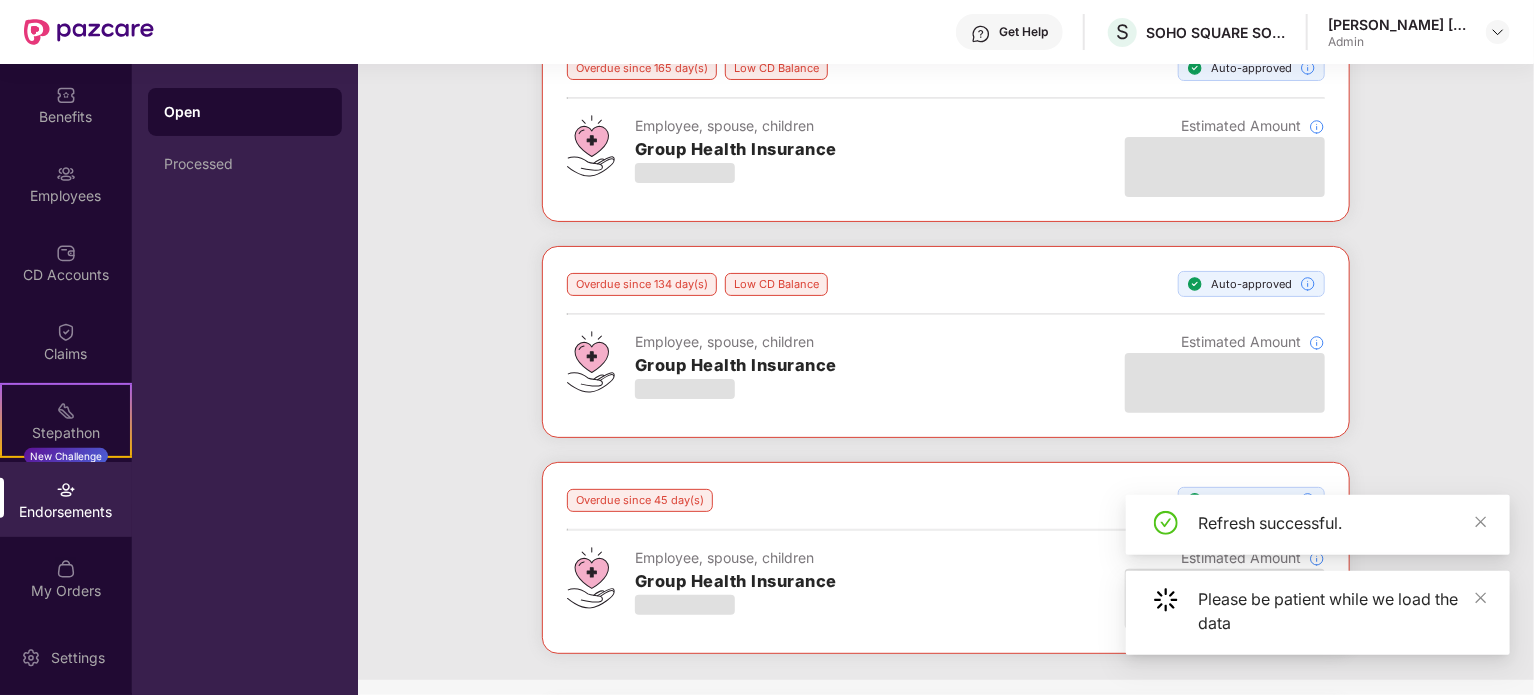 scroll, scrollTop: 144, scrollLeft: 0, axis: vertical 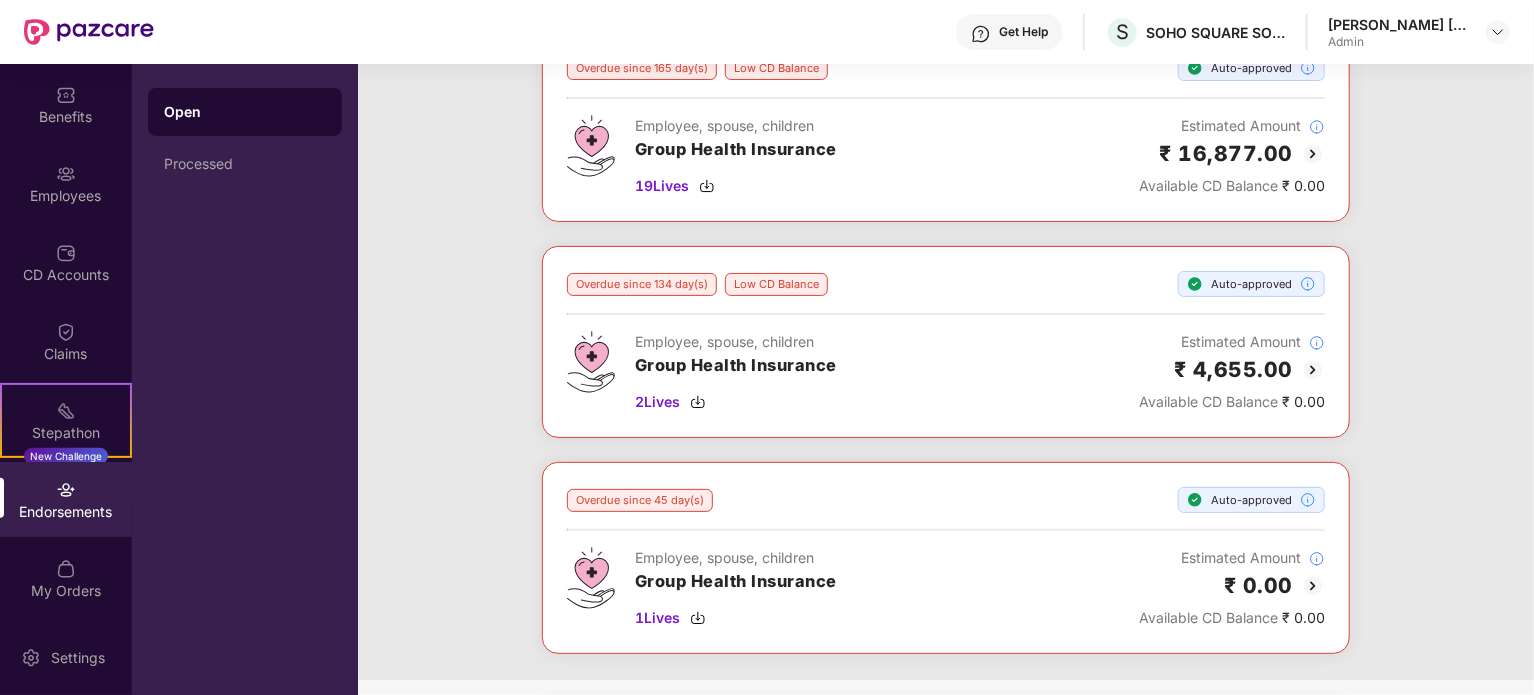 click on "Overdue since 165 day(s) Low CD Balance Auto-approved Employee, spouse, children Group Health Insurance   19  Lives Estimated Amount ₹ 16,877.00 Available CD Balance   ₹ 0.00 Overdue since 134 day(s) Low CD Balance Auto-approved Employee, spouse, children Group Health Insurance   2  Lives Estimated Amount ₹ 4,655.00 Available CD Balance   ₹ 0.00 Overdue since 45 day(s) Auto-approved Employee, spouse, children Group Health Insurance   1  Lives Estimated Amount ₹ 0.00 Available CD Balance   ₹ 0.00" at bounding box center (946, 355) 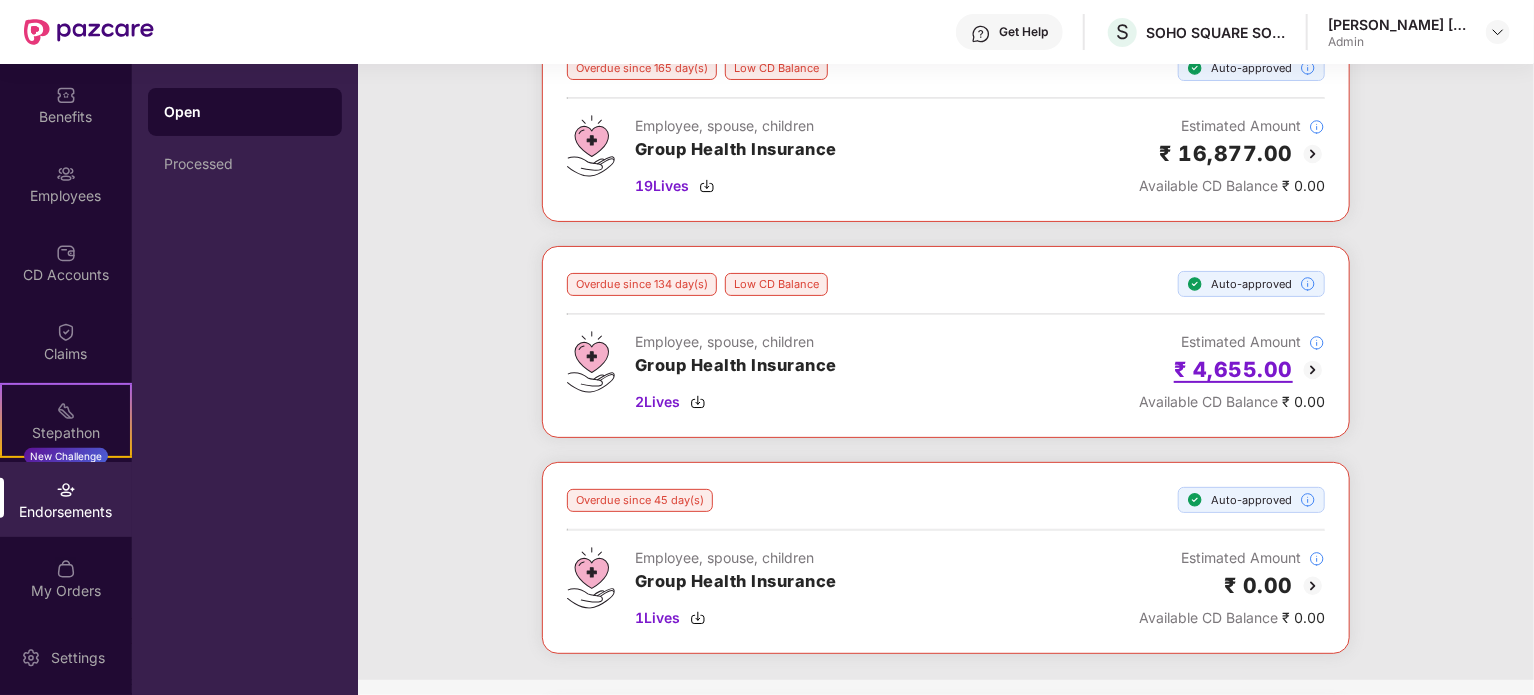 click on "₹ 4,655.00" at bounding box center [1233, 369] 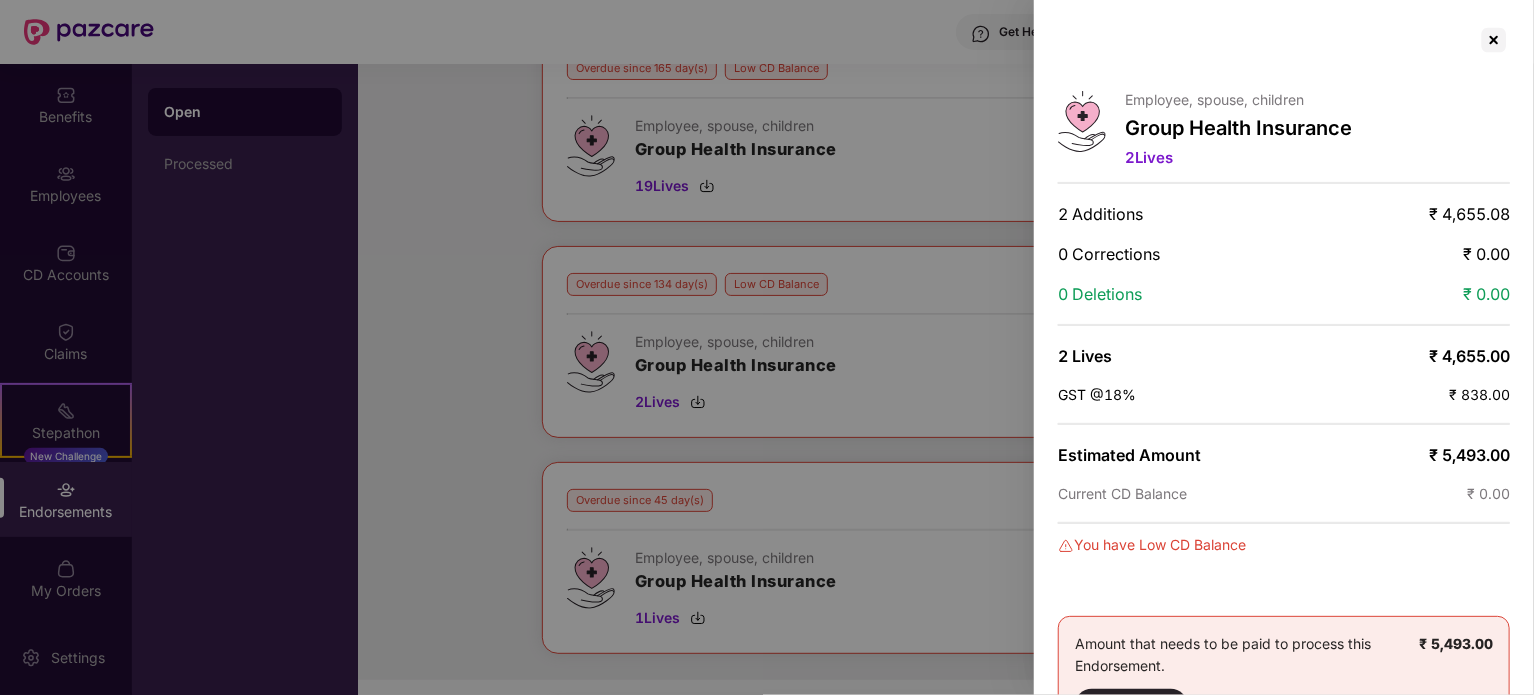 scroll, scrollTop: 61, scrollLeft: 0, axis: vertical 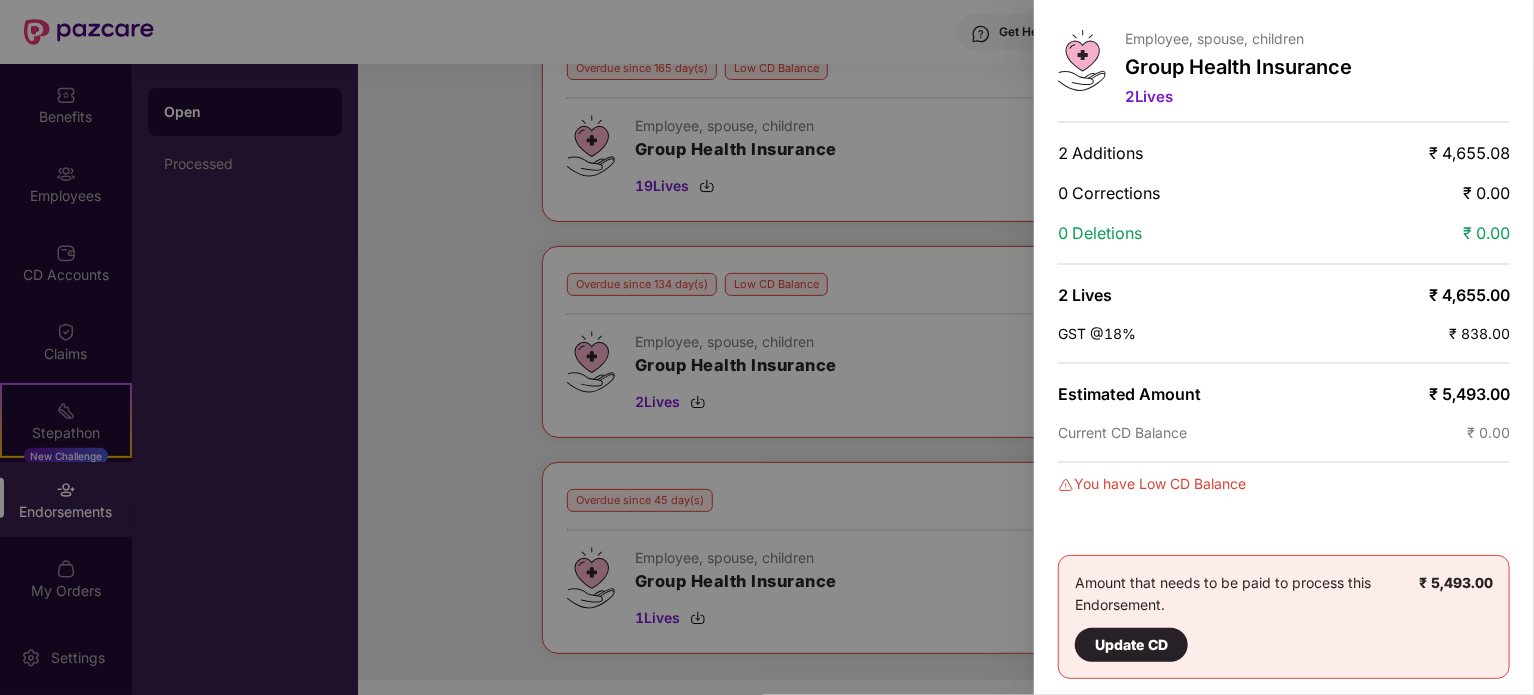click at bounding box center (767, 347) 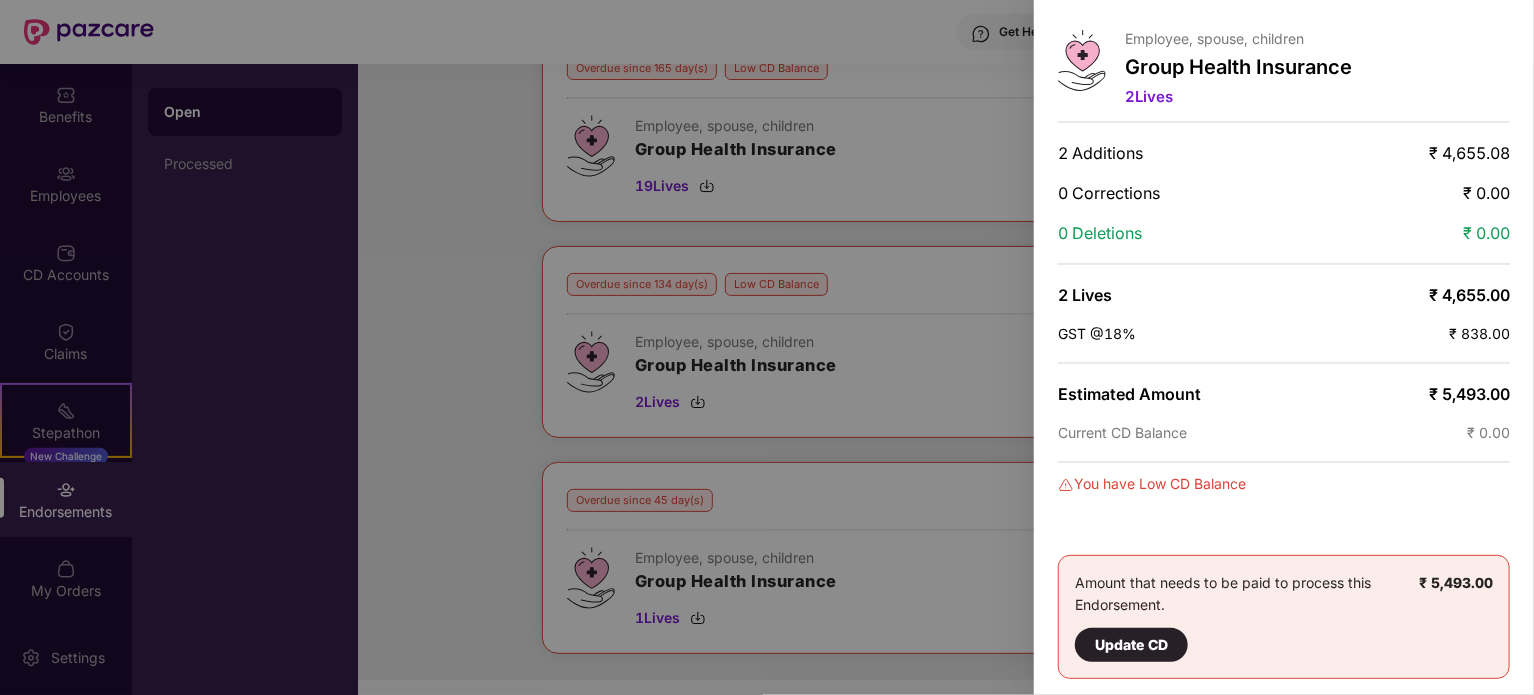 scroll, scrollTop: 0, scrollLeft: 0, axis: both 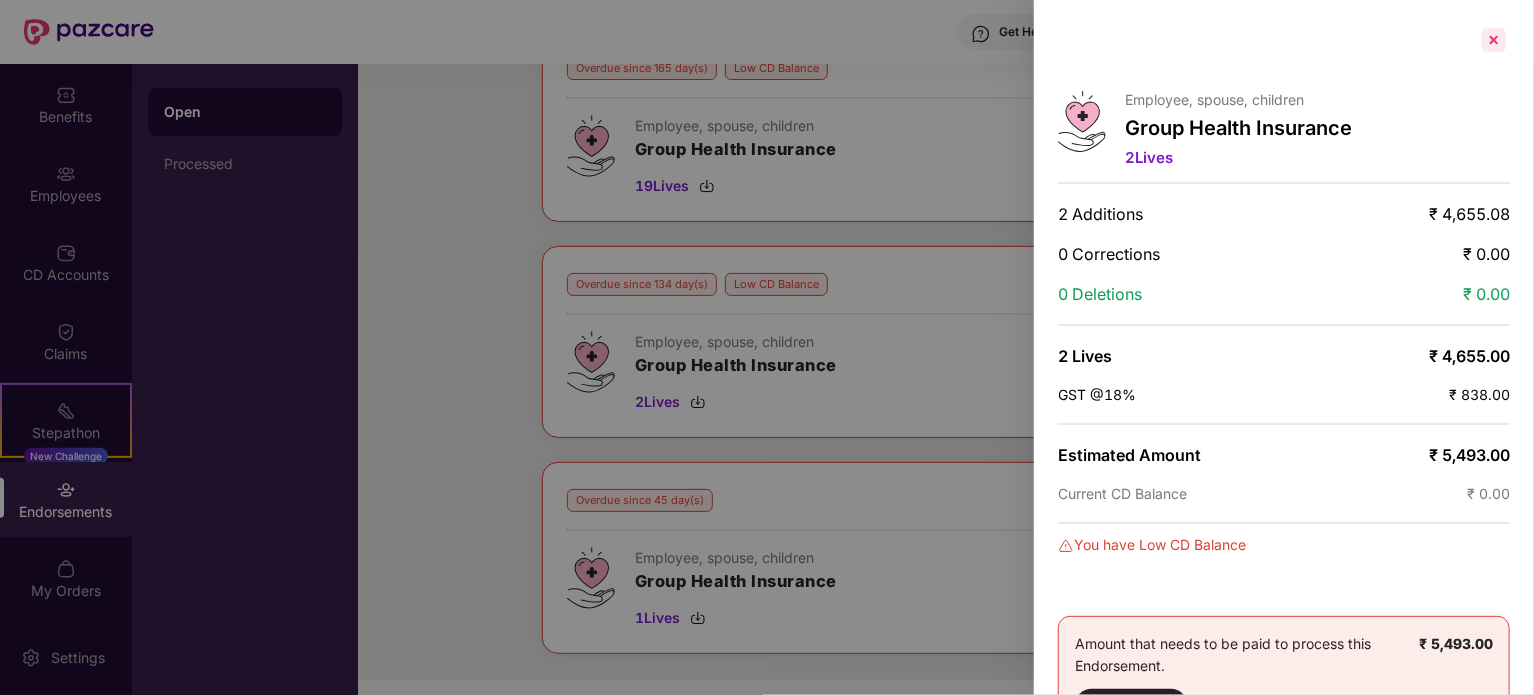 click at bounding box center [1494, 40] 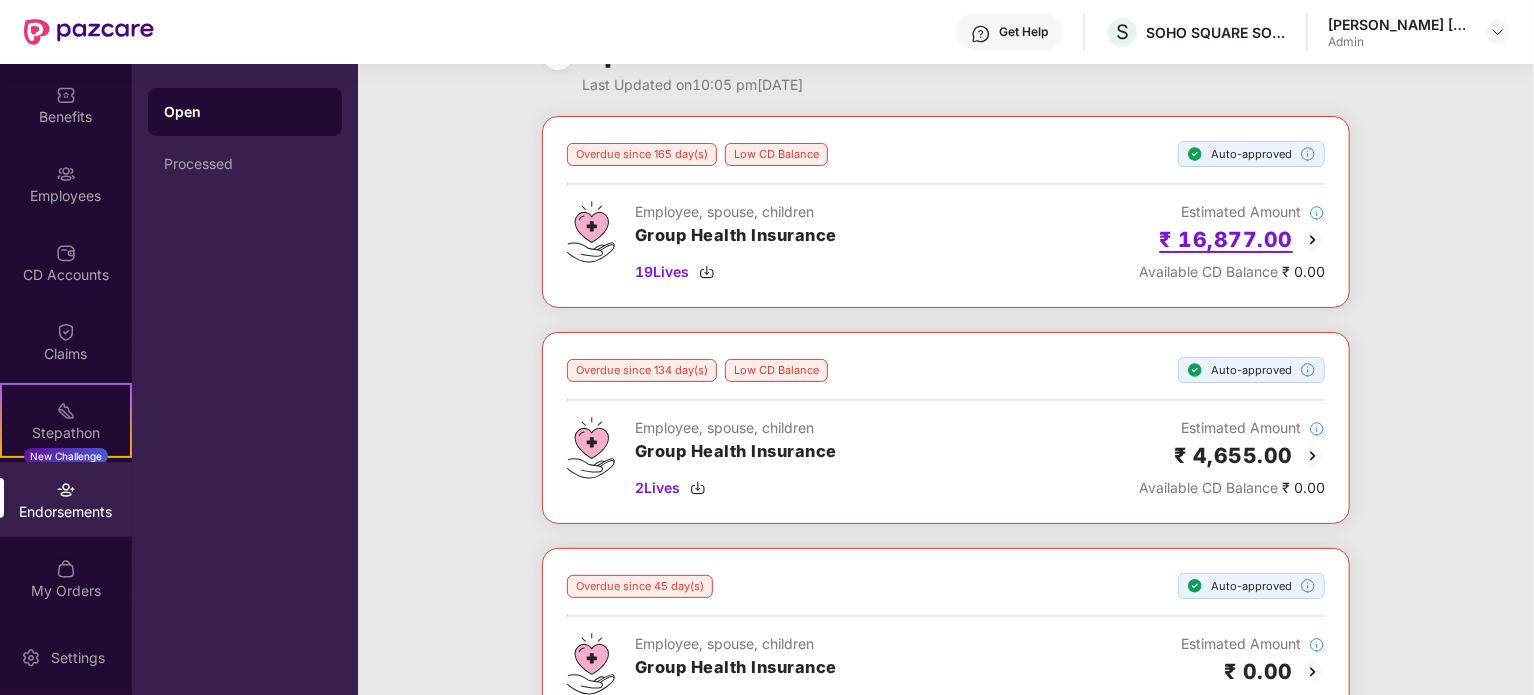 scroll, scrollTop: 60, scrollLeft: 0, axis: vertical 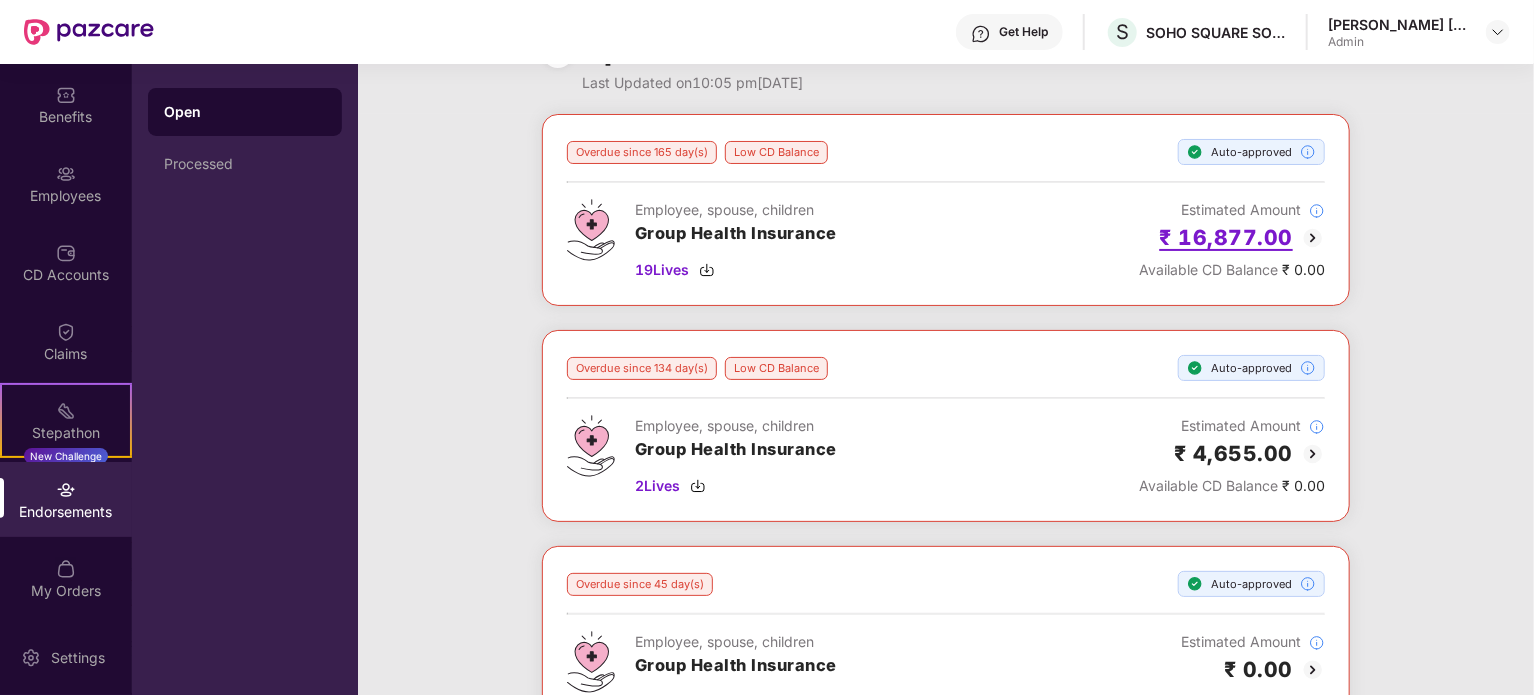 click on "₹ 16,877.00" at bounding box center (1227, 237) 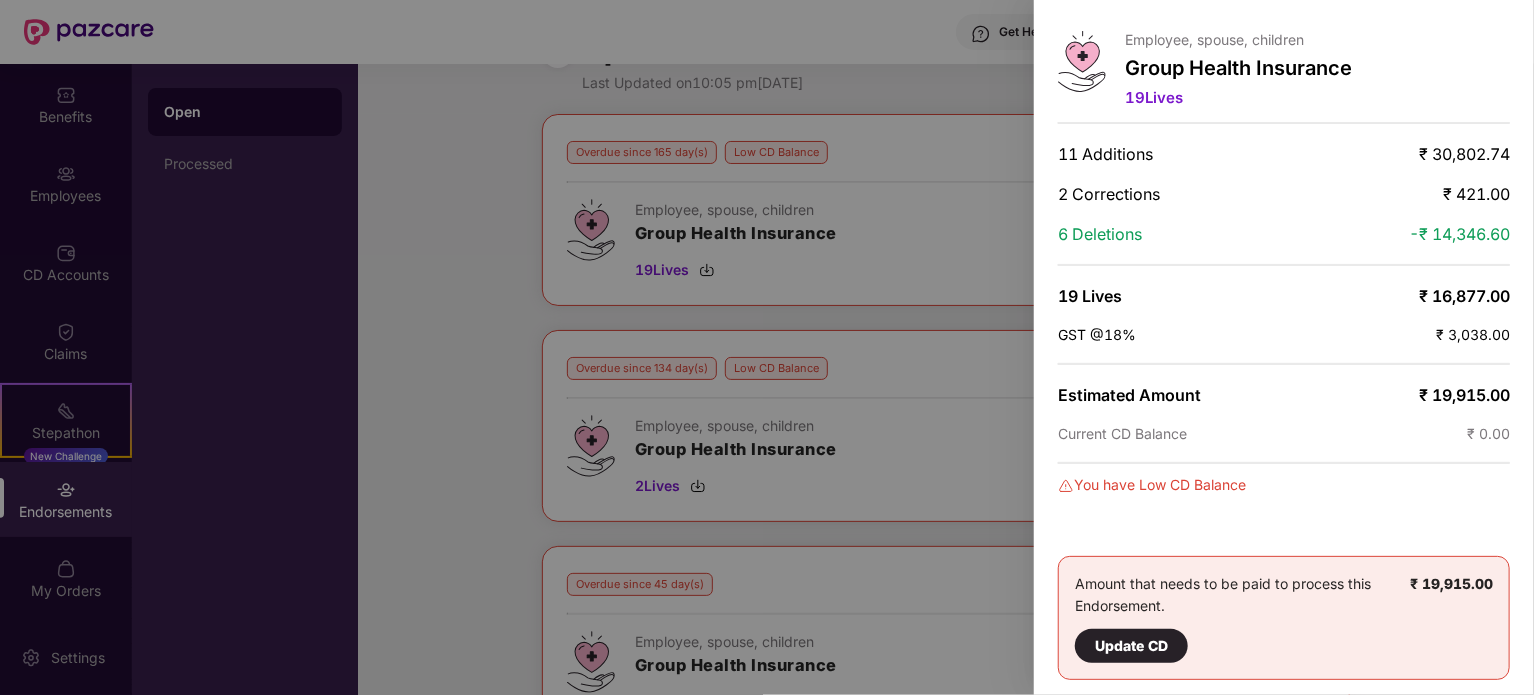 scroll, scrollTop: 0, scrollLeft: 0, axis: both 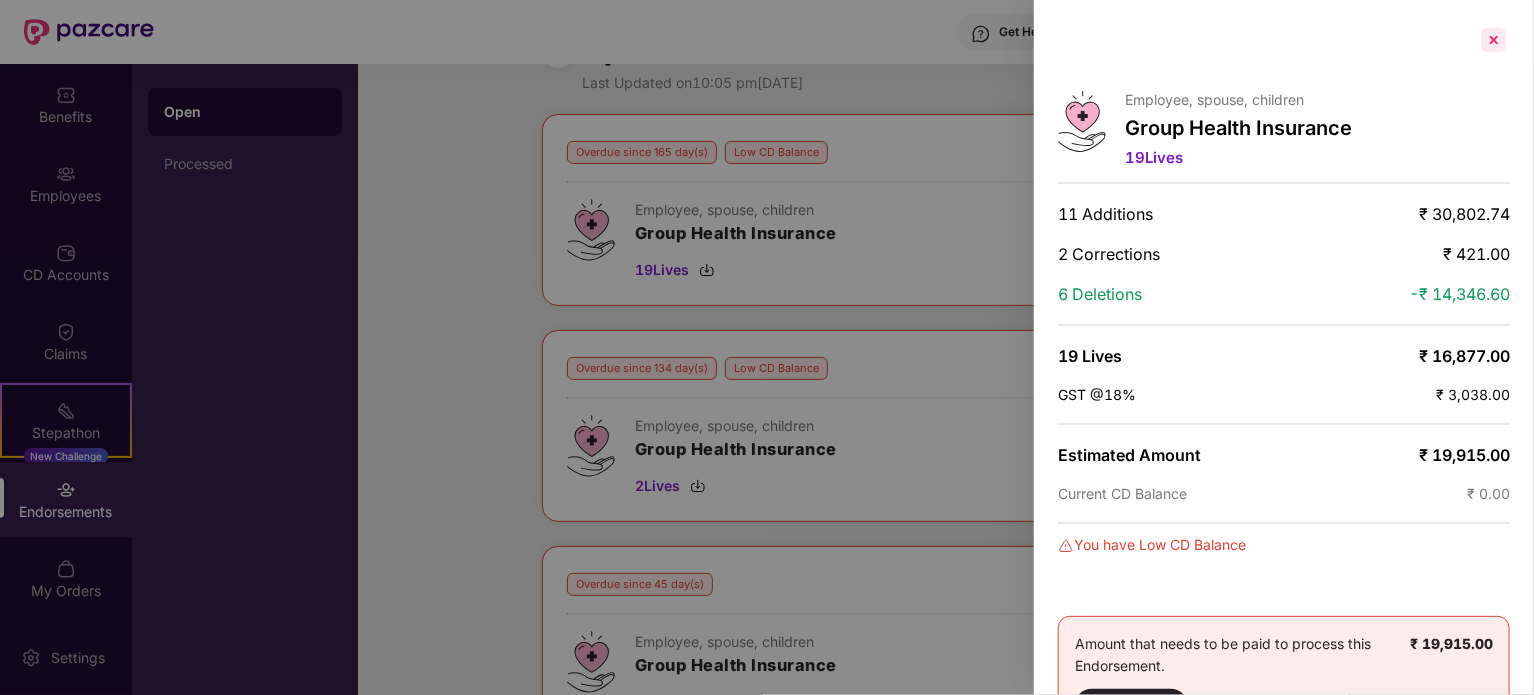click at bounding box center [1494, 40] 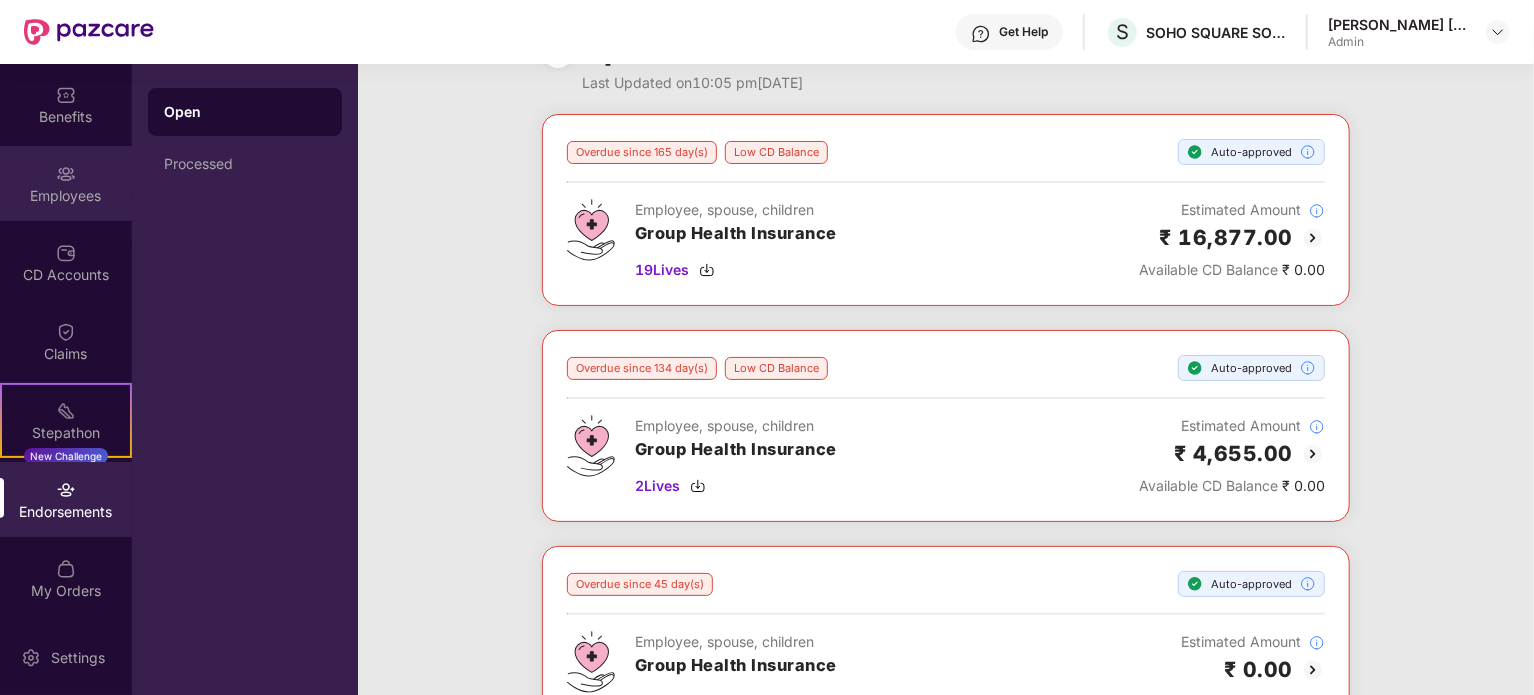click on "Employees" at bounding box center [66, 183] 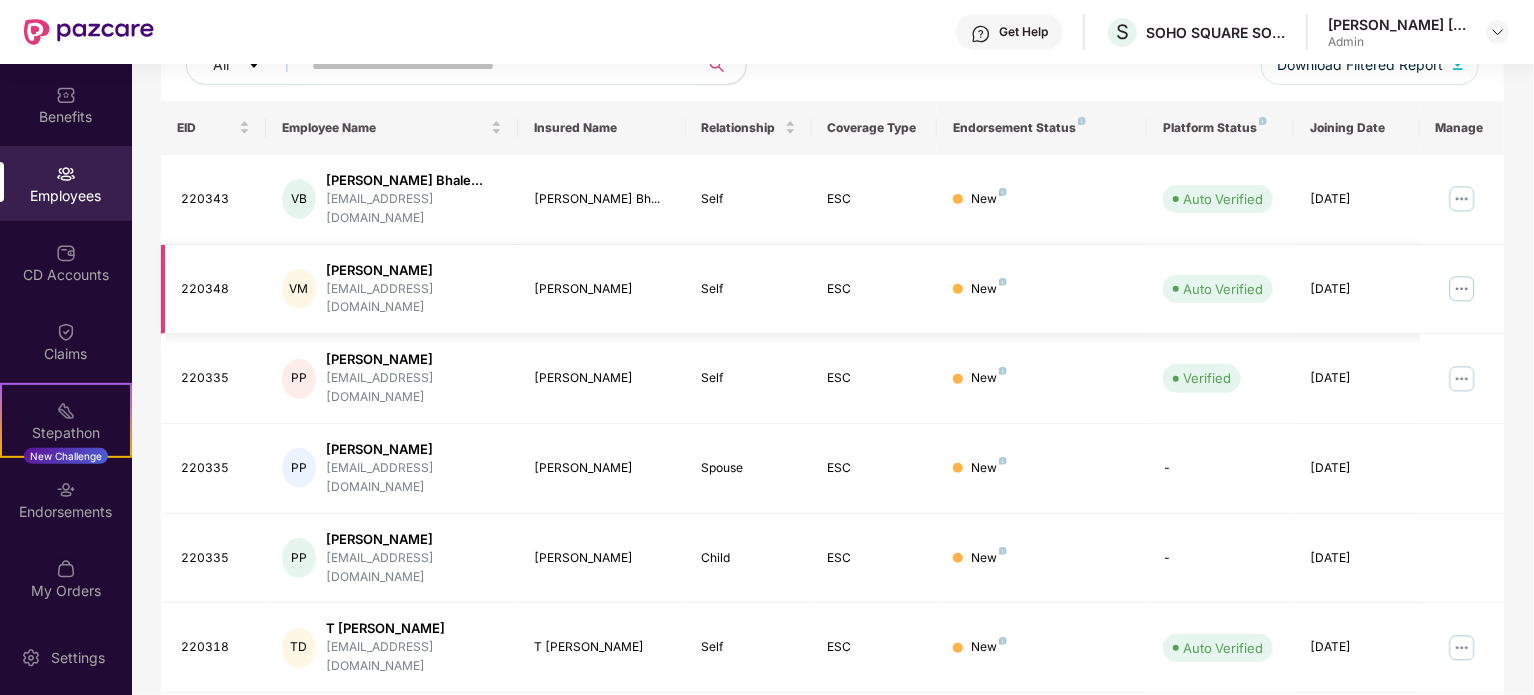 scroll, scrollTop: 0, scrollLeft: 0, axis: both 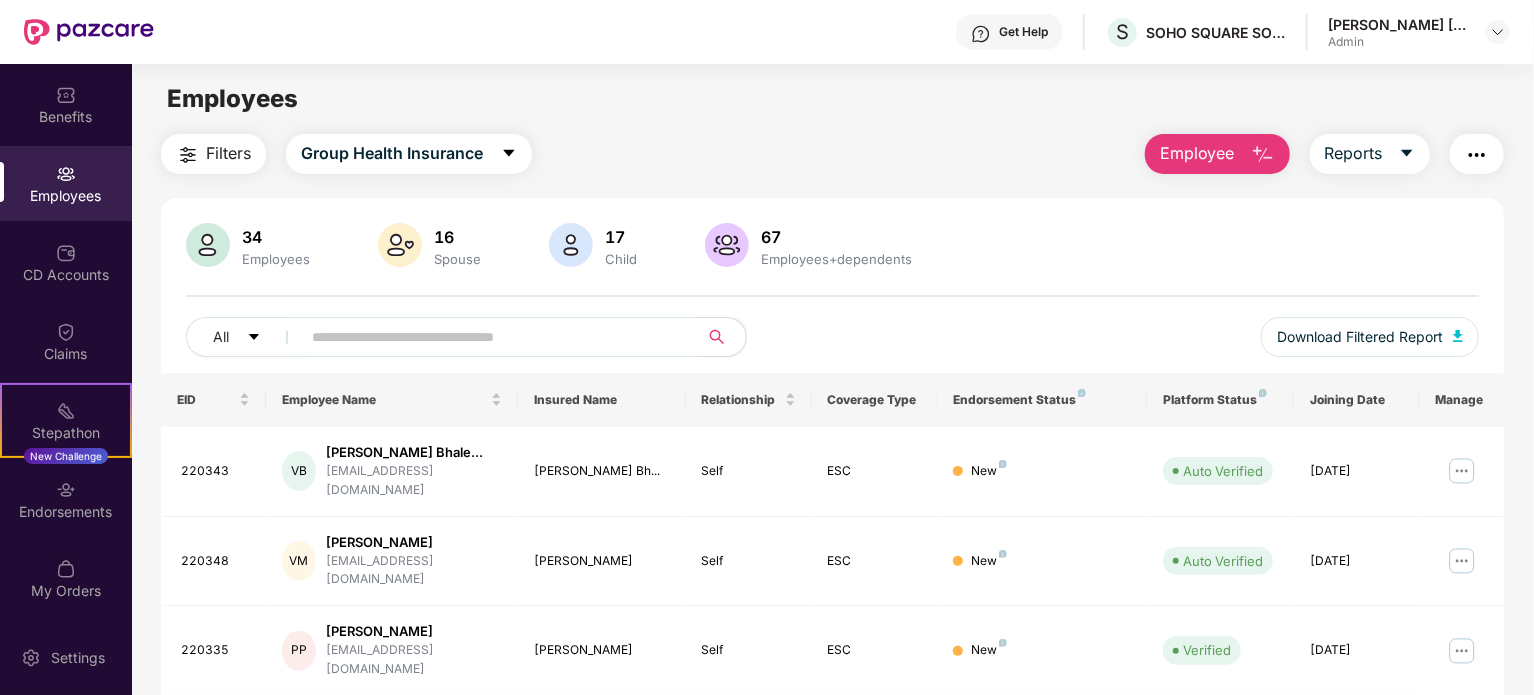 click at bounding box center (491, 337) 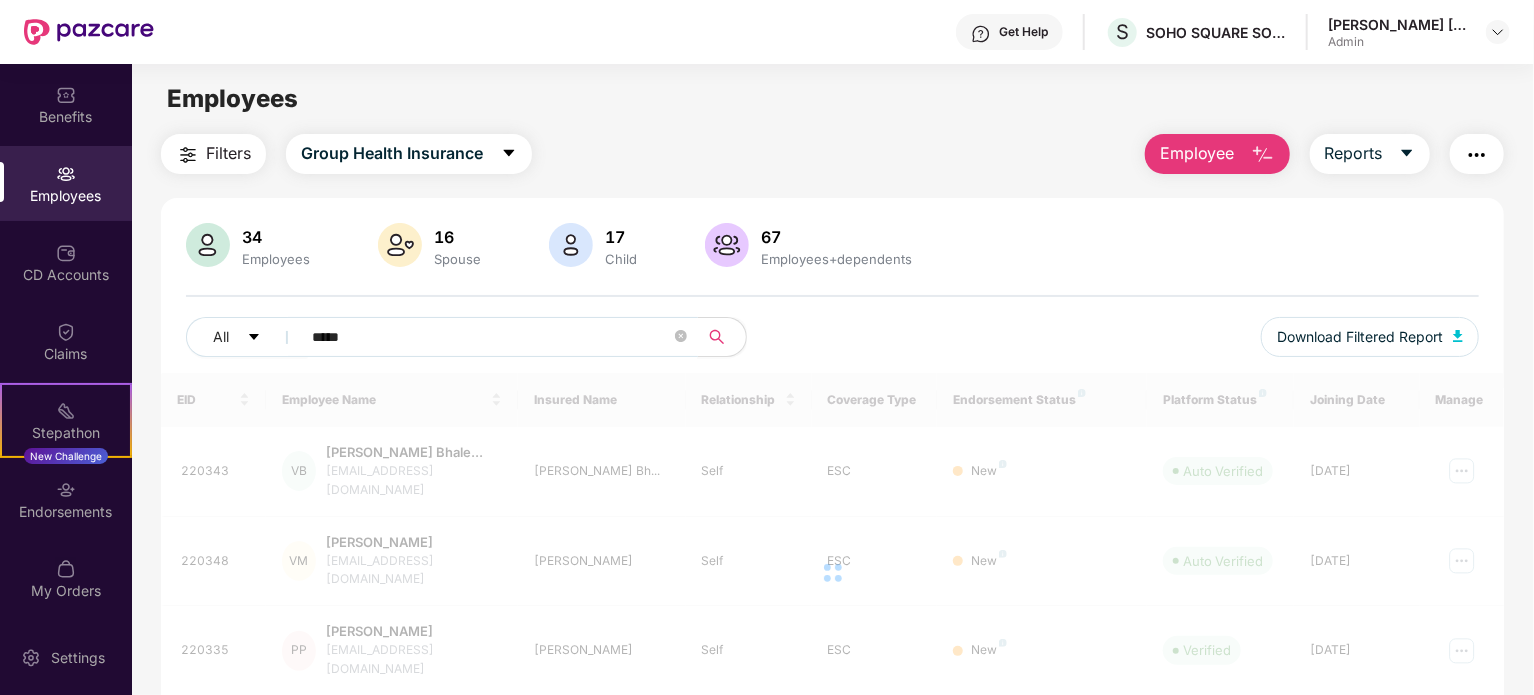 type on "******" 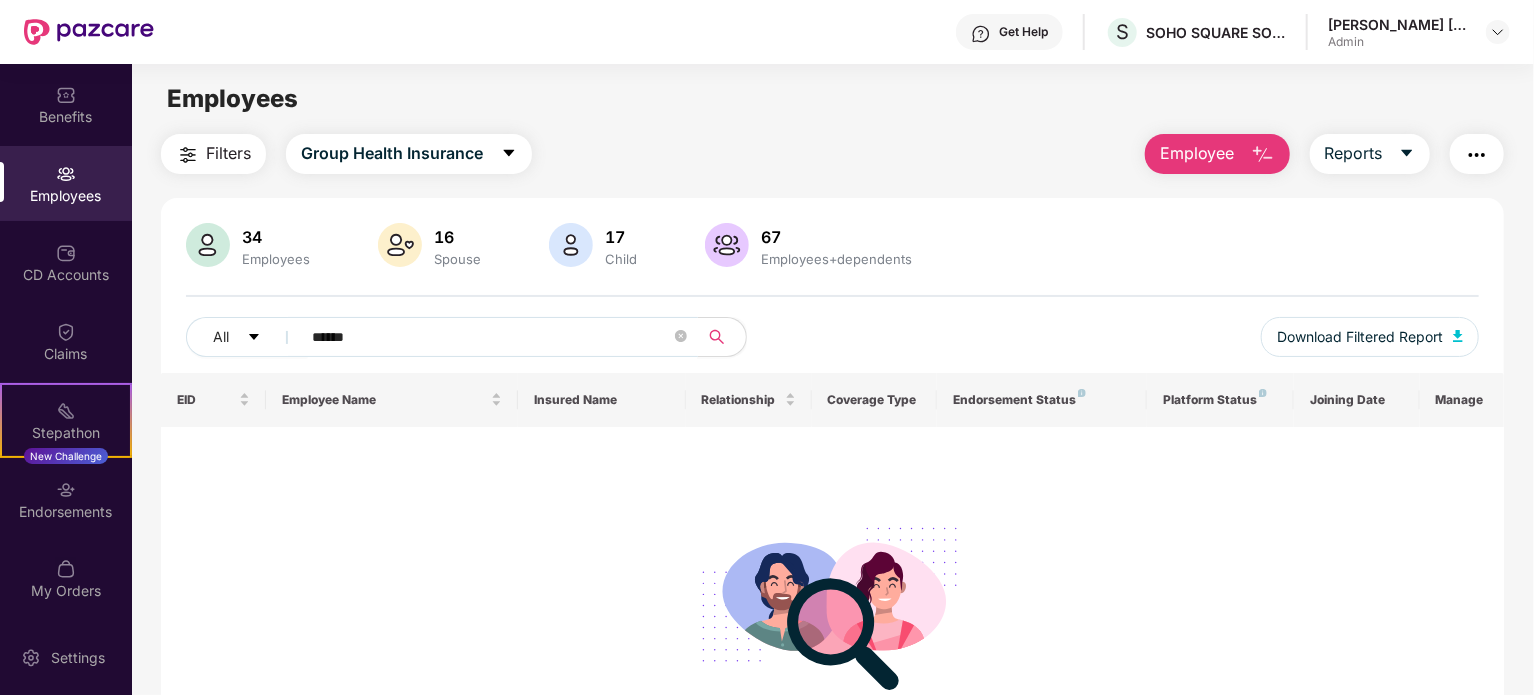 type 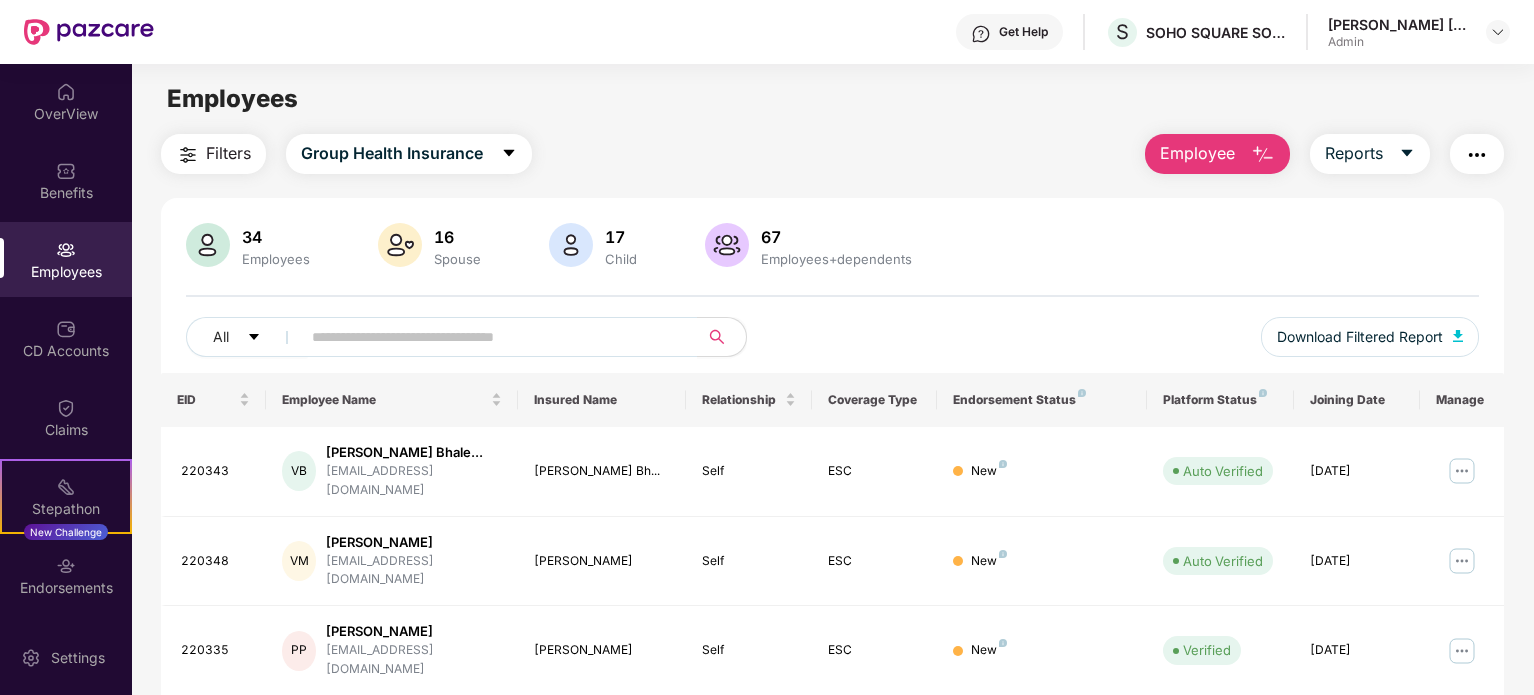 scroll, scrollTop: 0, scrollLeft: 0, axis: both 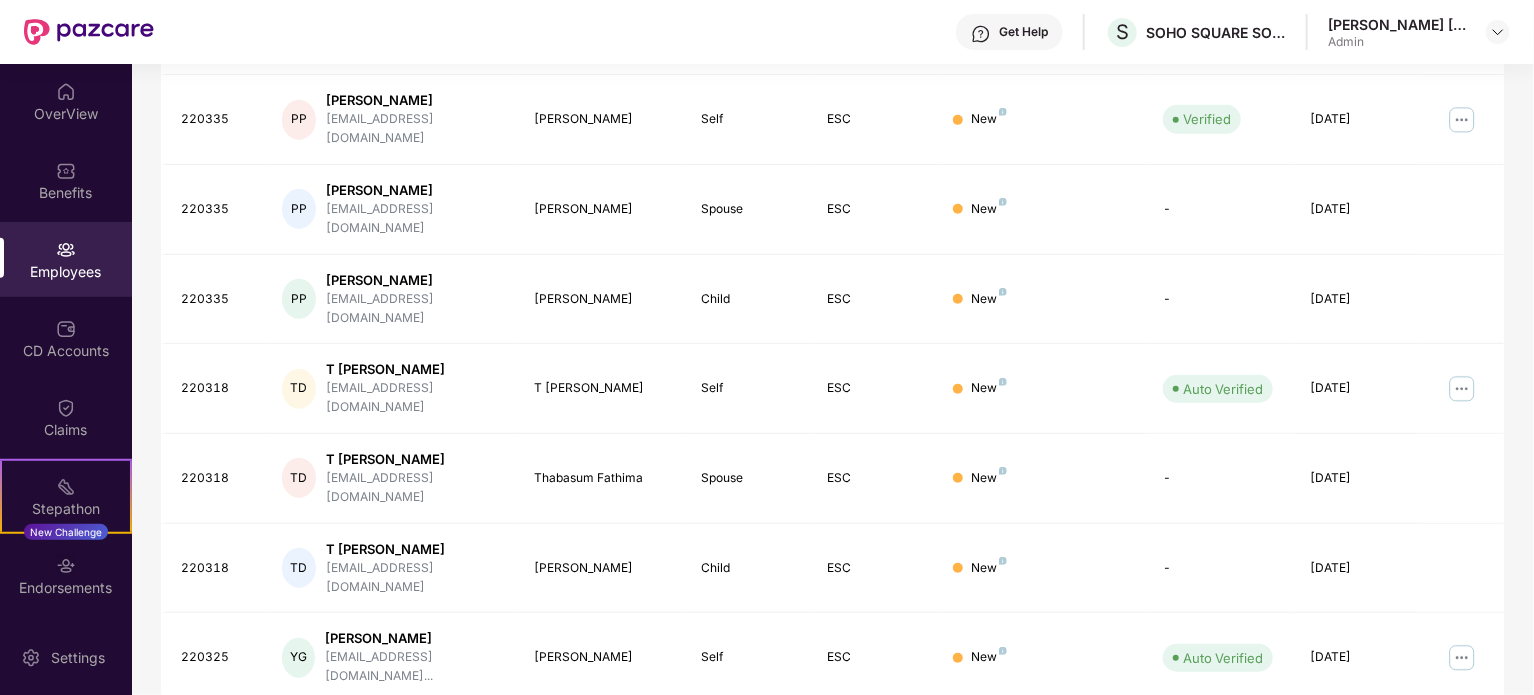 click on "2" at bounding box center (1288, 828) 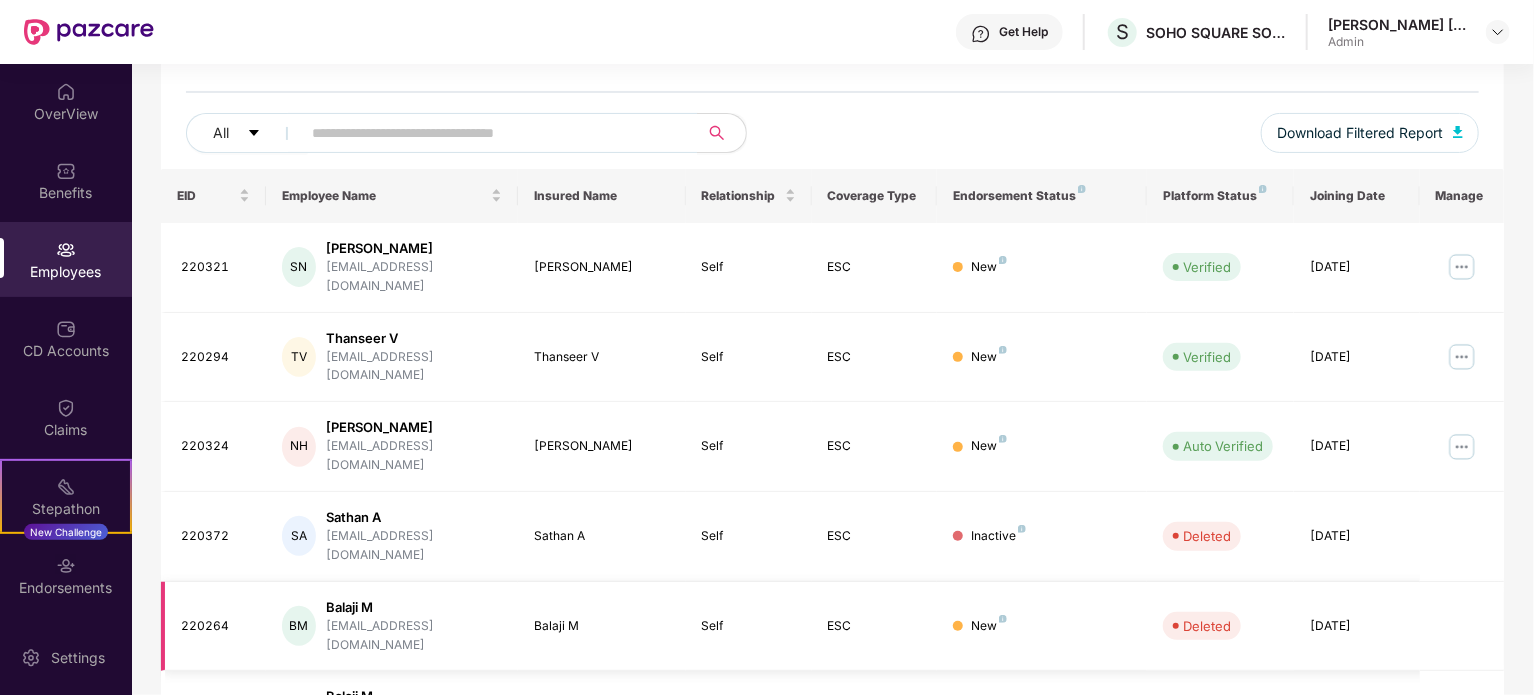 scroll, scrollTop: 197, scrollLeft: 0, axis: vertical 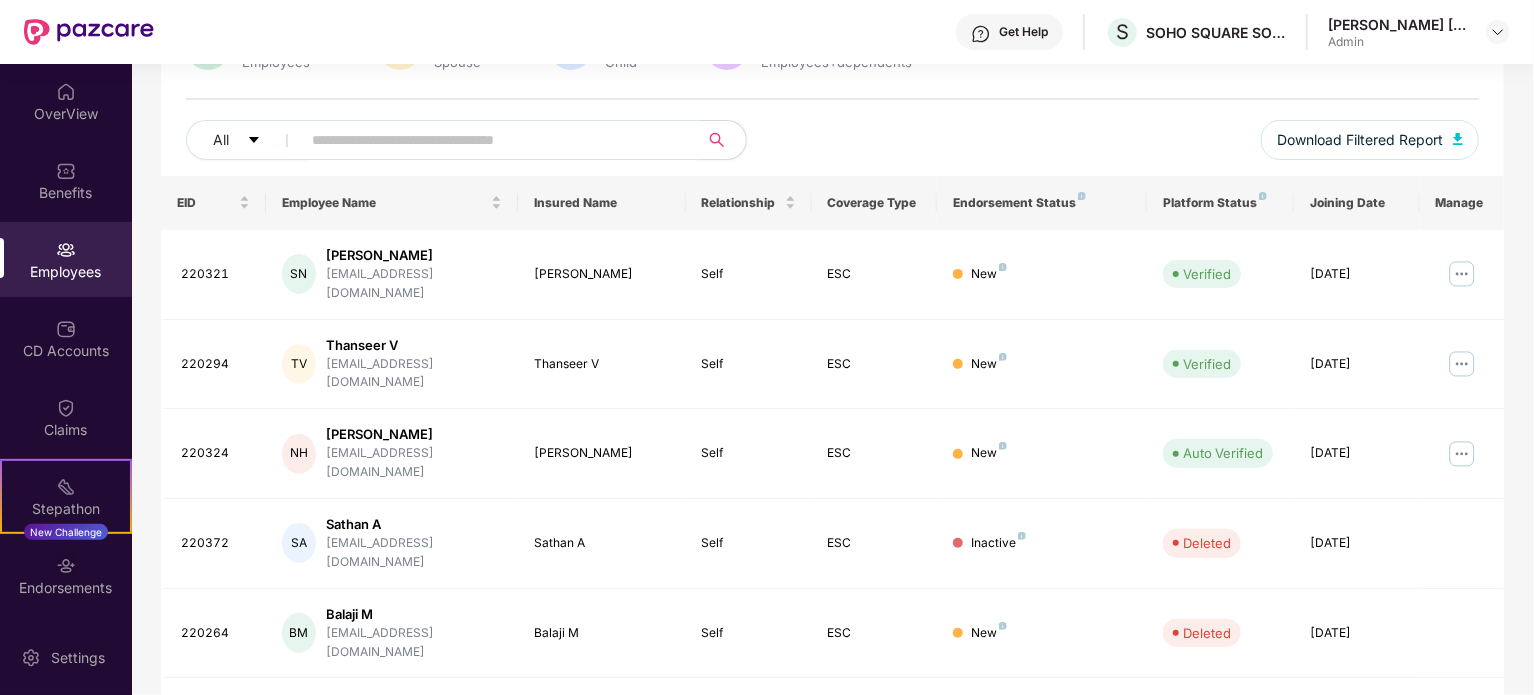 click at bounding box center (491, 140) 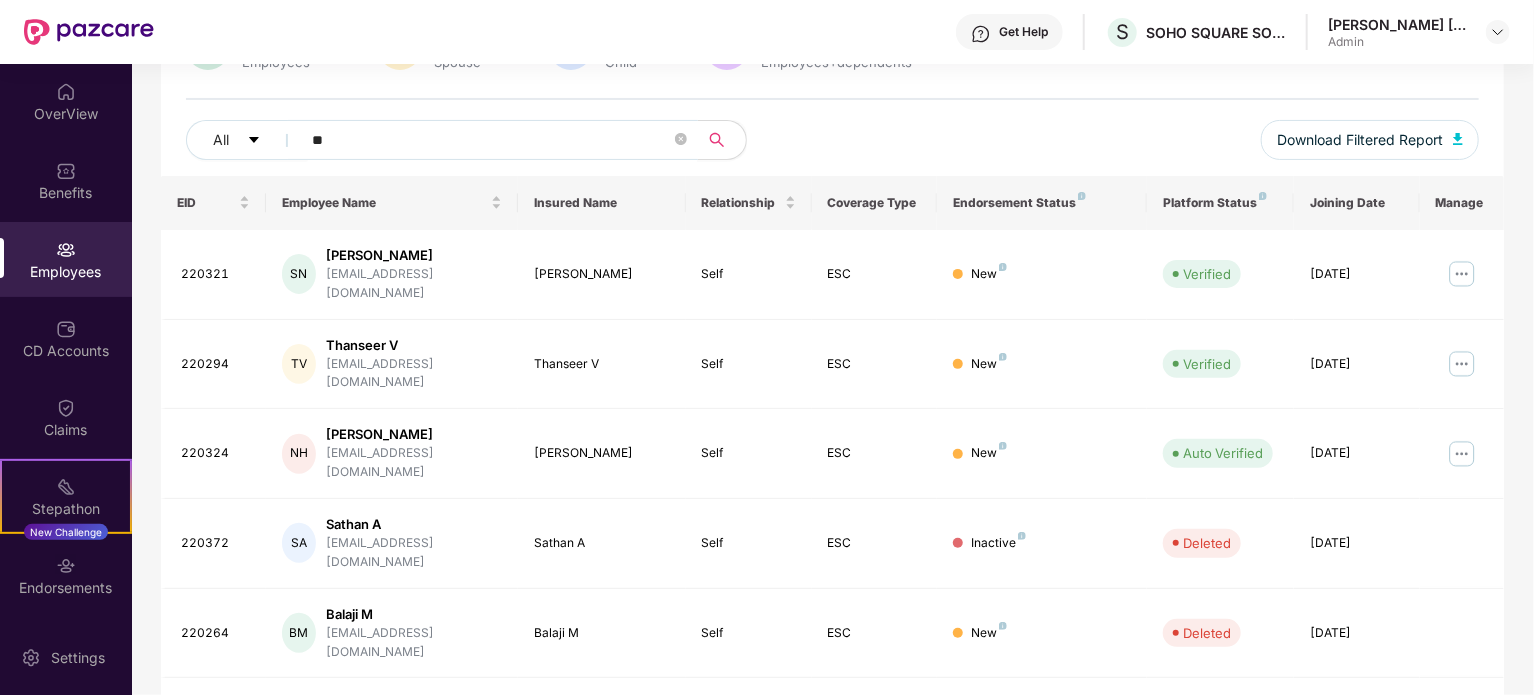 type on "***" 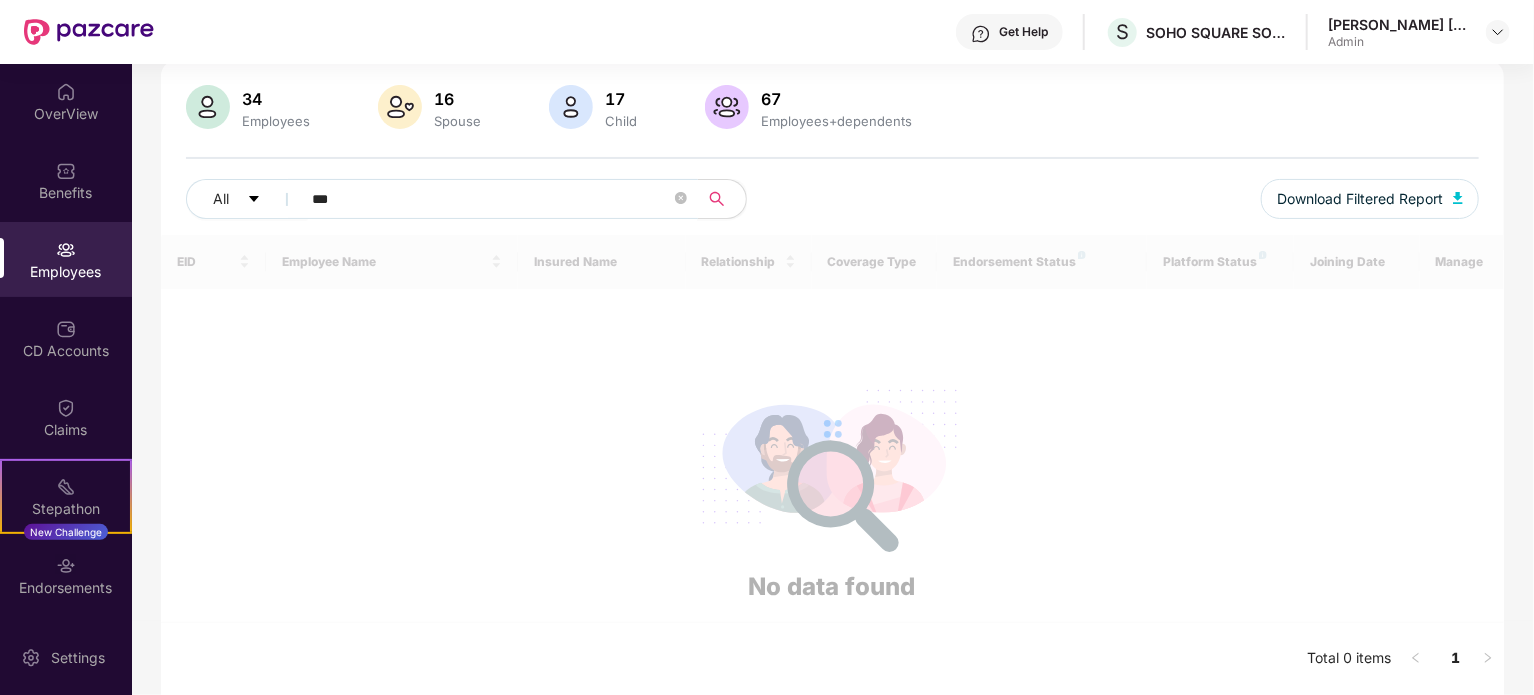 scroll, scrollTop: 136, scrollLeft: 0, axis: vertical 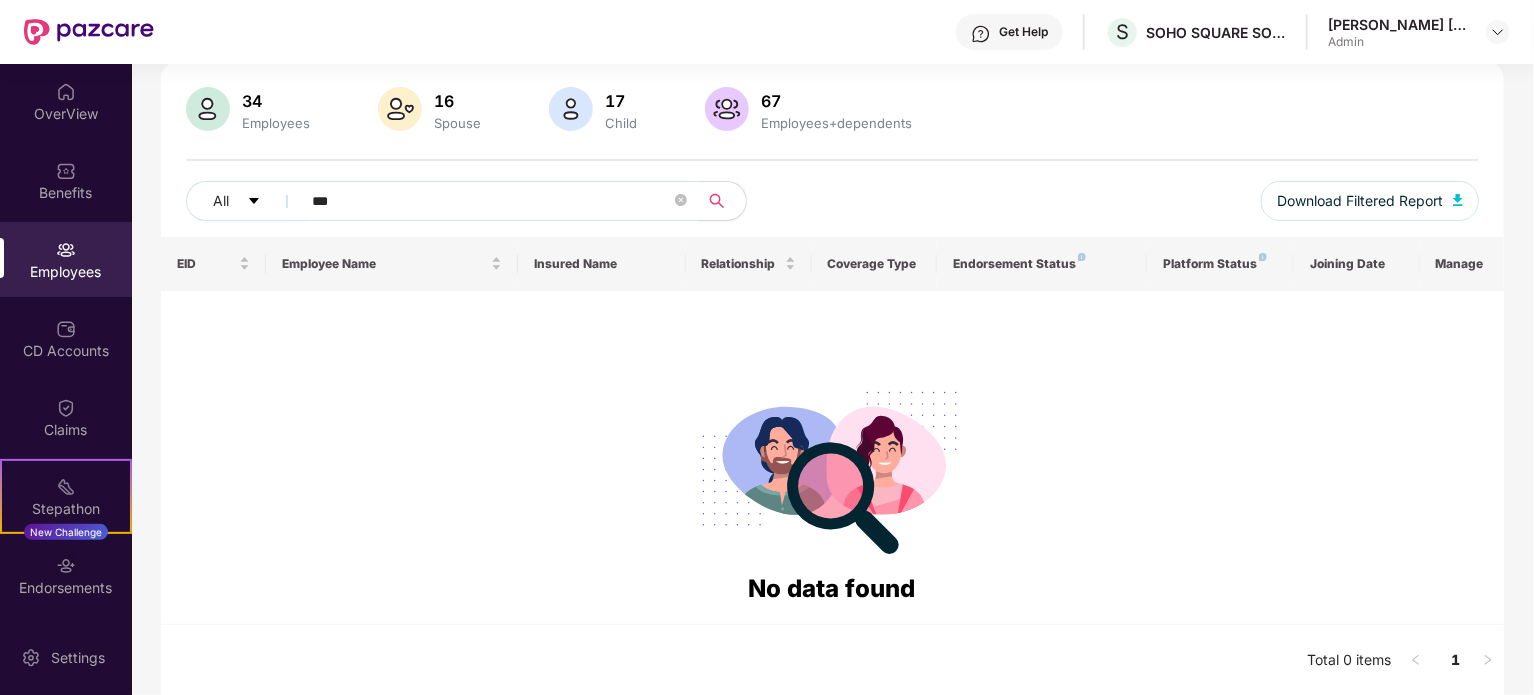 type 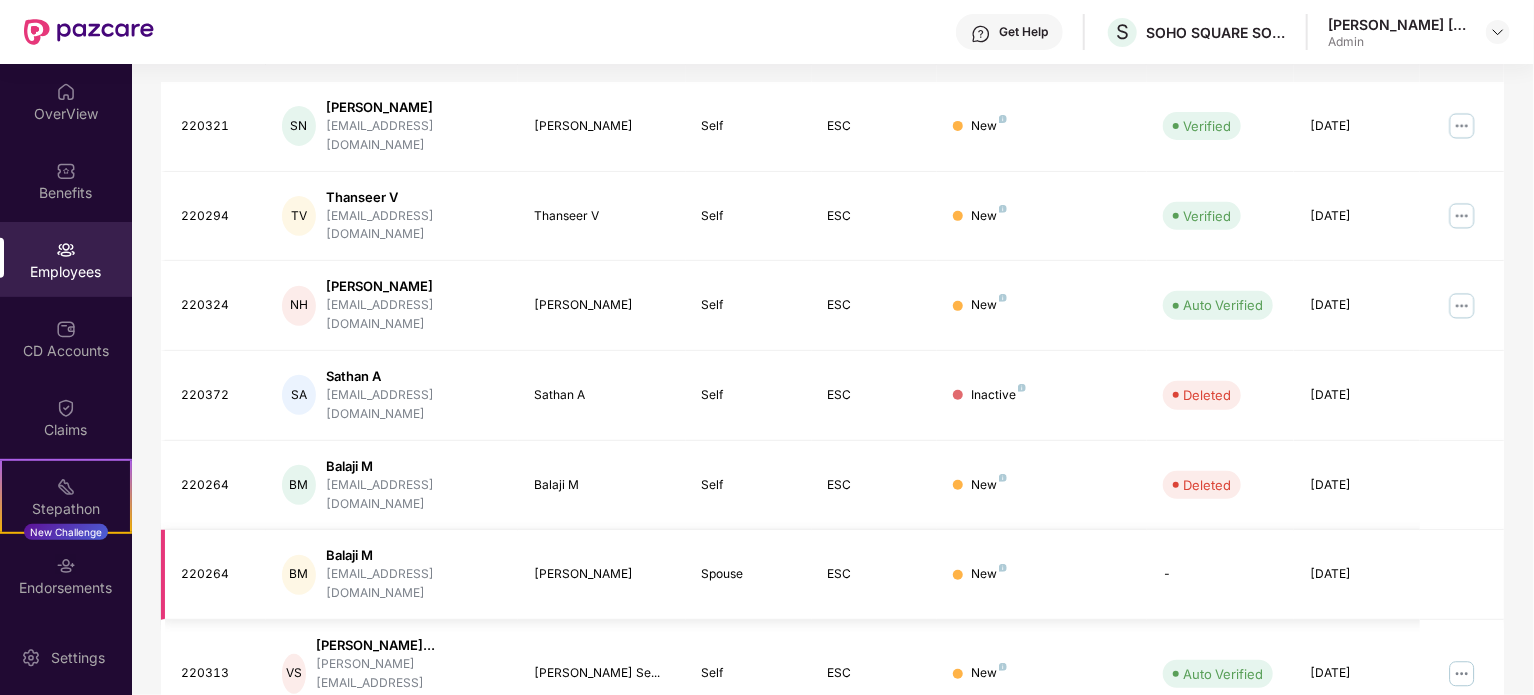 scroll, scrollTop: 531, scrollLeft: 0, axis: vertical 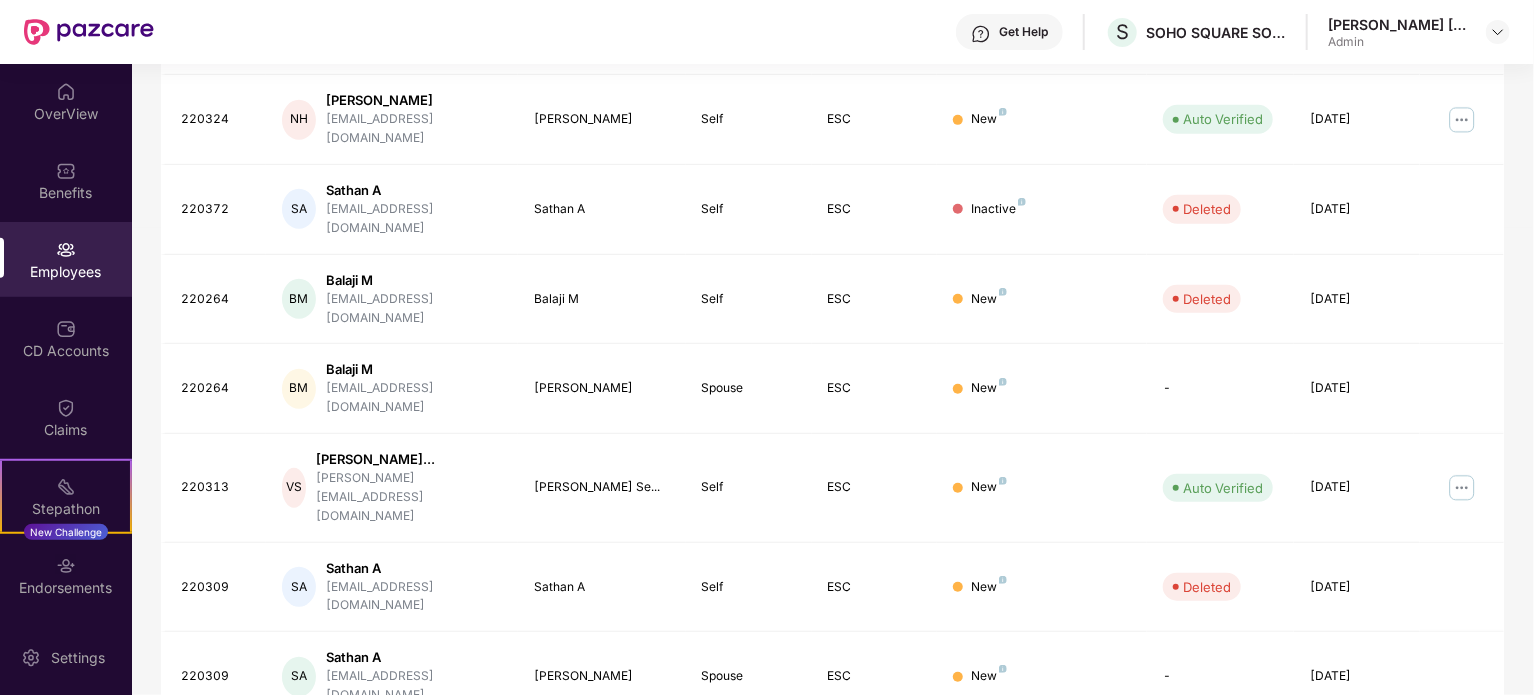 click on "3" at bounding box center (1320, 847) 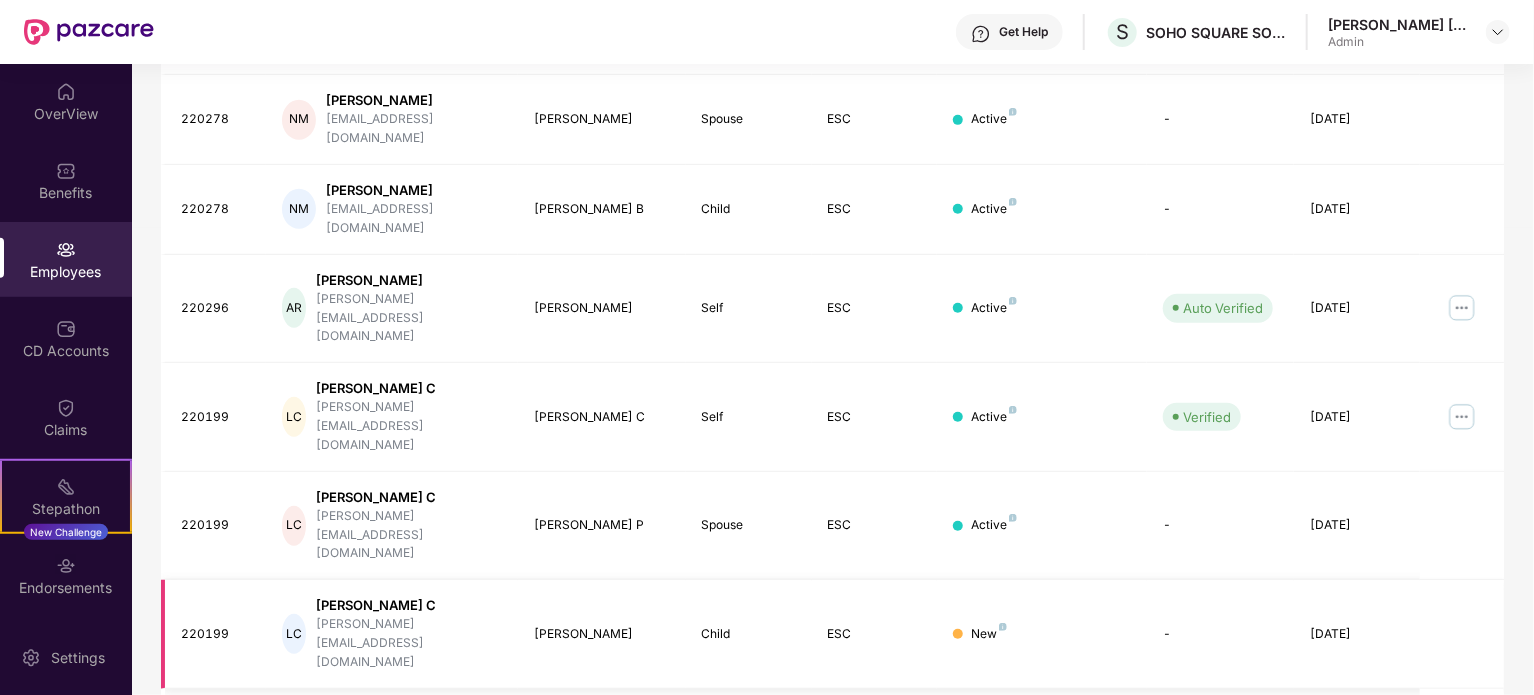 click on "New" at bounding box center (1042, 634) 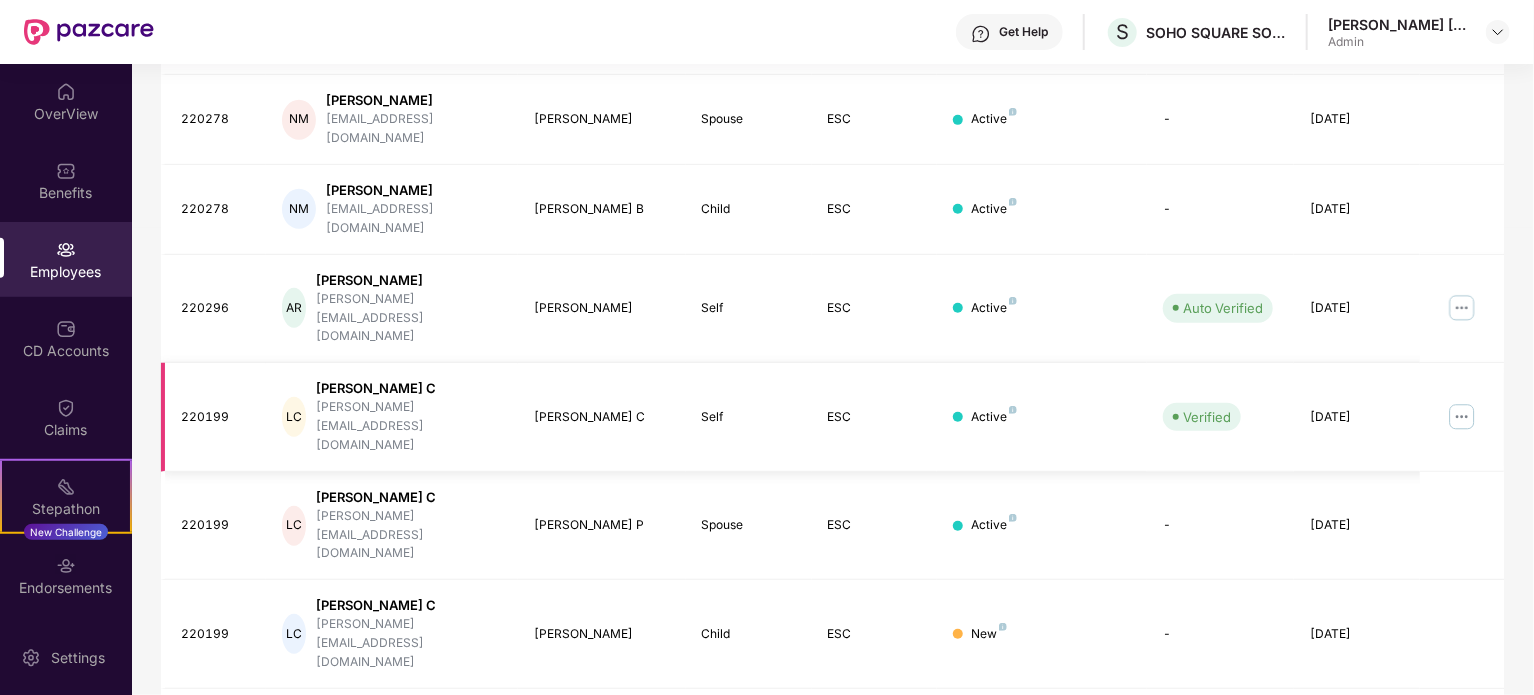 scroll, scrollTop: 0, scrollLeft: 0, axis: both 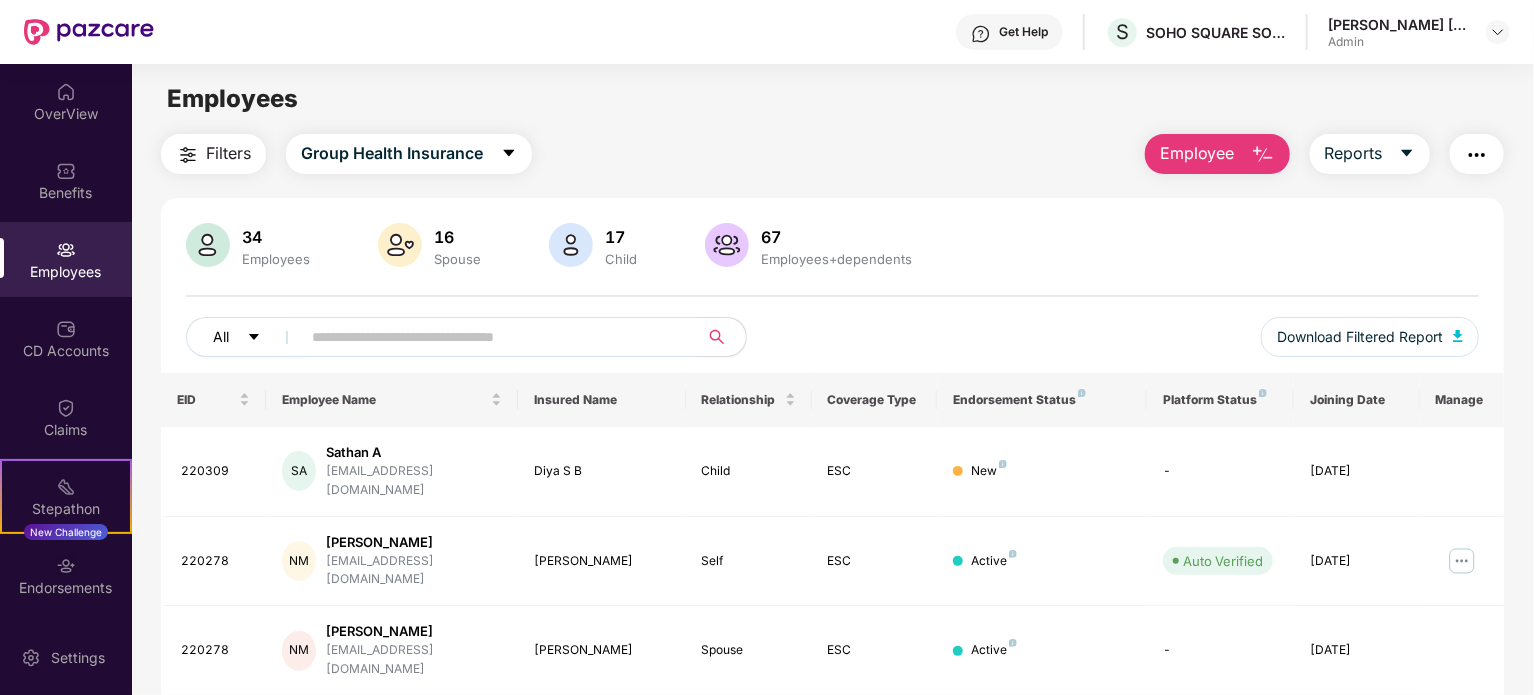 click on "All" at bounding box center [247, 337] 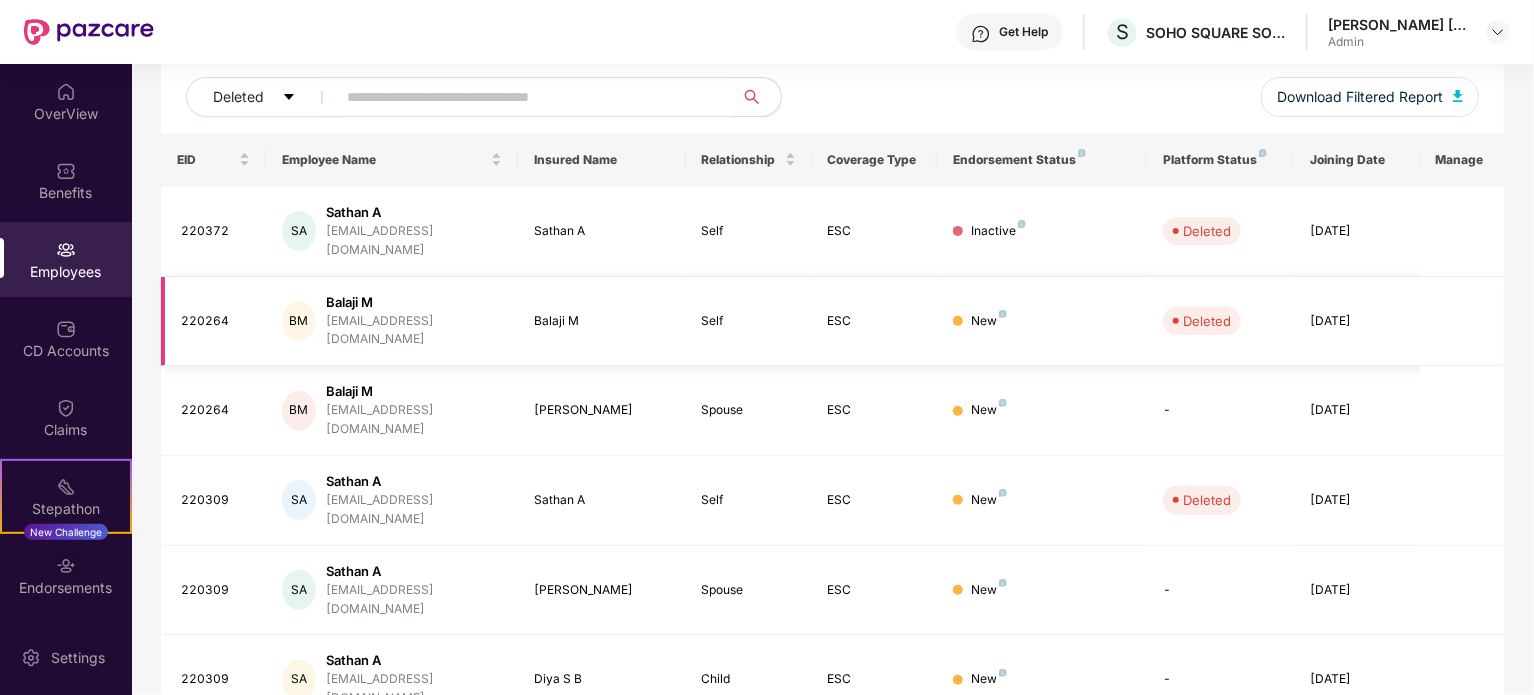 scroll, scrollTop: 0, scrollLeft: 0, axis: both 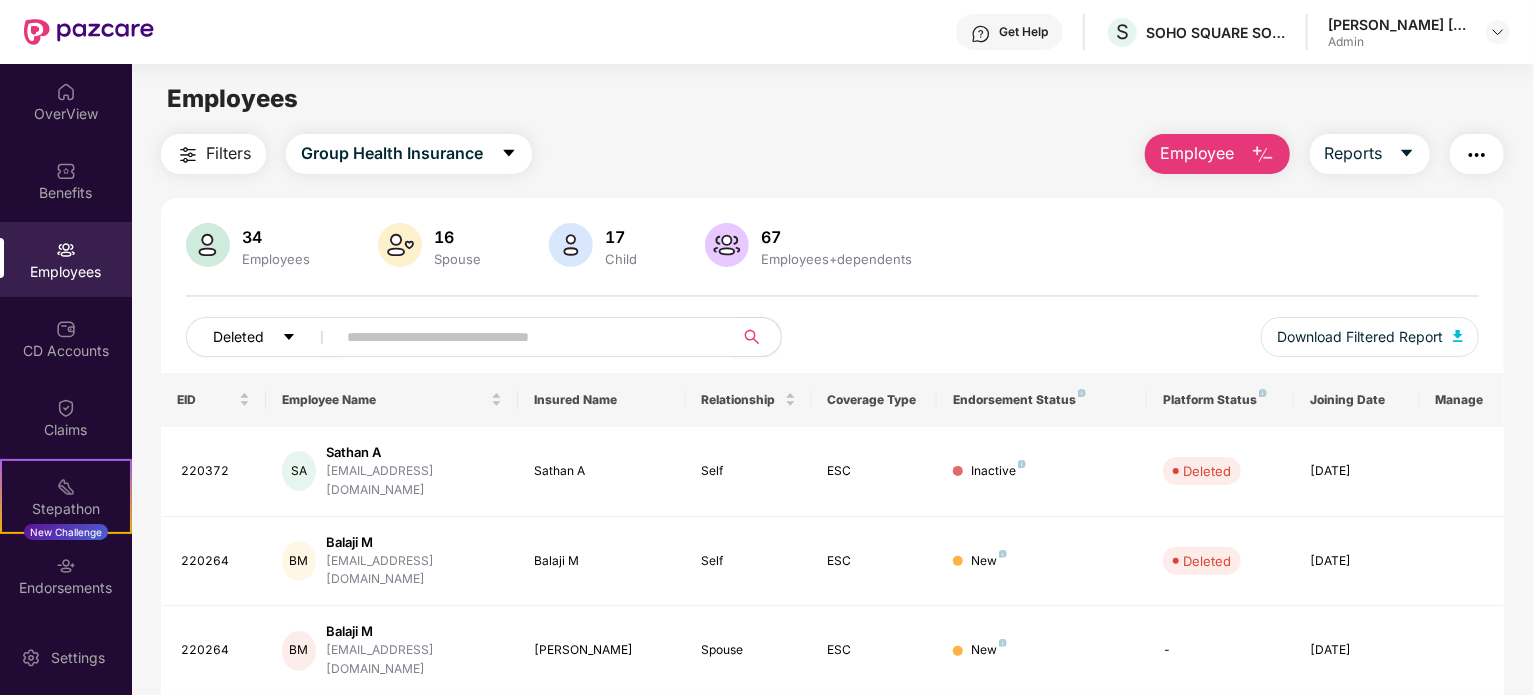 click on "Deleted" at bounding box center (264, 337) 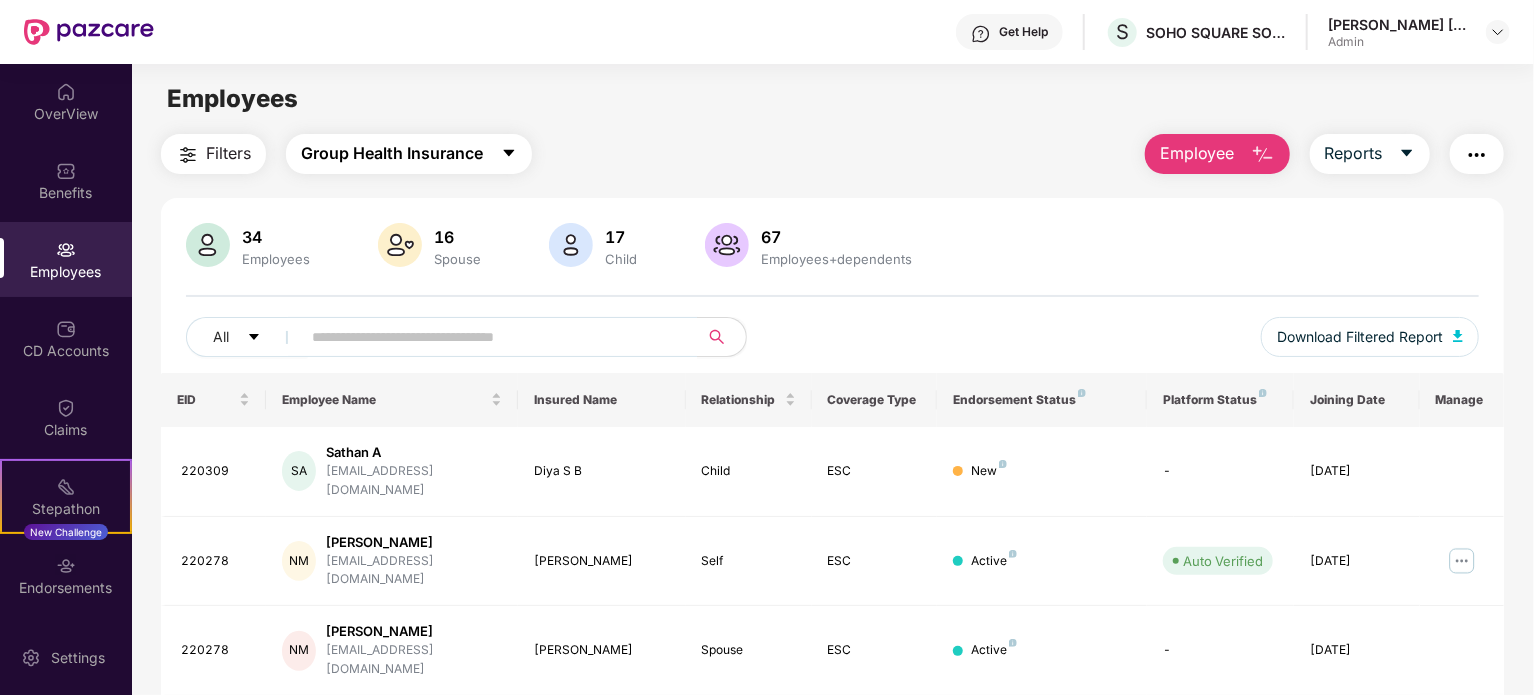 click on "Group Health Insurance" at bounding box center (392, 153) 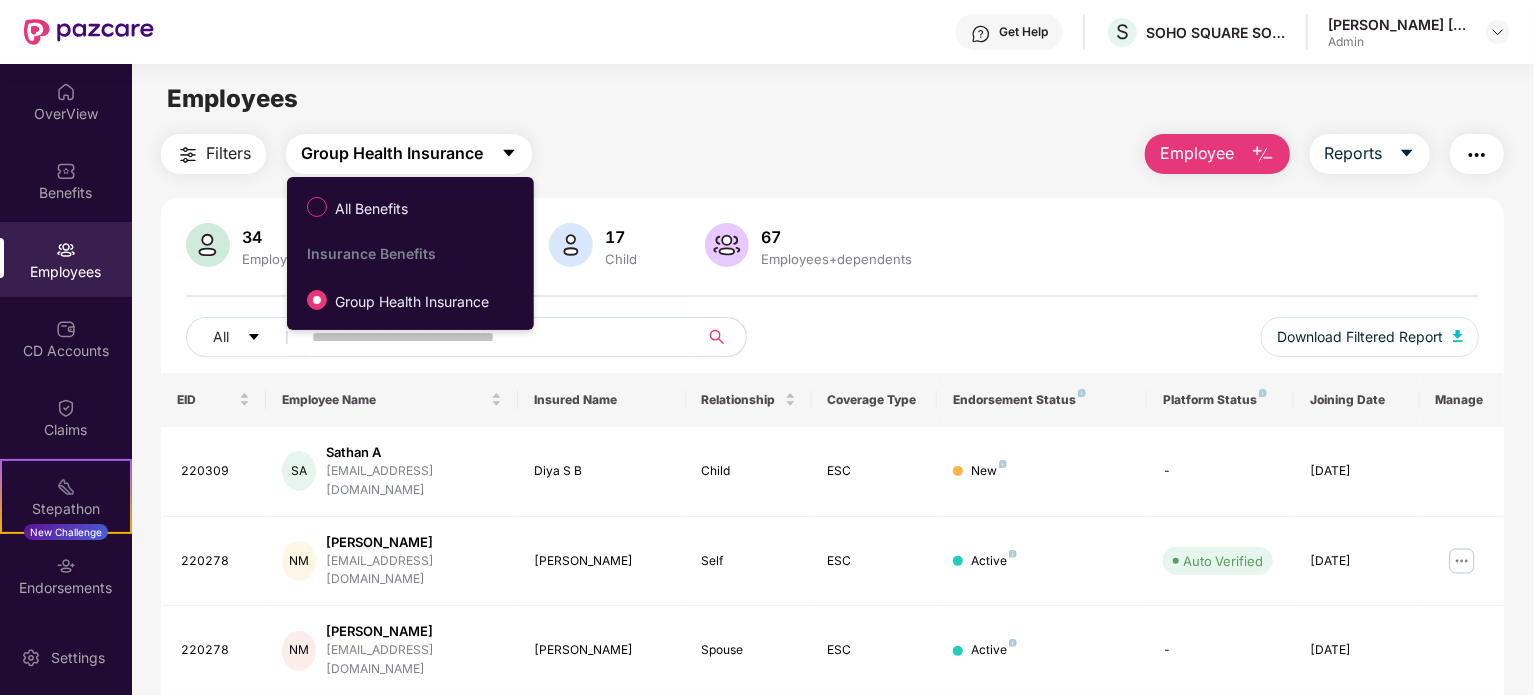 click on "Group Health Insurance" at bounding box center (392, 153) 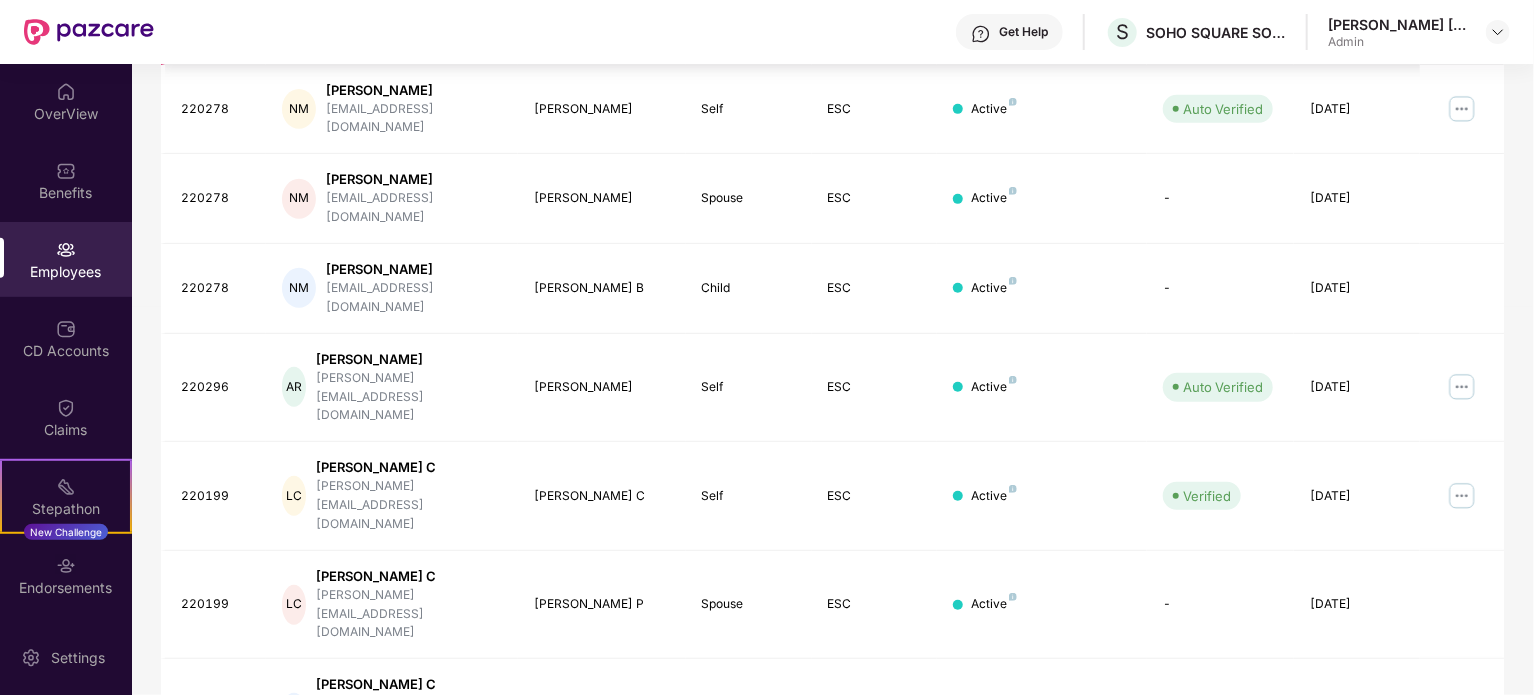 scroll, scrollTop: 451, scrollLeft: 0, axis: vertical 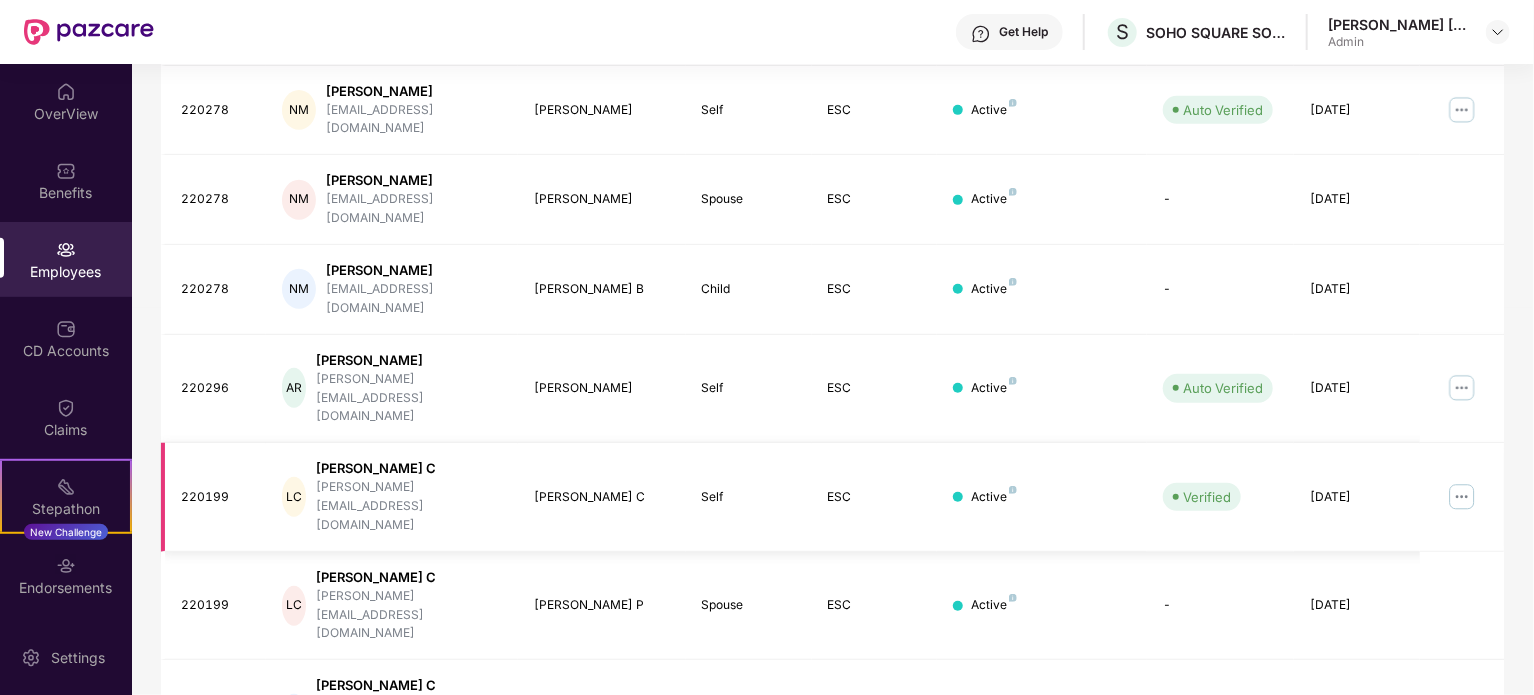 click at bounding box center (1462, 497) 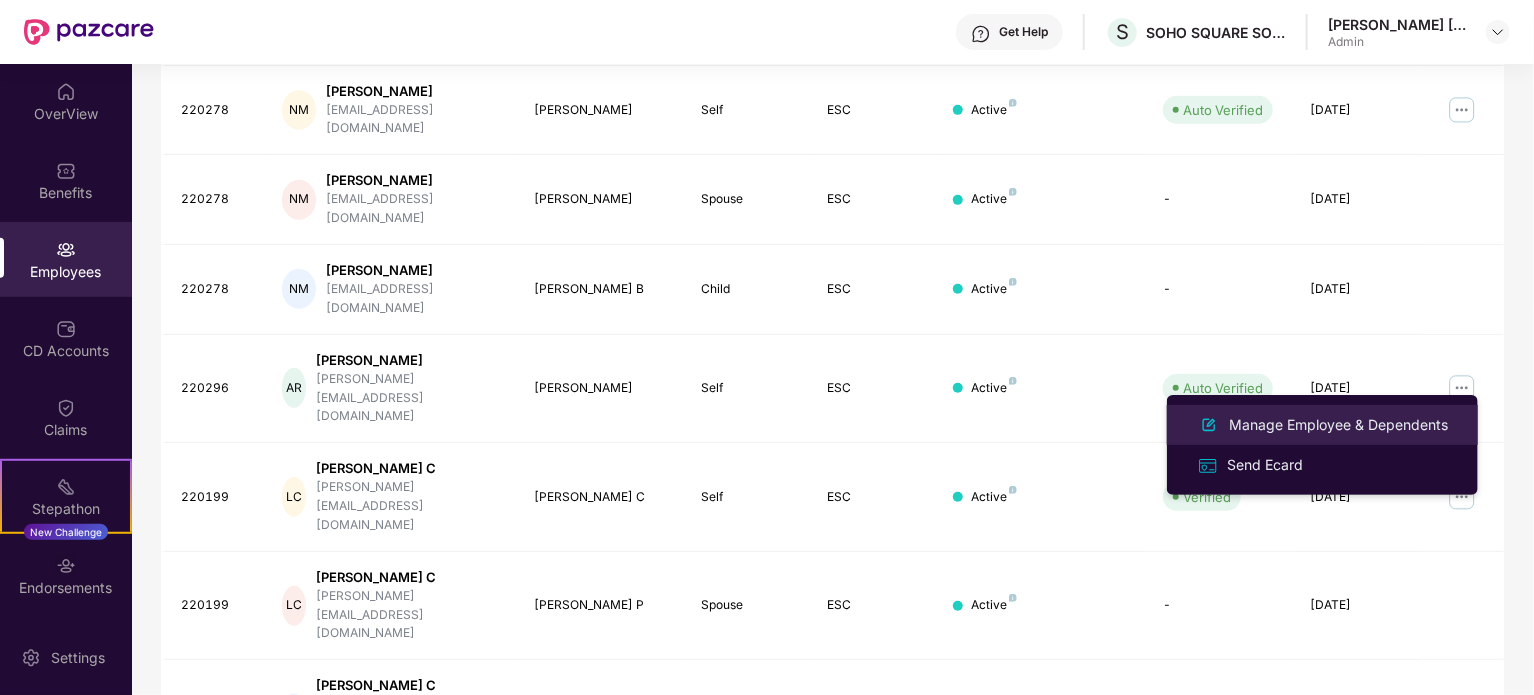 click on "Manage Employee & Dependents" at bounding box center [1338, 425] 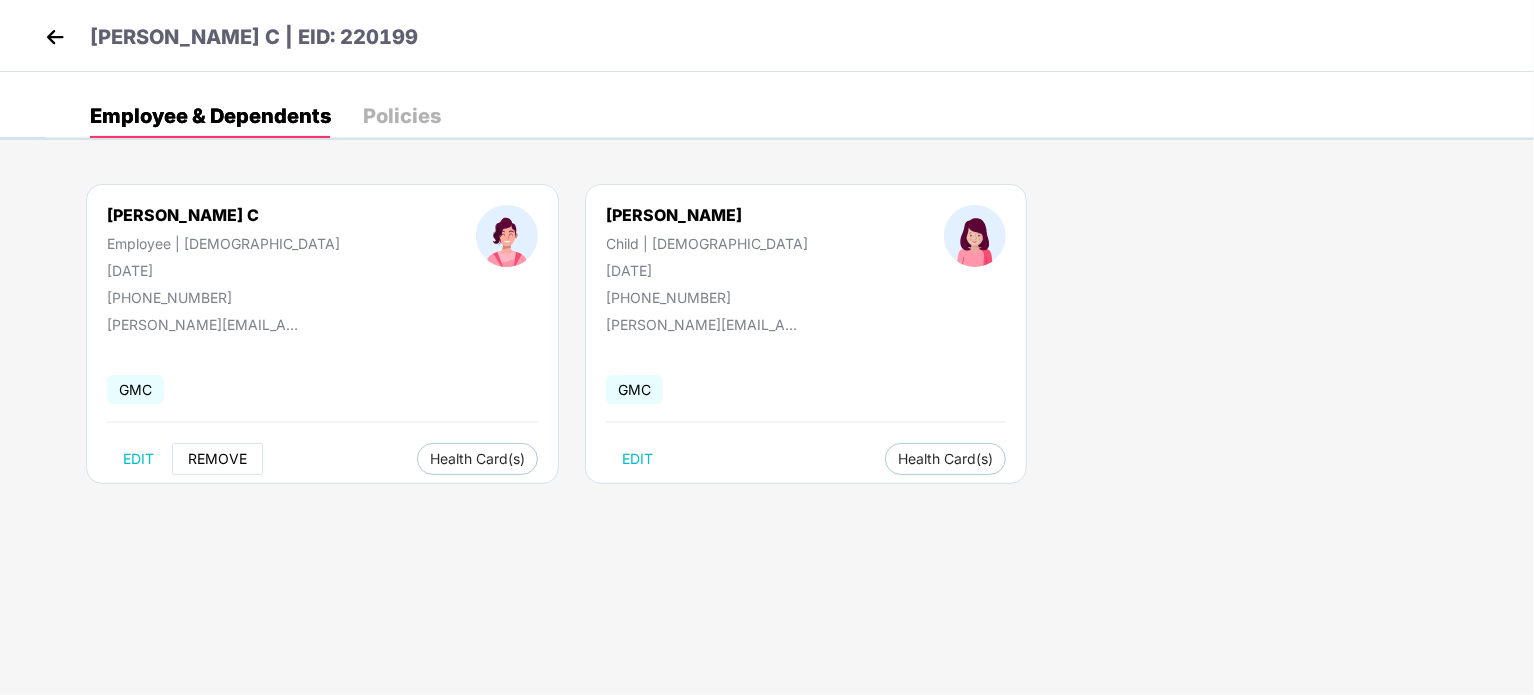 click on "REMOVE" at bounding box center (217, 459) 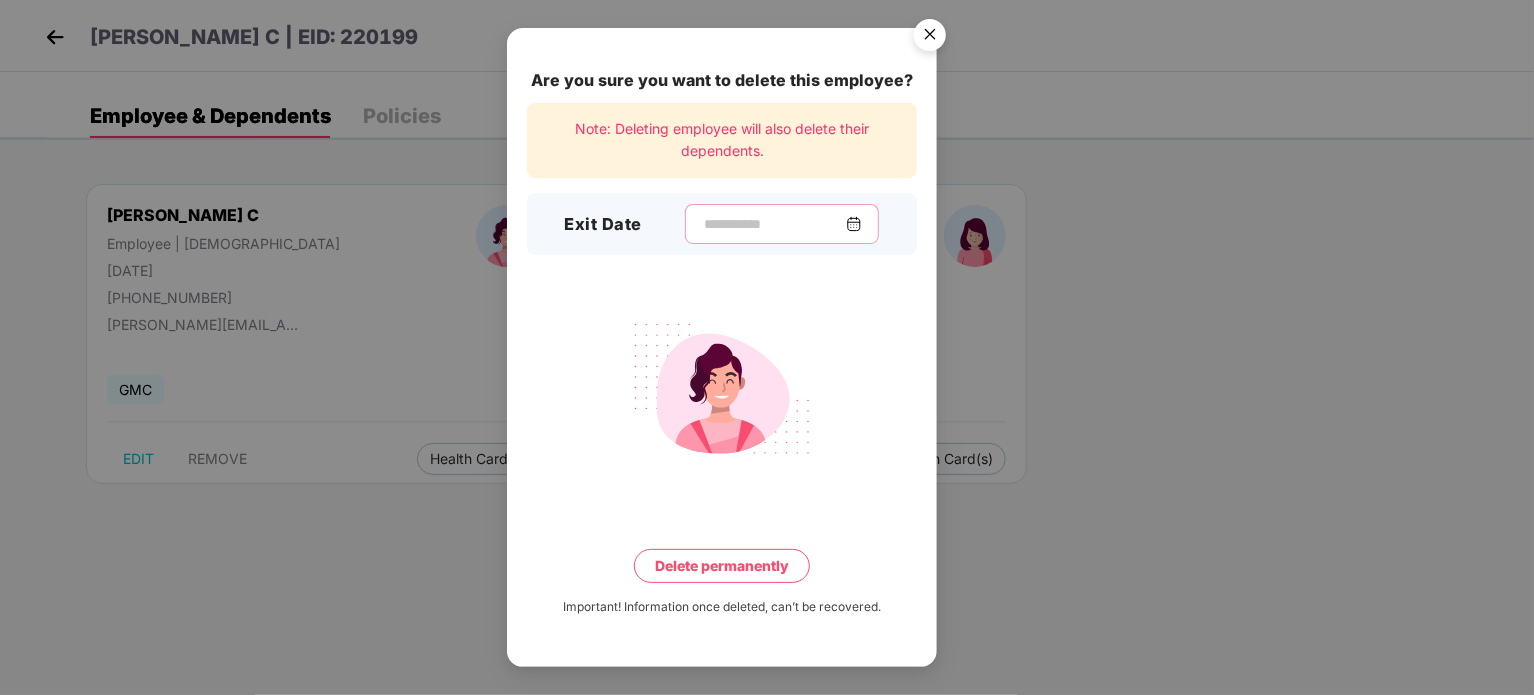 click at bounding box center (774, 224) 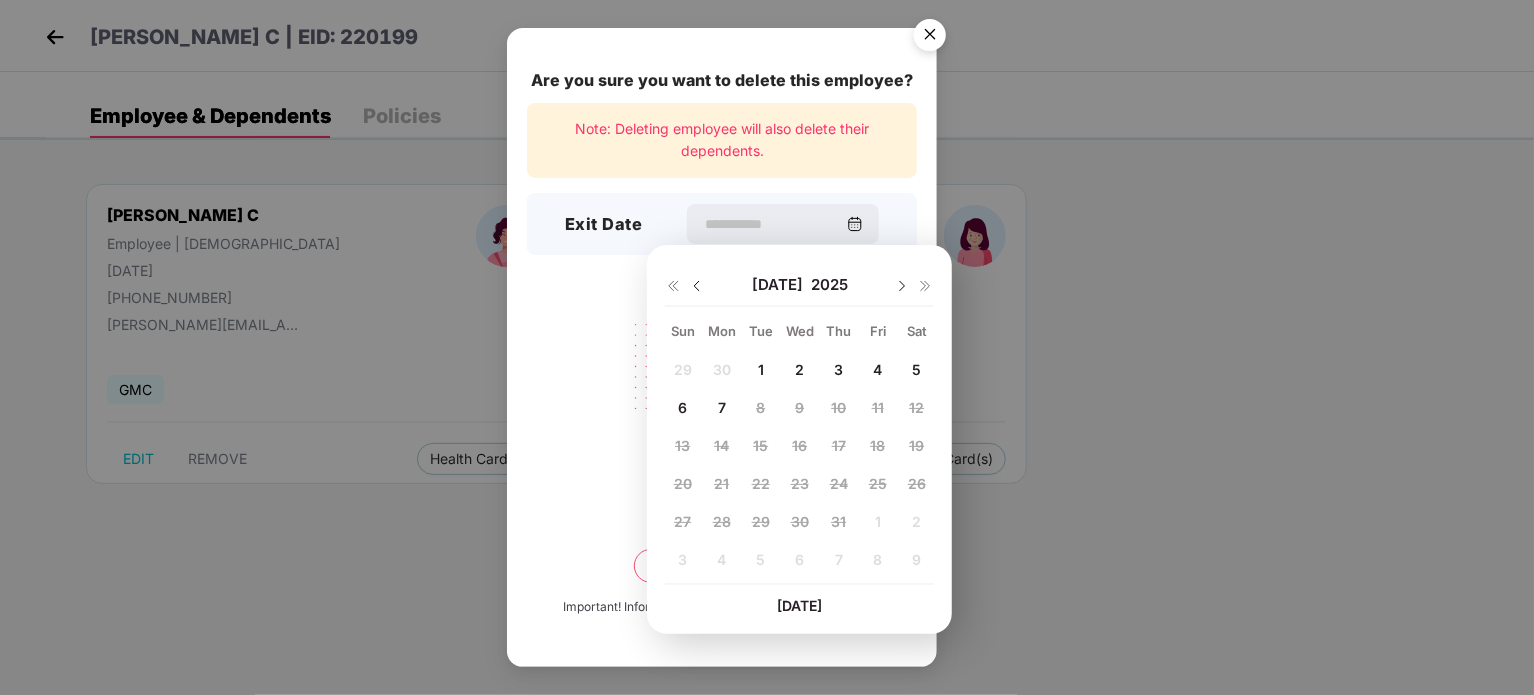 click at bounding box center (697, 286) 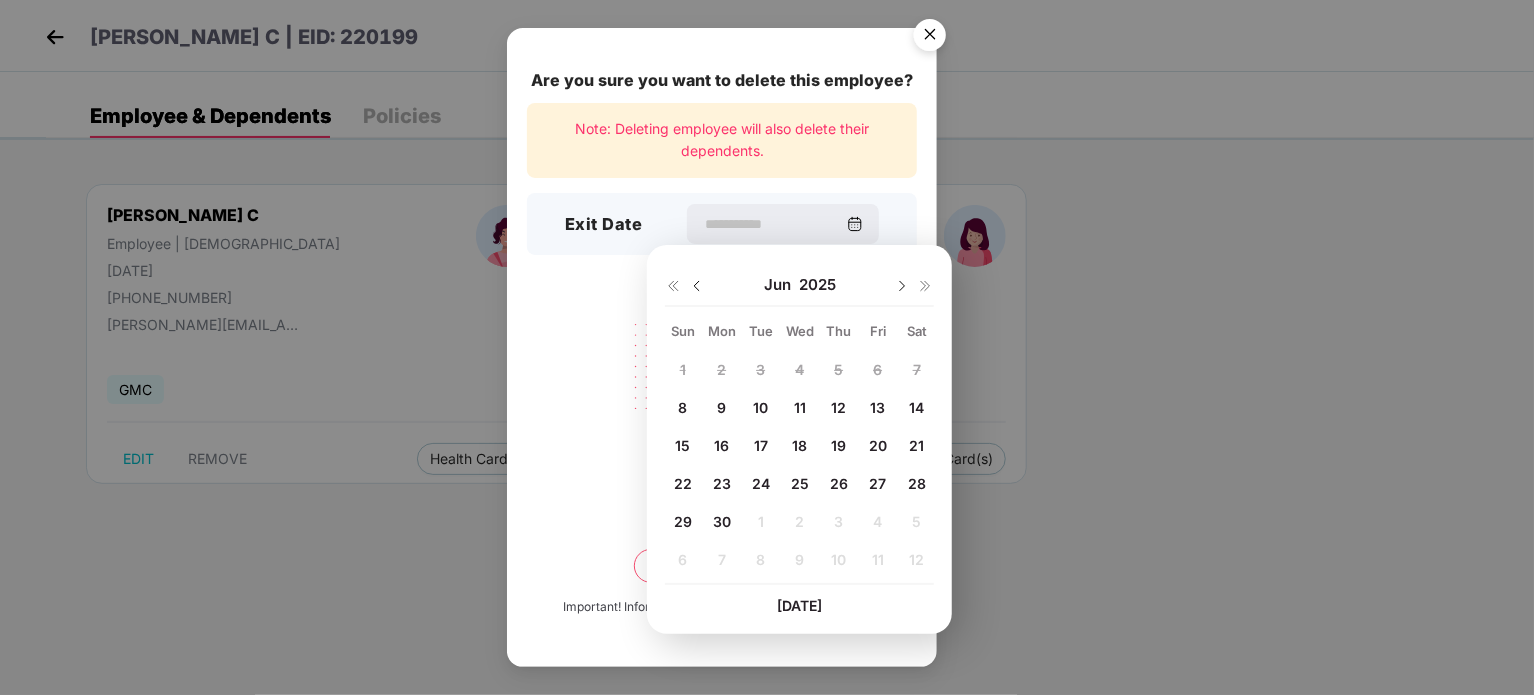 click at bounding box center [697, 286] 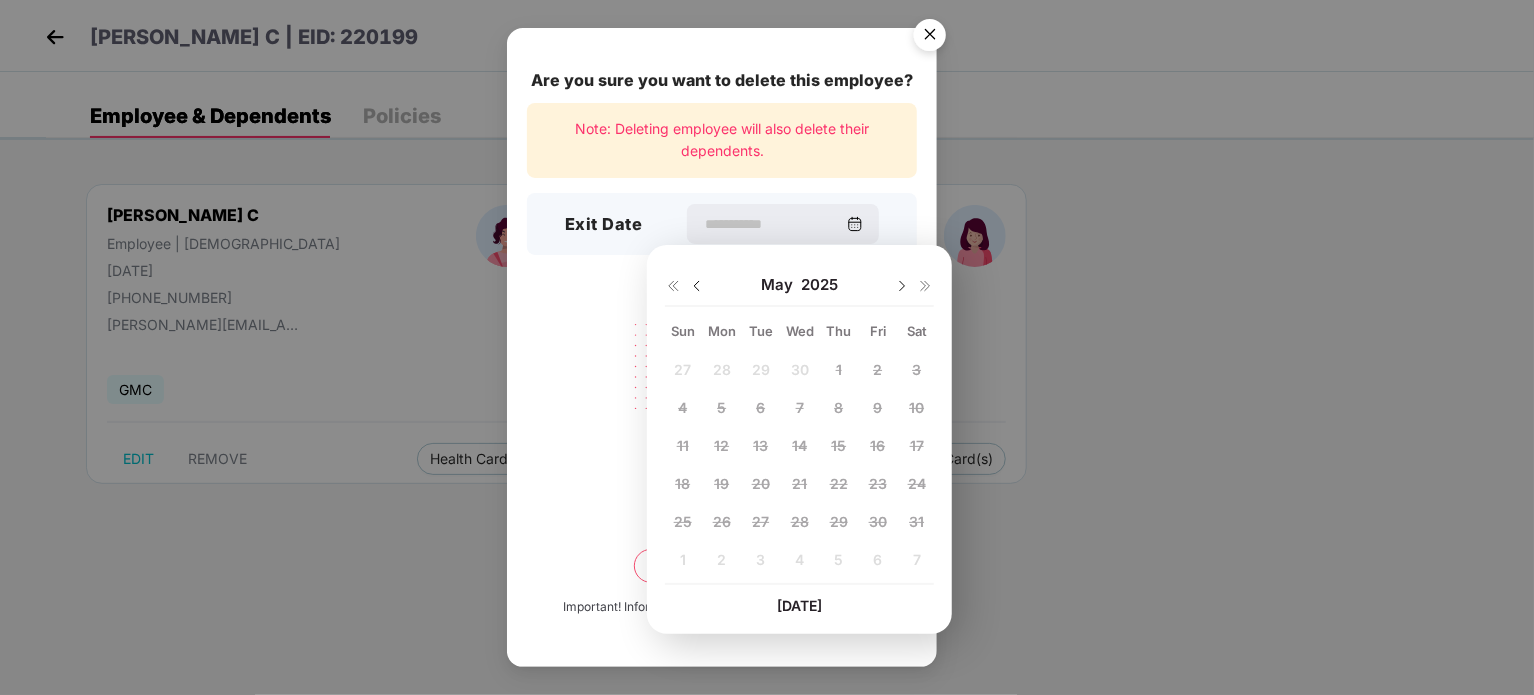 click at bounding box center [902, 286] 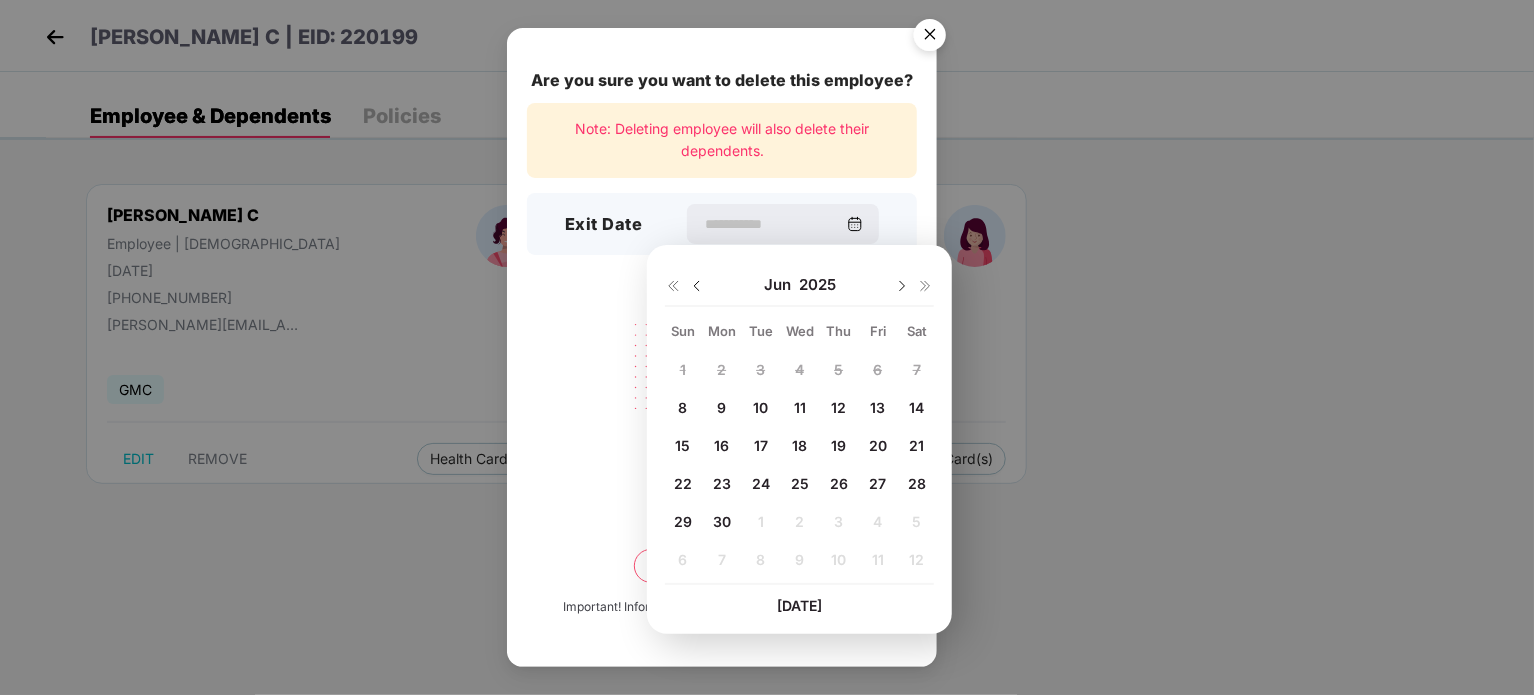 click on "9" at bounding box center [721, 407] 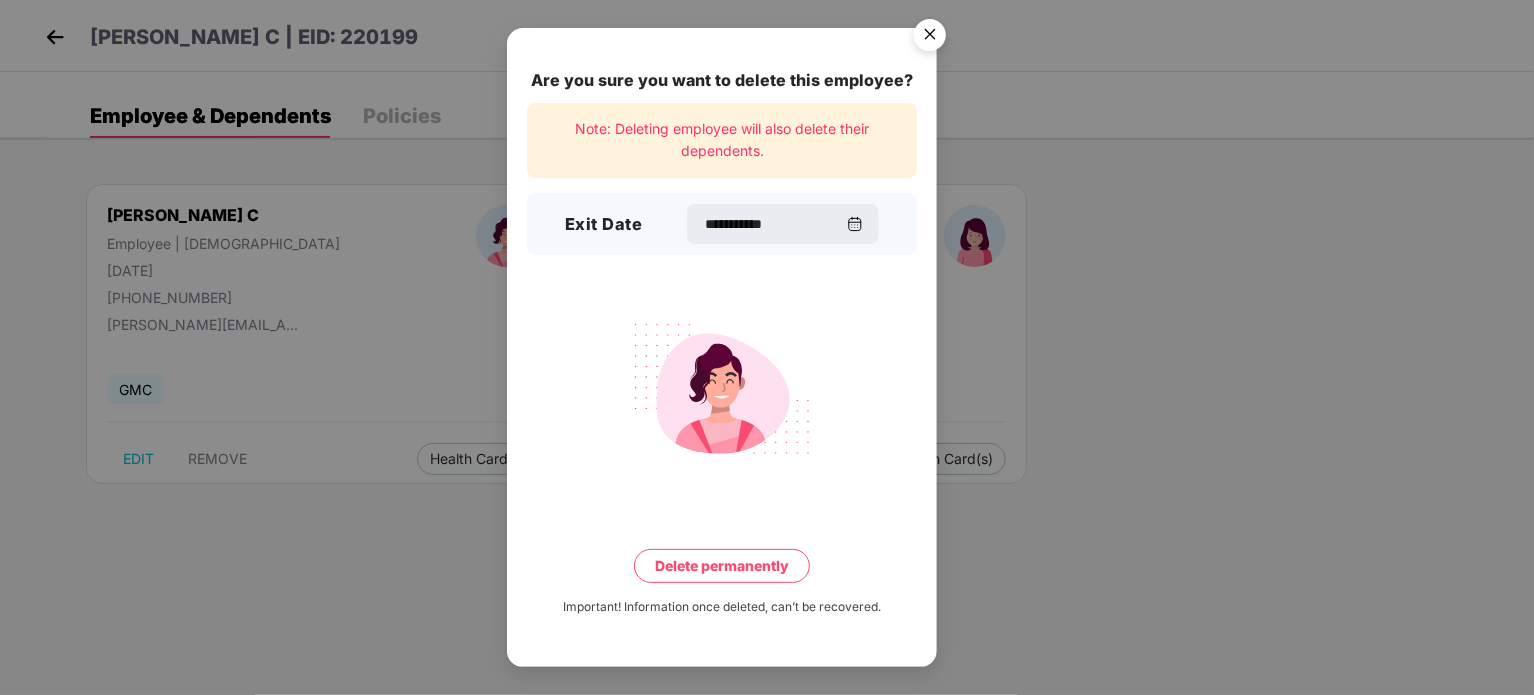click on "Delete permanently" at bounding box center (722, 566) 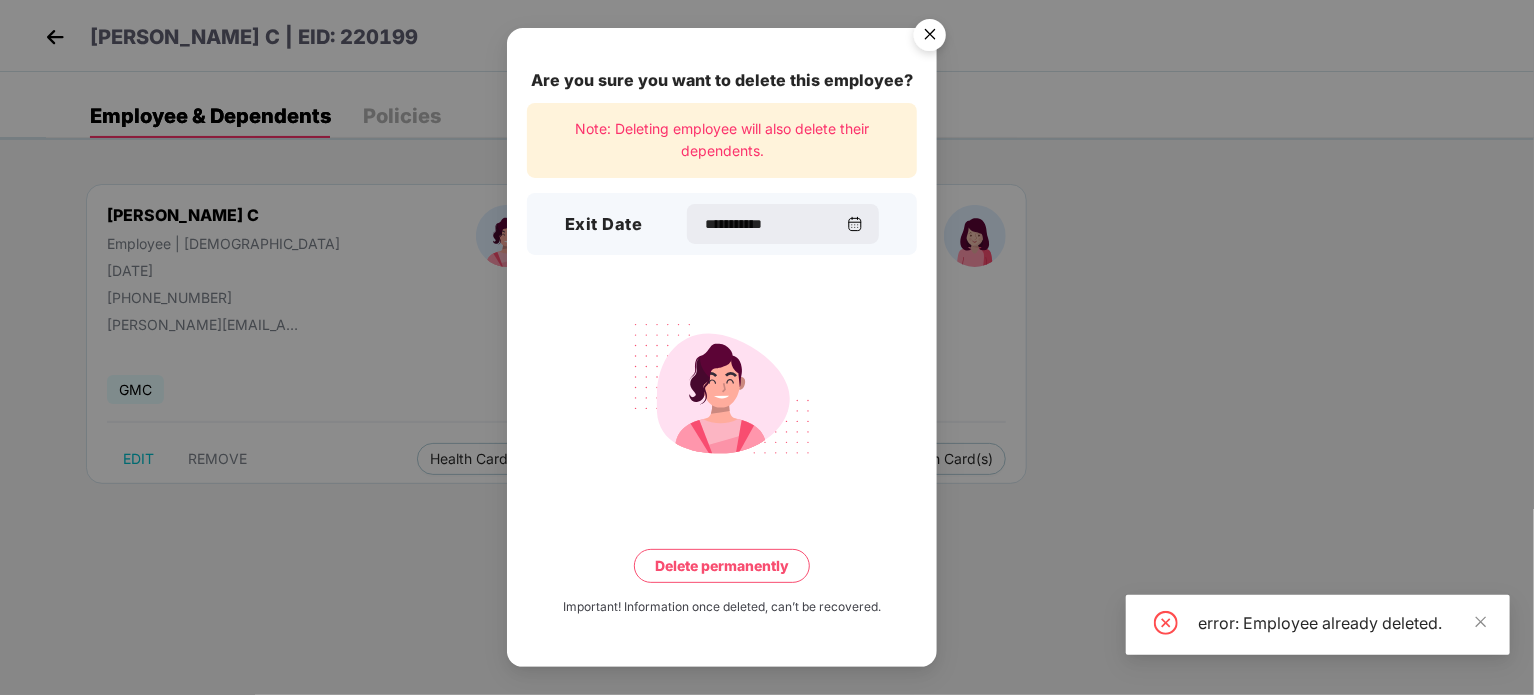 click at bounding box center (930, 38) 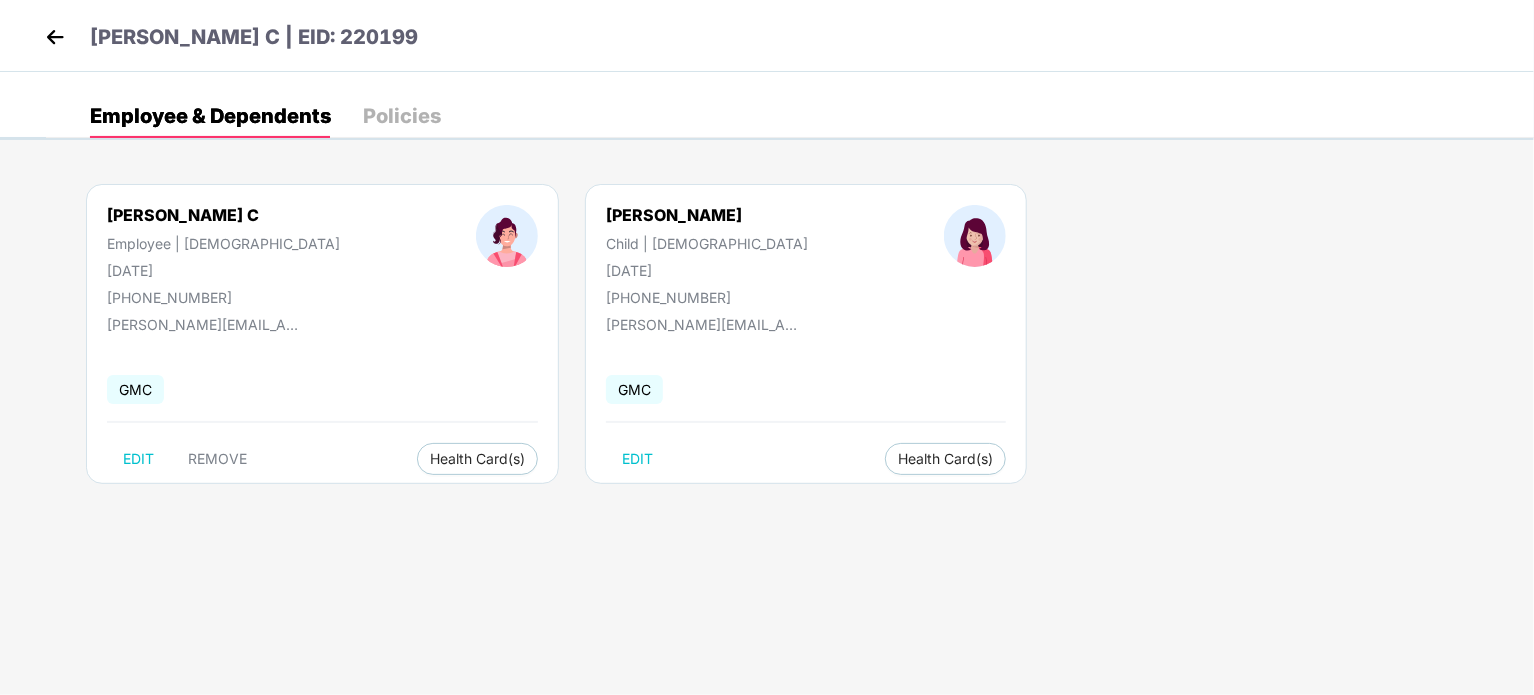 click at bounding box center [55, 37] 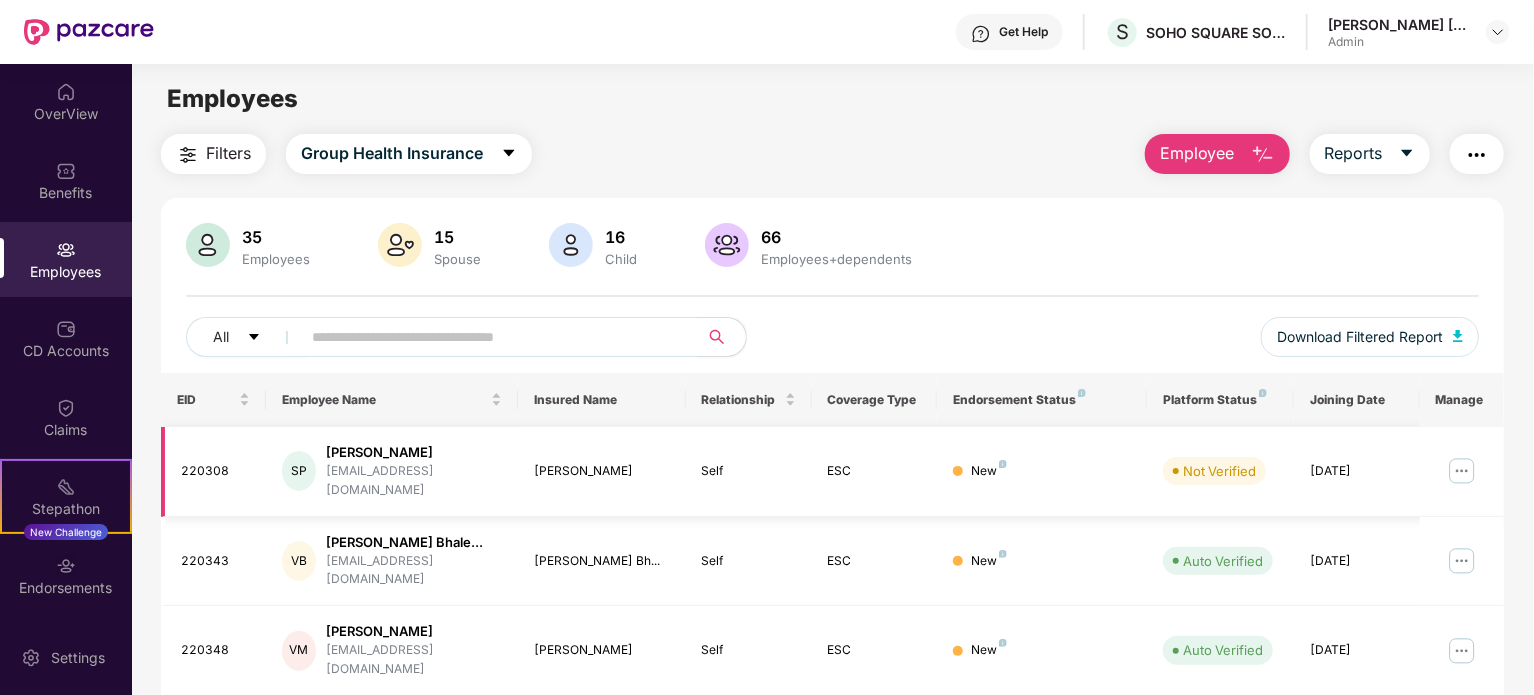 click at bounding box center [1462, 471] 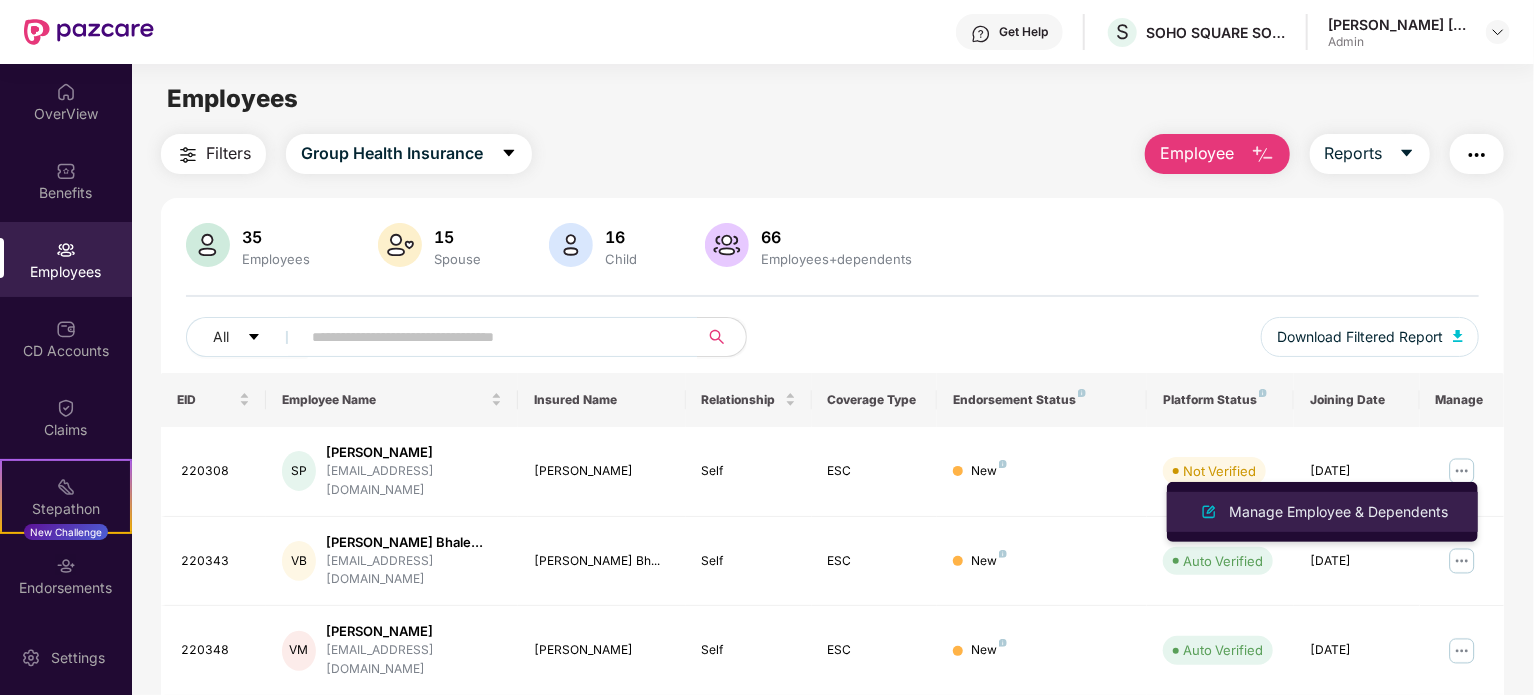 click on "Manage Employee & Dependents" at bounding box center [1338, 512] 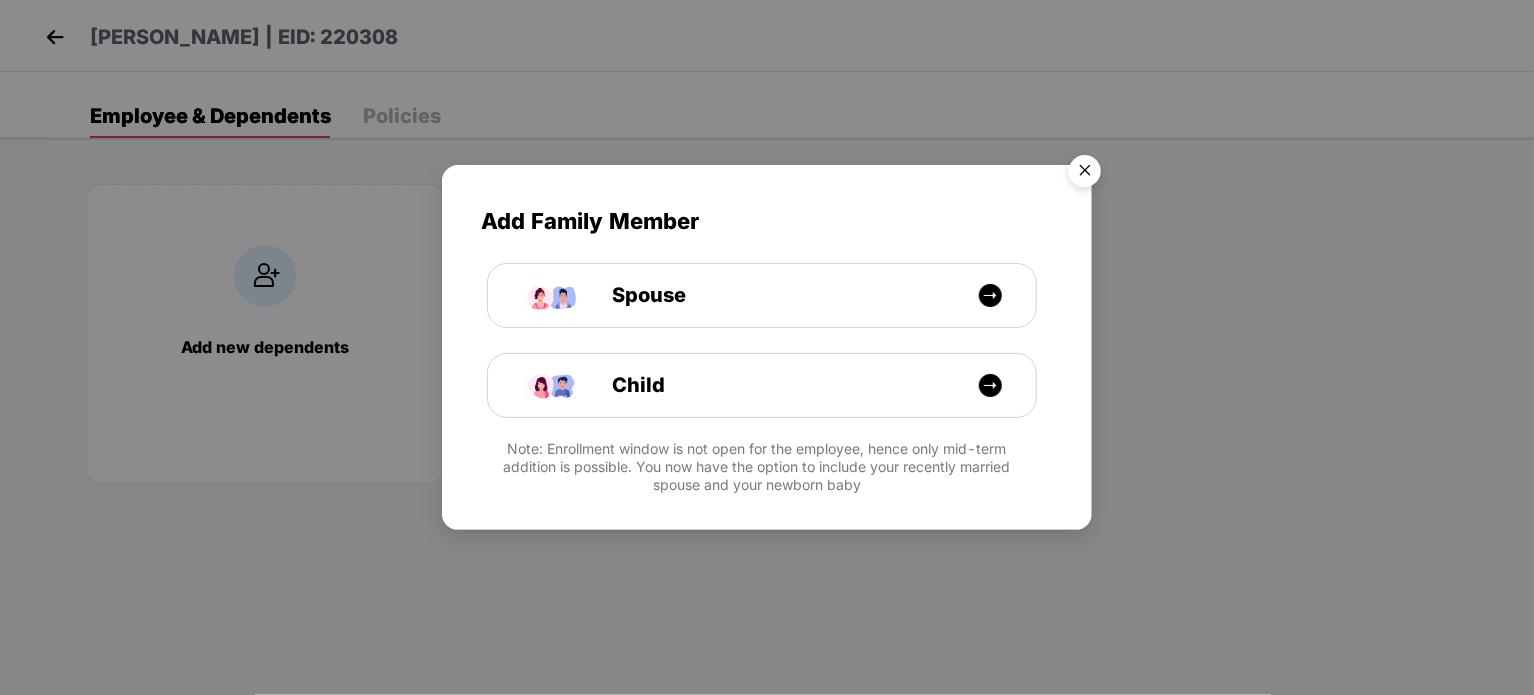 click at bounding box center (1085, 174) 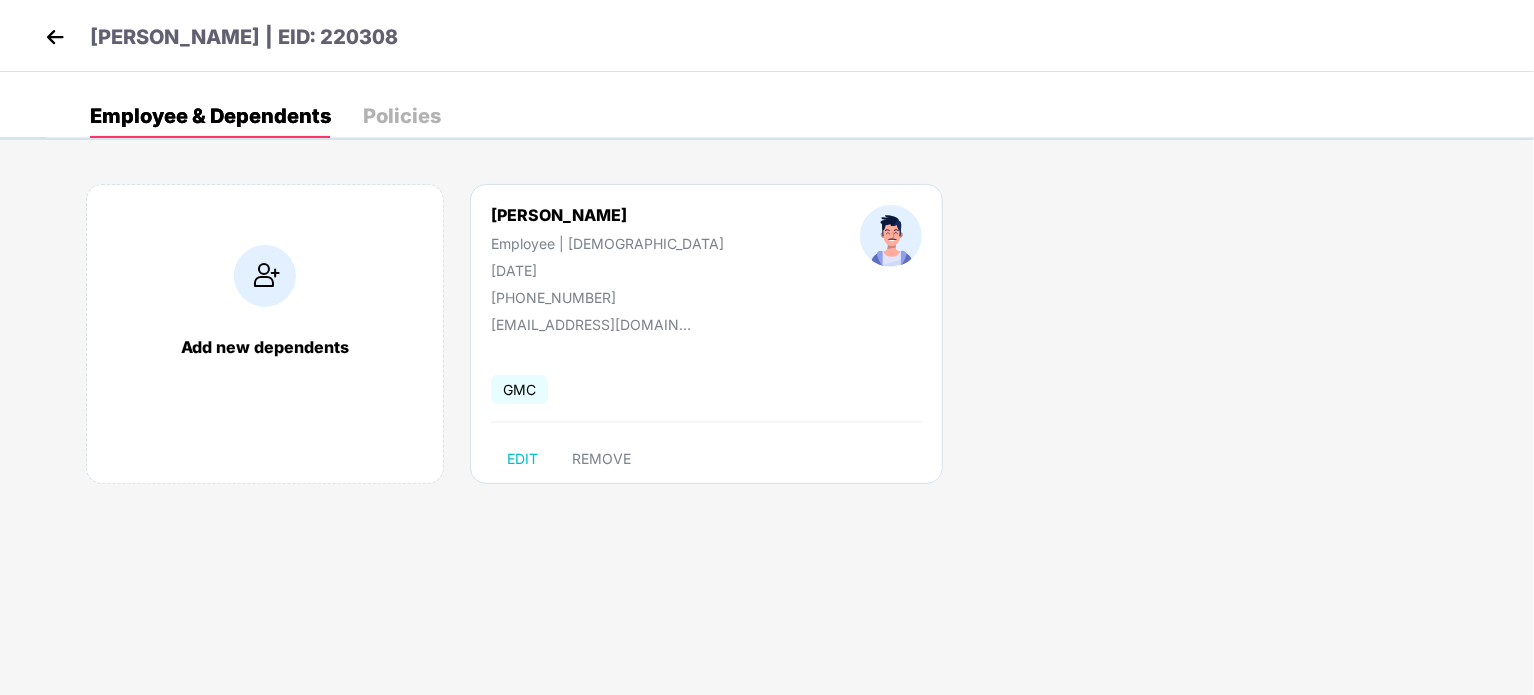 click at bounding box center [55, 37] 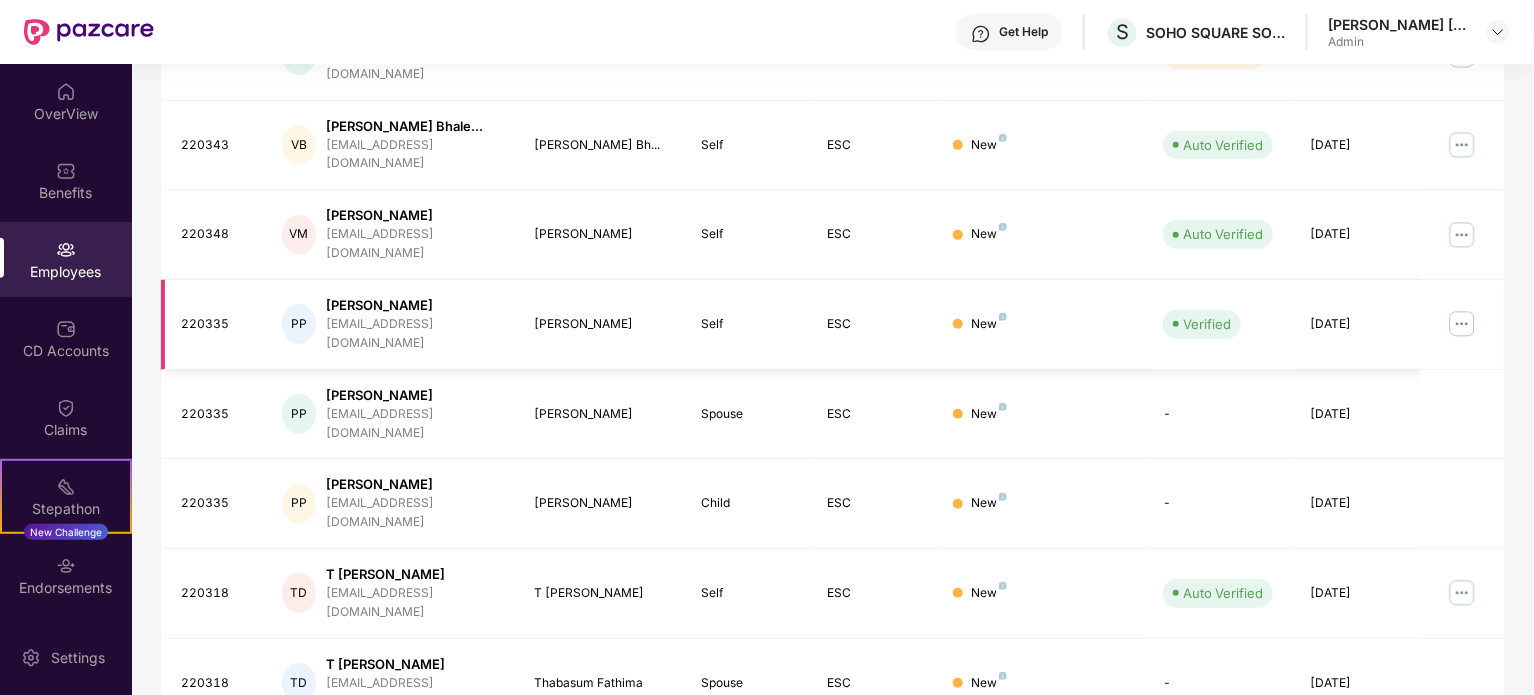 scroll, scrollTop: 531, scrollLeft: 0, axis: vertical 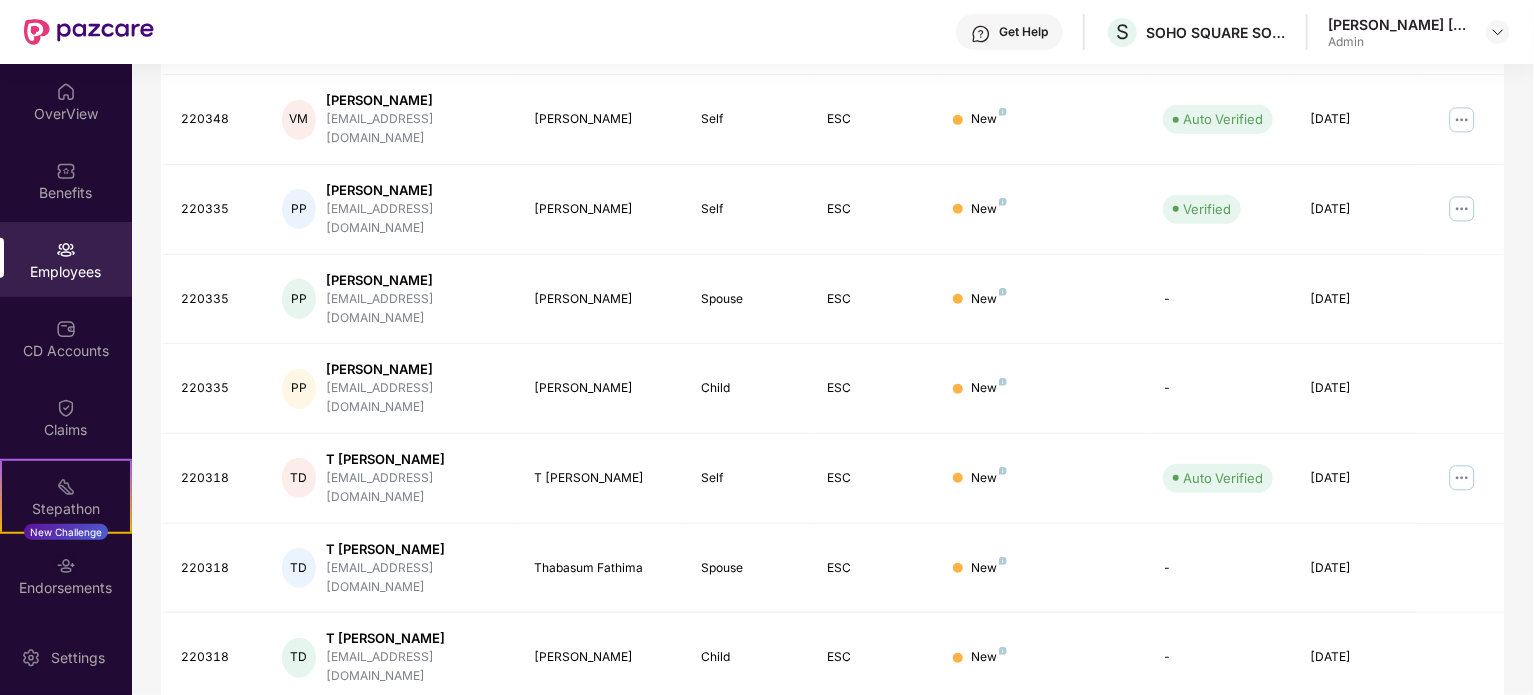 click on "2" at bounding box center [1288, 828] 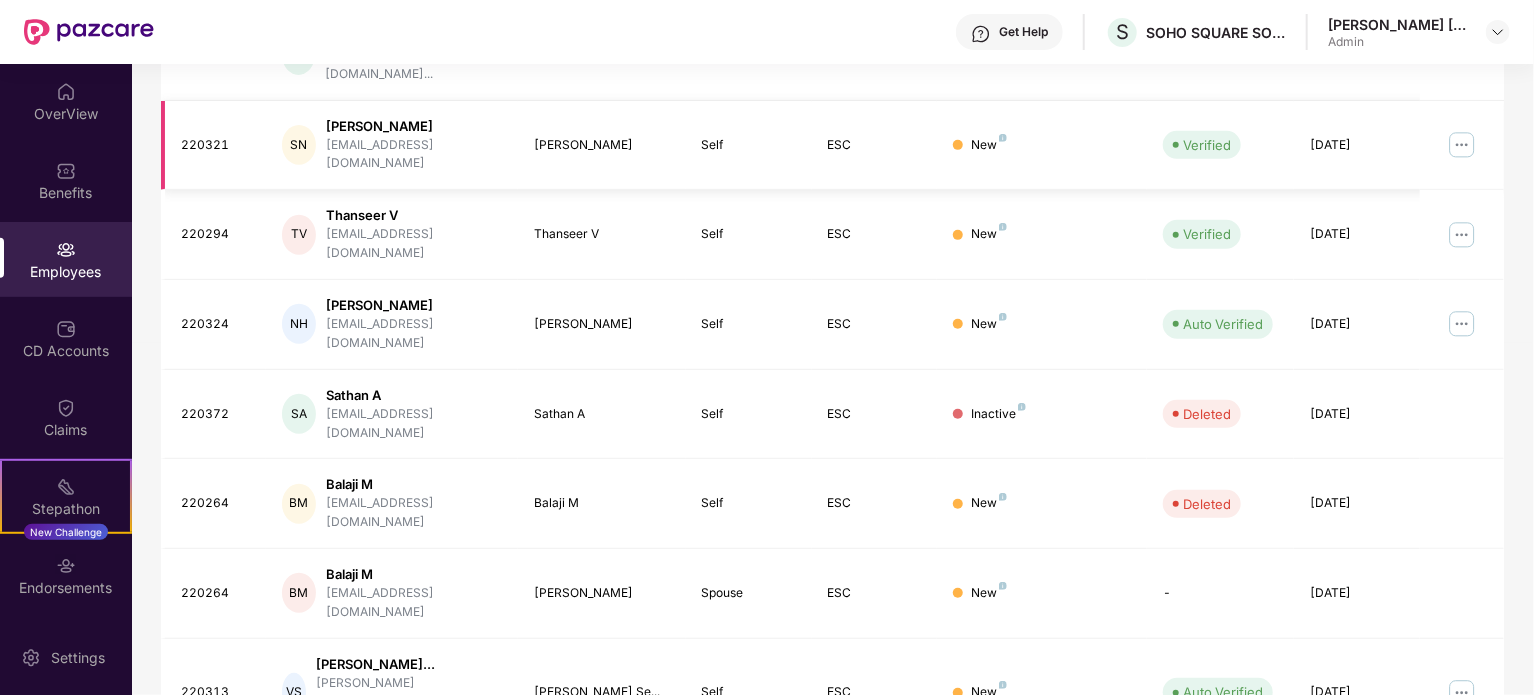 scroll, scrollTop: 418, scrollLeft: 0, axis: vertical 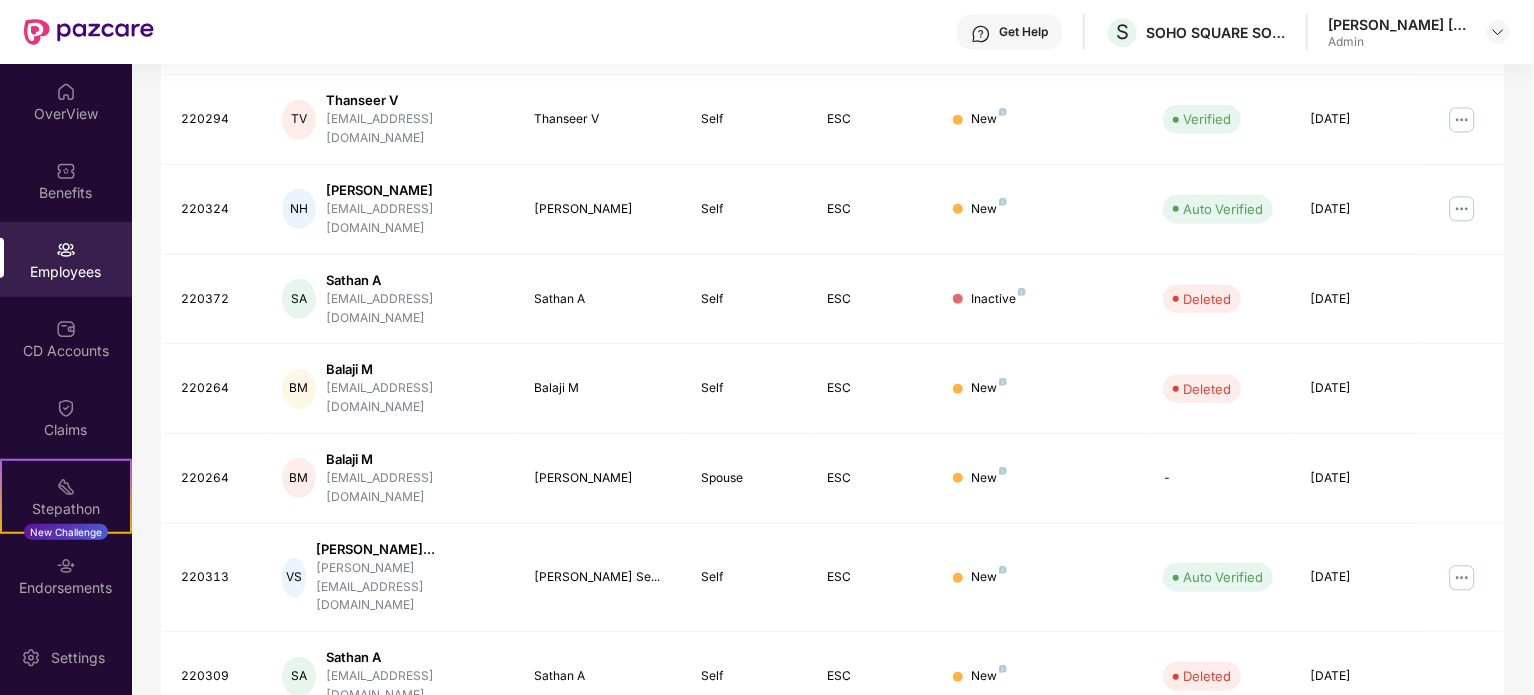 click on "3" at bounding box center (1320, 847) 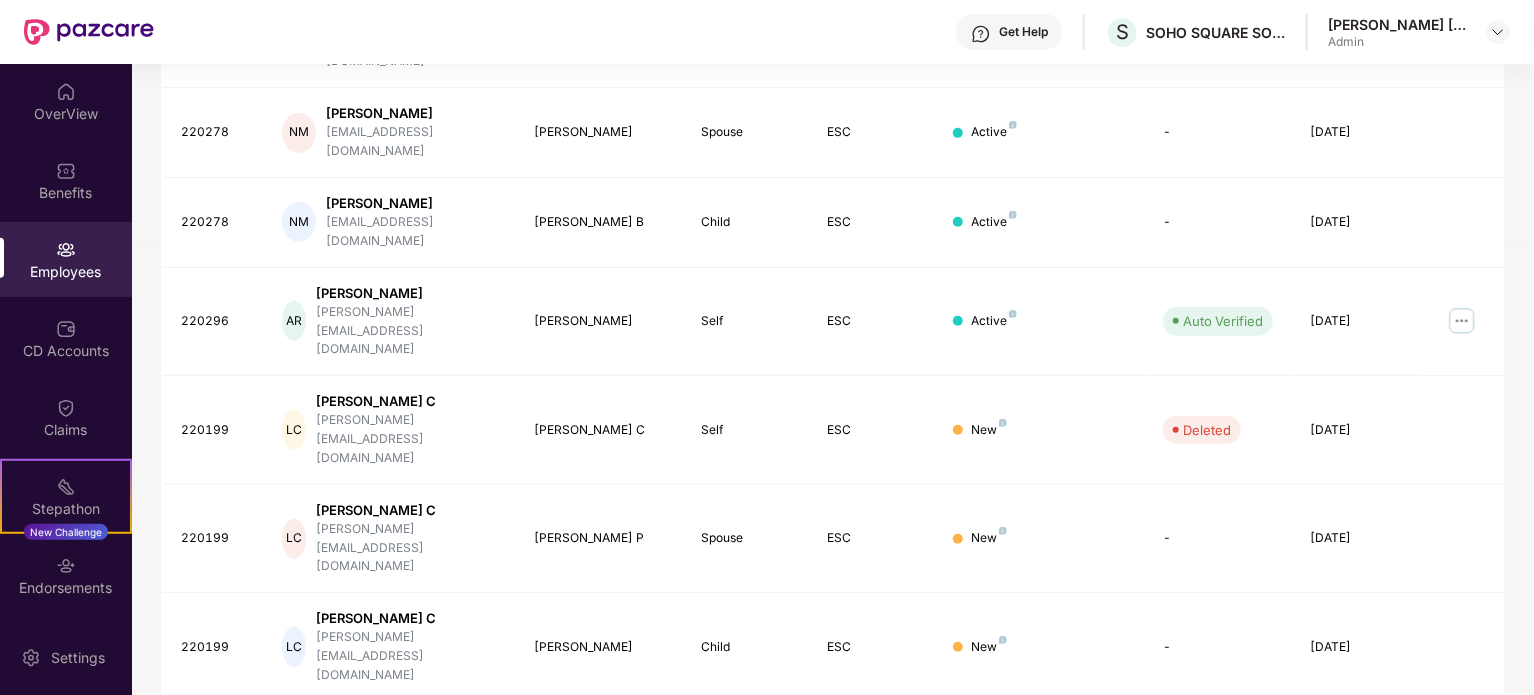 scroll, scrollTop: 531, scrollLeft: 0, axis: vertical 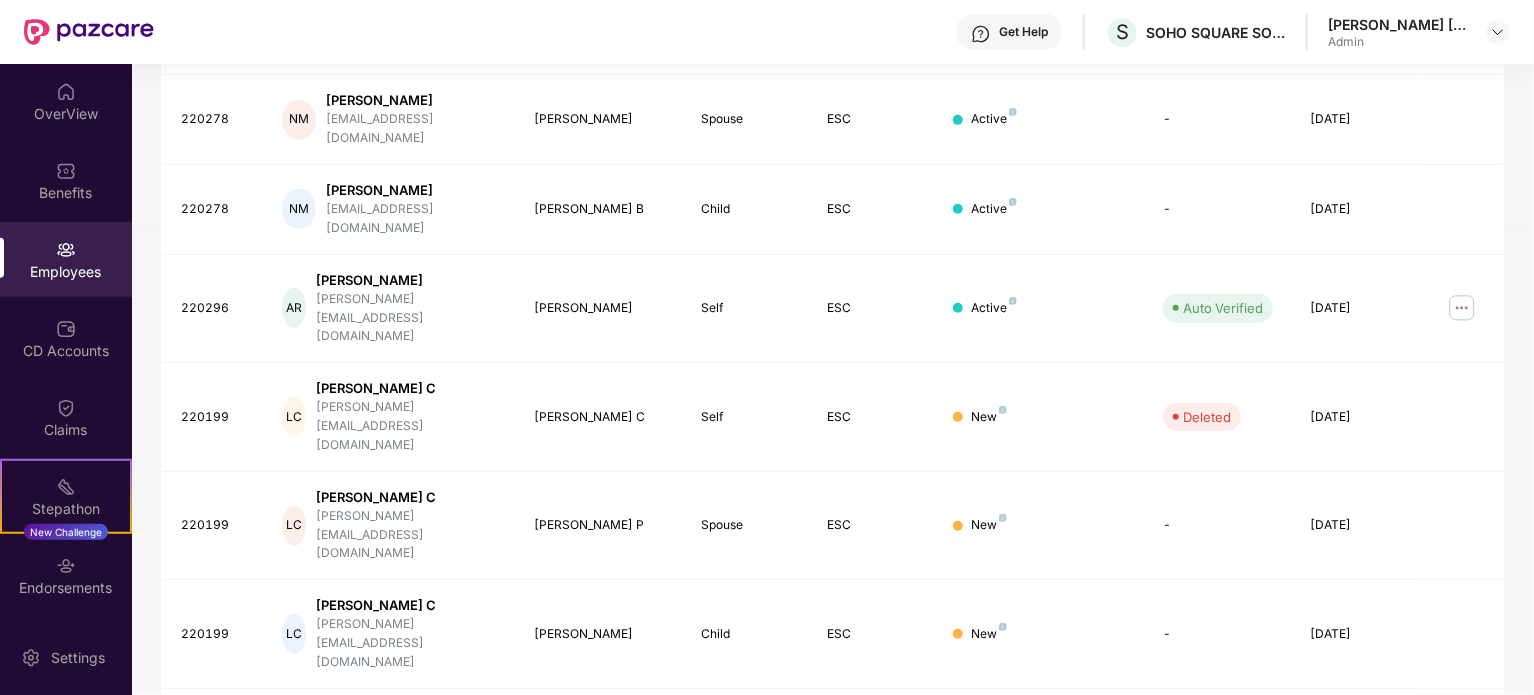 click on "4" at bounding box center (1352, 903) 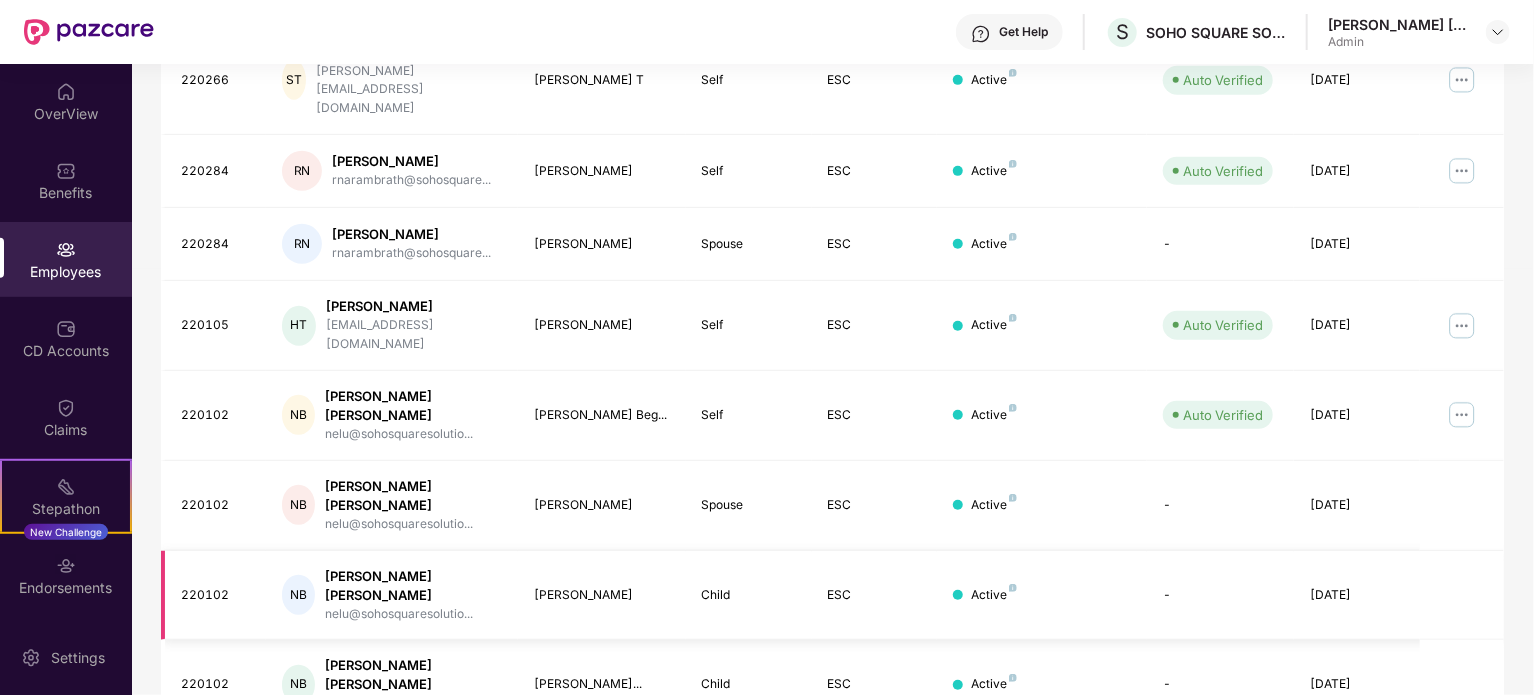 scroll, scrollTop: 531, scrollLeft: 0, axis: vertical 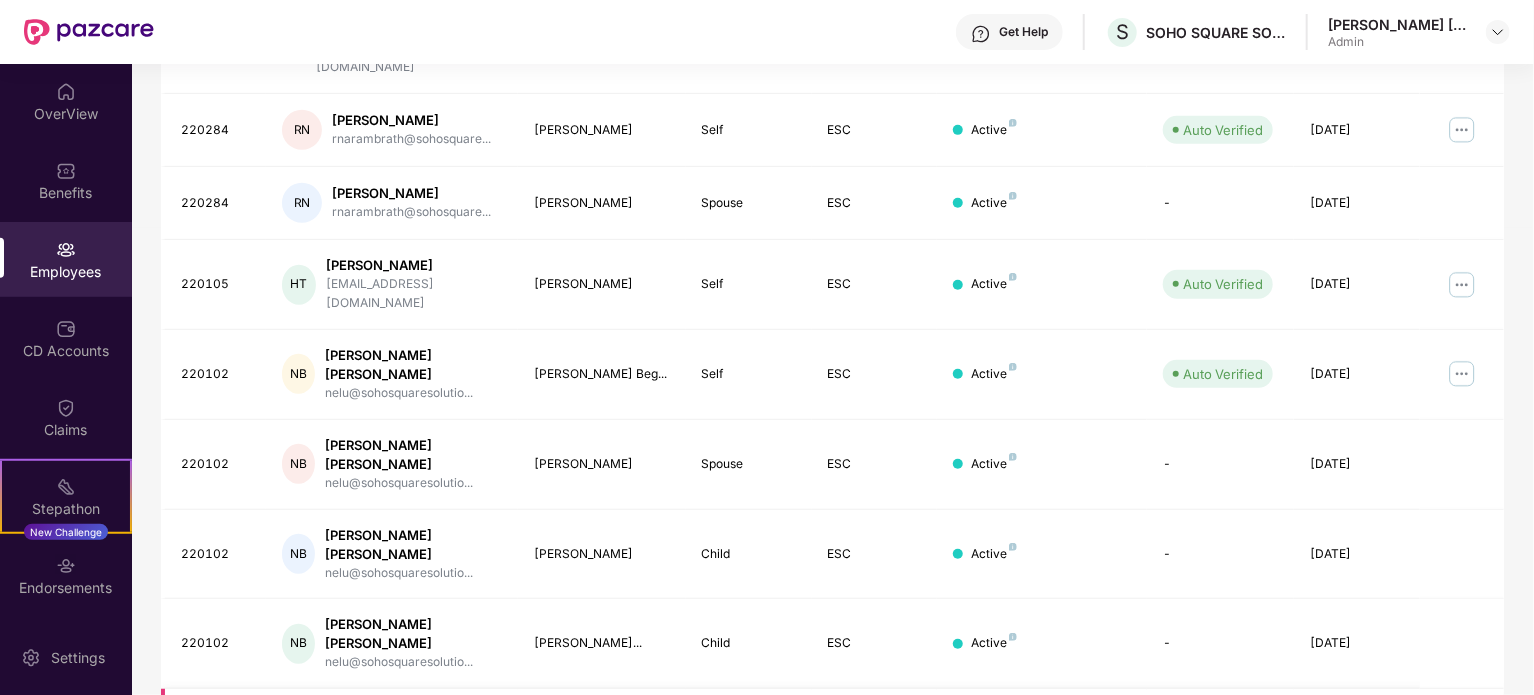 type 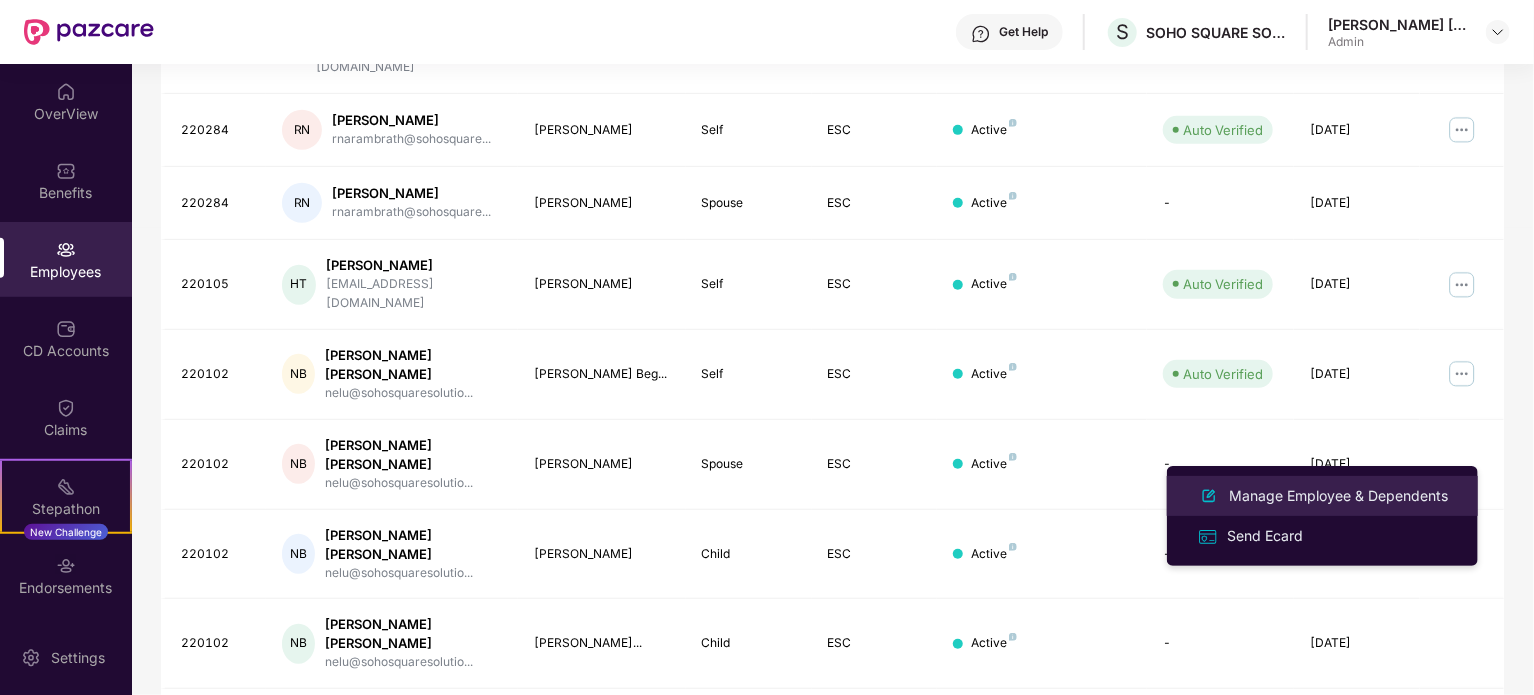 click on "Manage Employee & Dependents" at bounding box center (1338, 496) 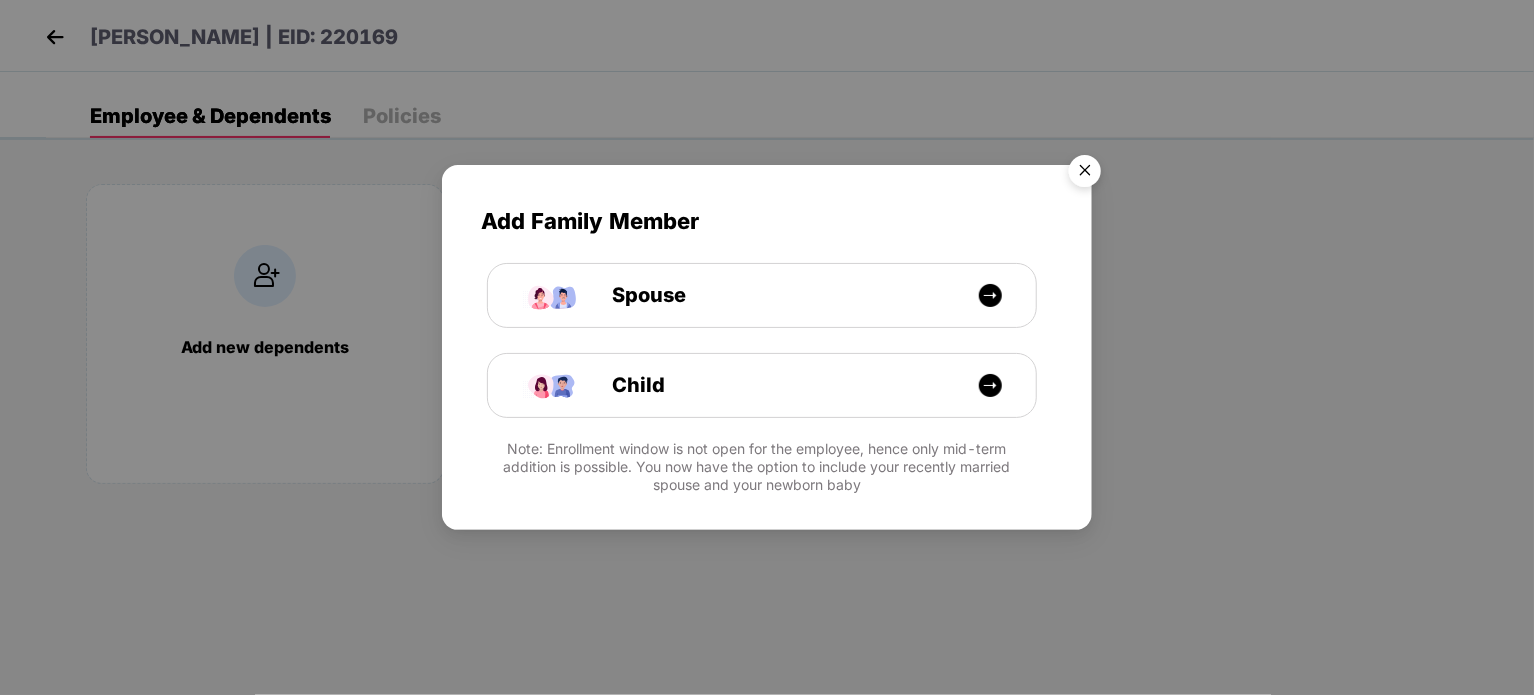 click at bounding box center (1085, 174) 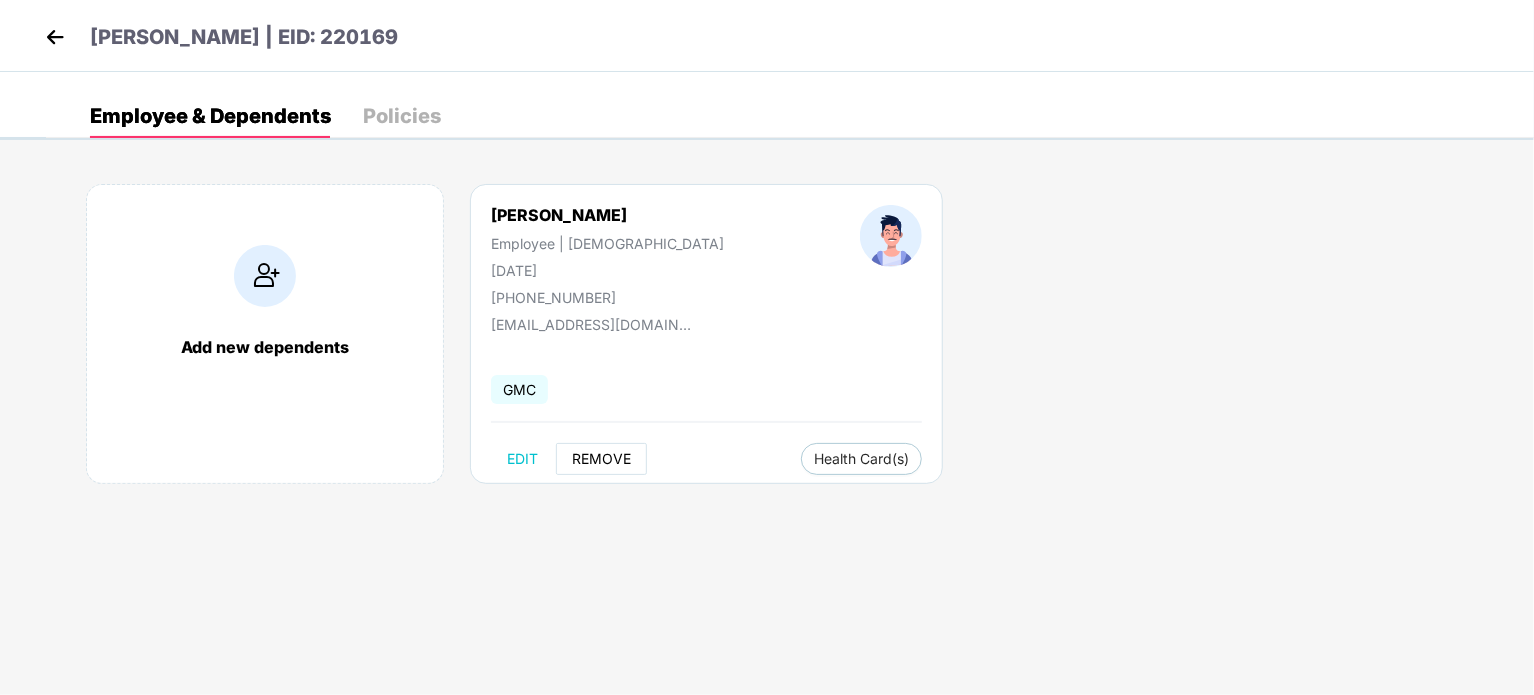 click on "REMOVE" at bounding box center (601, 459) 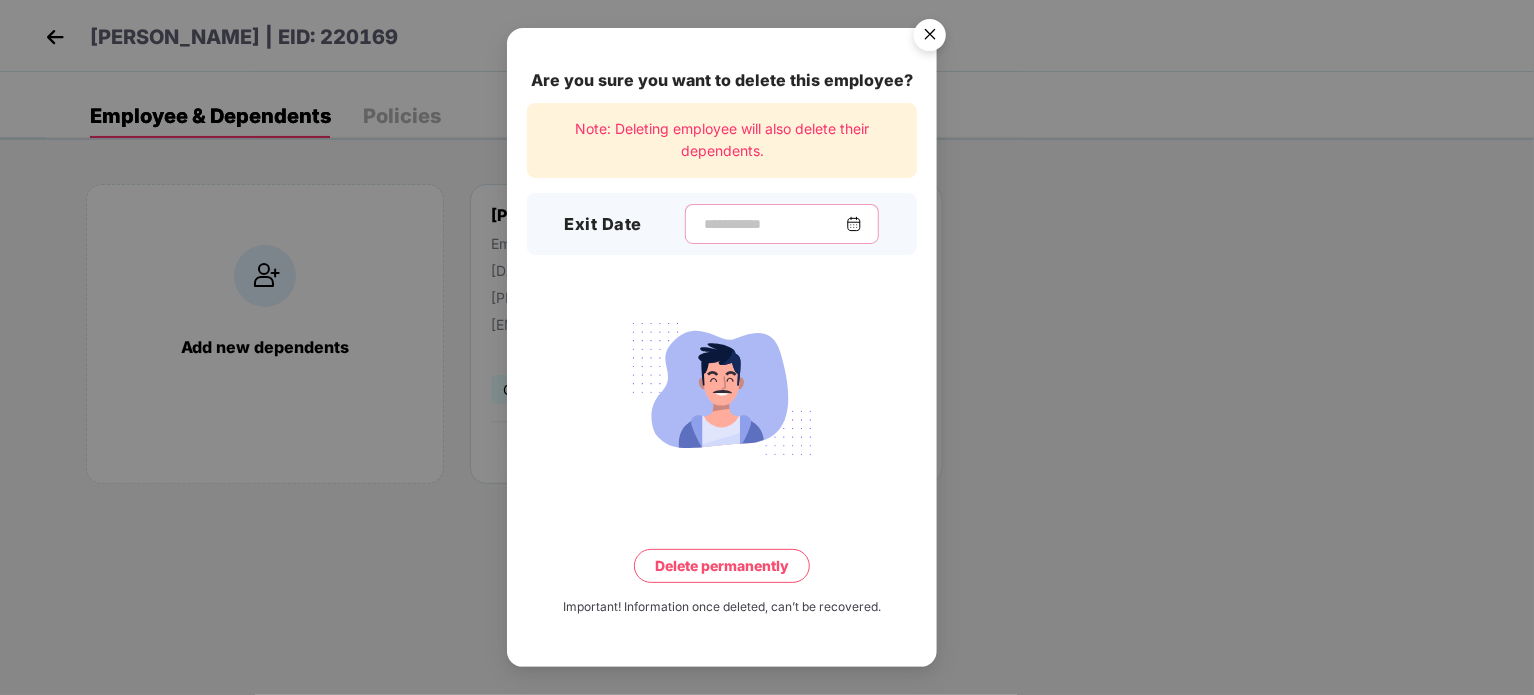 click at bounding box center [774, 224] 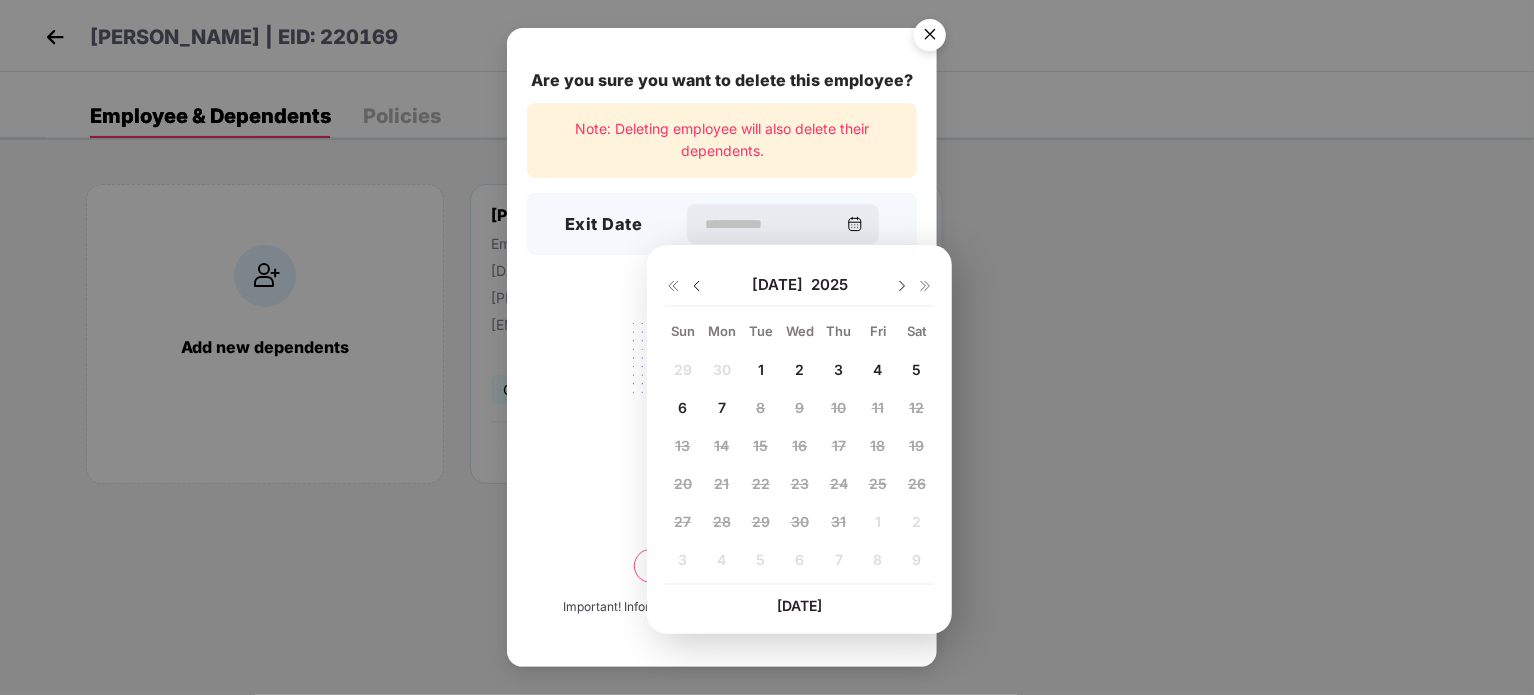 click at bounding box center [697, 286] 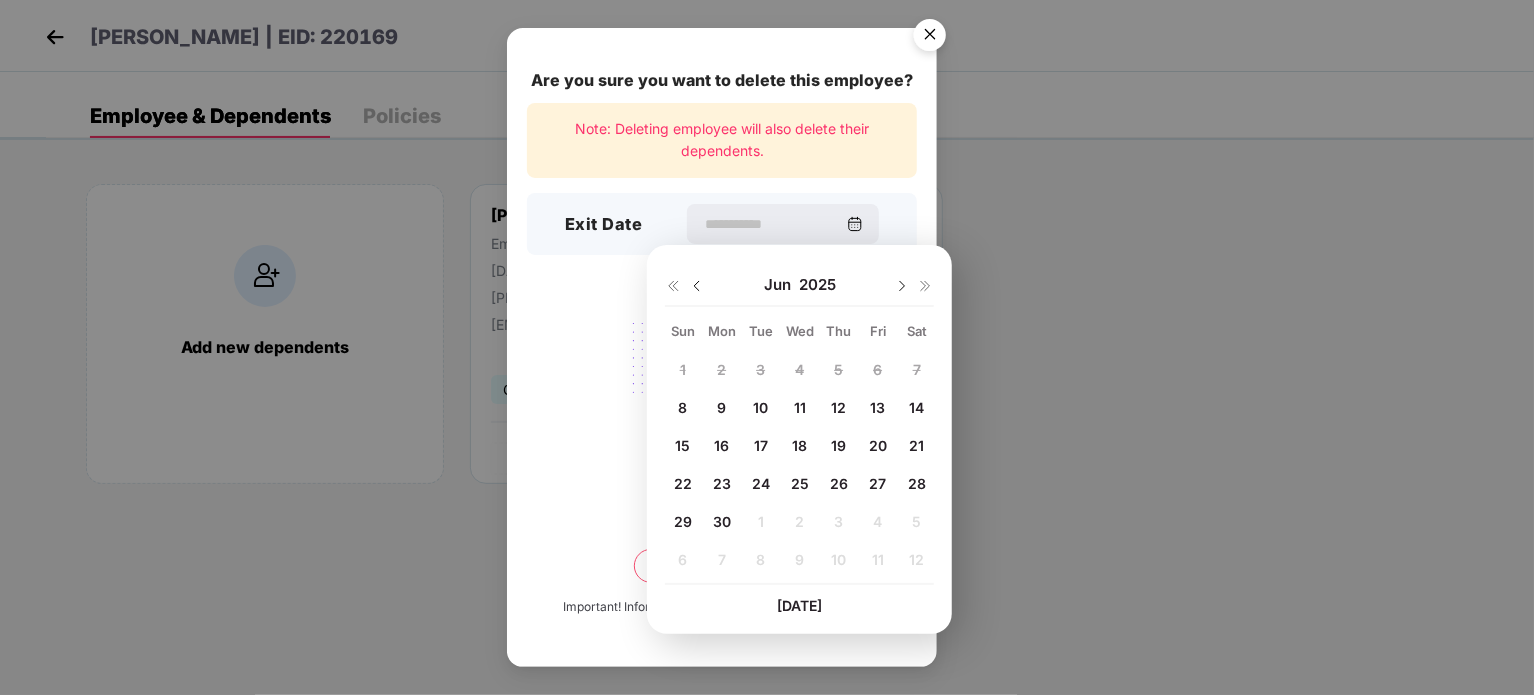 click on "9" at bounding box center [721, 407] 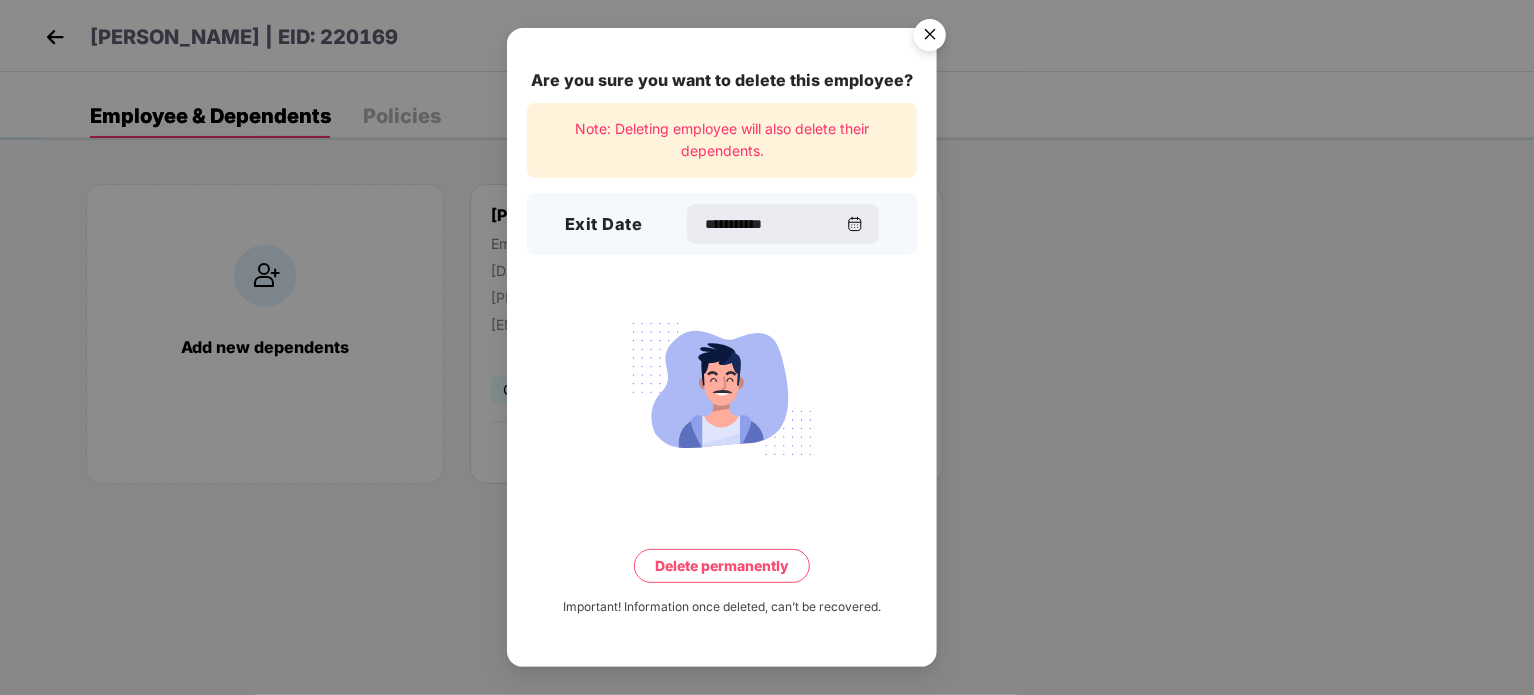 click on "Delete permanently" at bounding box center (722, 566) 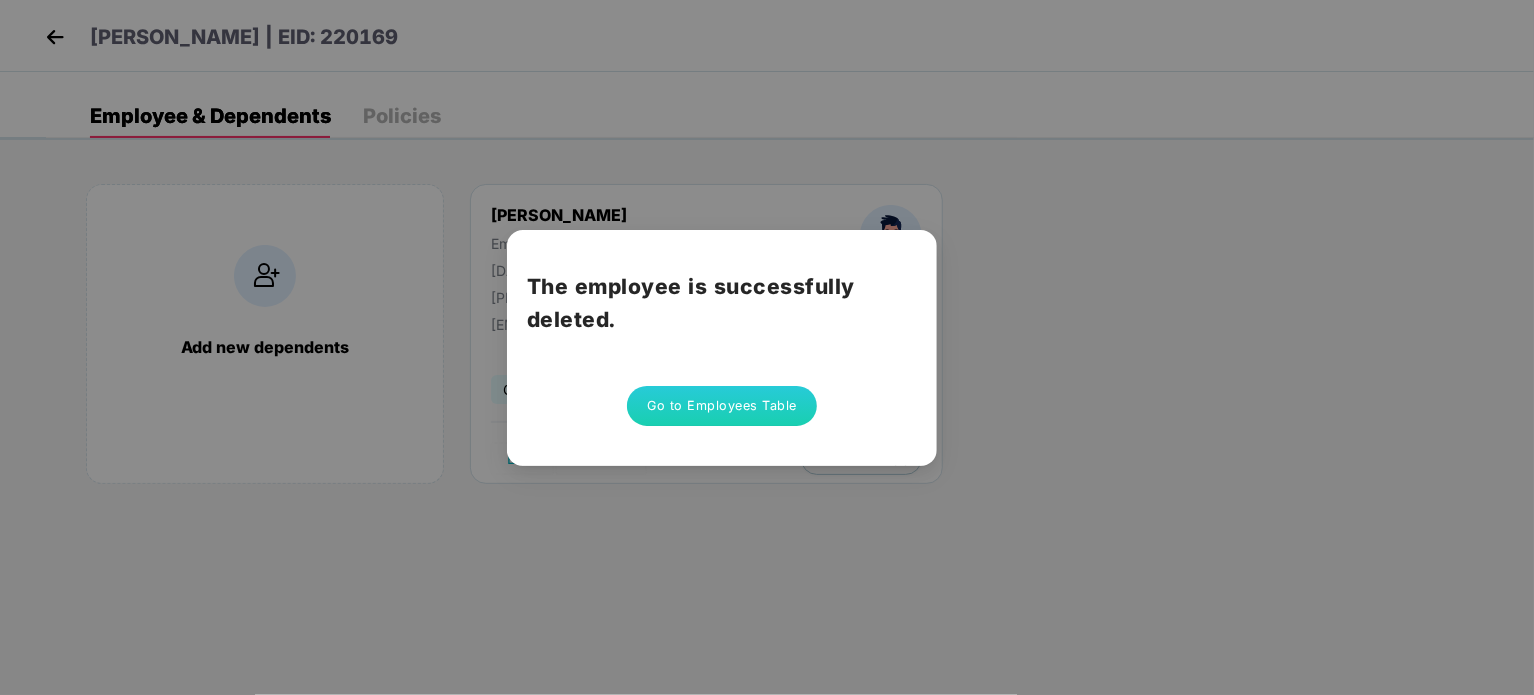 click on "Go to Employees Table" at bounding box center [722, 406] 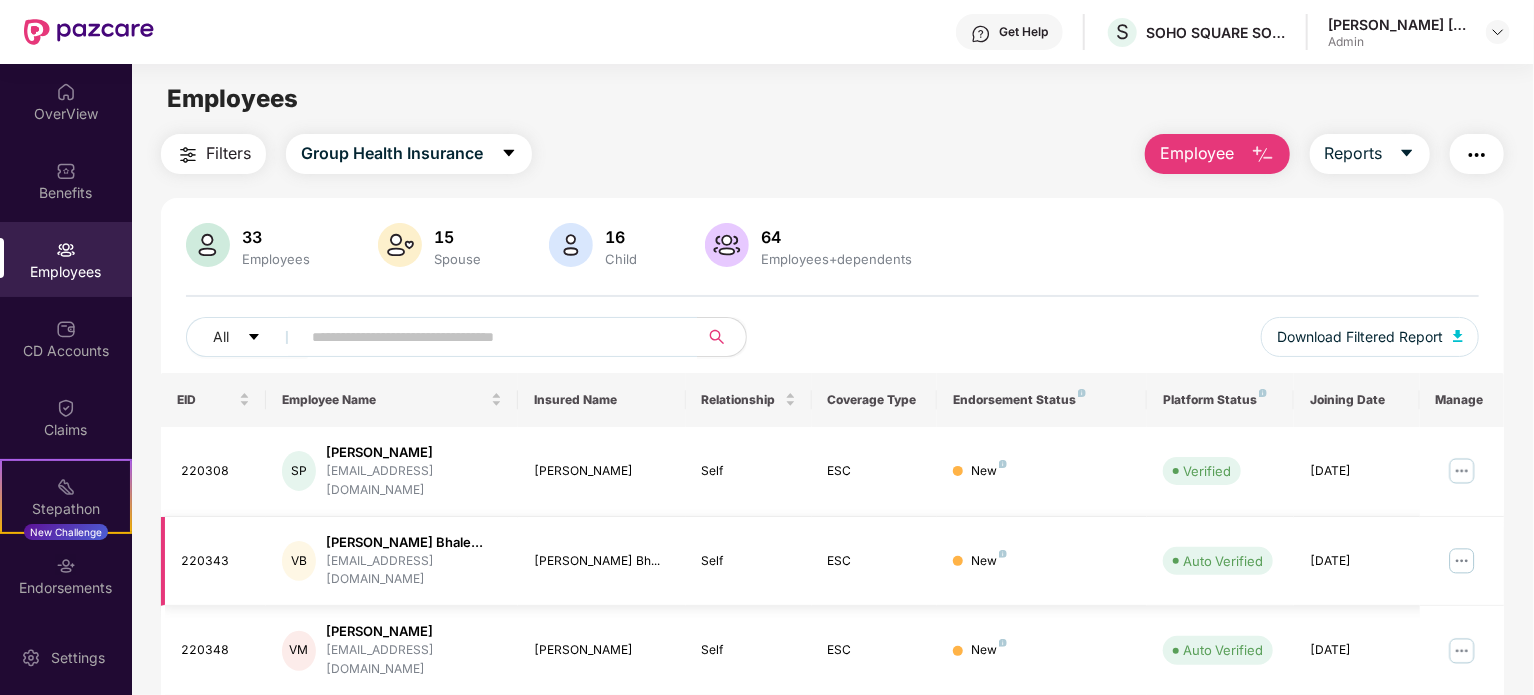 scroll, scrollTop: 531, scrollLeft: 0, axis: vertical 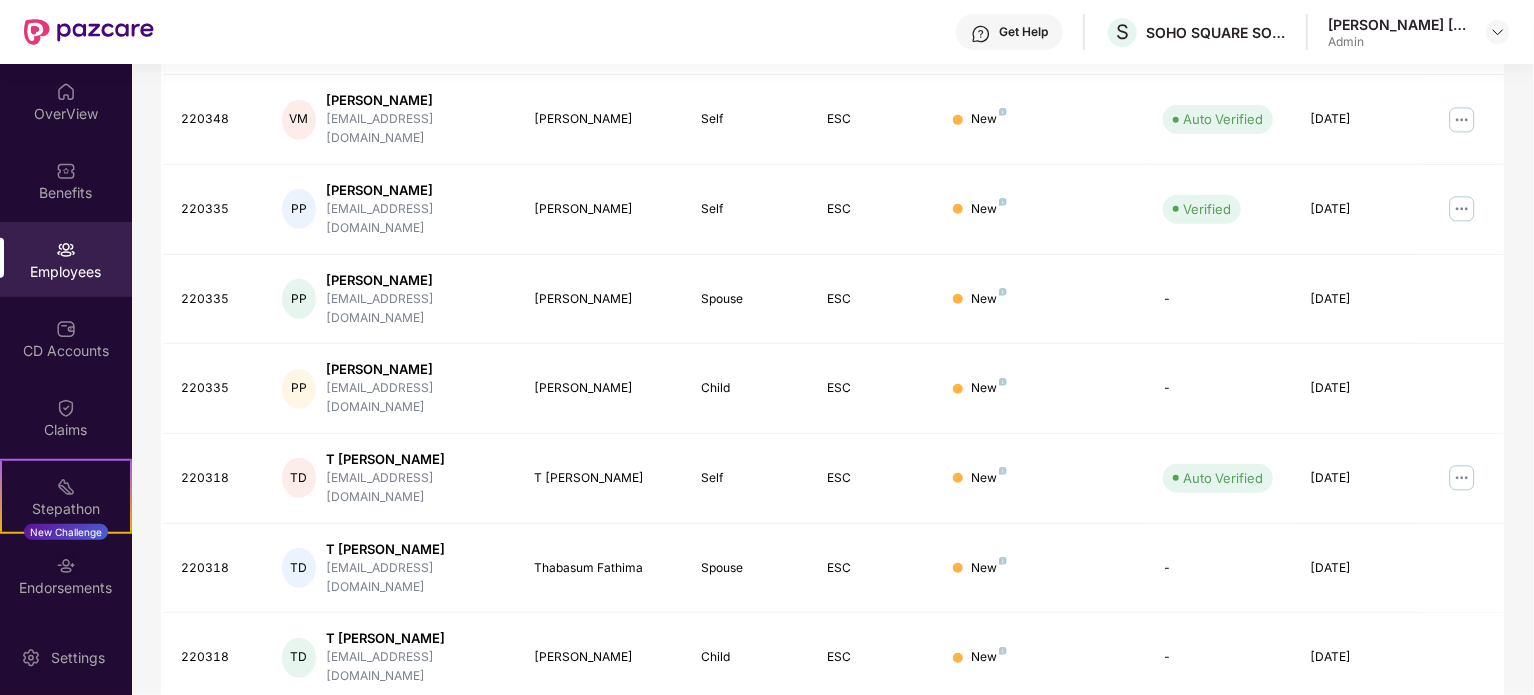 click on "3" at bounding box center (1320, 828) 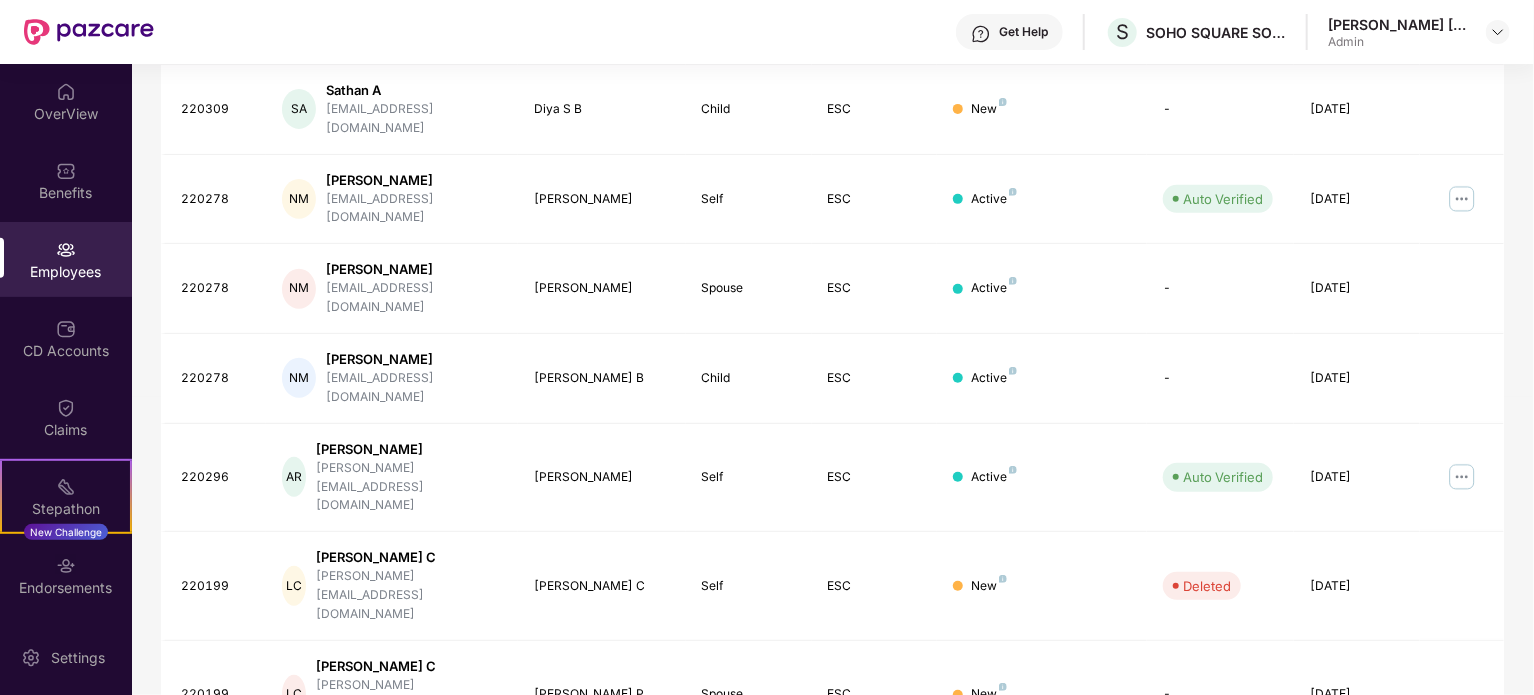 scroll, scrollTop: 531, scrollLeft: 0, axis: vertical 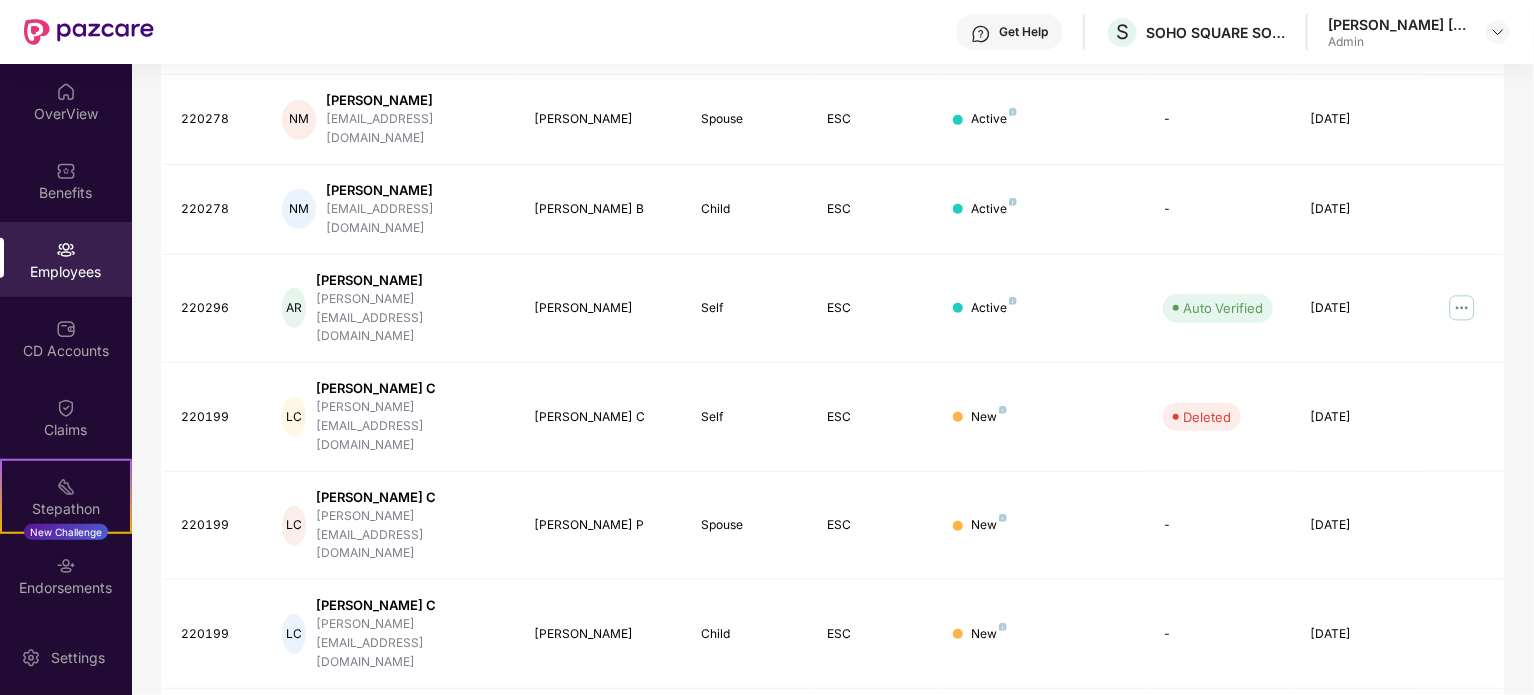 click on "4" at bounding box center [1352, 903] 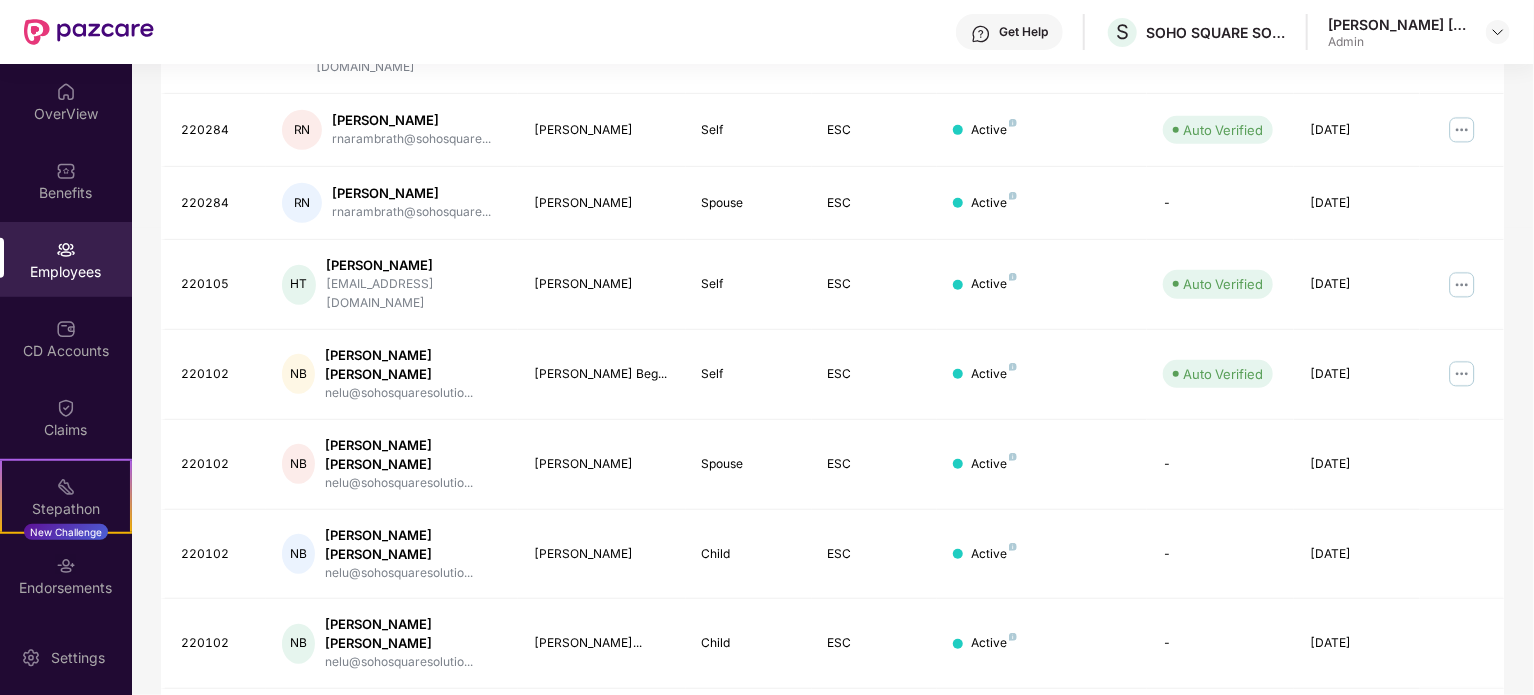 click on "5" at bounding box center (1352, 814) 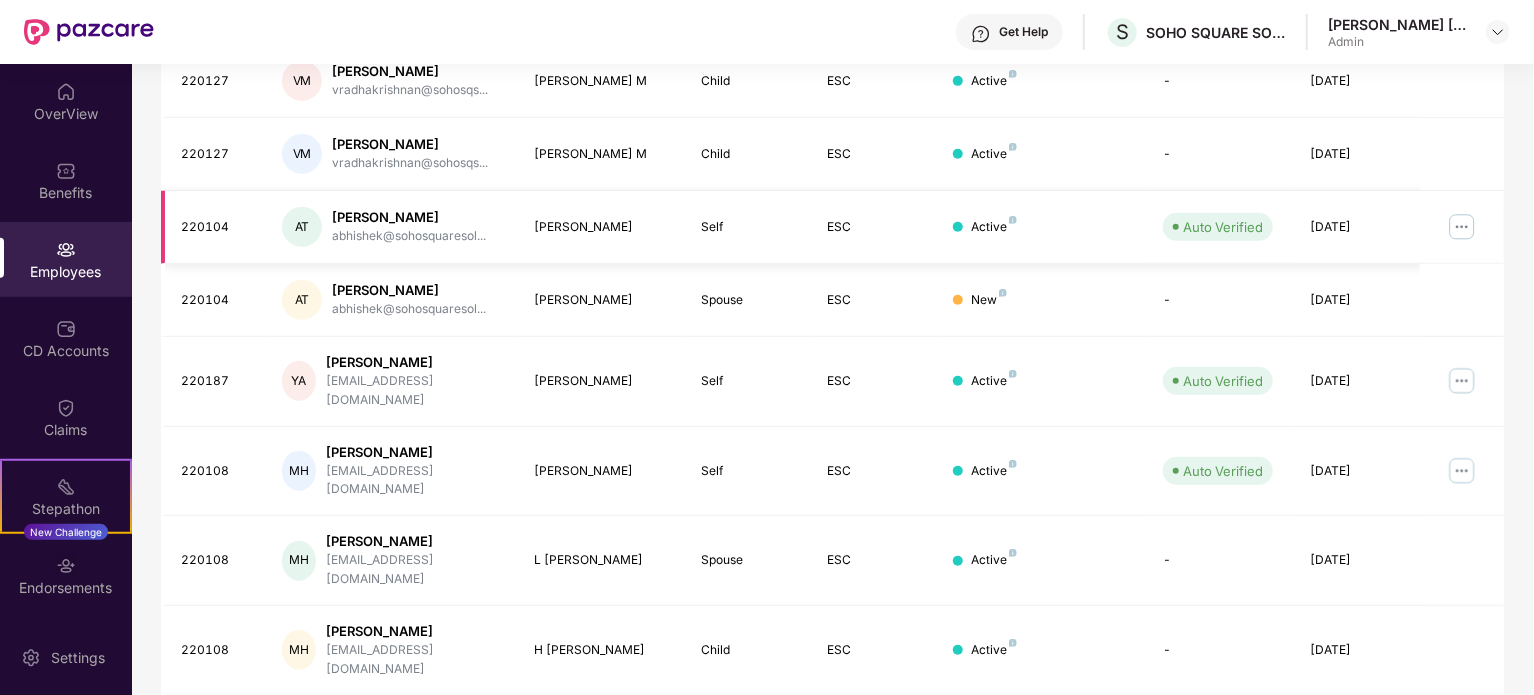 scroll, scrollTop: 531, scrollLeft: 0, axis: vertical 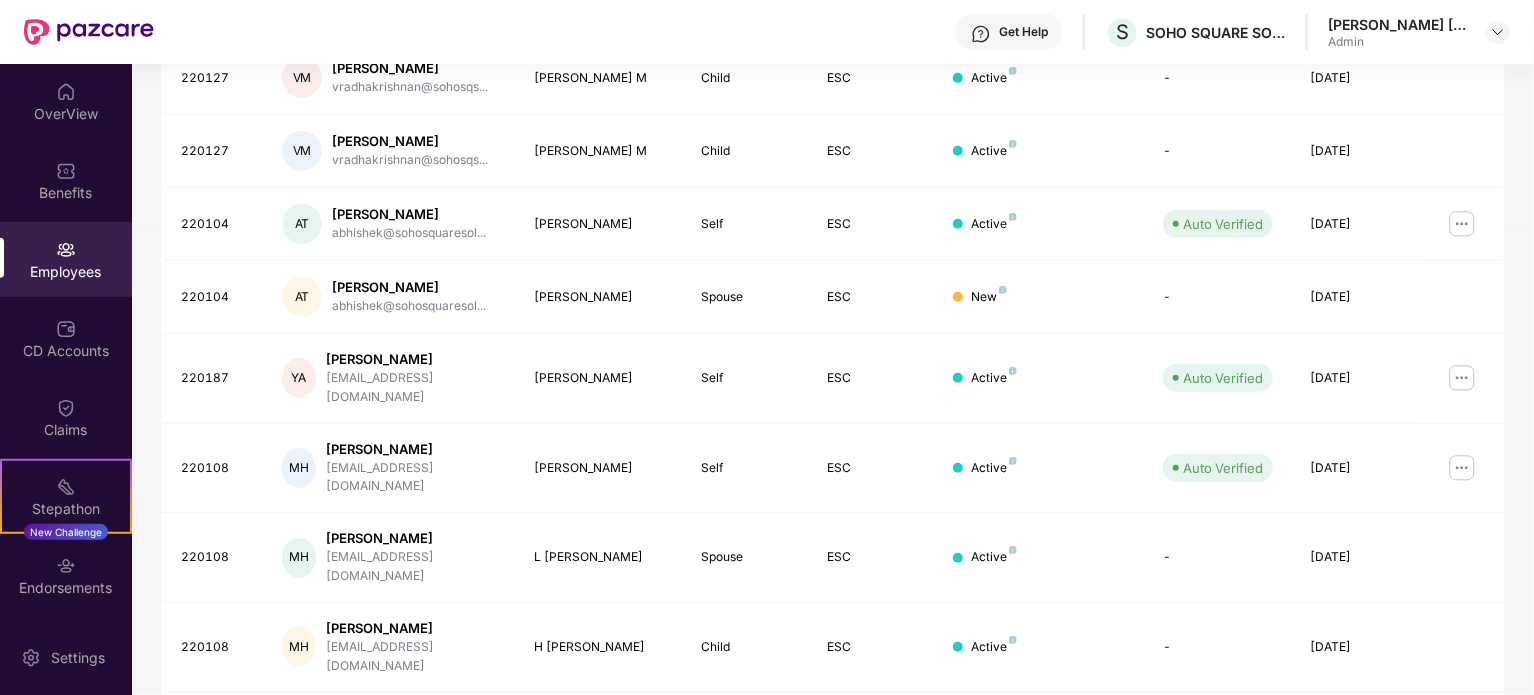 click on "6" at bounding box center [1392, 728] 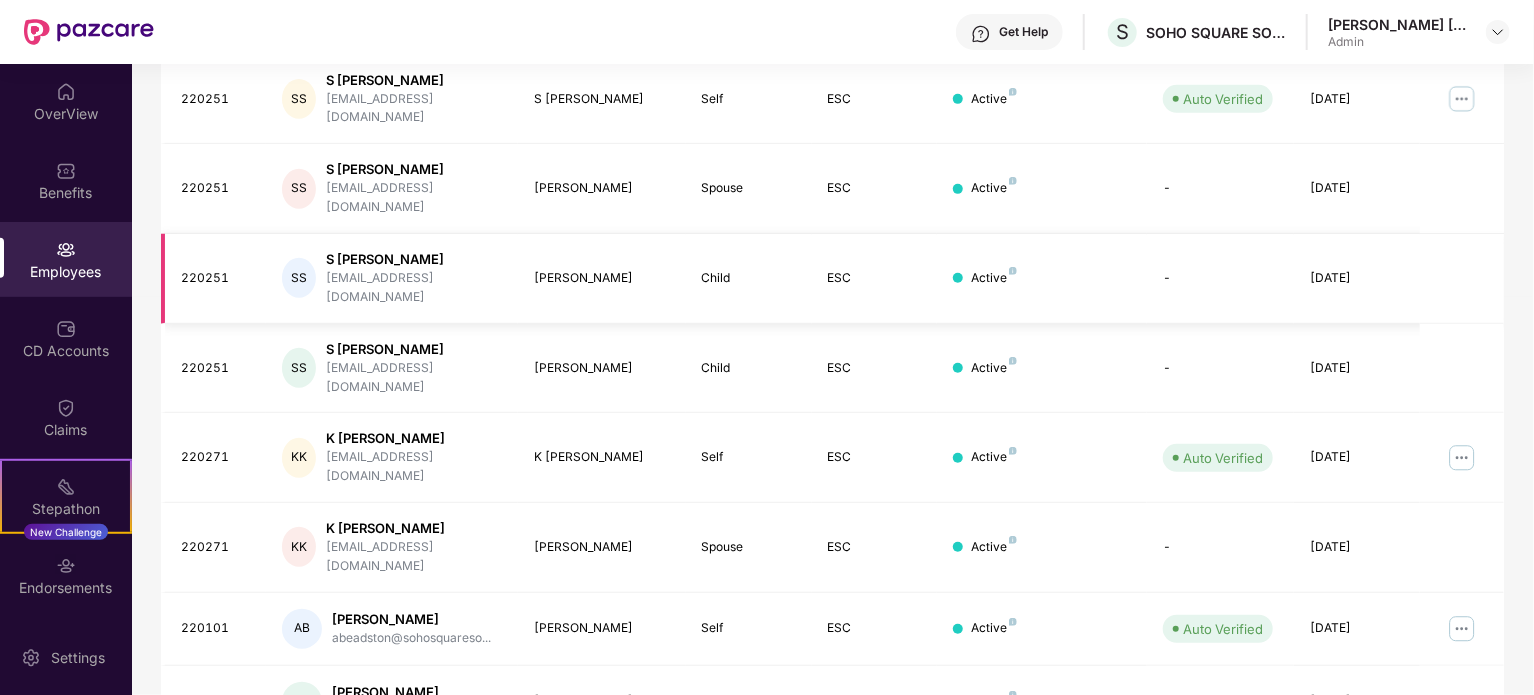 scroll, scrollTop: 531, scrollLeft: 0, axis: vertical 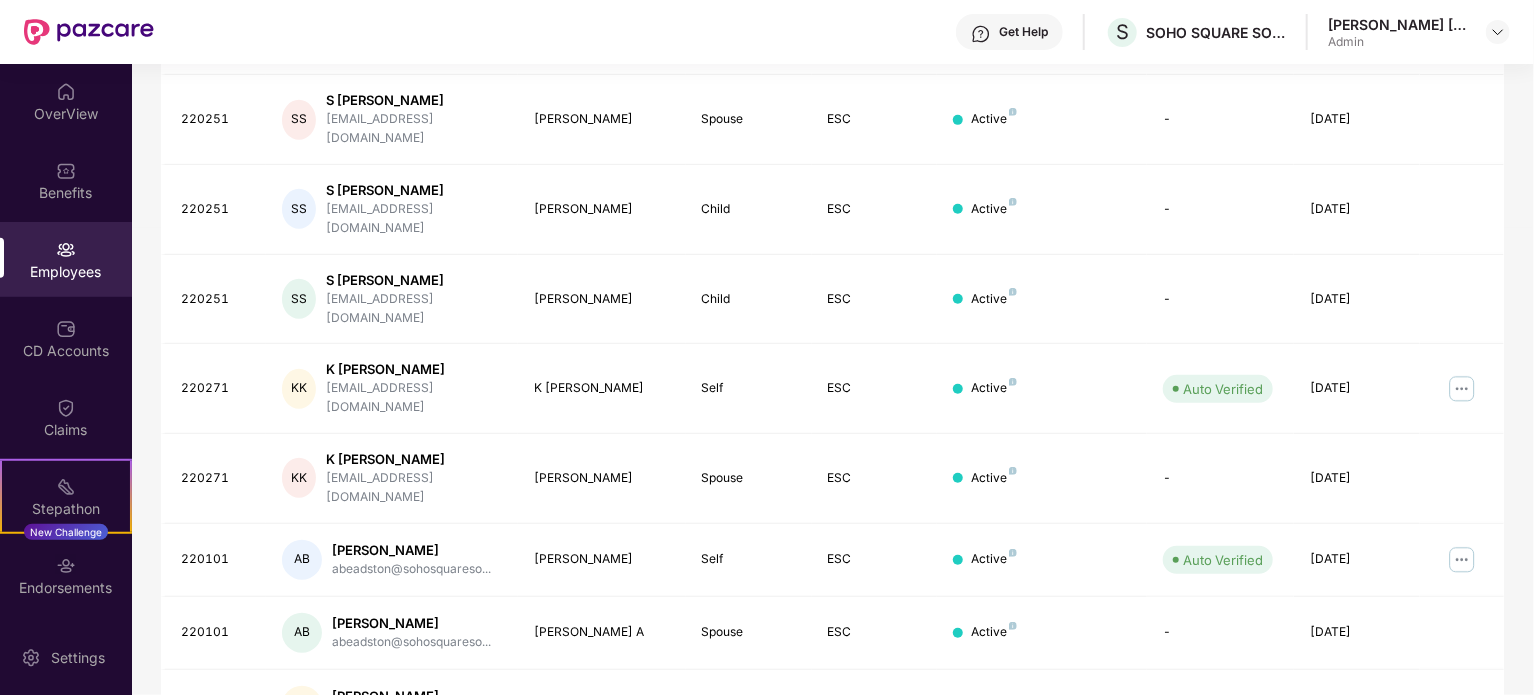 click on "7" at bounding box center [1424, 778] 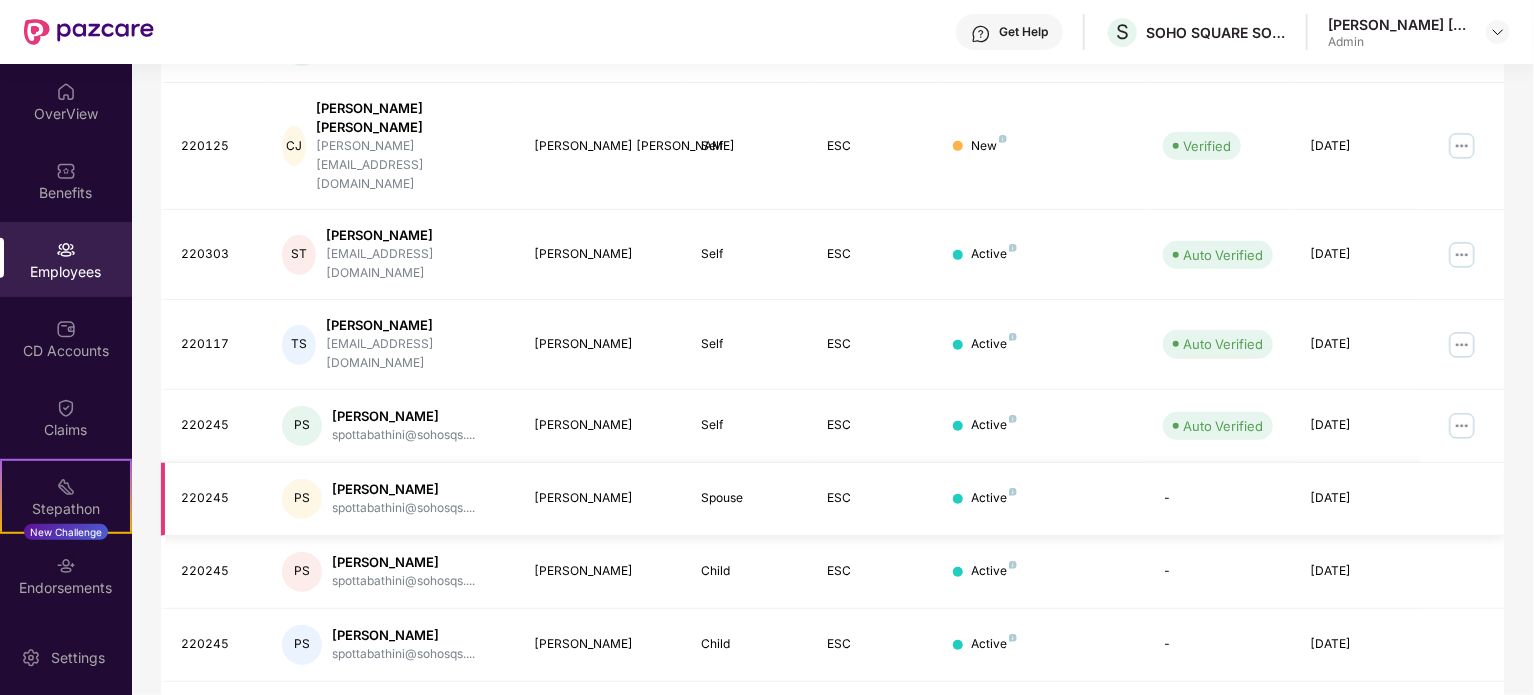 scroll, scrollTop: 418, scrollLeft: 0, axis: vertical 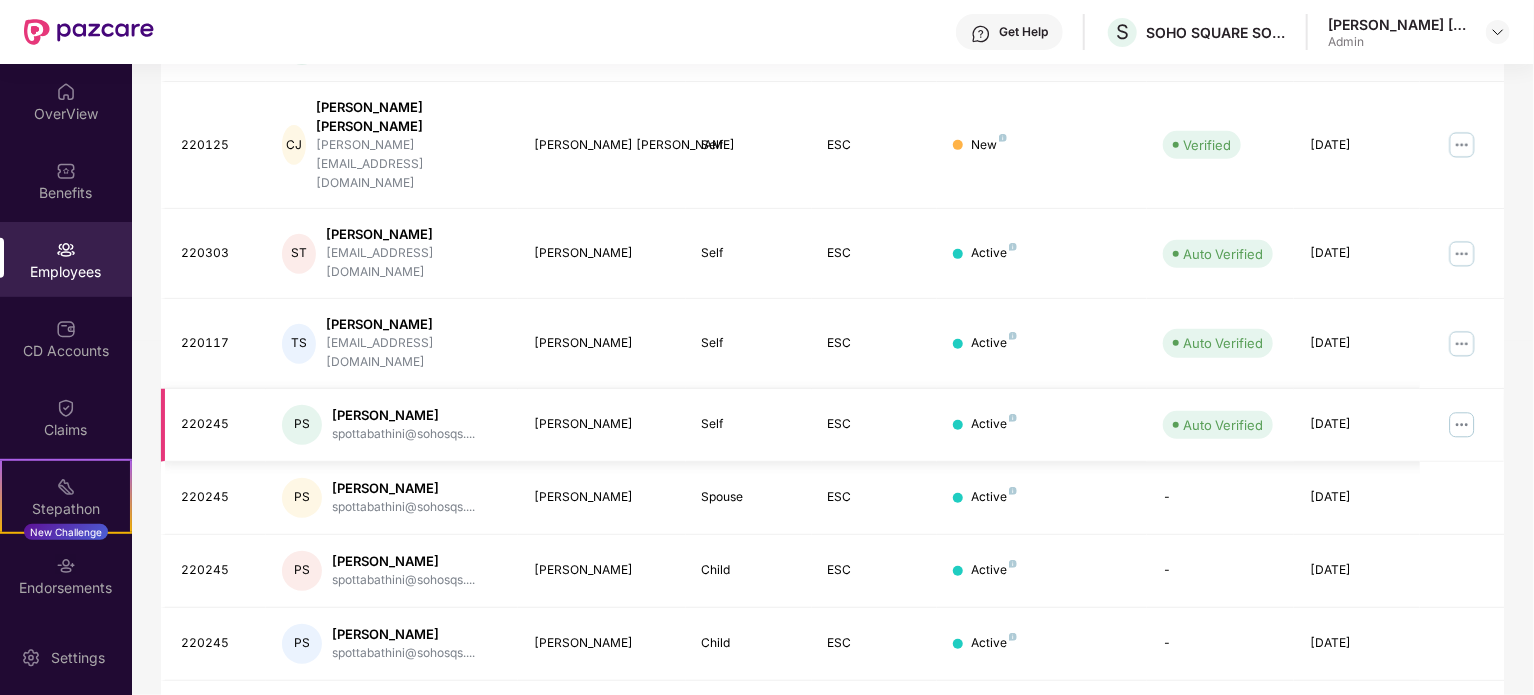 click at bounding box center [1462, 425] 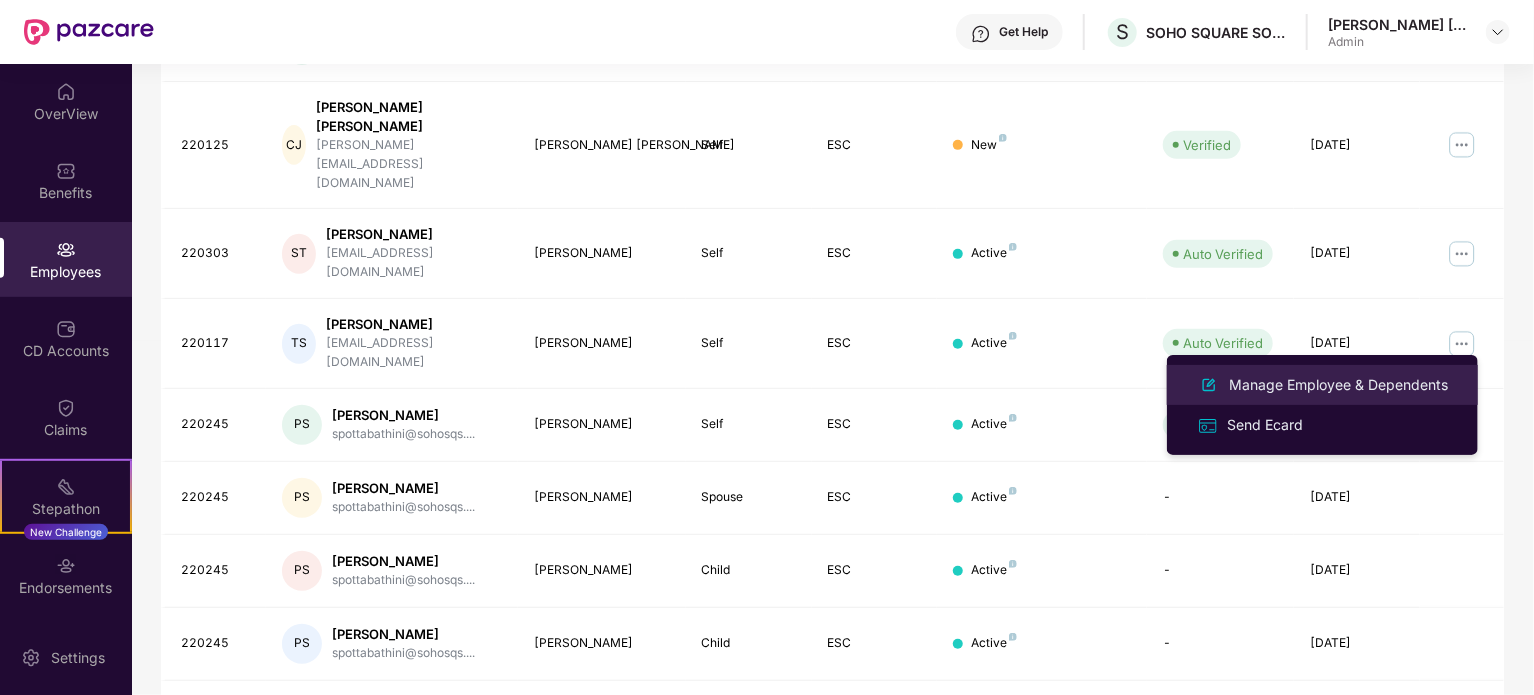 click on "Manage Employee & Dependents" at bounding box center (1338, 385) 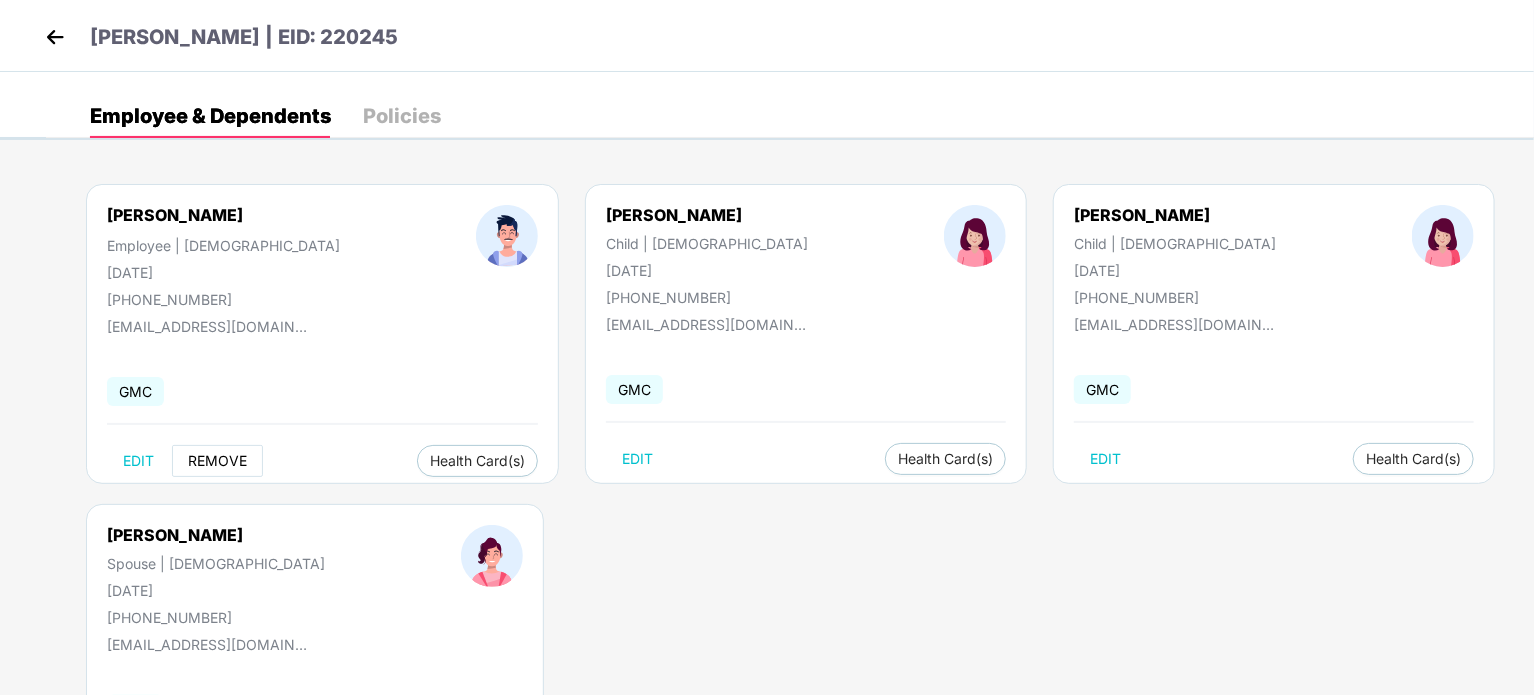 click on "REMOVE" at bounding box center [217, 461] 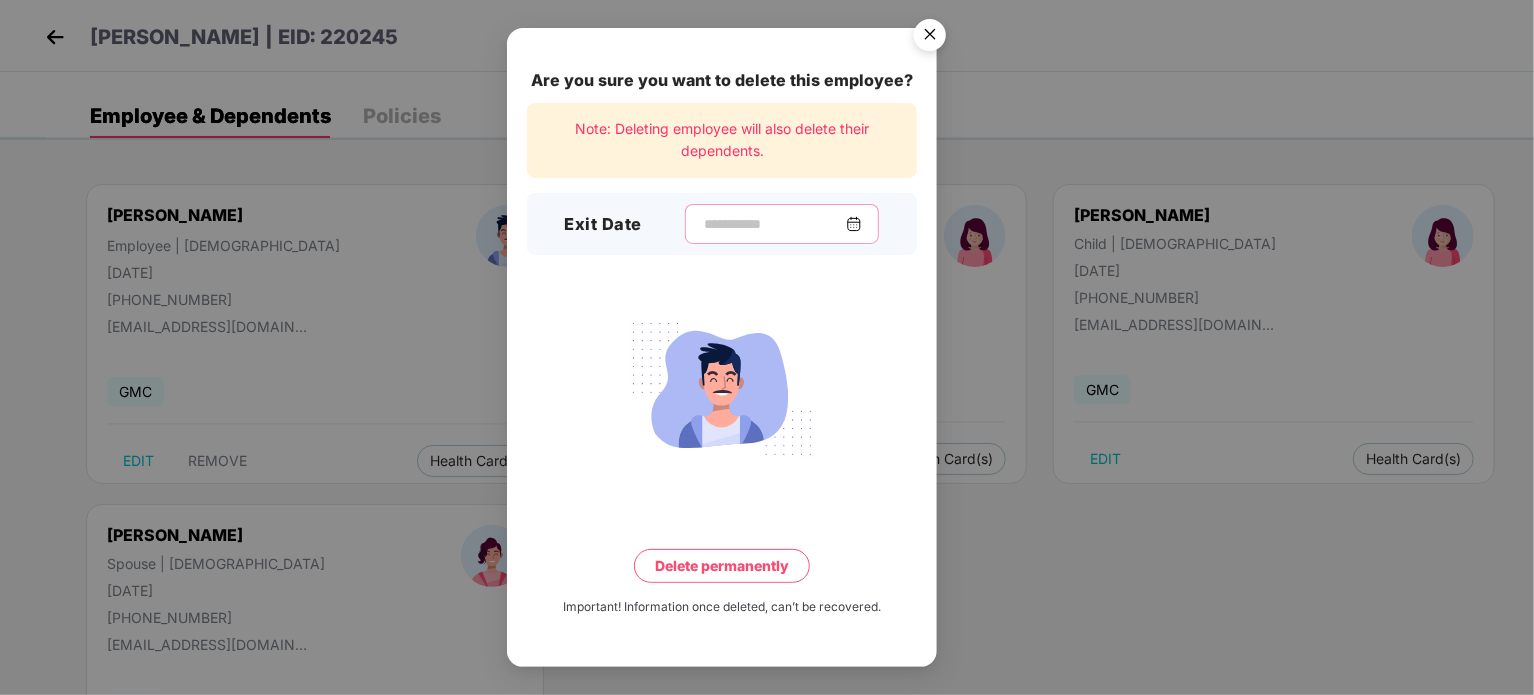 click at bounding box center [774, 224] 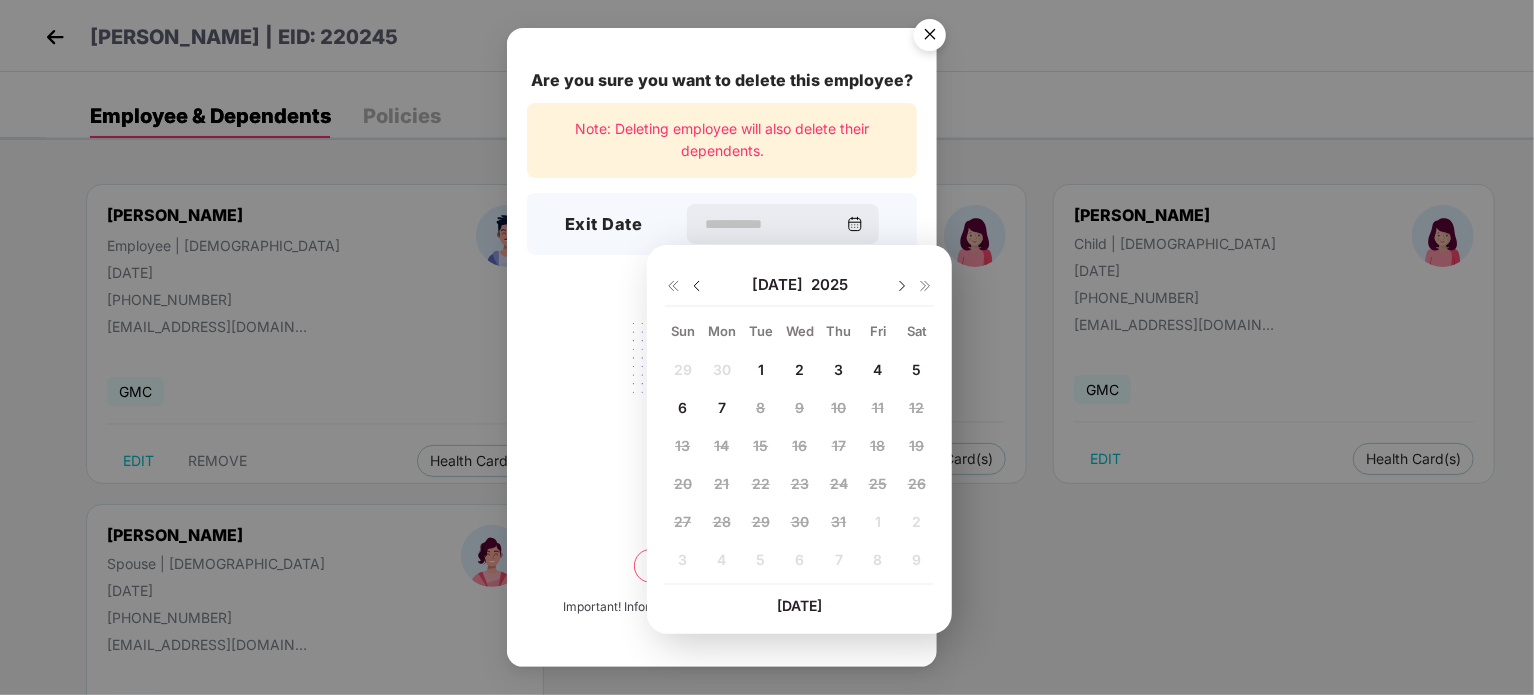 click on "[DATE]" at bounding box center (799, 285) 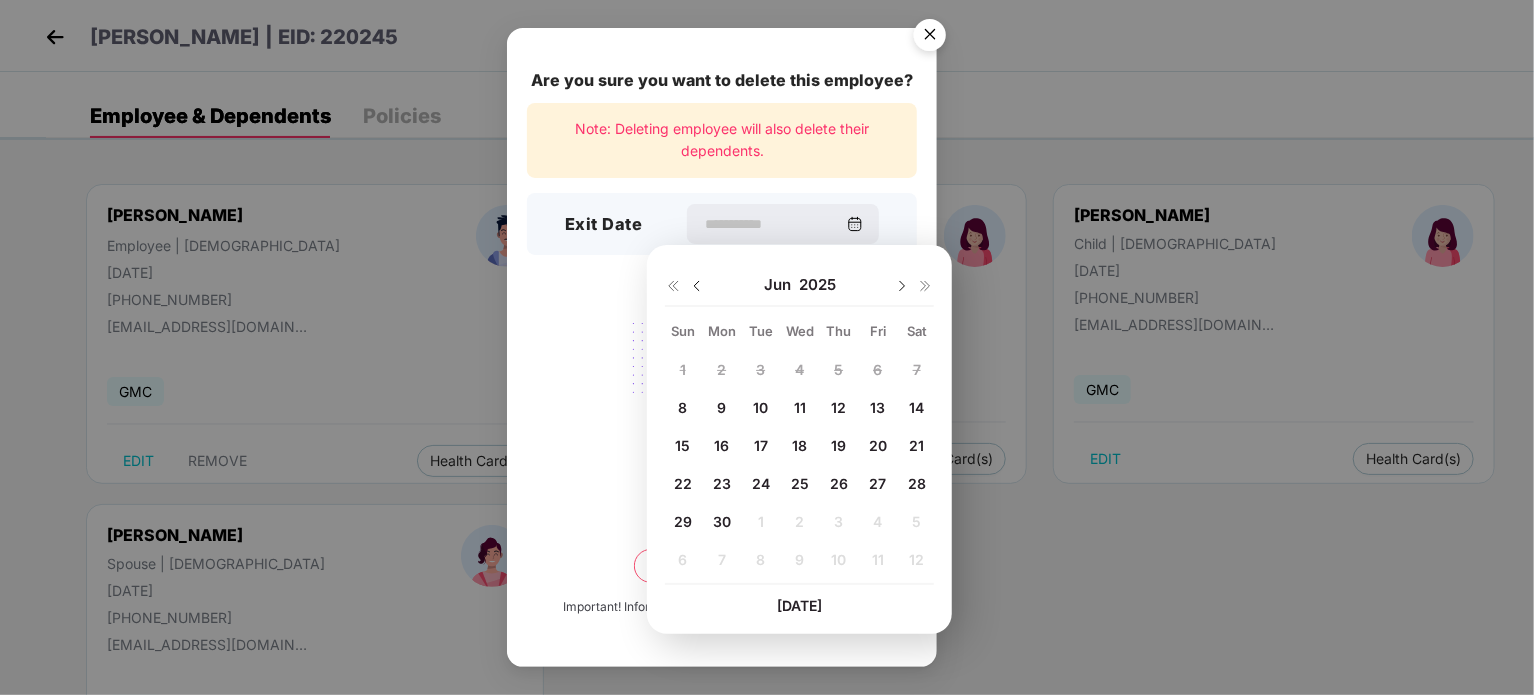 click at bounding box center [697, 286] 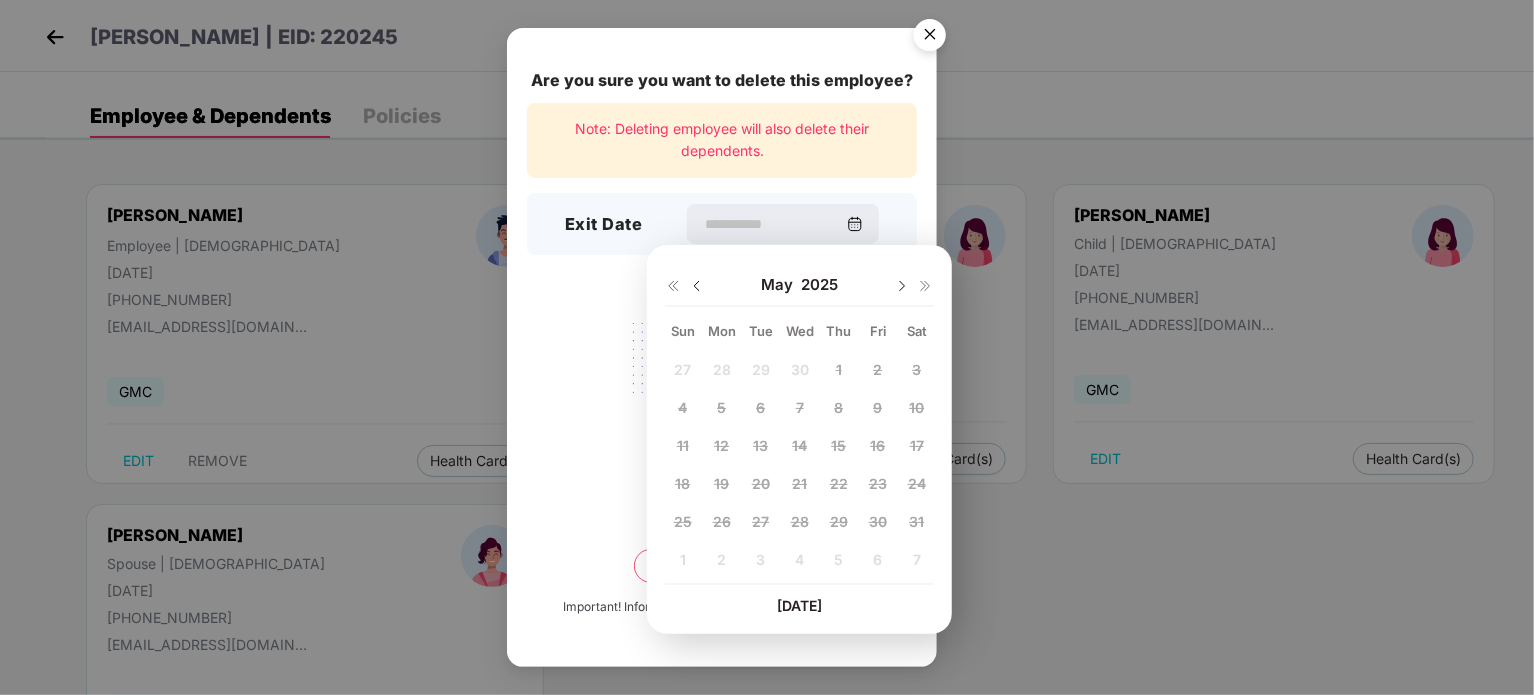 click at bounding box center (902, 286) 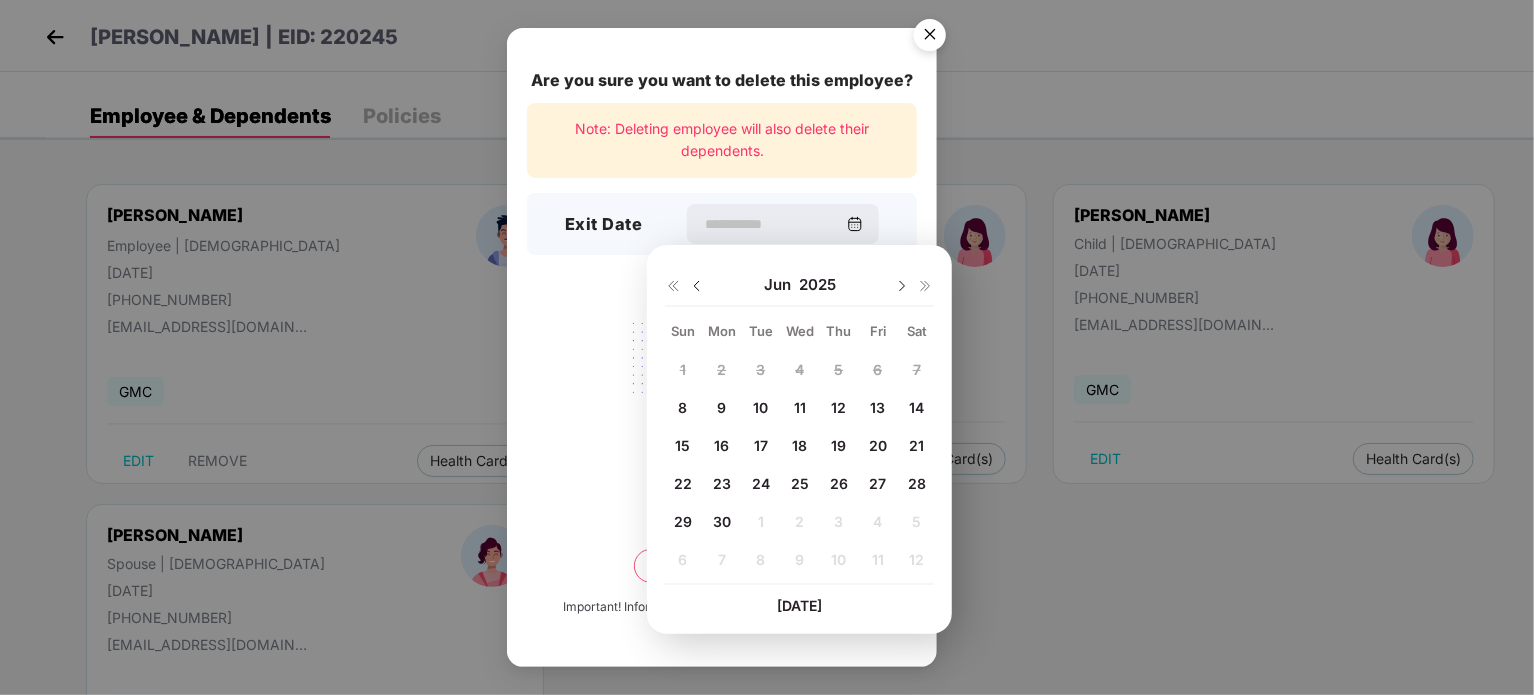 click on "10" at bounding box center [760, 407] 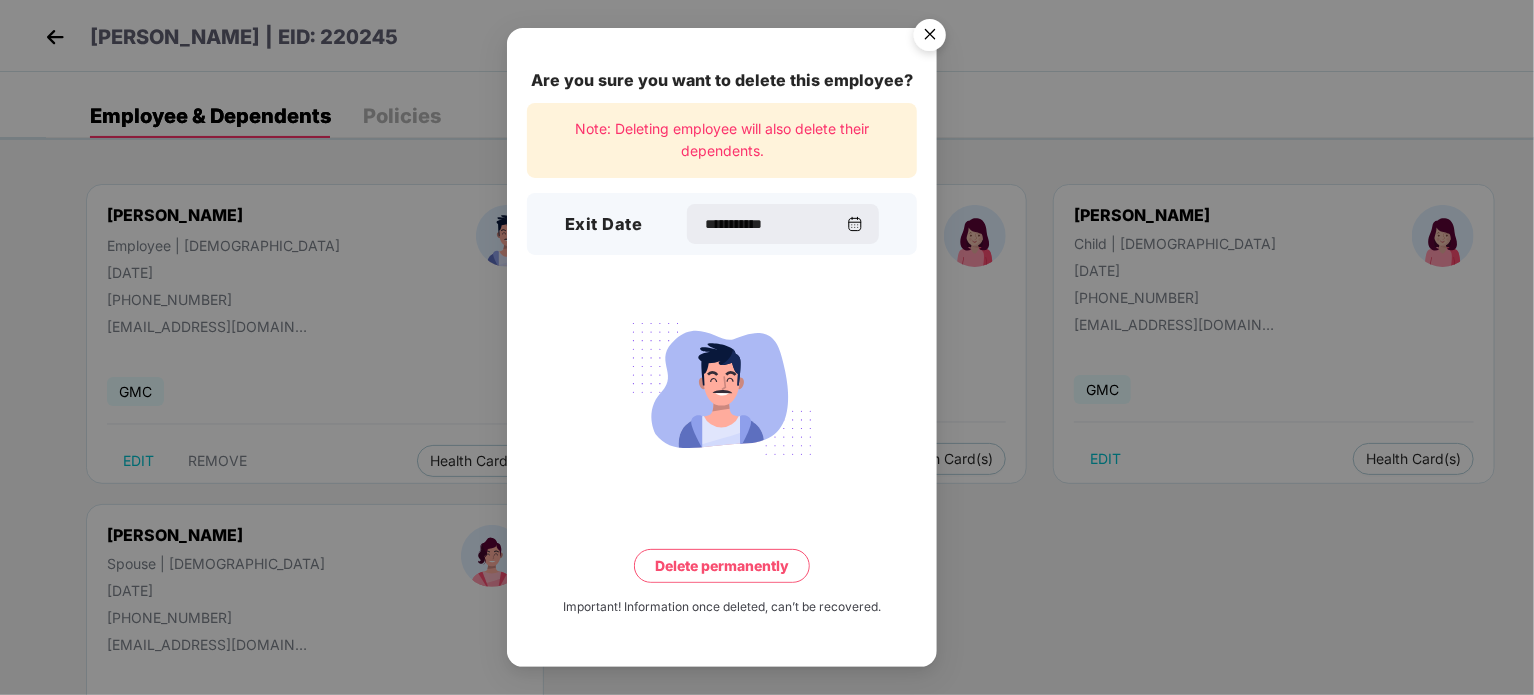 click on "Delete permanently" at bounding box center [722, 566] 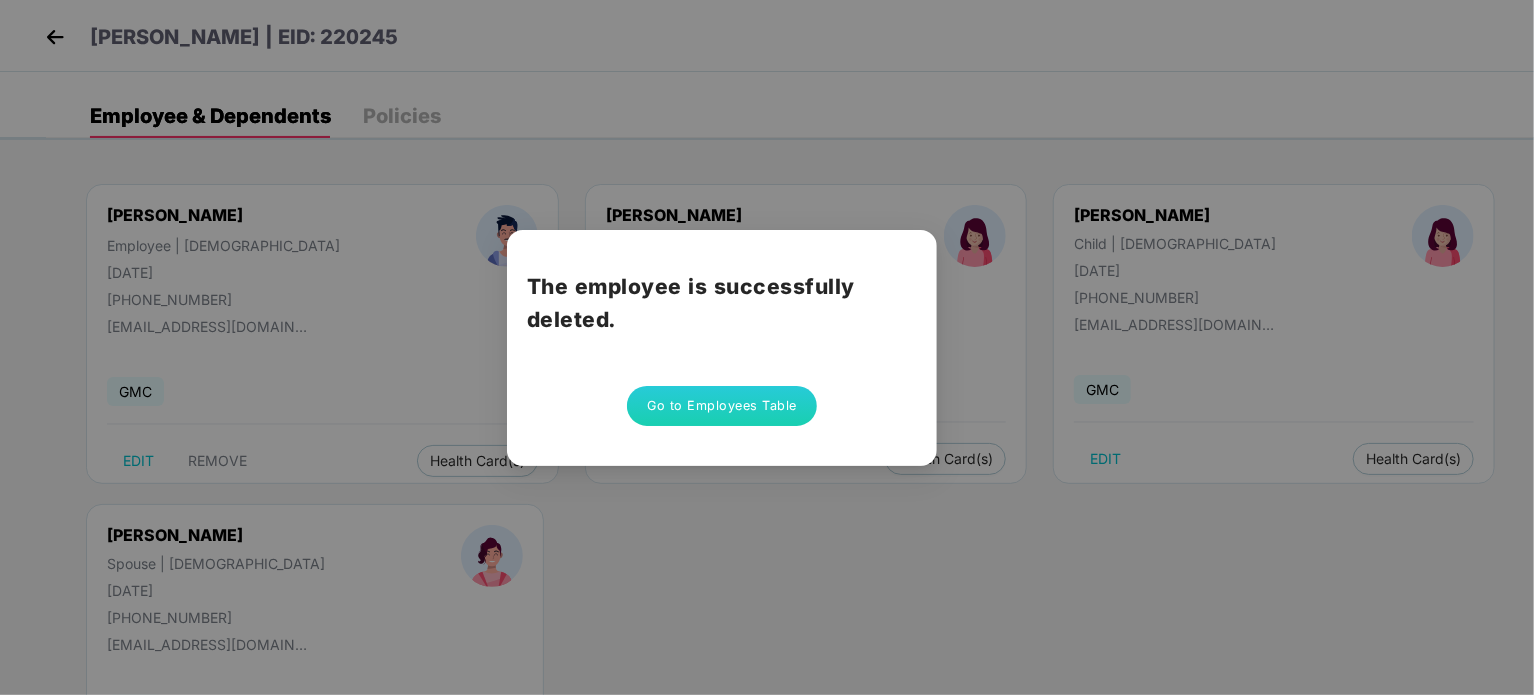 click on "The employee is successfully deleted. Go to Employees Table" at bounding box center (767, 347) 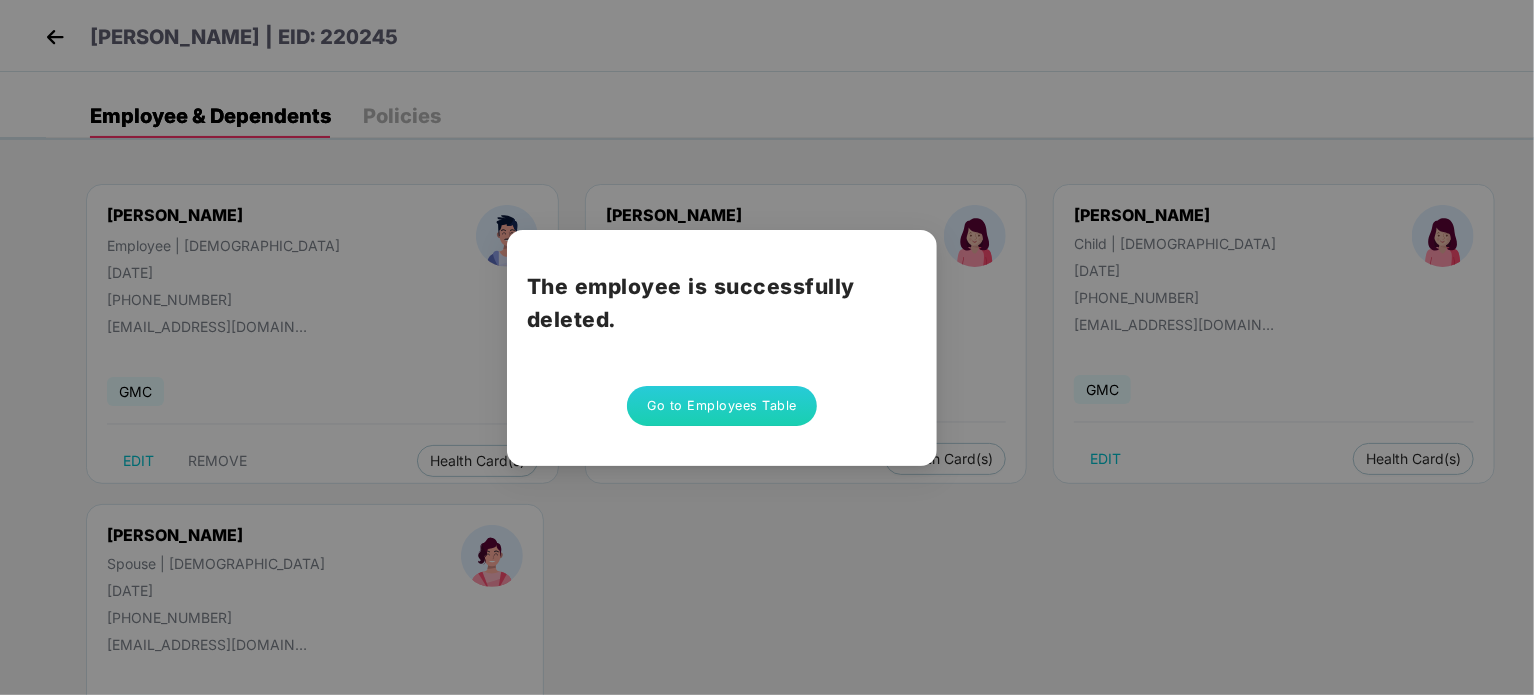 click on "Go to Employees Table" at bounding box center [722, 406] 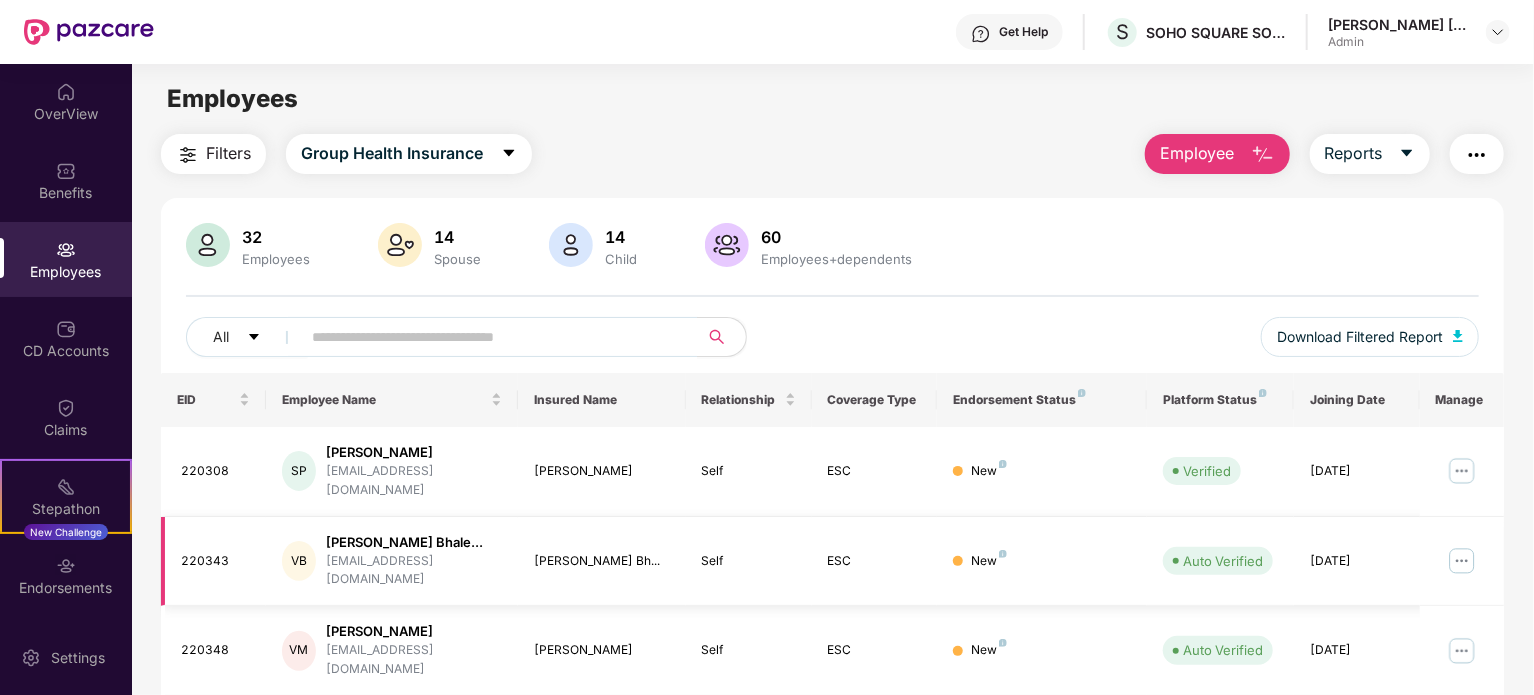 scroll, scrollTop: 531, scrollLeft: 0, axis: vertical 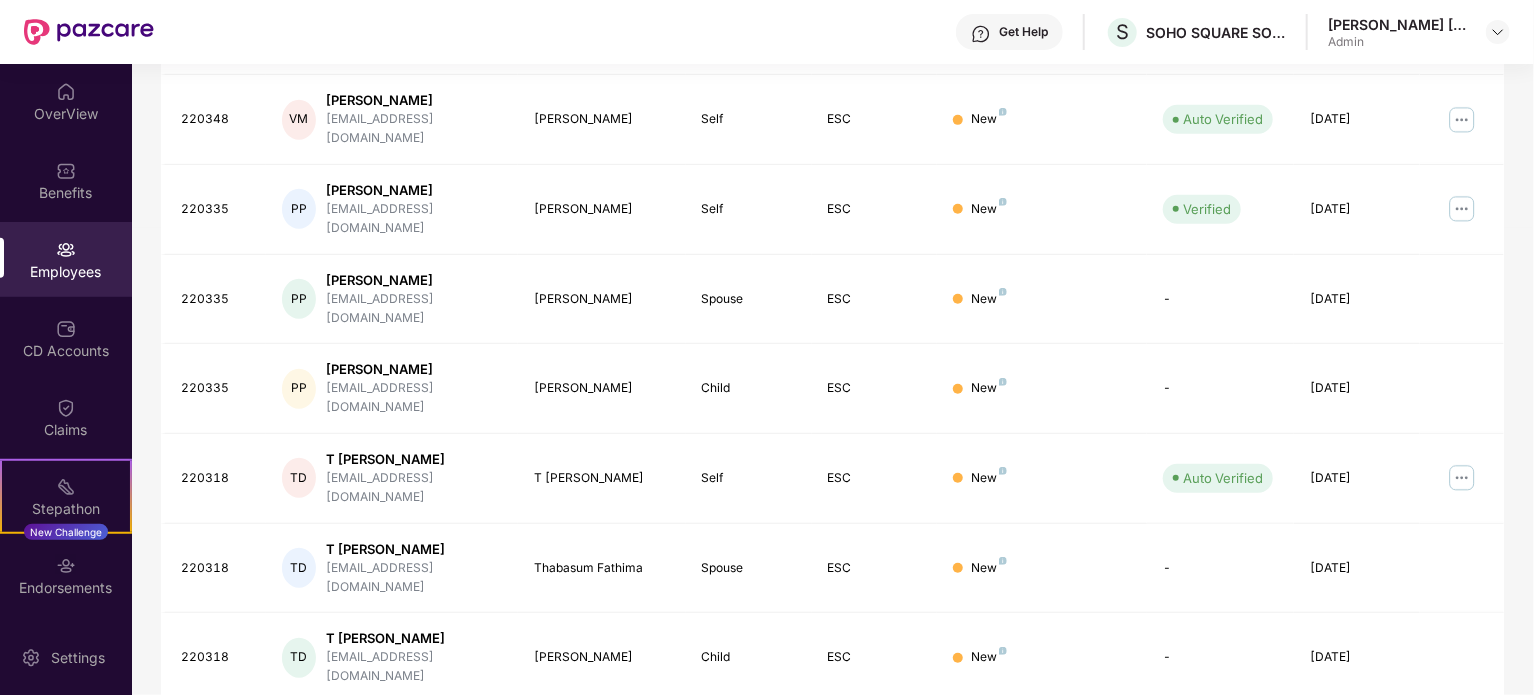 click on "5" at bounding box center (1384, 828) 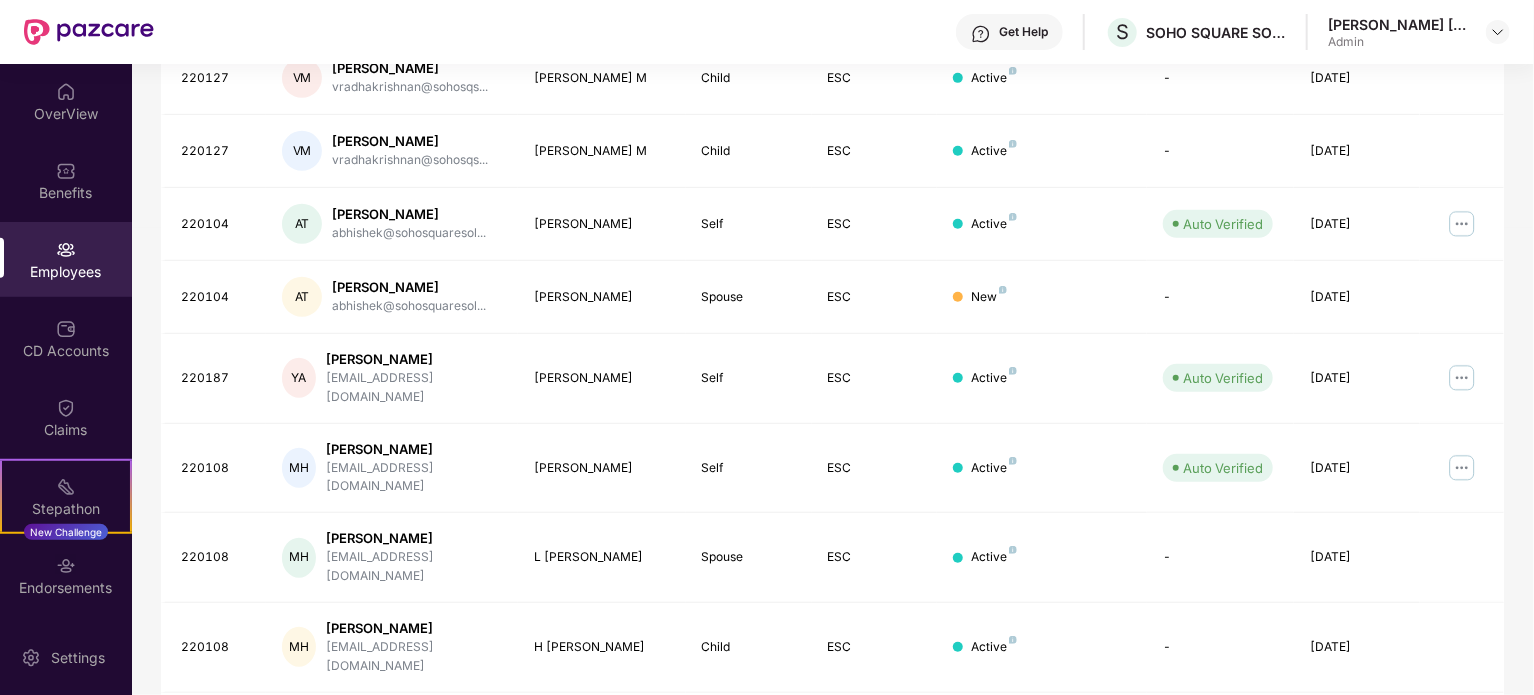 click on "6" at bounding box center (1392, 728) 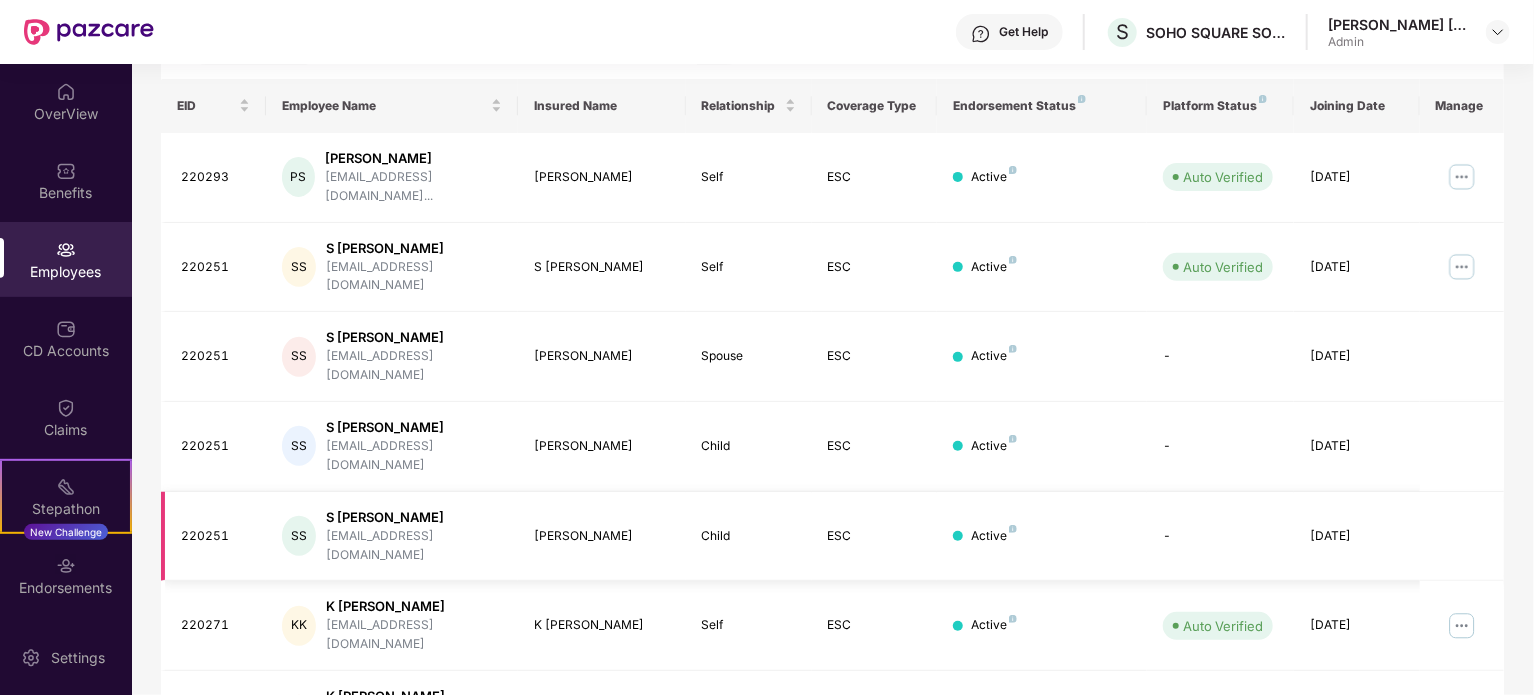 scroll, scrollTop: 531, scrollLeft: 0, axis: vertical 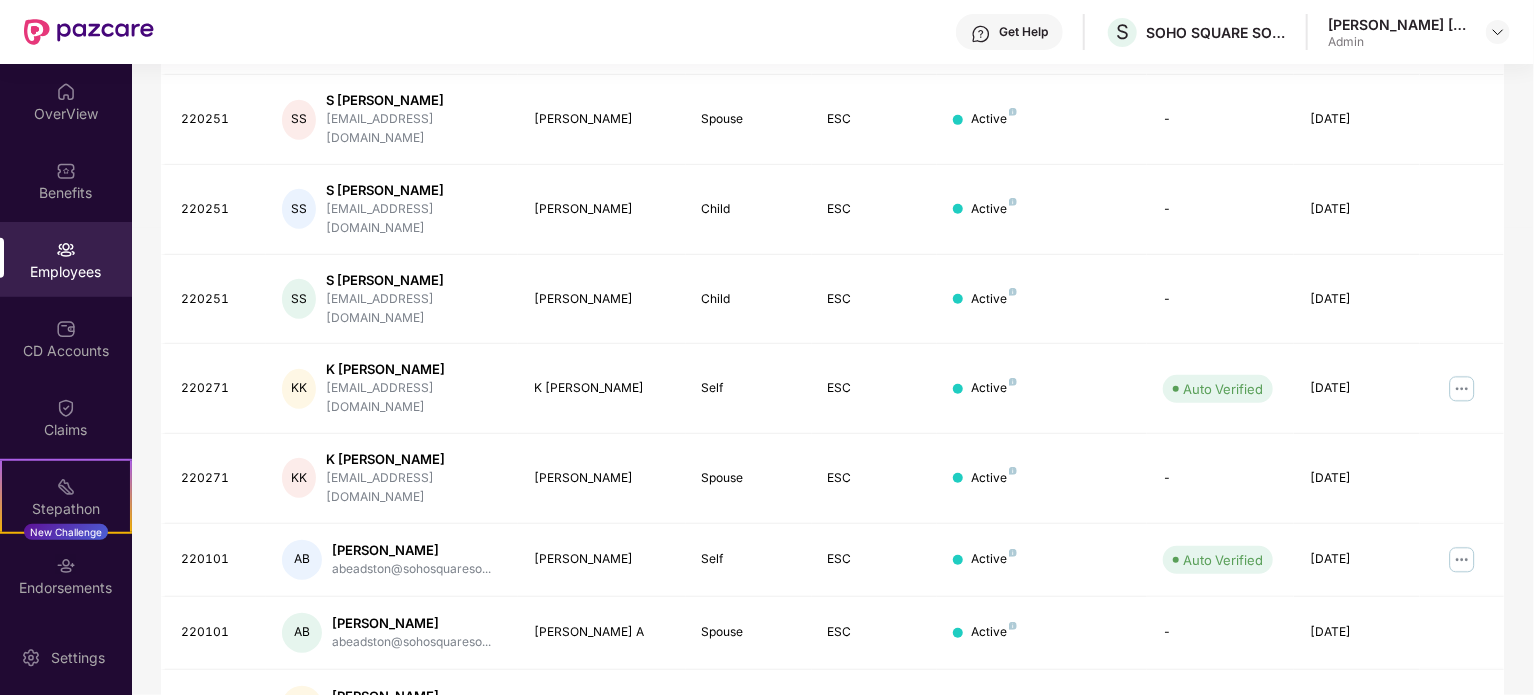 click on "7" at bounding box center (1424, 778) 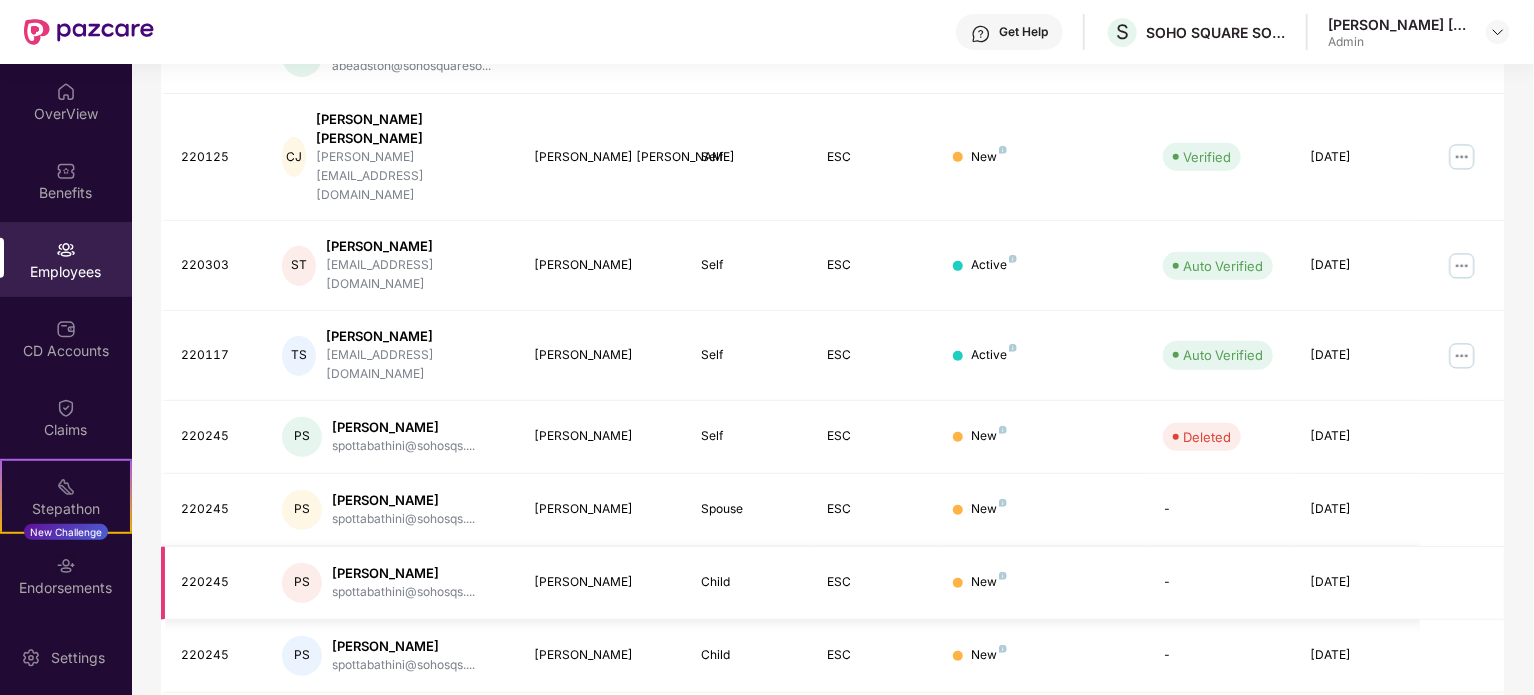 scroll, scrollTop: 407, scrollLeft: 0, axis: vertical 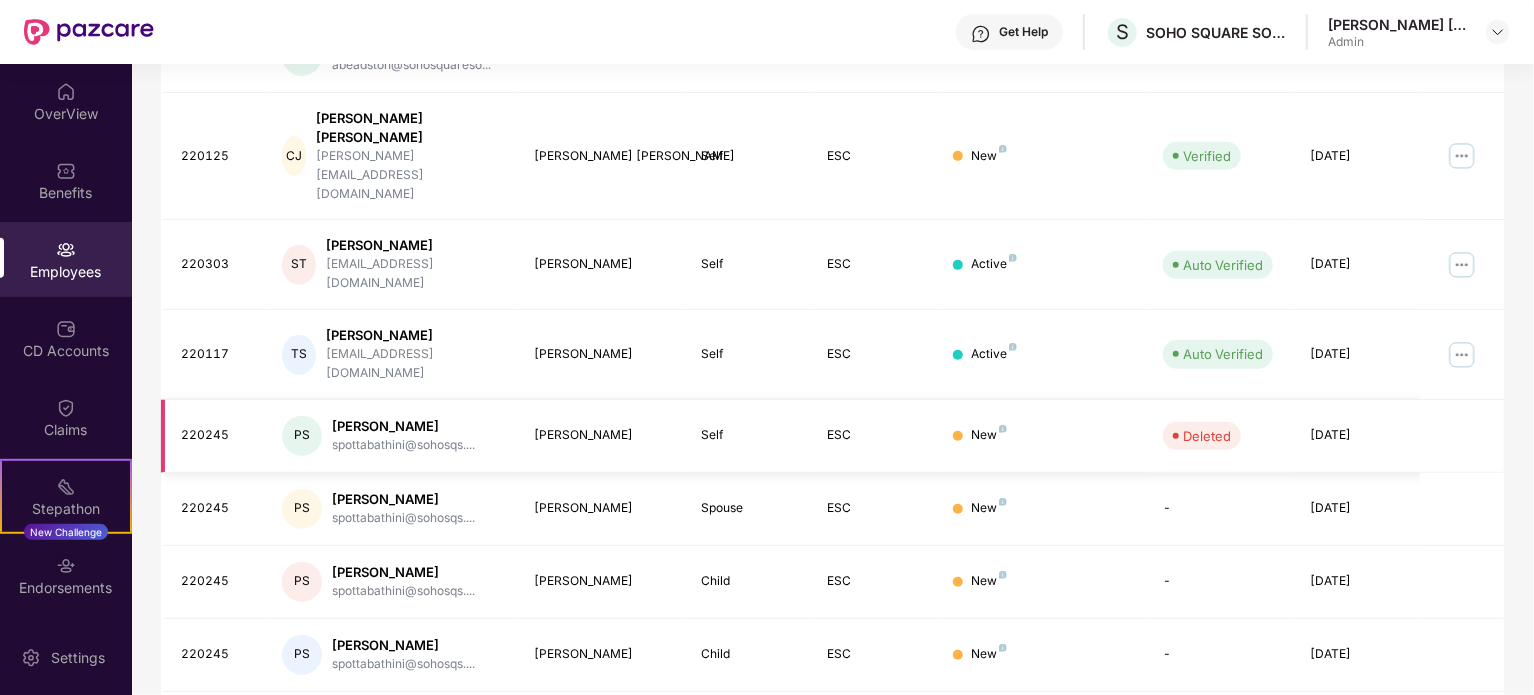 click on "[PERSON_NAME]" at bounding box center (403, 426) 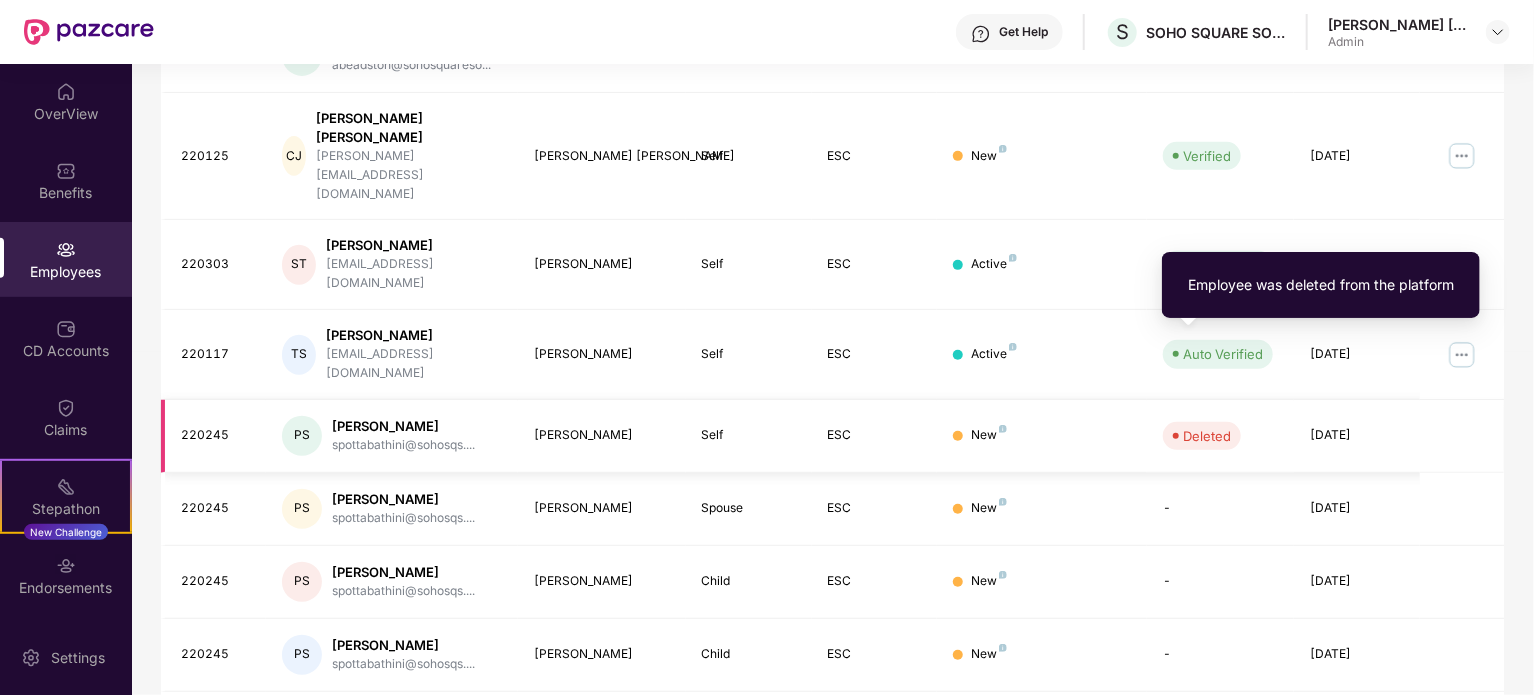 click on "Deleted" at bounding box center (1207, 436) 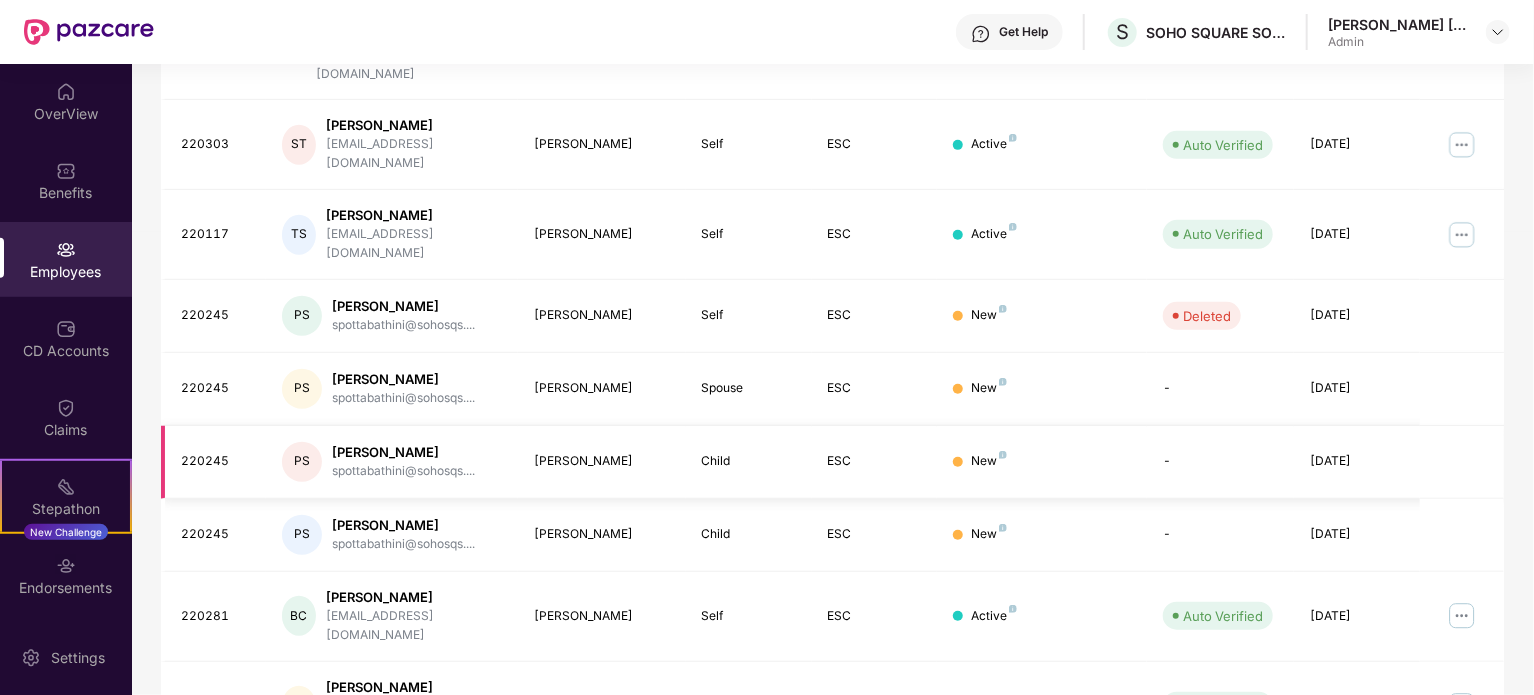 scroll, scrollTop: 531, scrollLeft: 0, axis: vertical 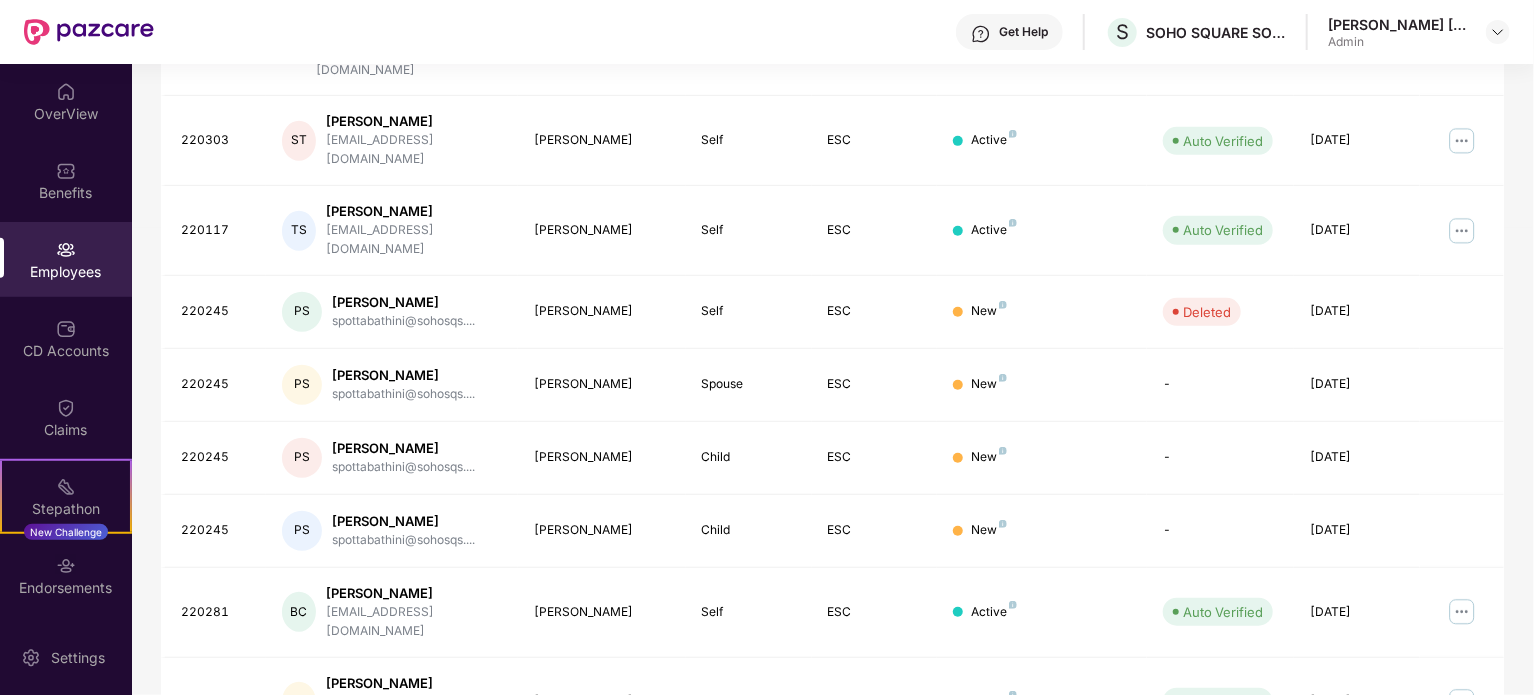 click on "8" at bounding box center (1456, 782) 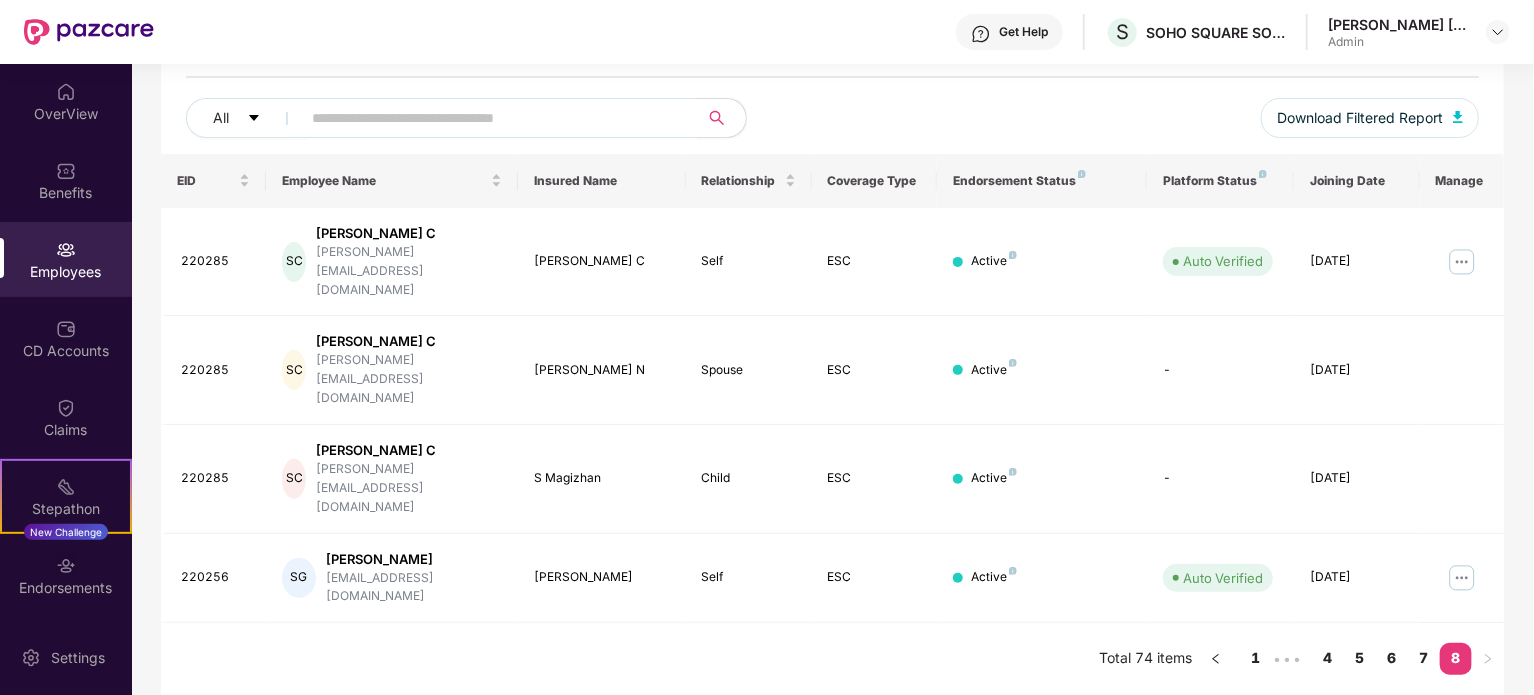 scroll, scrollTop: 94, scrollLeft: 0, axis: vertical 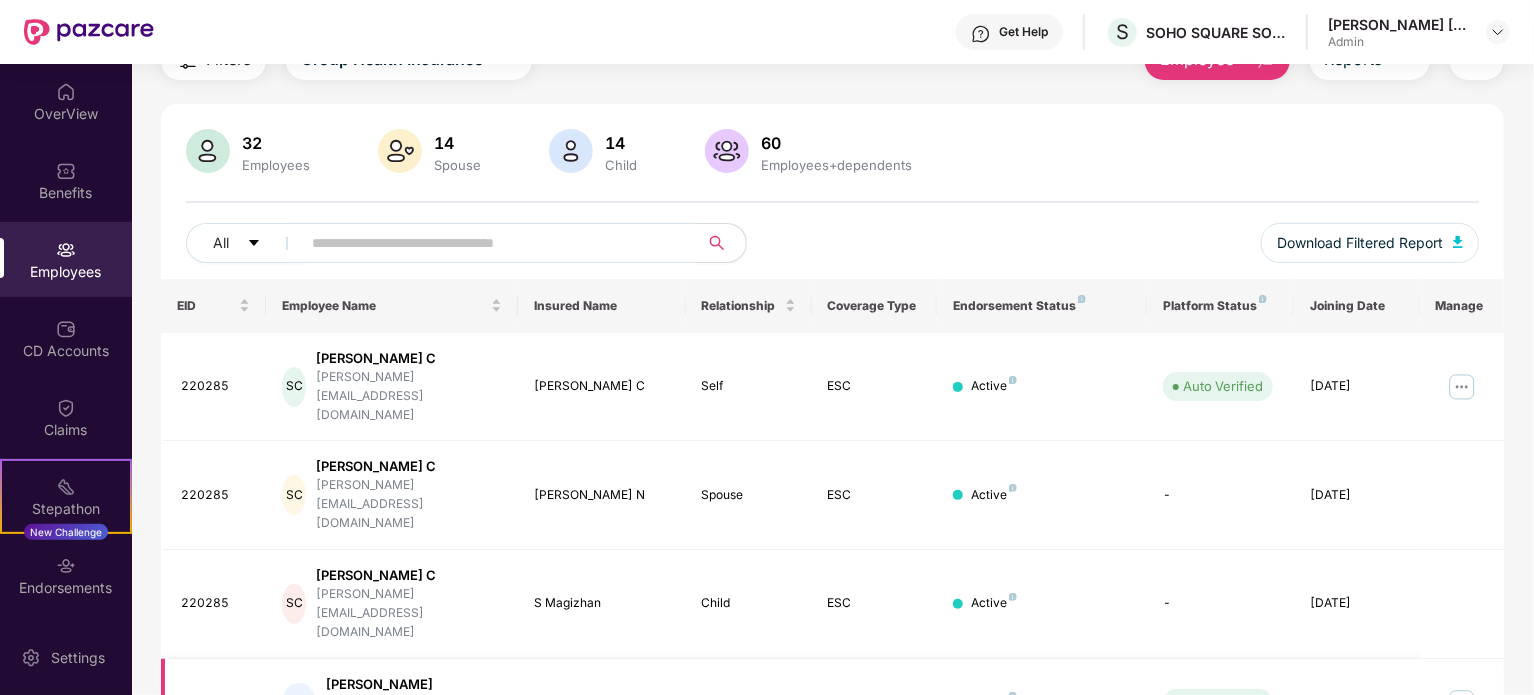 click at bounding box center (1462, 703) 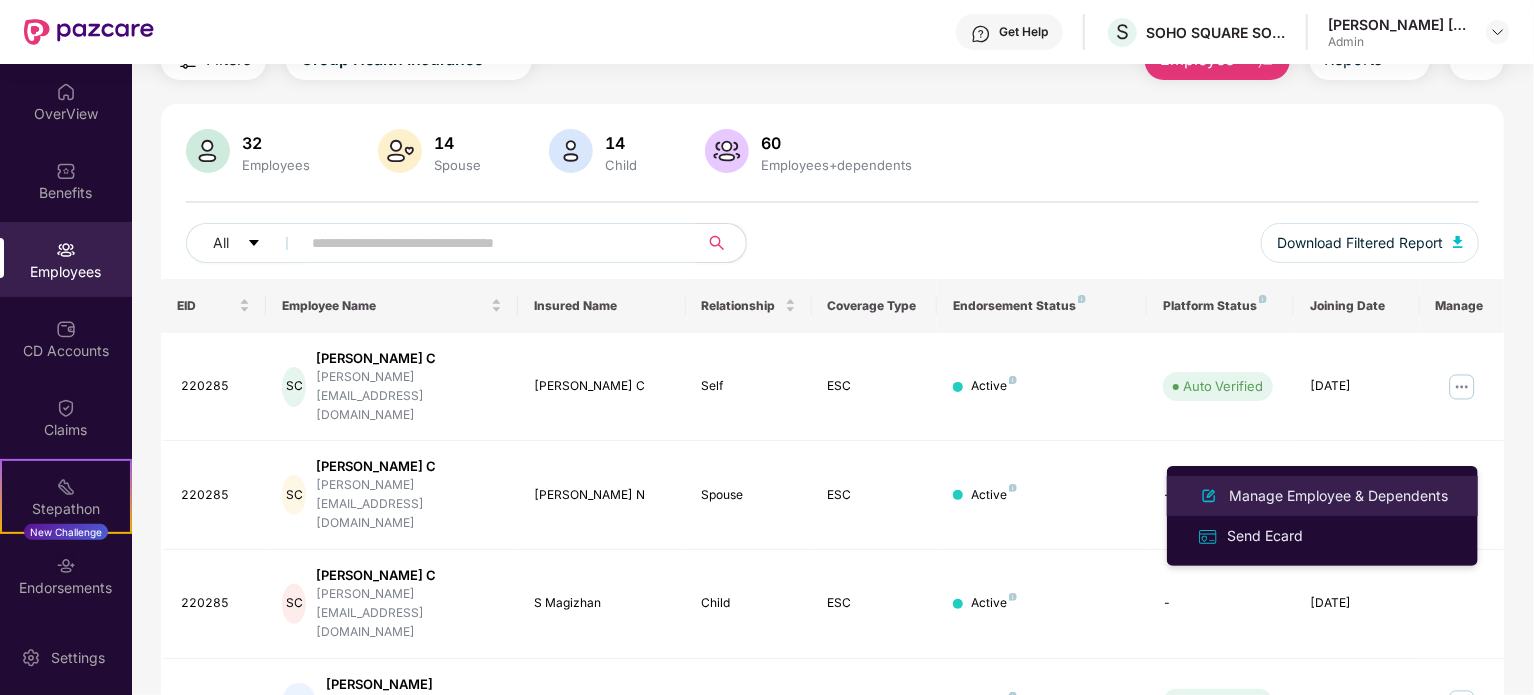 click on "Manage Employee & Dependents" at bounding box center [1322, 496] 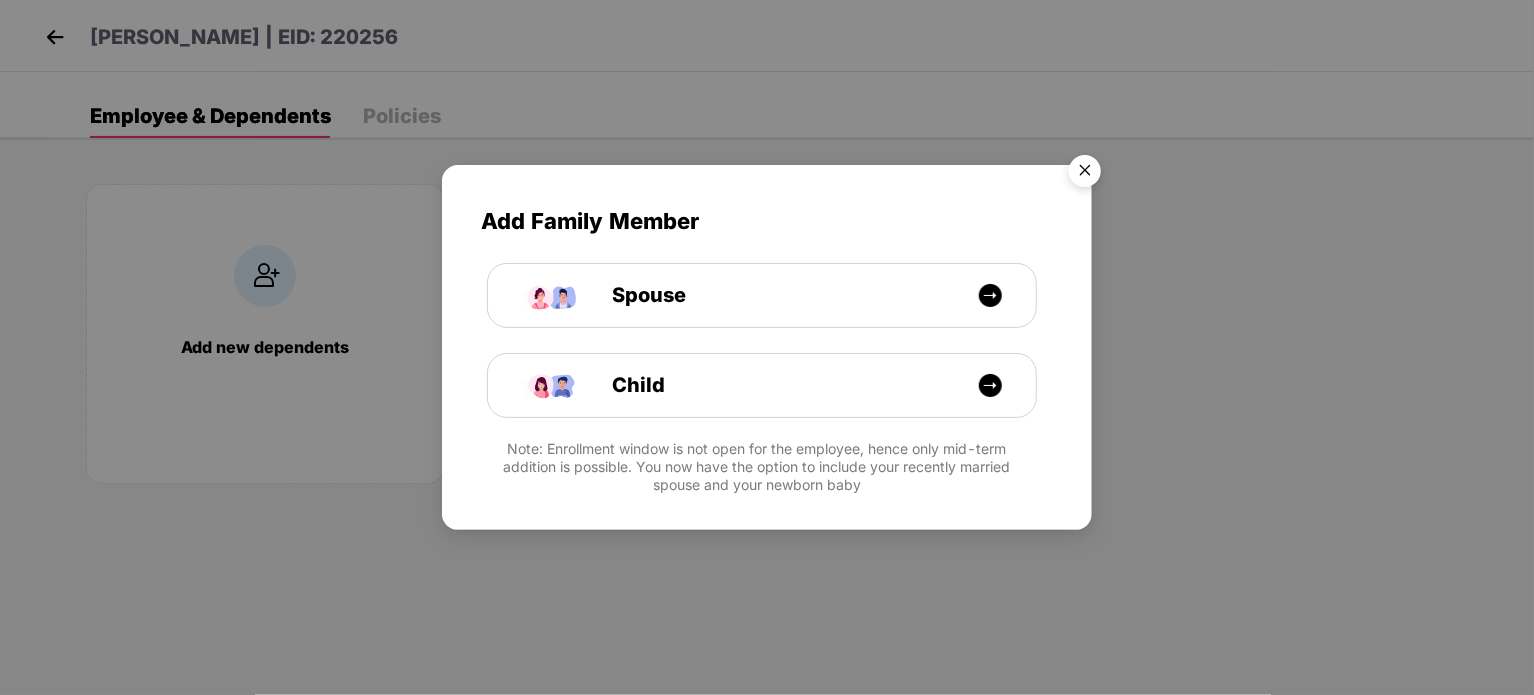 click at bounding box center [1085, 174] 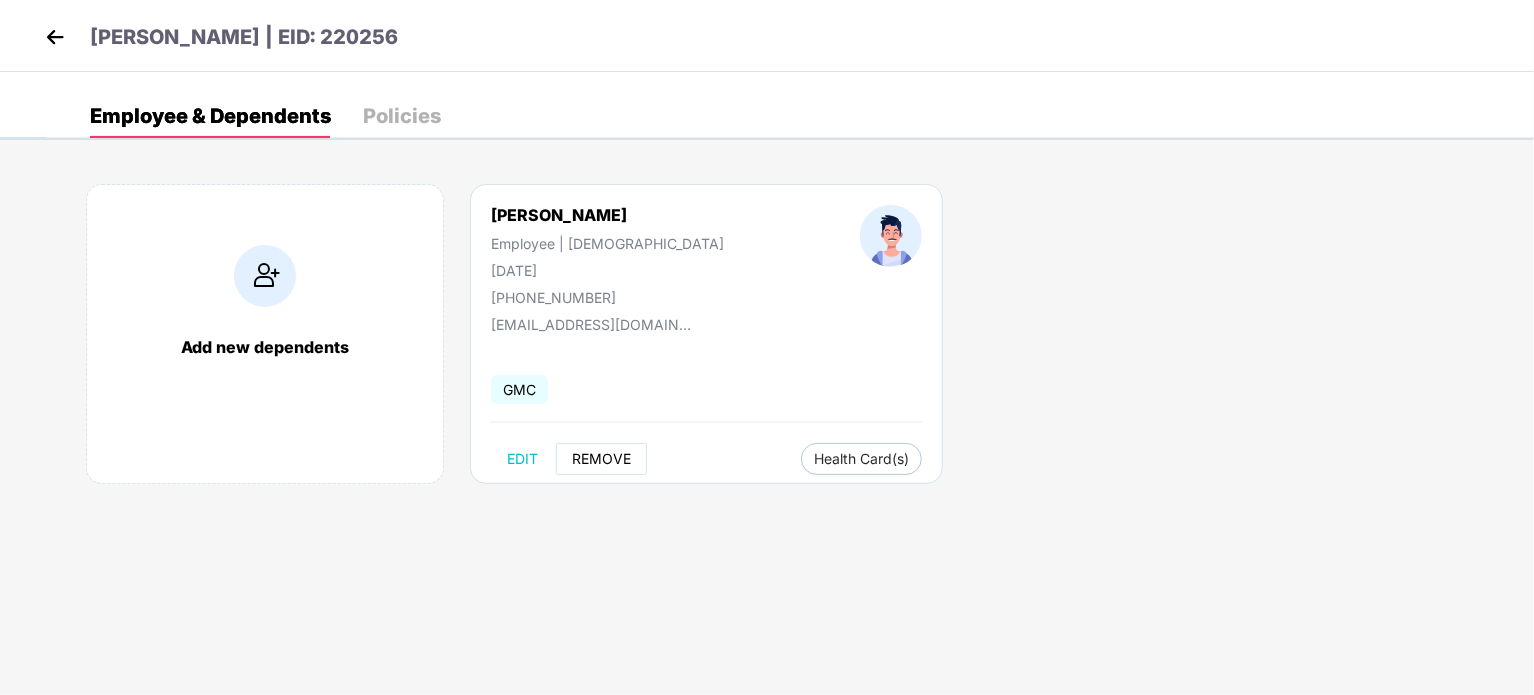 click on "REMOVE" at bounding box center (601, 459) 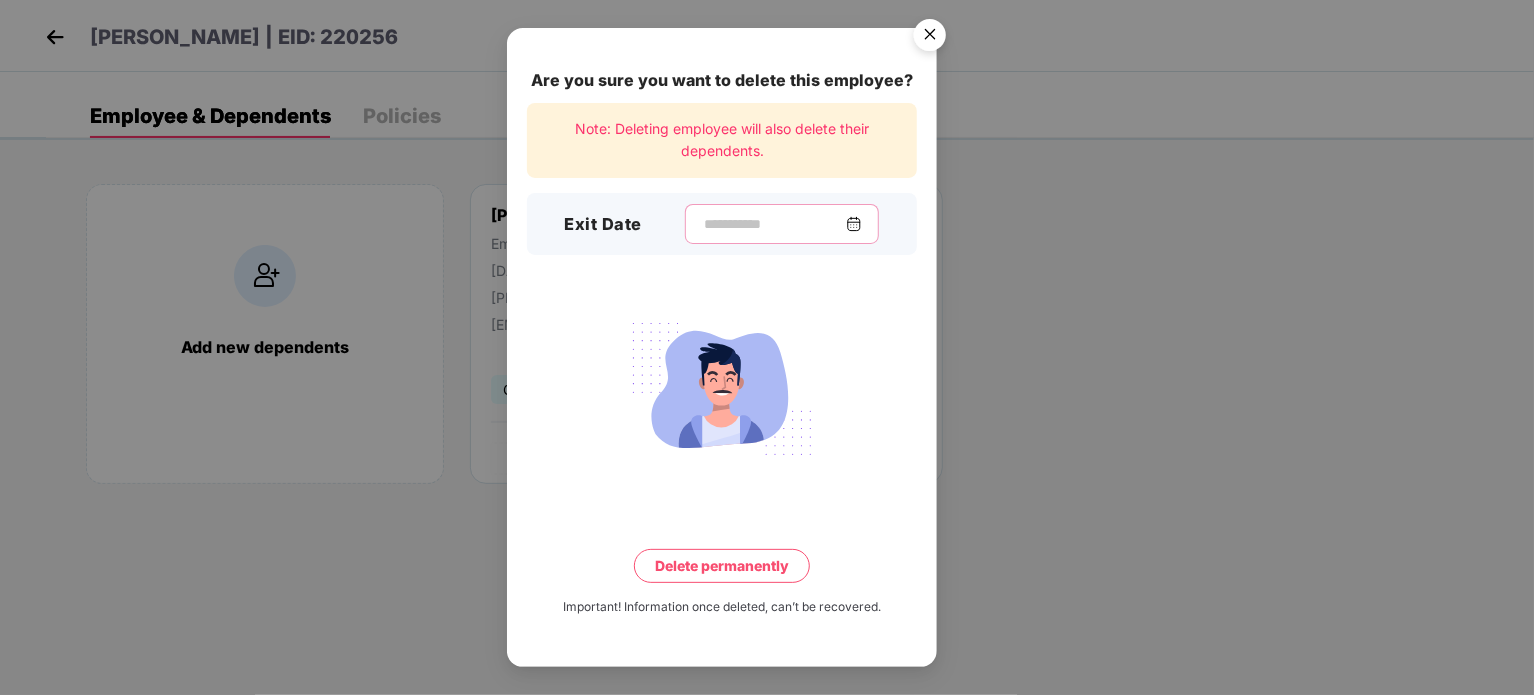 click at bounding box center [774, 224] 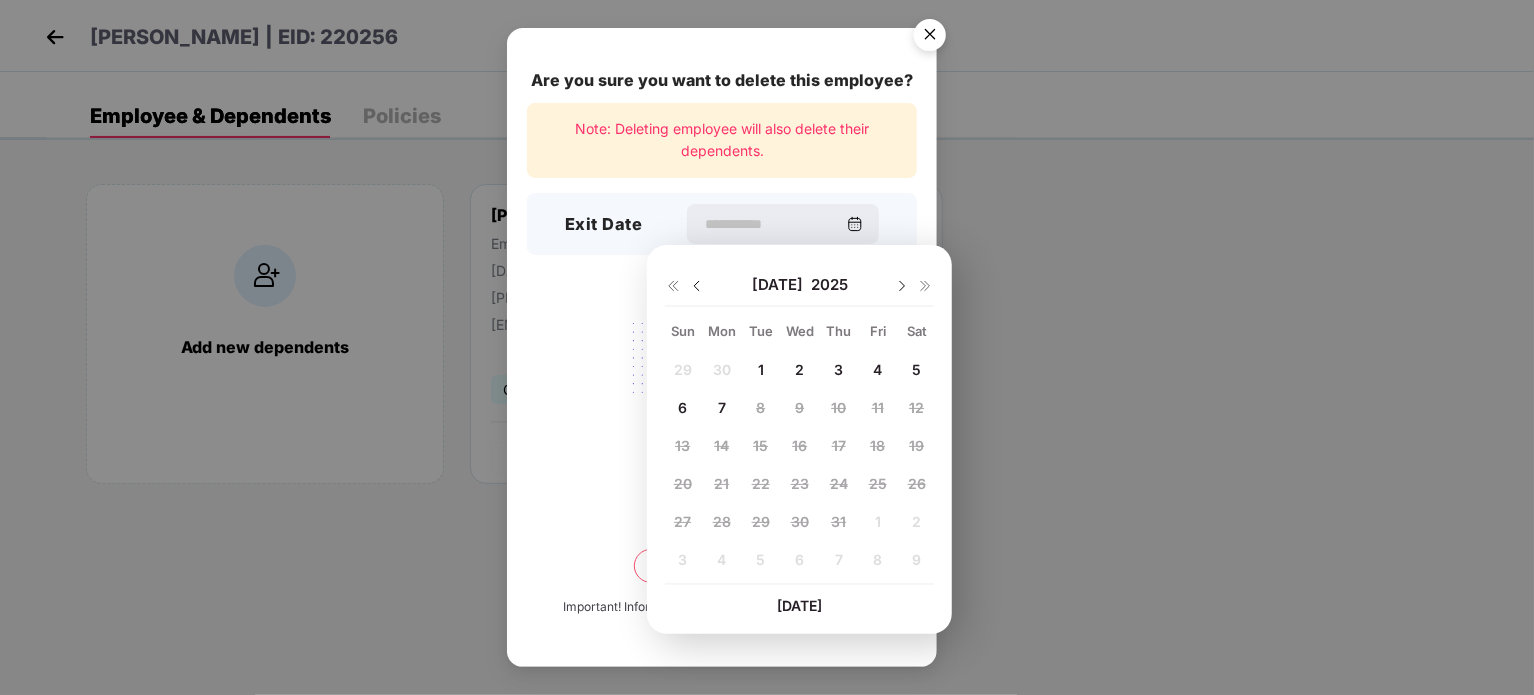 click on "2" at bounding box center (799, 369) 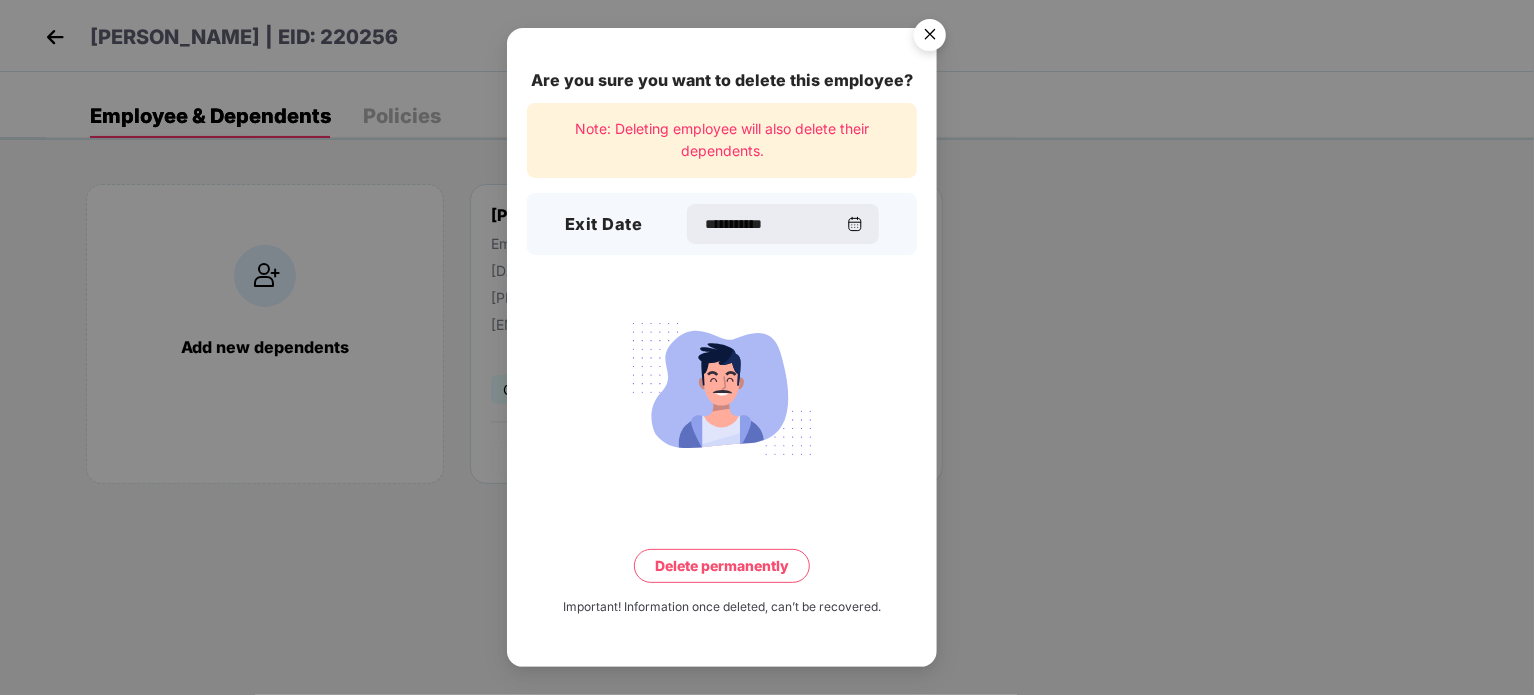 click on "Delete permanently" at bounding box center (722, 566) 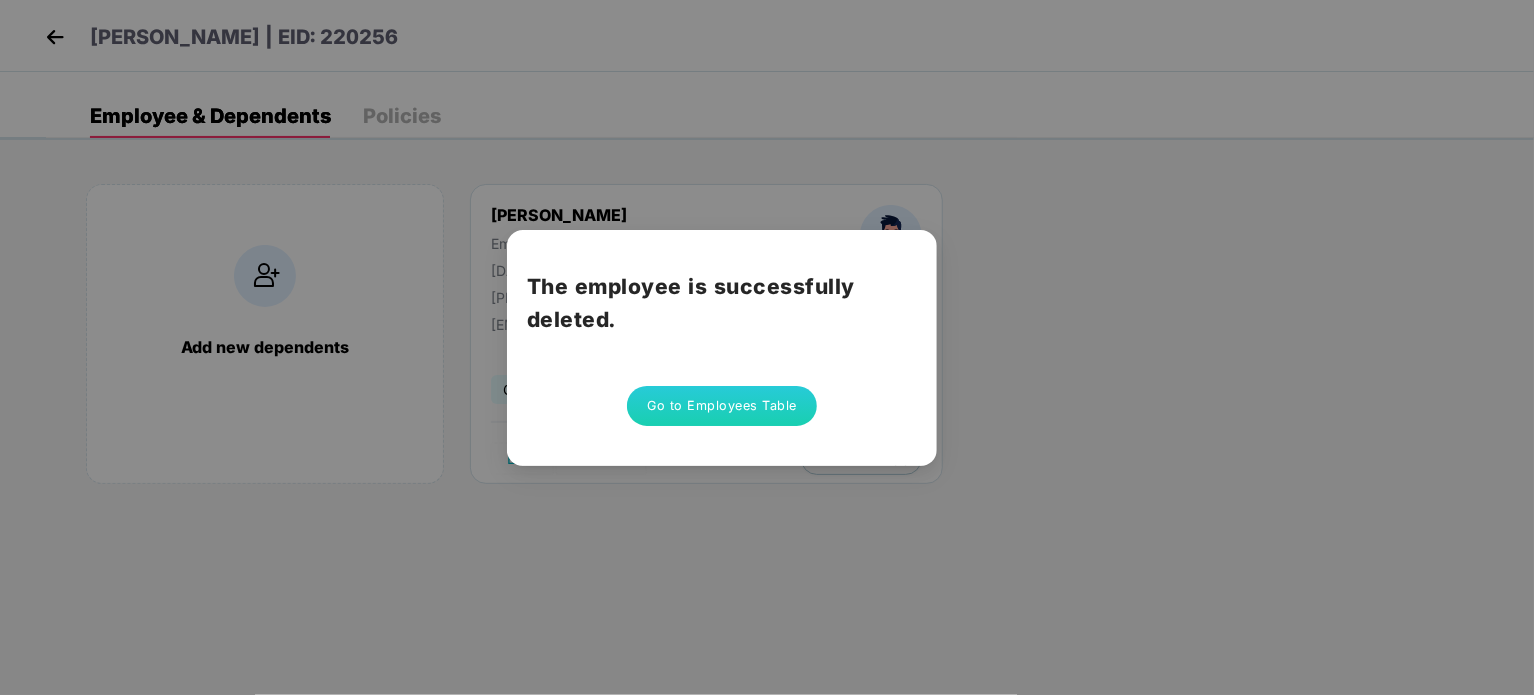 click on "The employee is successfully deleted. Go to Employees Table" at bounding box center (767, 347) 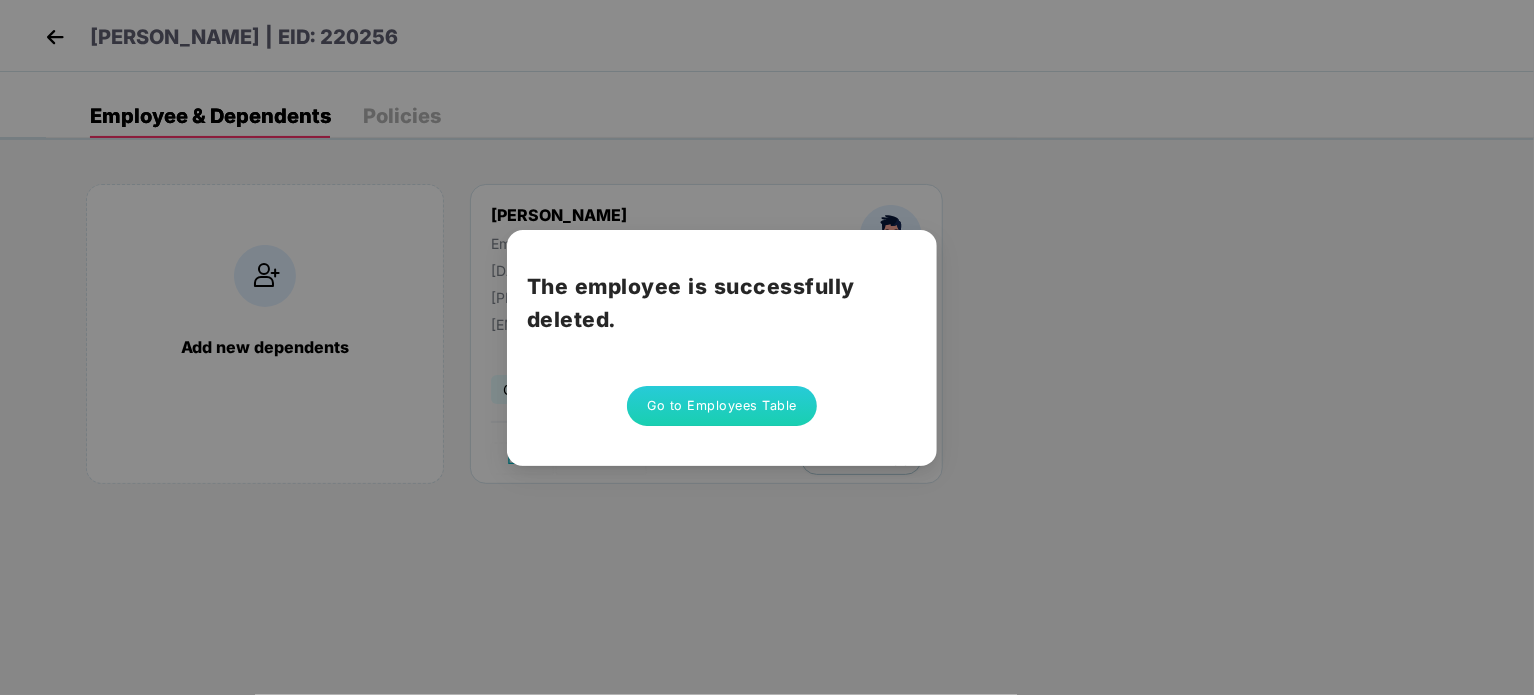 click on "Go to Employees Table" at bounding box center (722, 406) 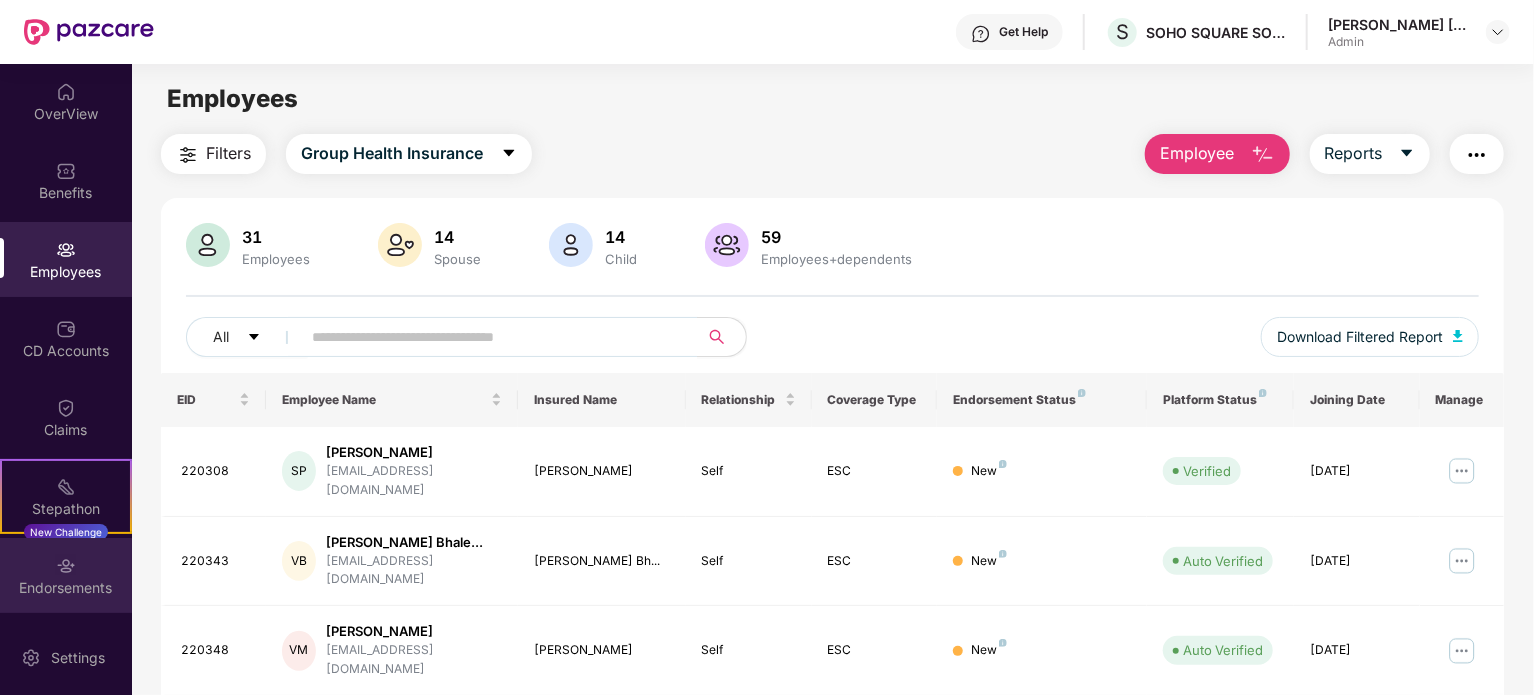 click on "Endorsements" at bounding box center (66, 575) 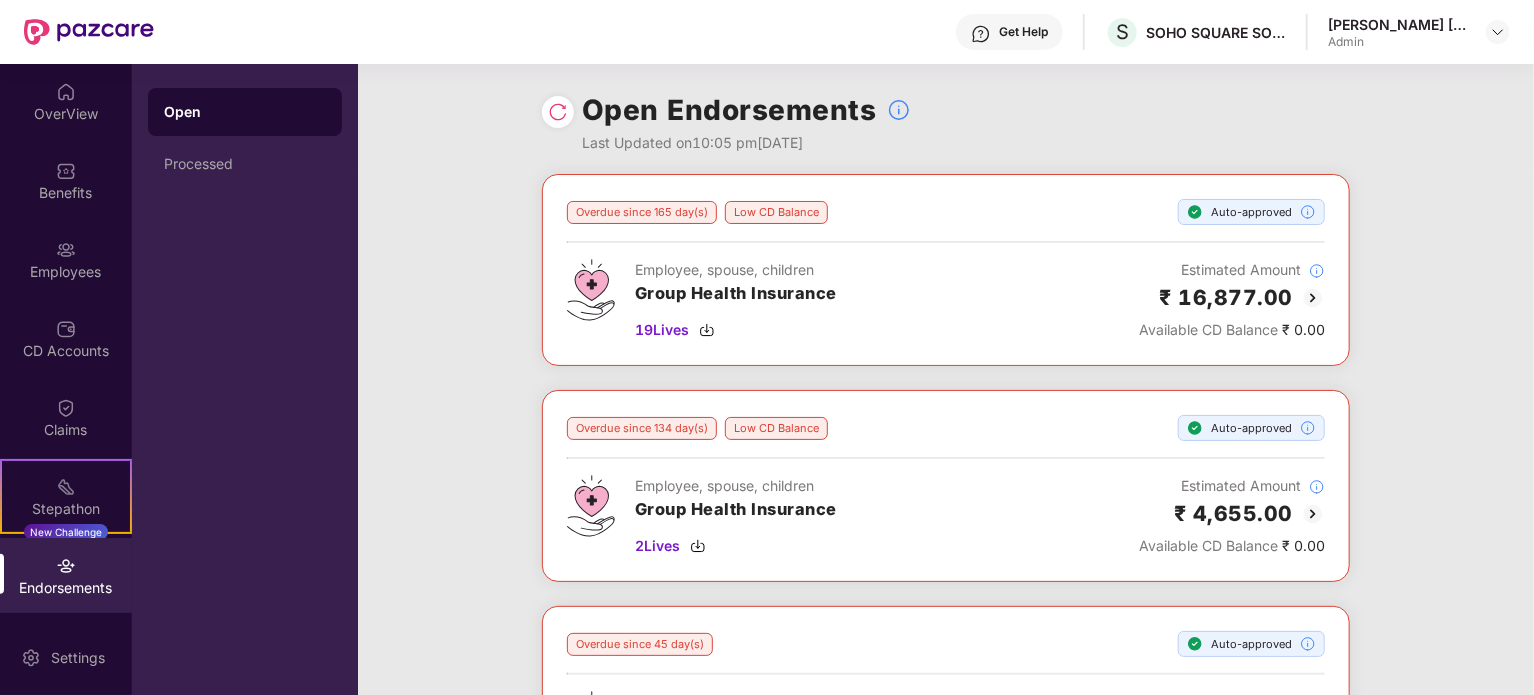 click at bounding box center [558, 112] 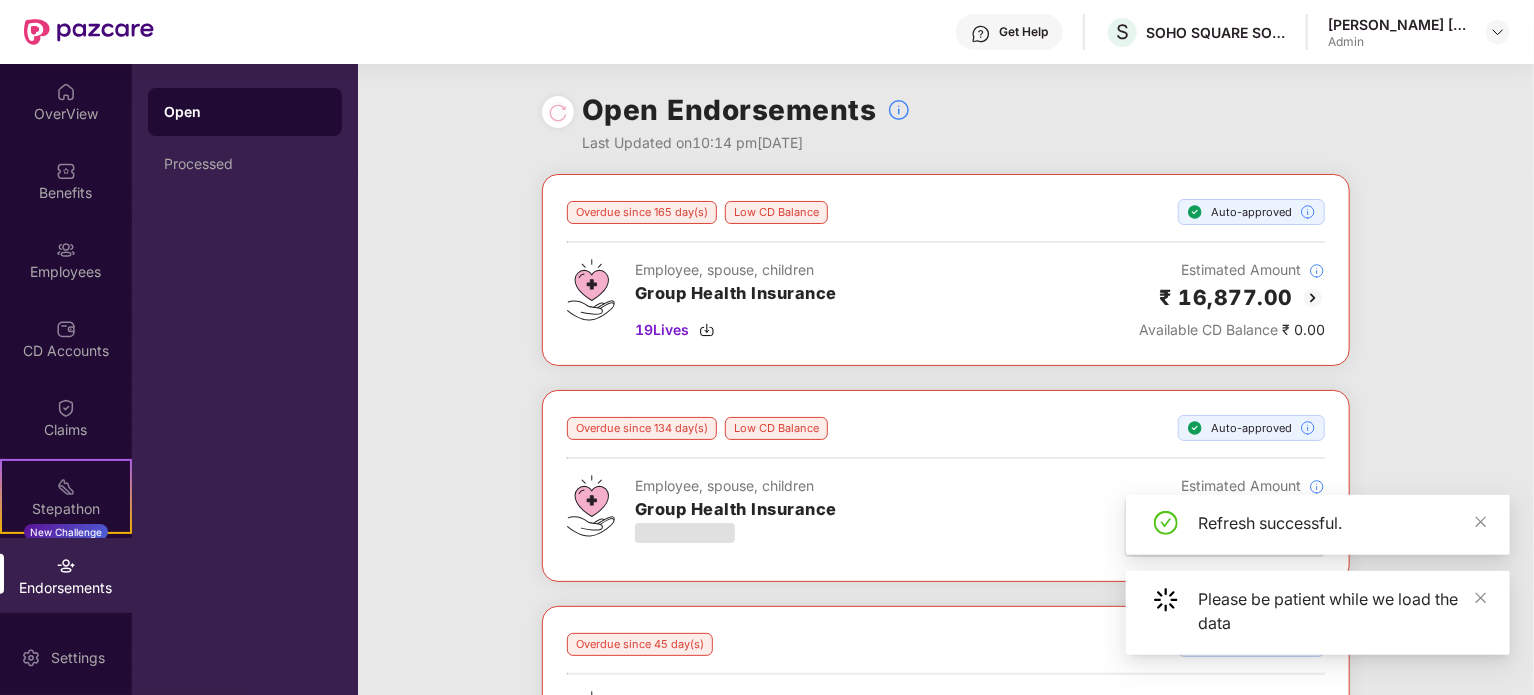 click at bounding box center [558, 112] 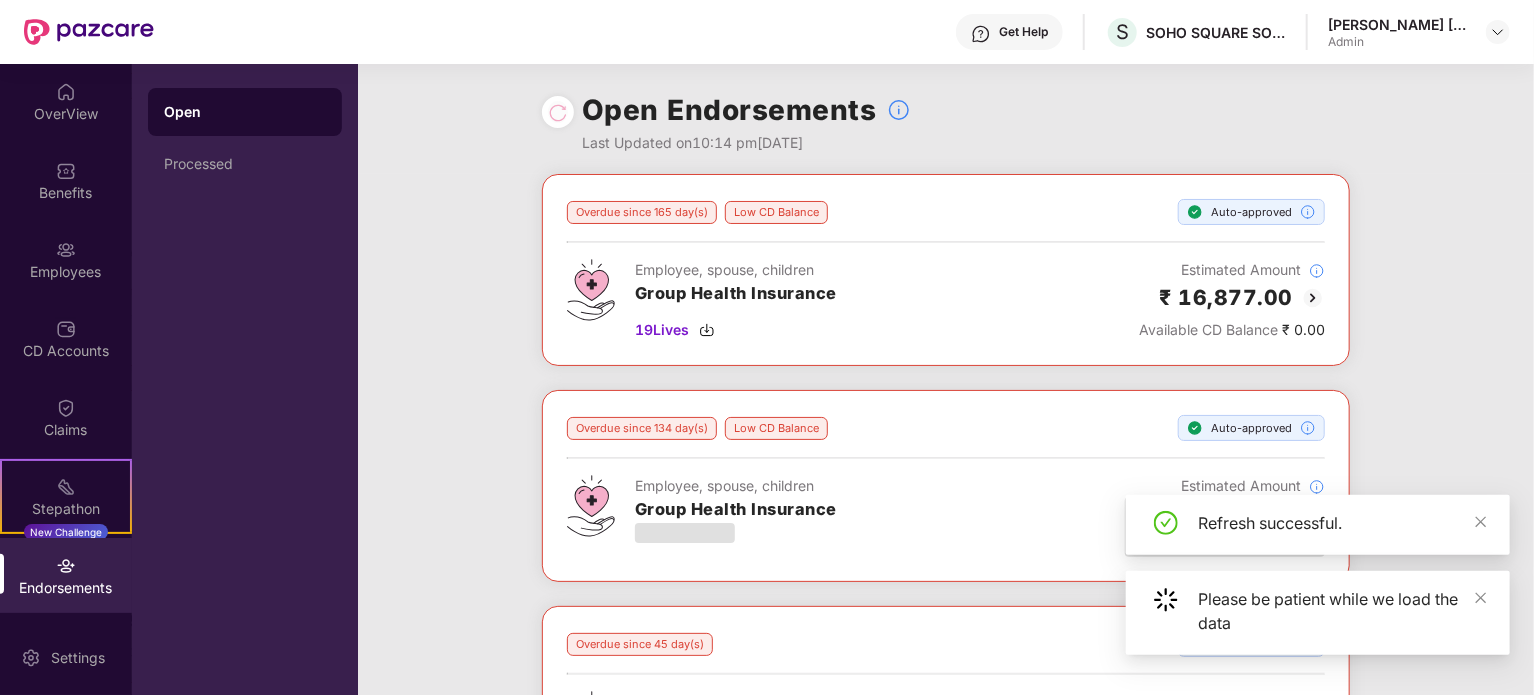 click on "Open Endorsements Last Updated on  10:14 pm[DATE]" at bounding box center [946, 119] 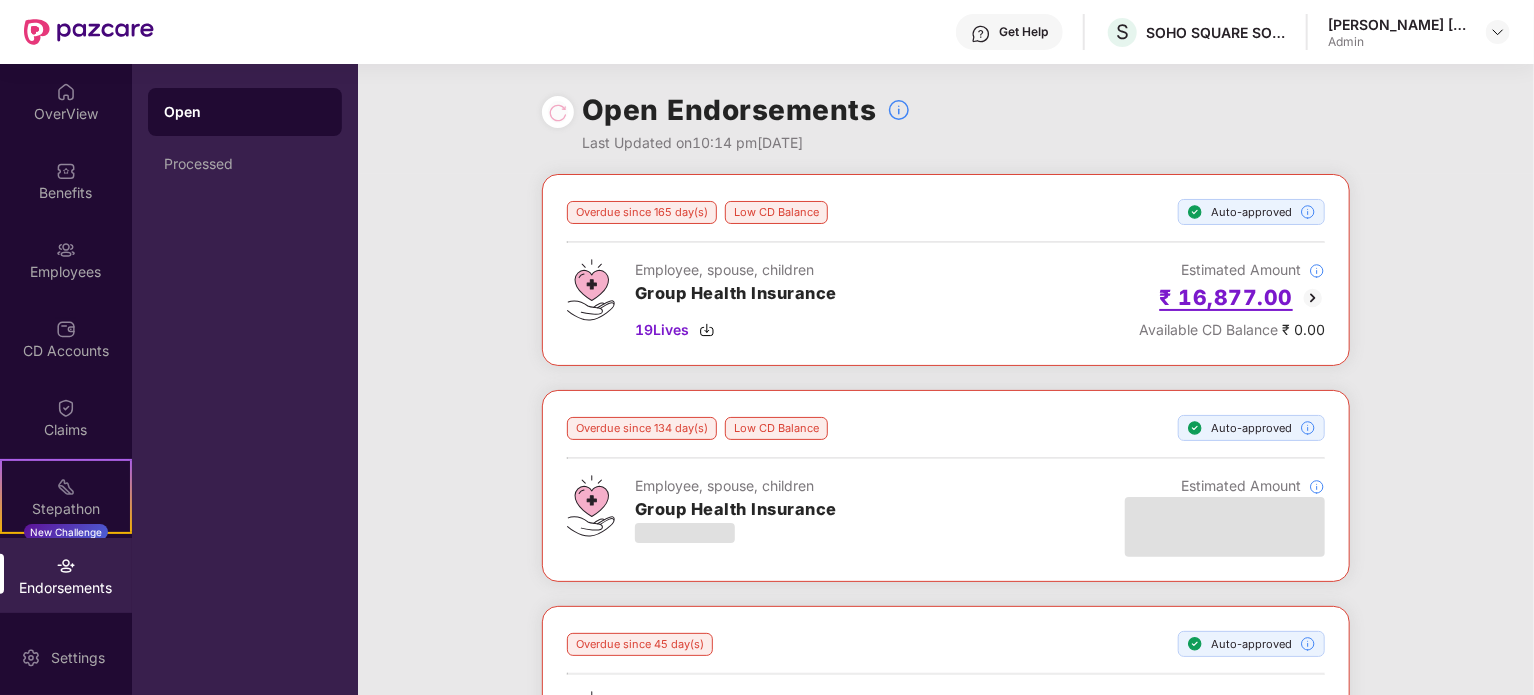 click on "₹ 16,877.00" at bounding box center (1227, 297) 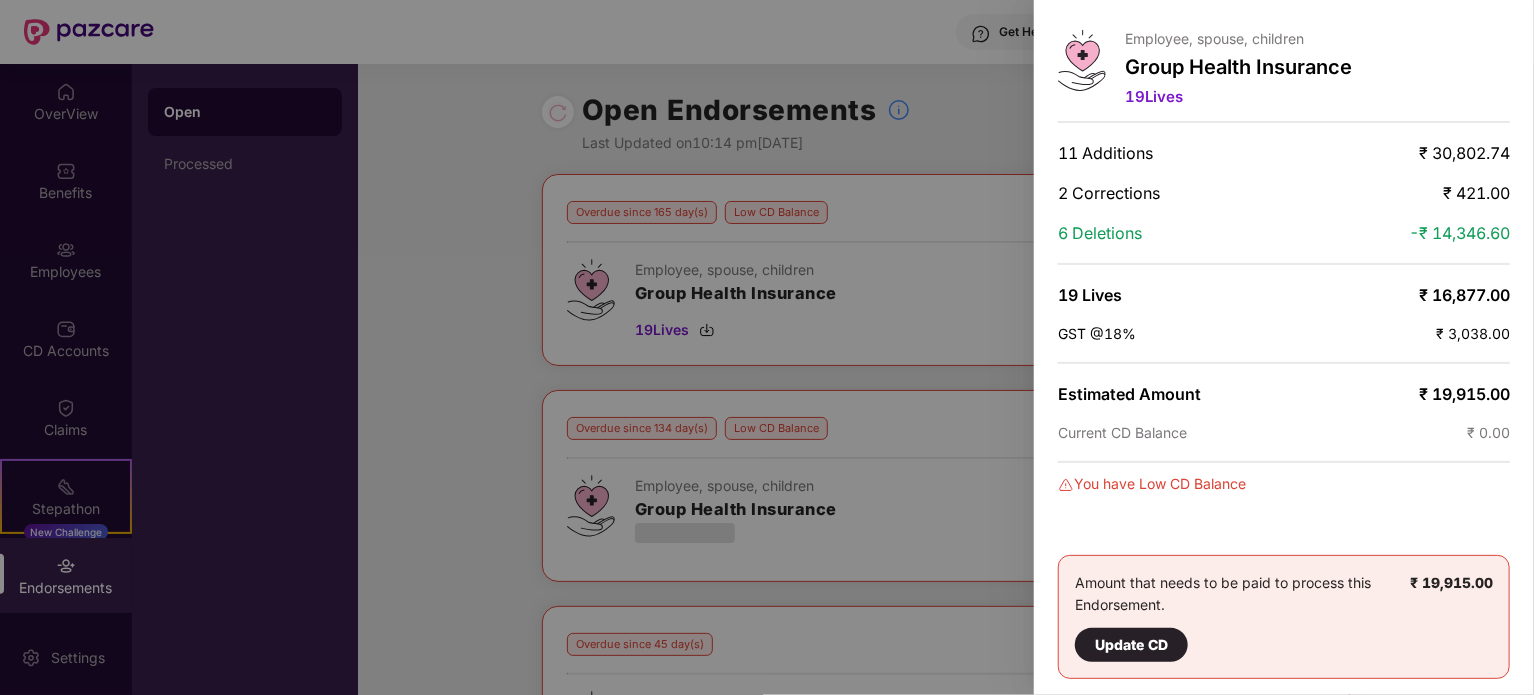scroll, scrollTop: 0, scrollLeft: 0, axis: both 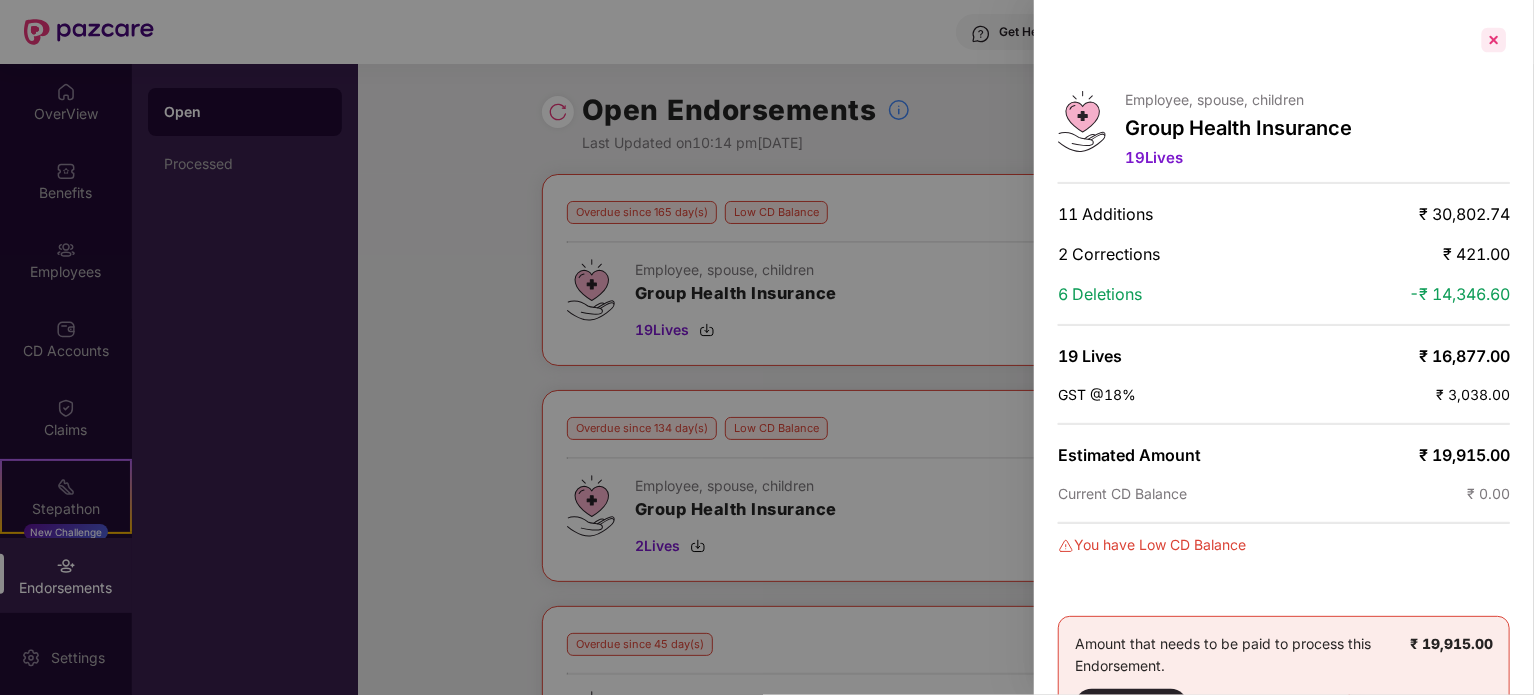click at bounding box center [1494, 40] 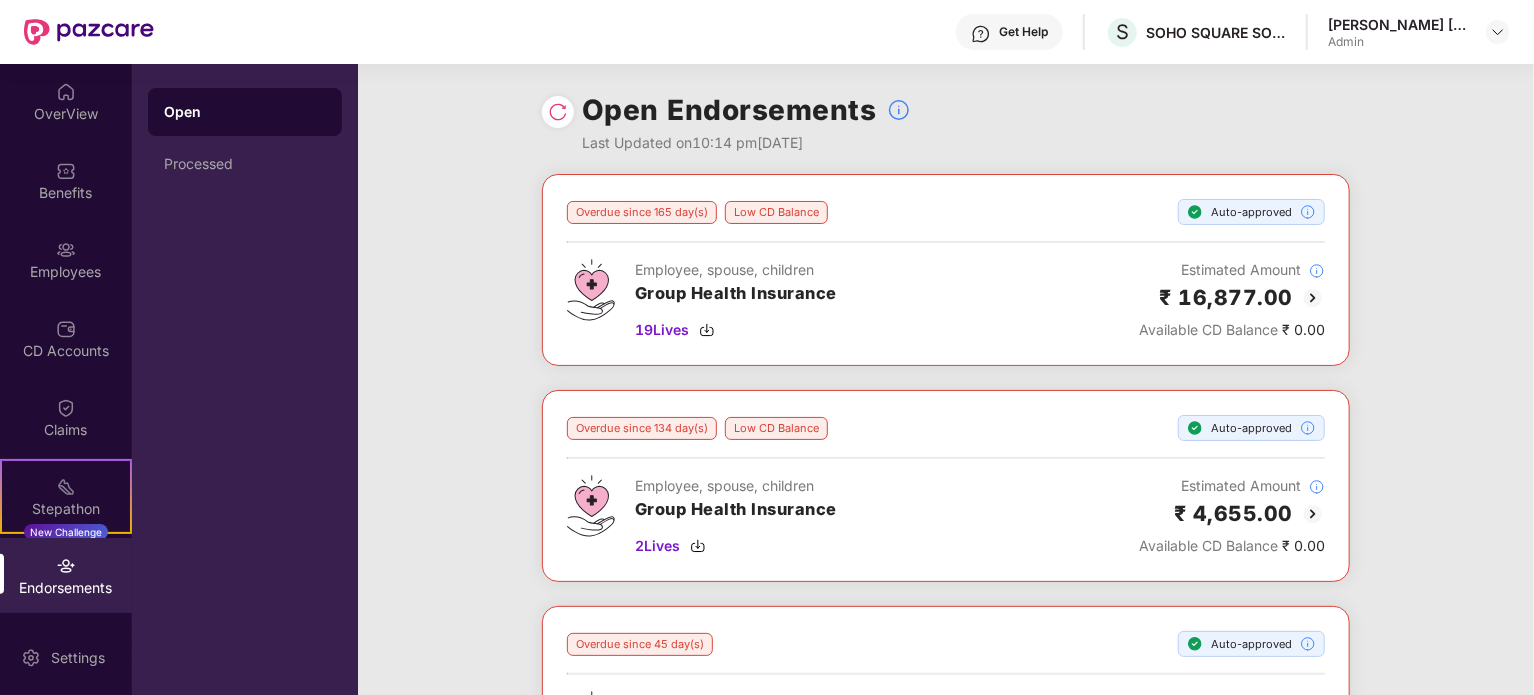 click at bounding box center [558, 112] 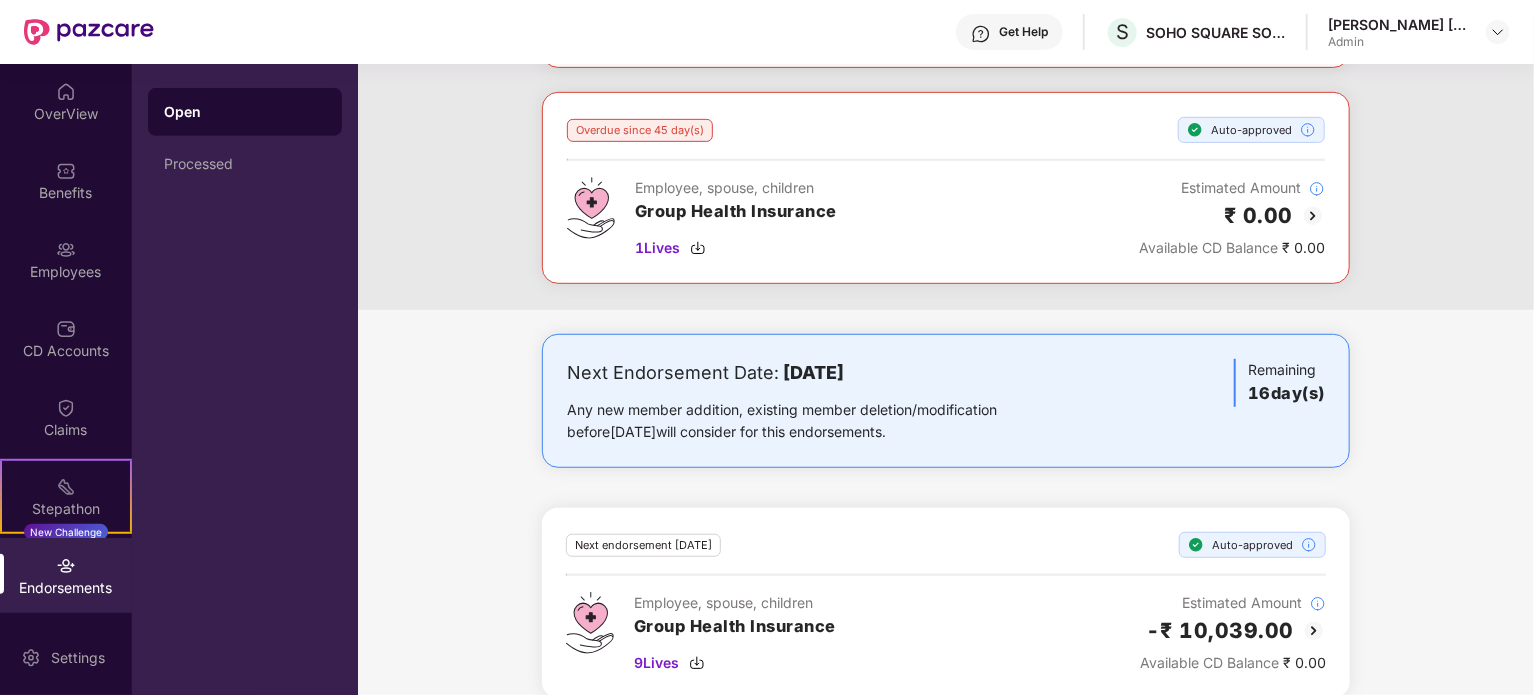 scroll, scrollTop: 536, scrollLeft: 0, axis: vertical 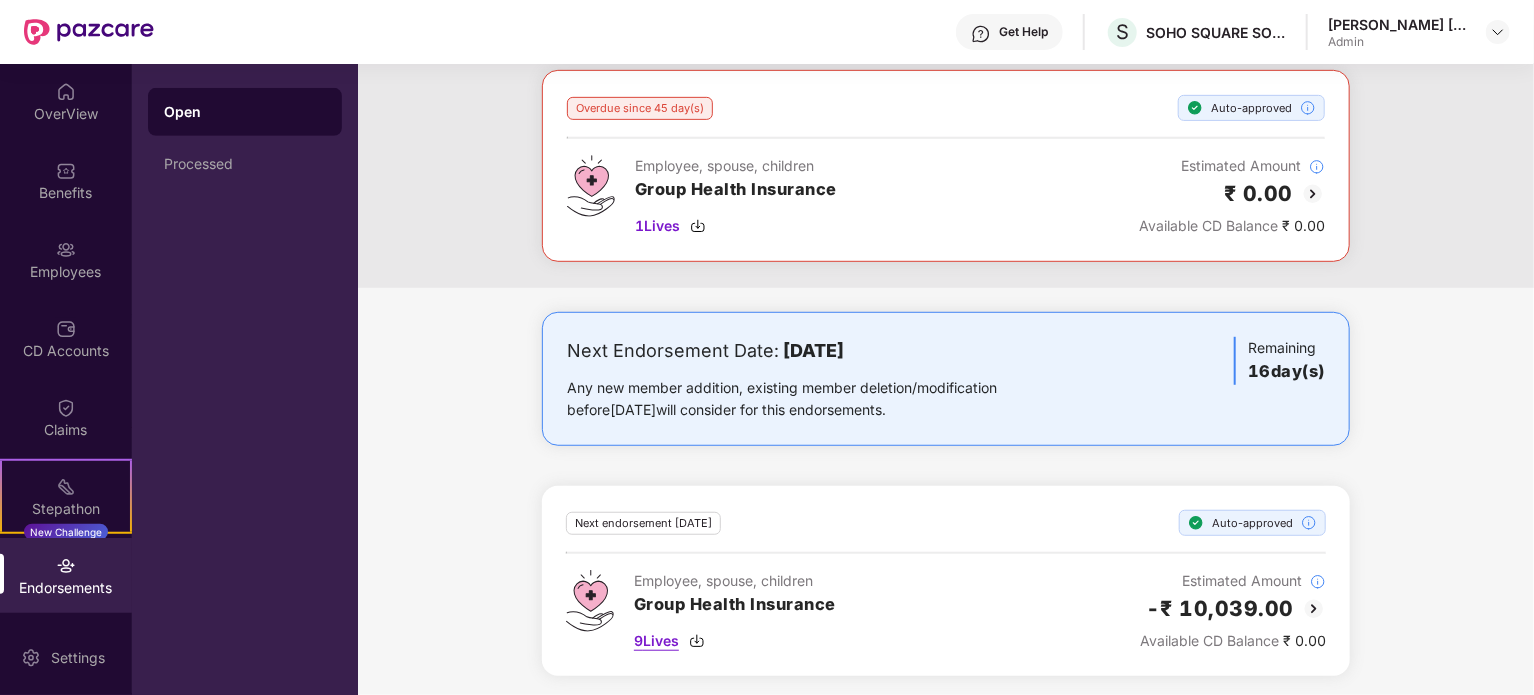 click on "9  Lives" at bounding box center [656, 641] 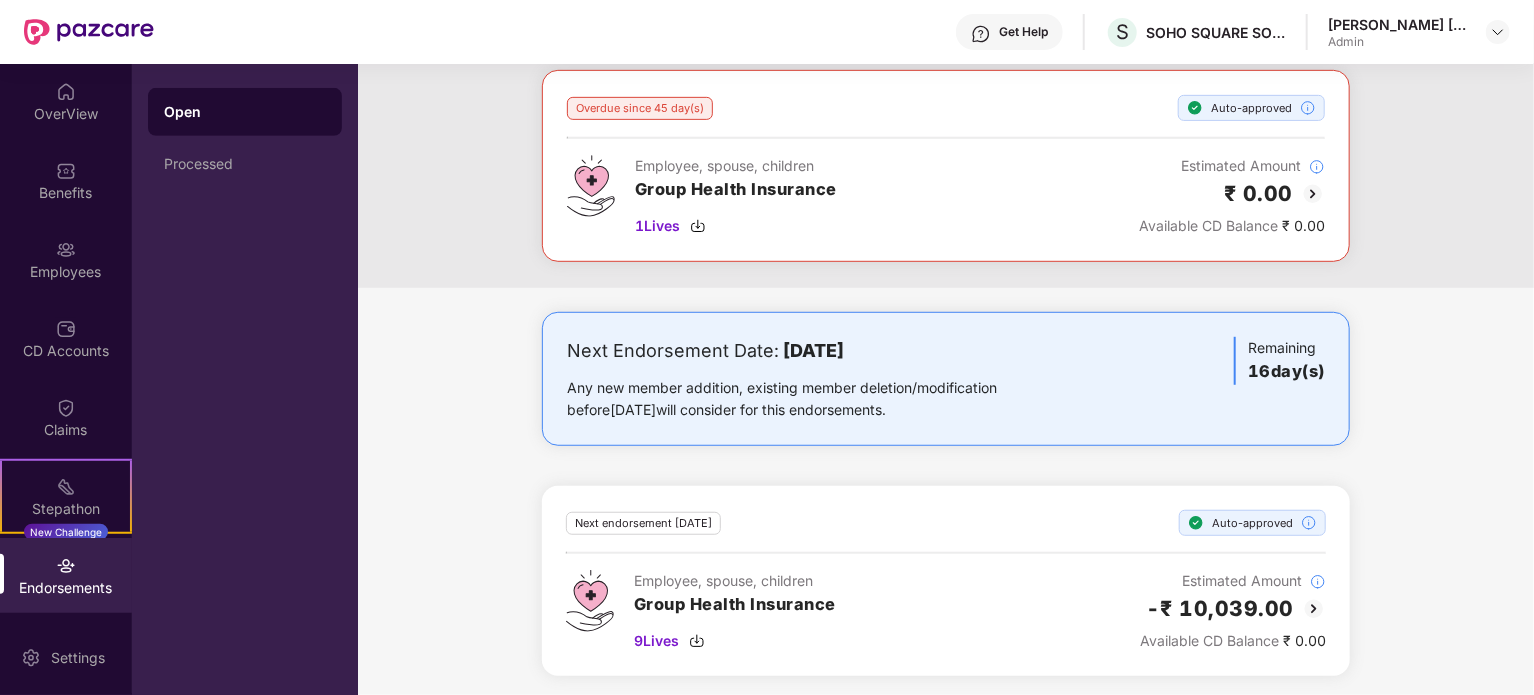 scroll, scrollTop: 0, scrollLeft: 0, axis: both 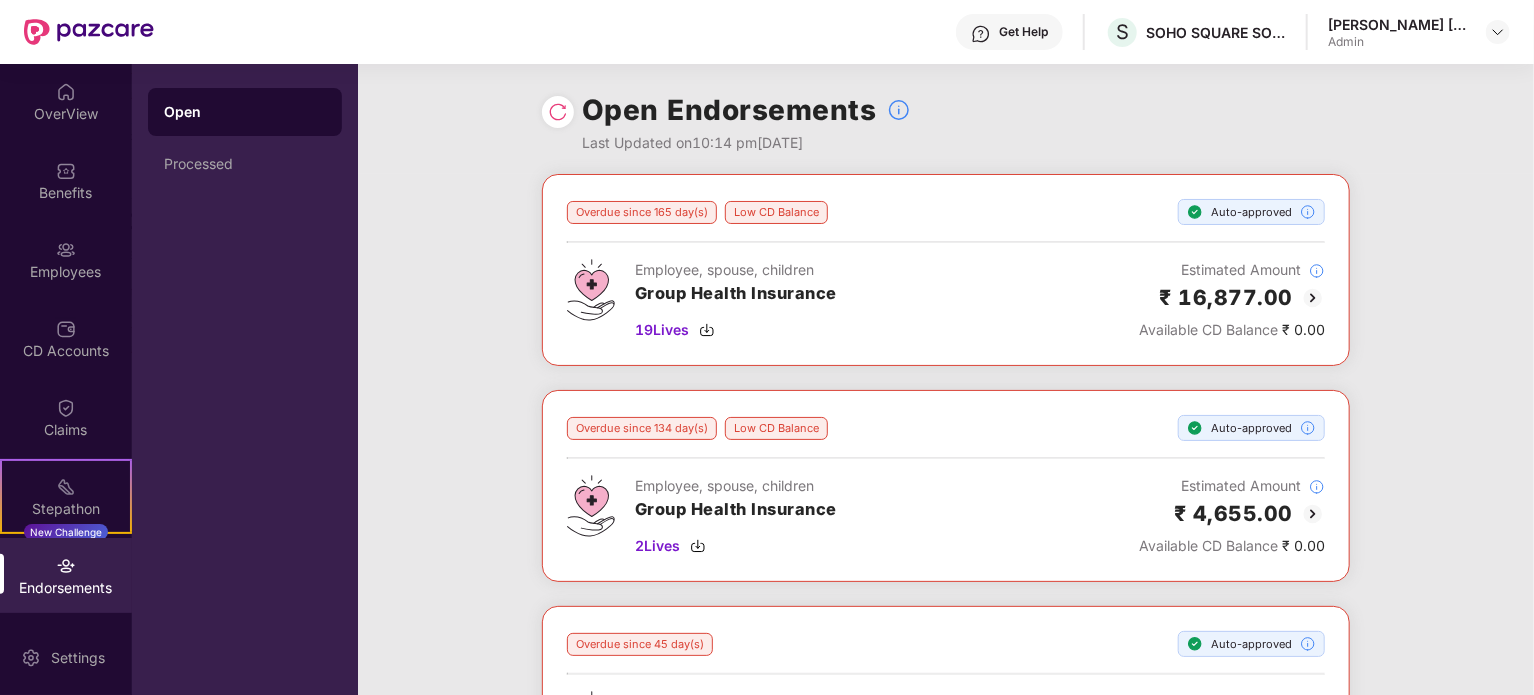 click at bounding box center (558, 112) 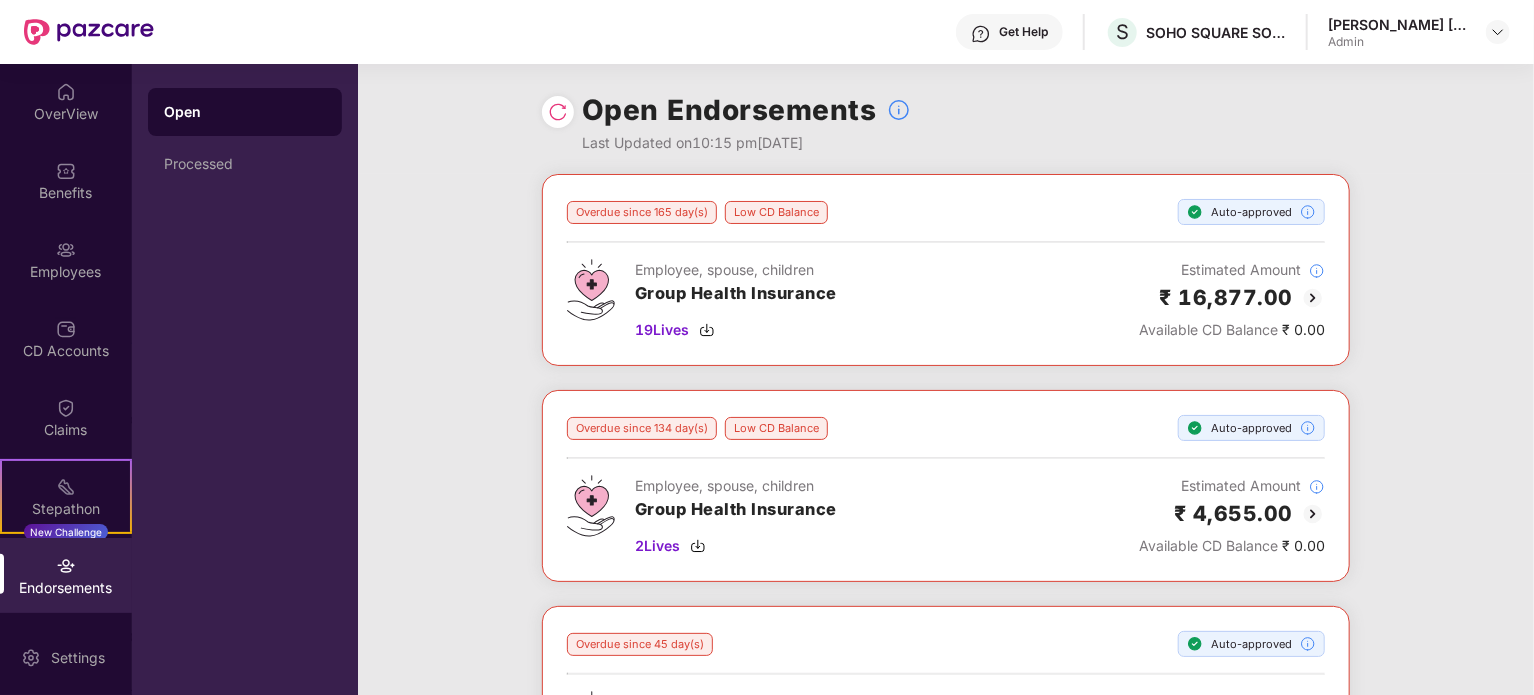 scroll, scrollTop: 536, scrollLeft: 0, axis: vertical 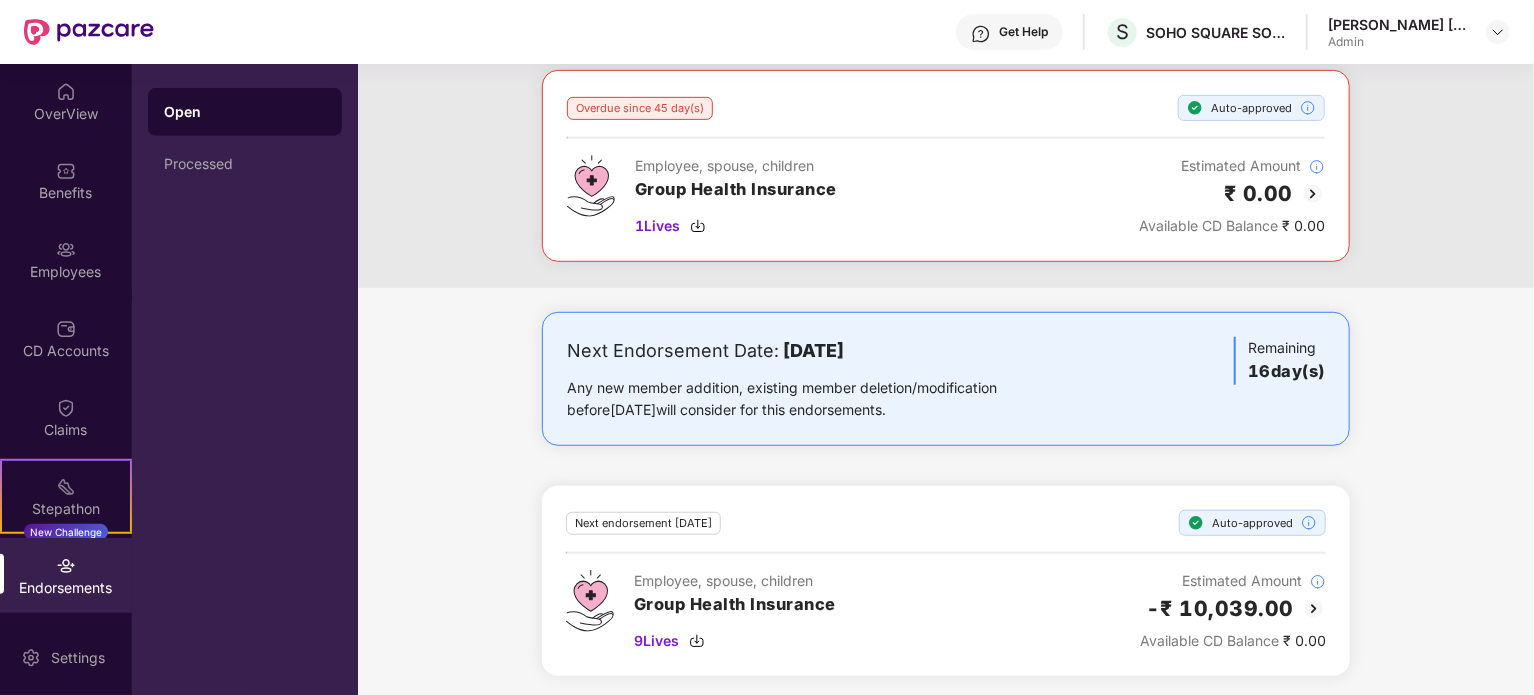 drag, startPoint x: 774, startPoint y: 343, endPoint x: 921, endPoint y: 333, distance: 147.33974 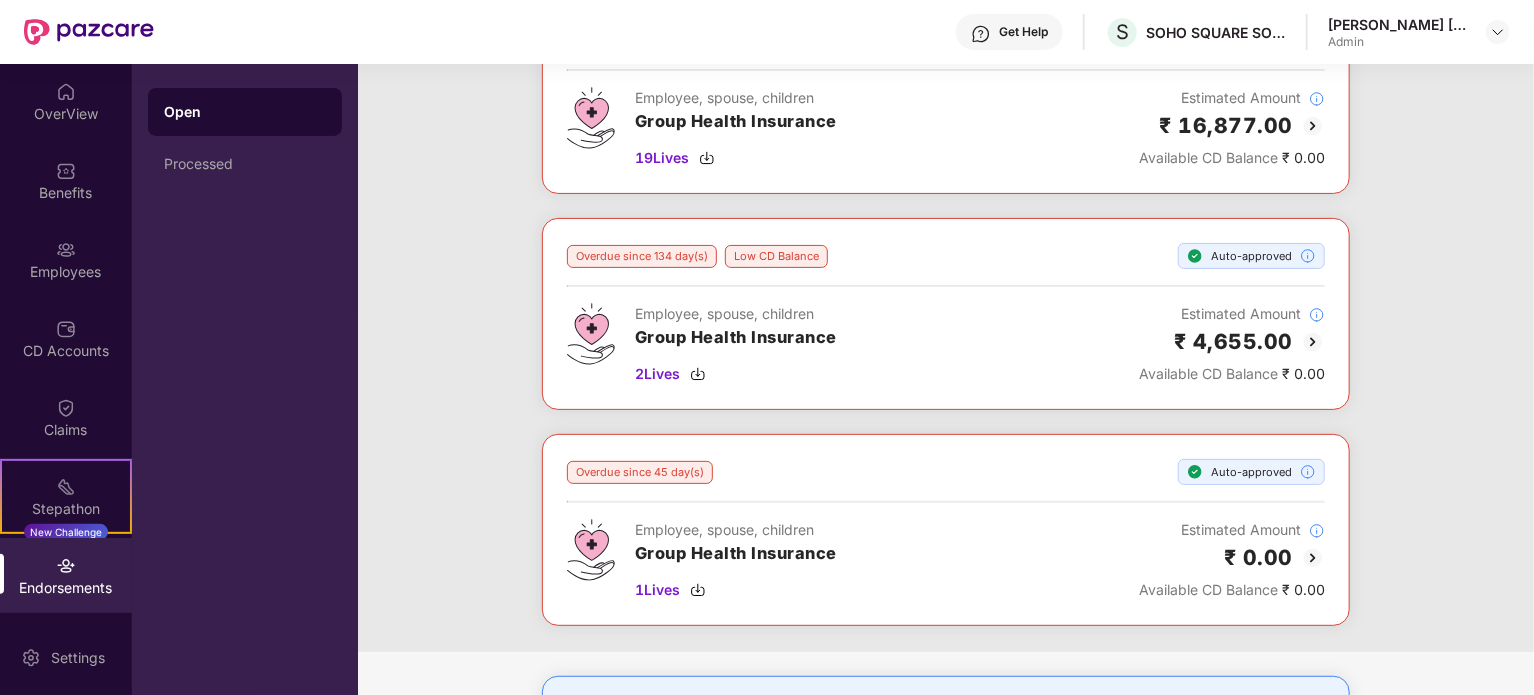 scroll, scrollTop: 0, scrollLeft: 0, axis: both 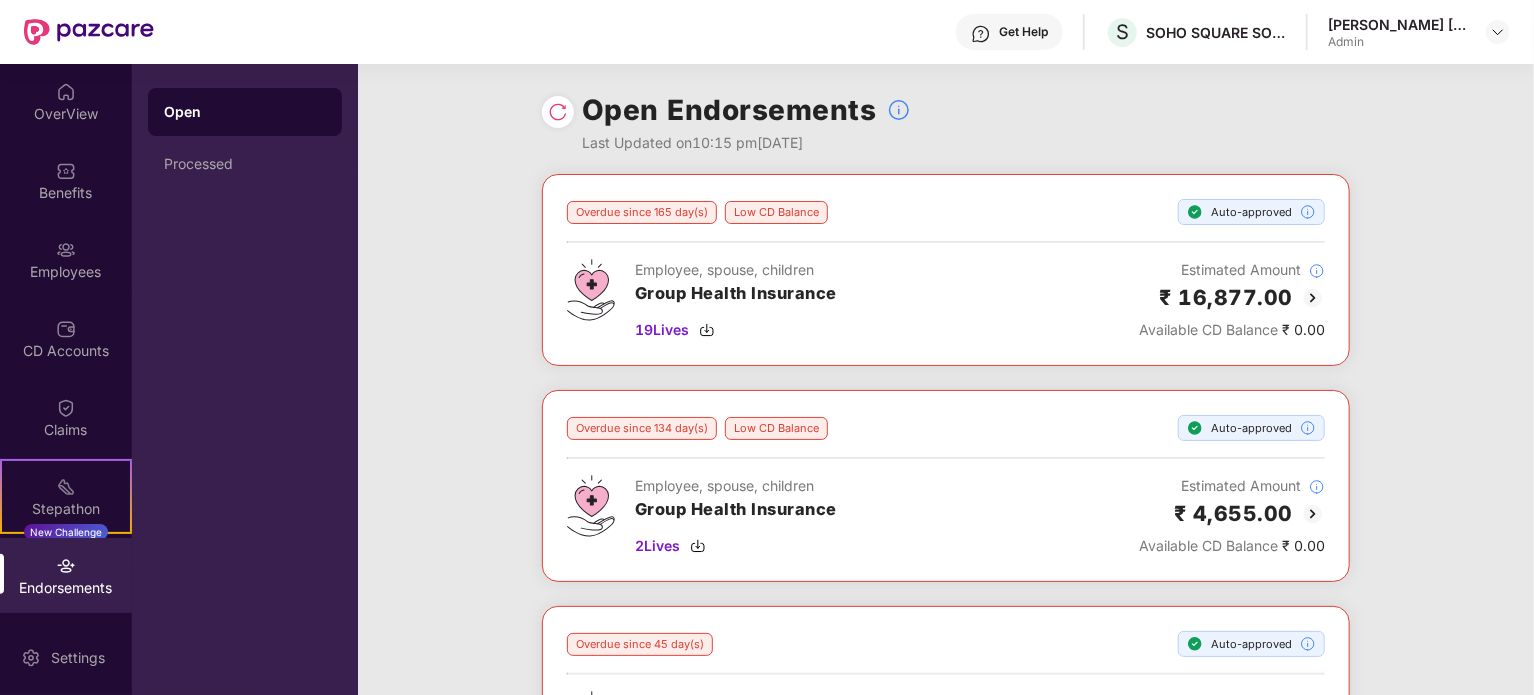 click at bounding box center [558, 112] 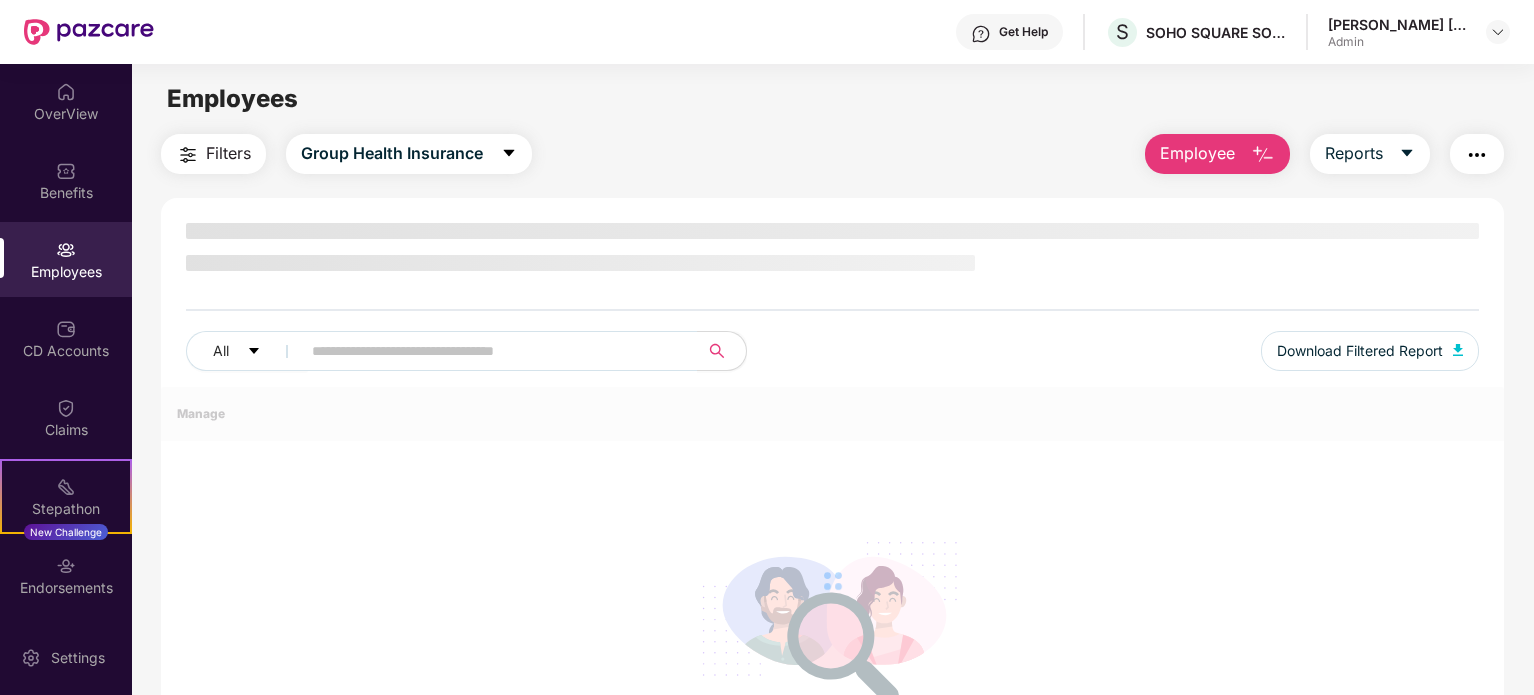 scroll, scrollTop: 0, scrollLeft: 0, axis: both 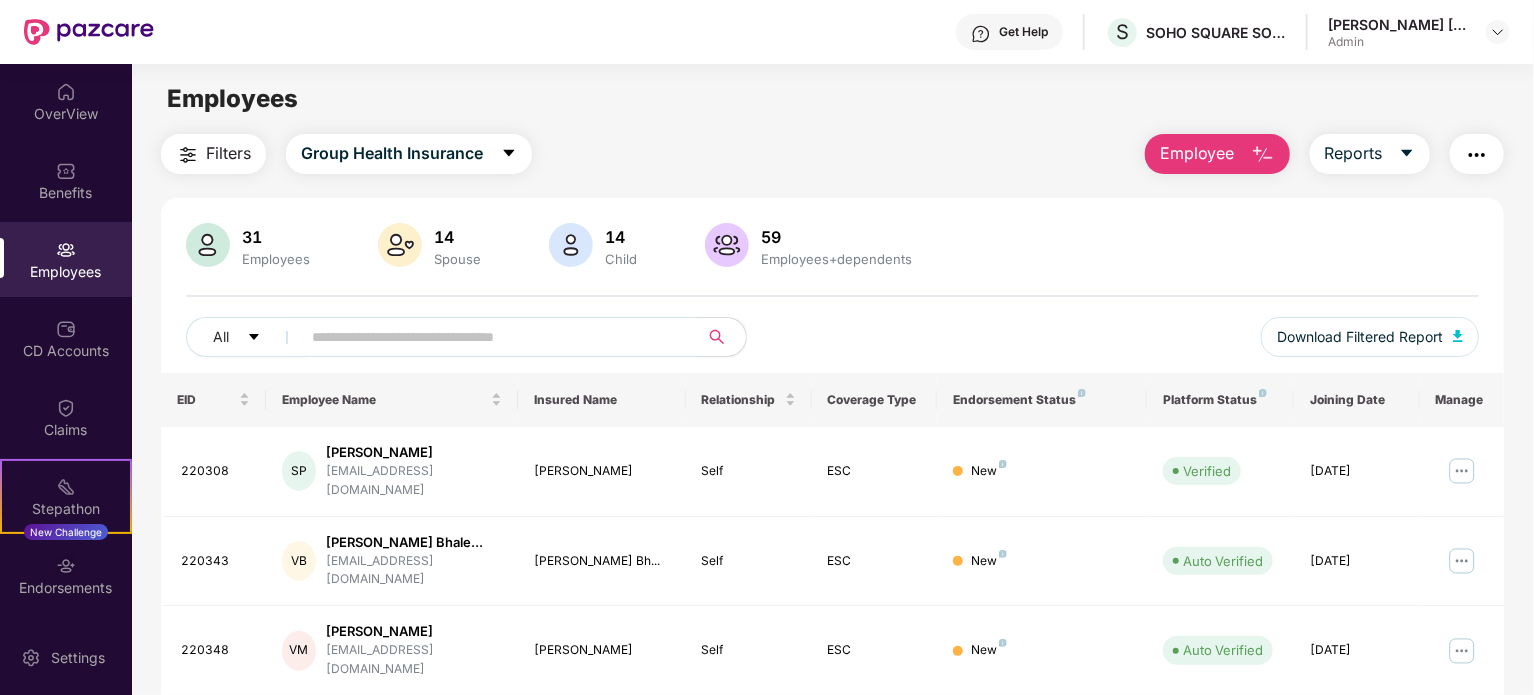 click on "Employee" at bounding box center (1197, 153) 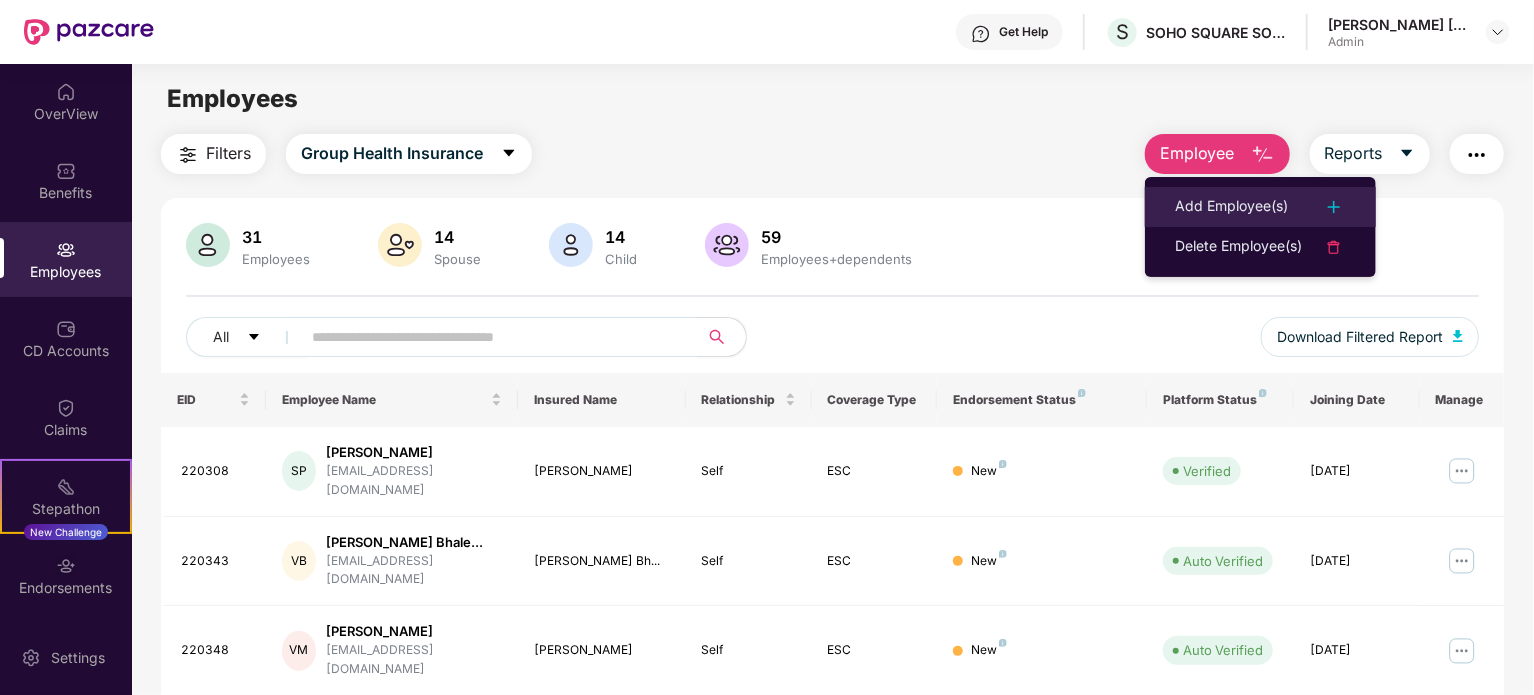 click on "Add Employee(s)" at bounding box center [1231, 207] 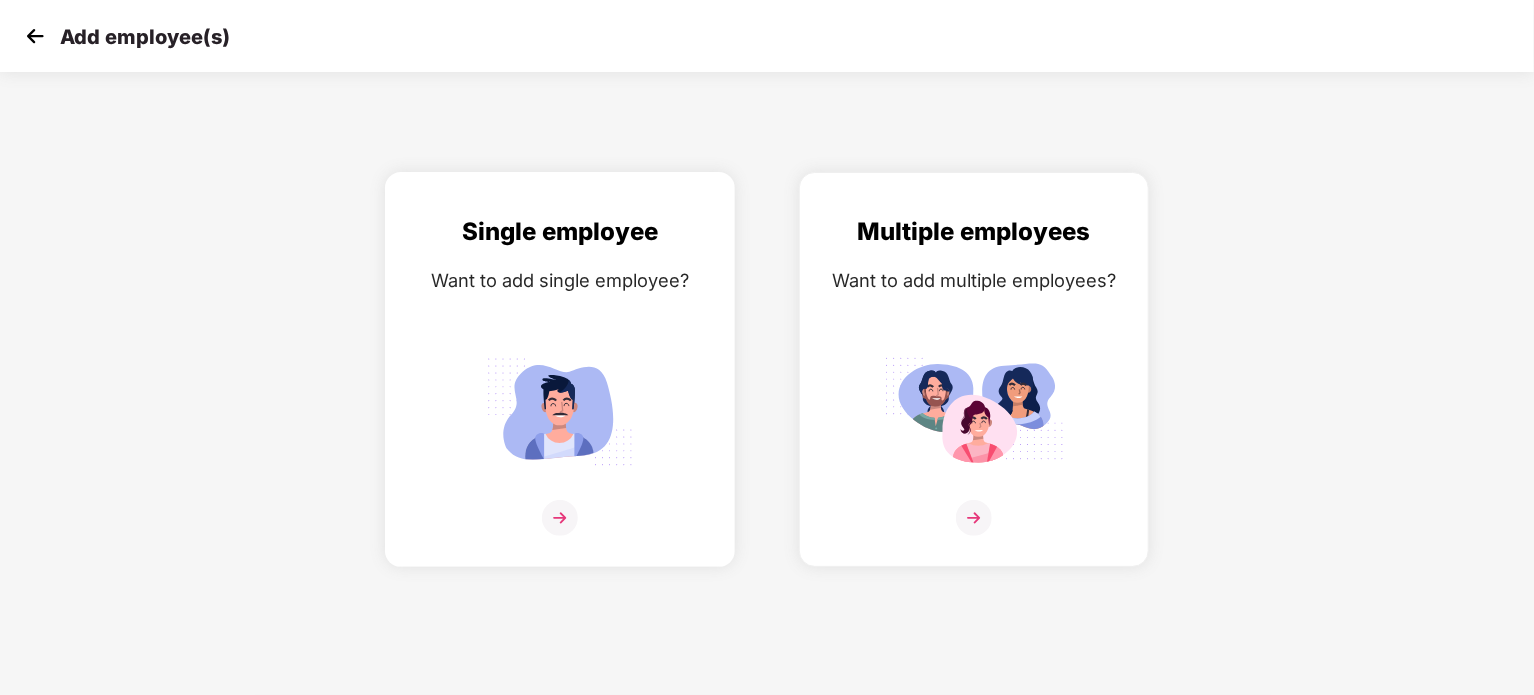 click on "Single employee Want to add single employee?" at bounding box center (560, 387) 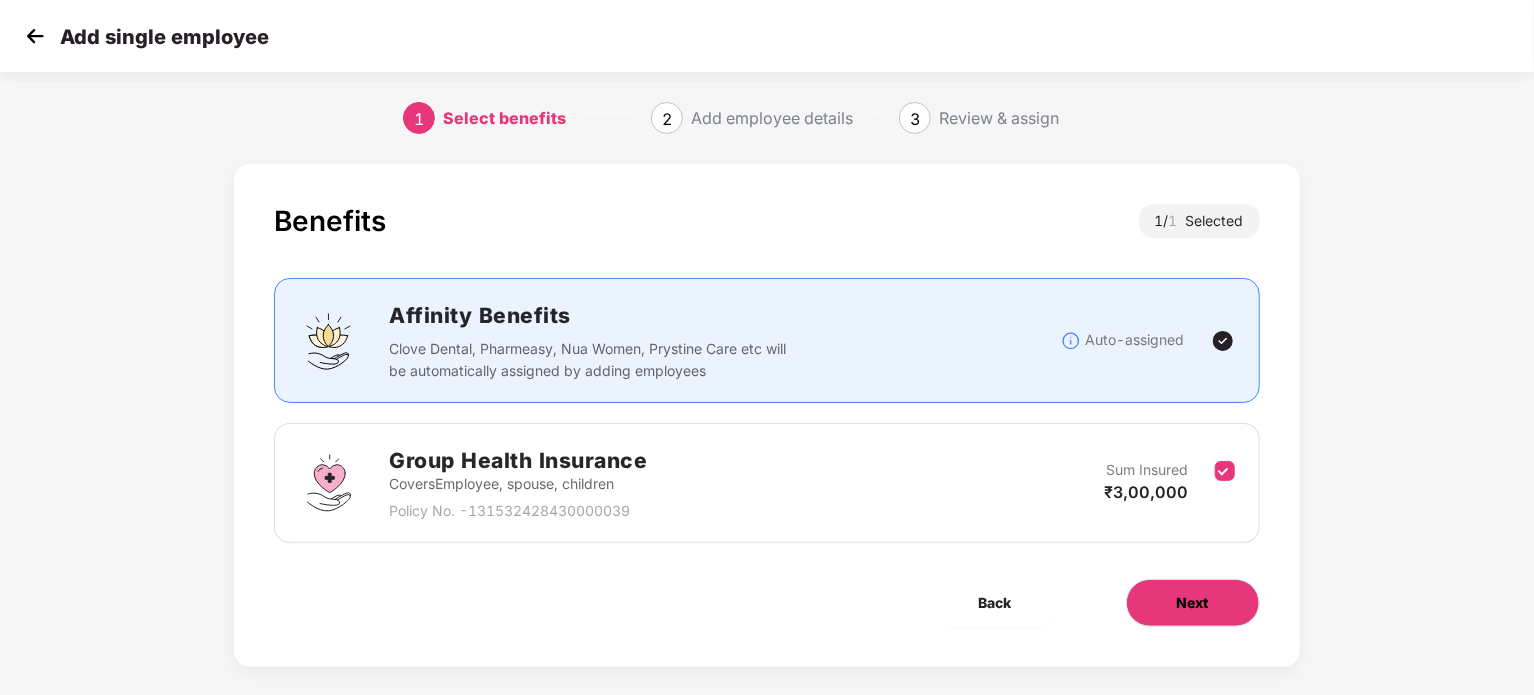 click on "Next" at bounding box center [1193, 603] 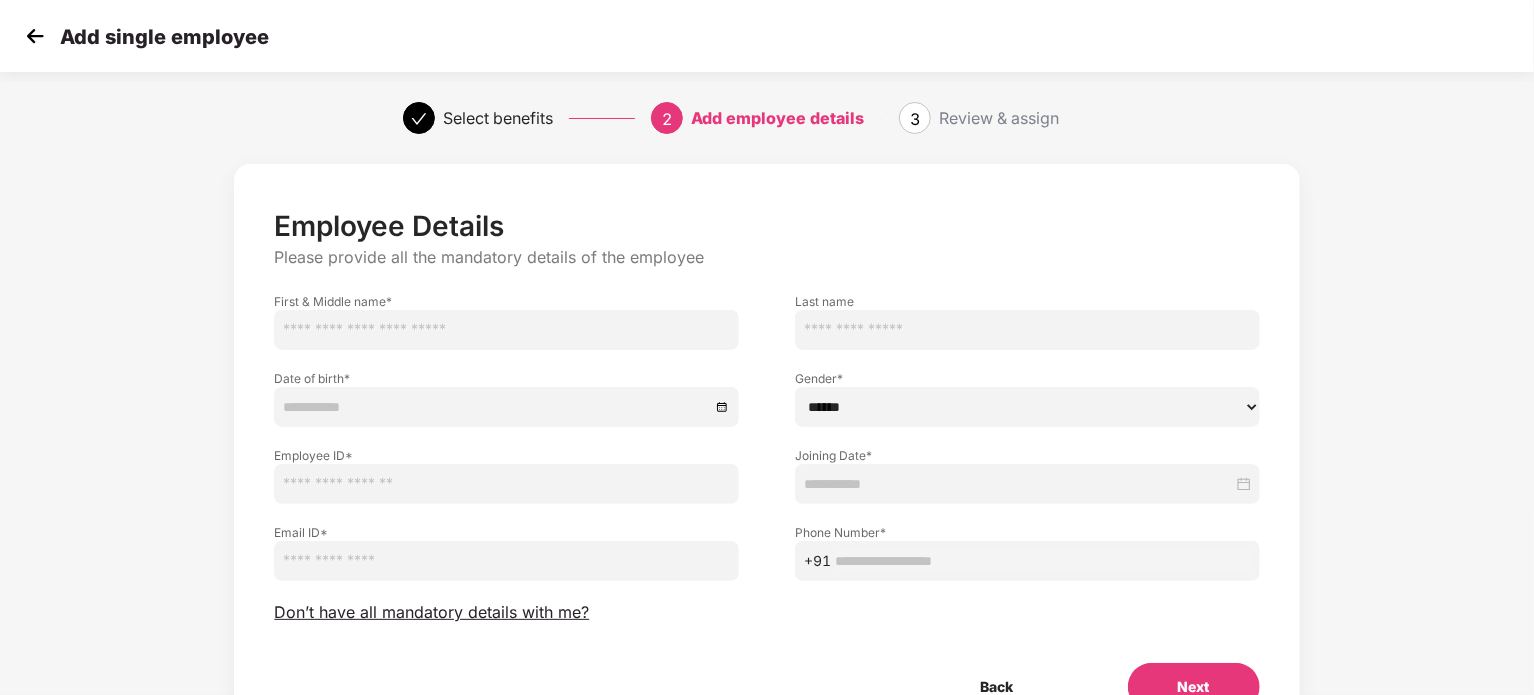 click at bounding box center [506, 330] 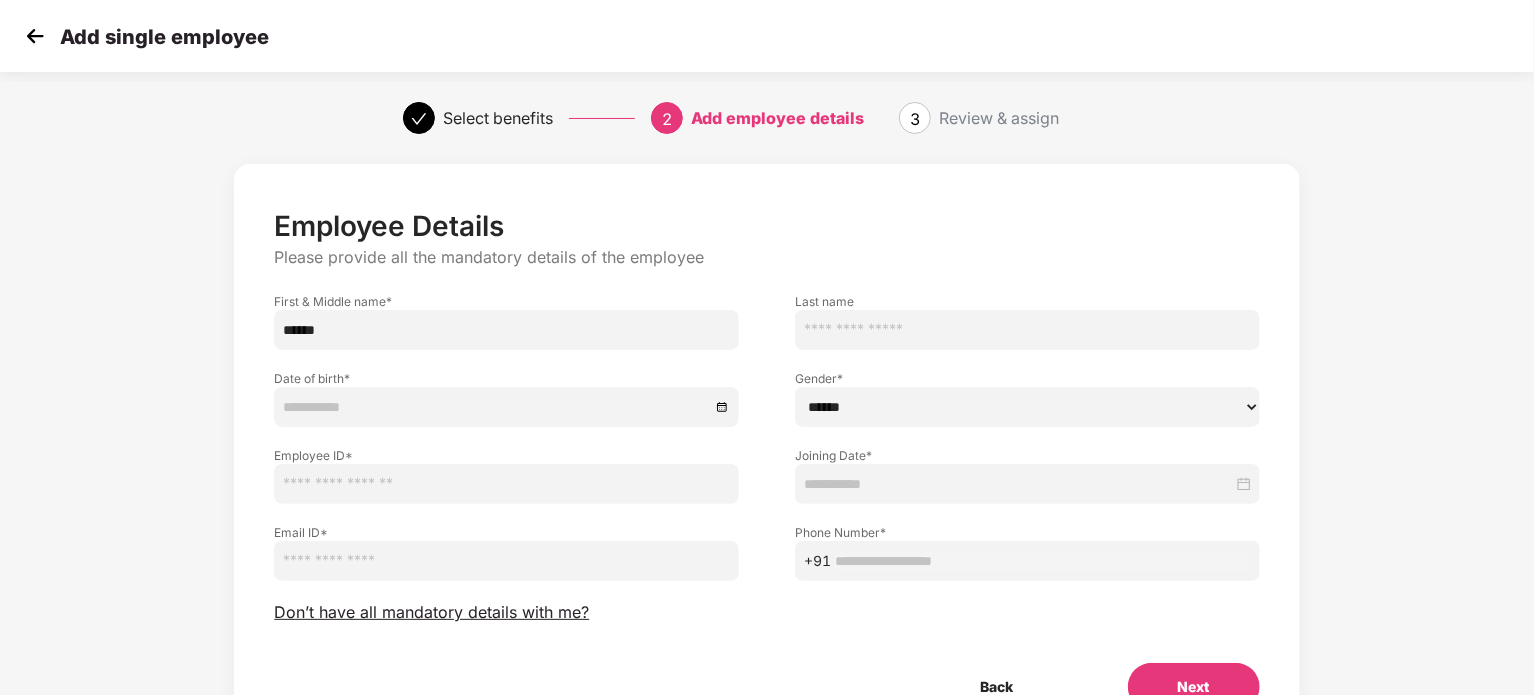 type on "******" 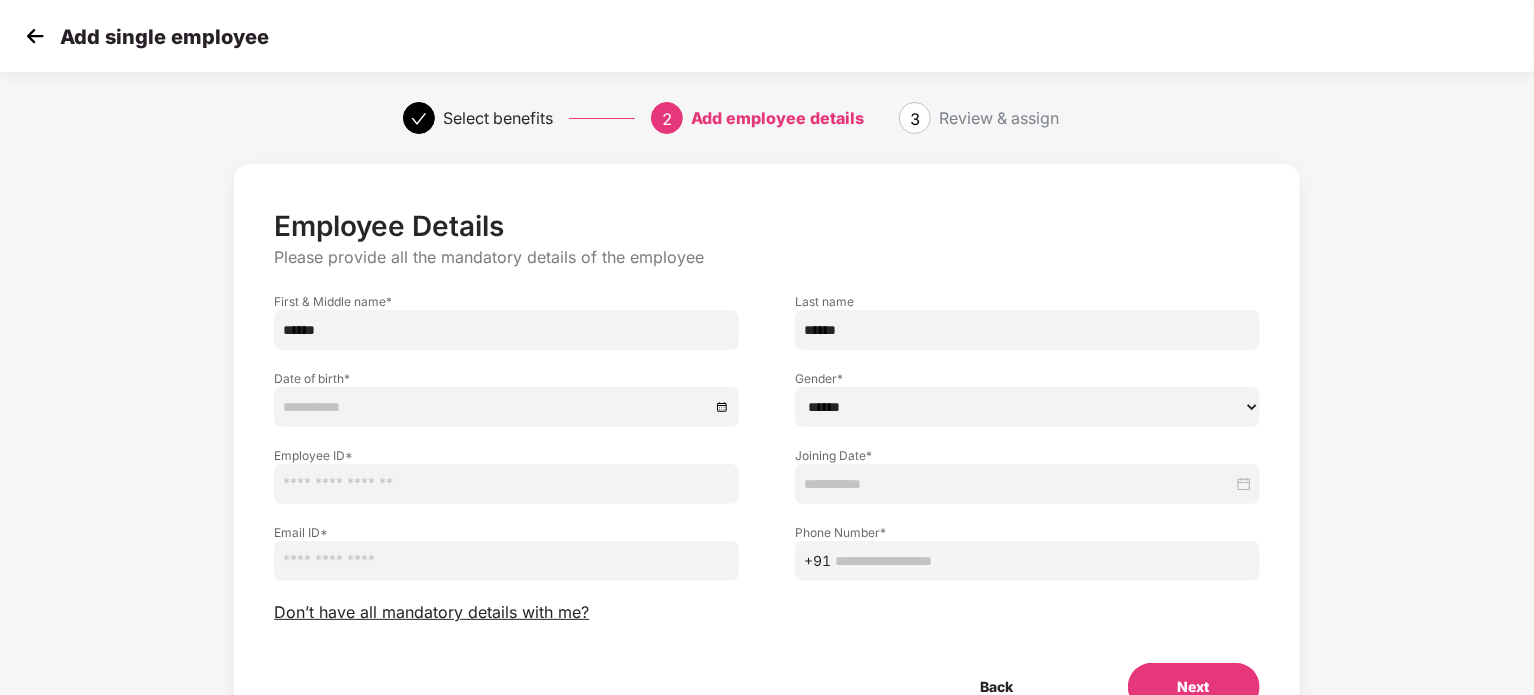 type on "******" 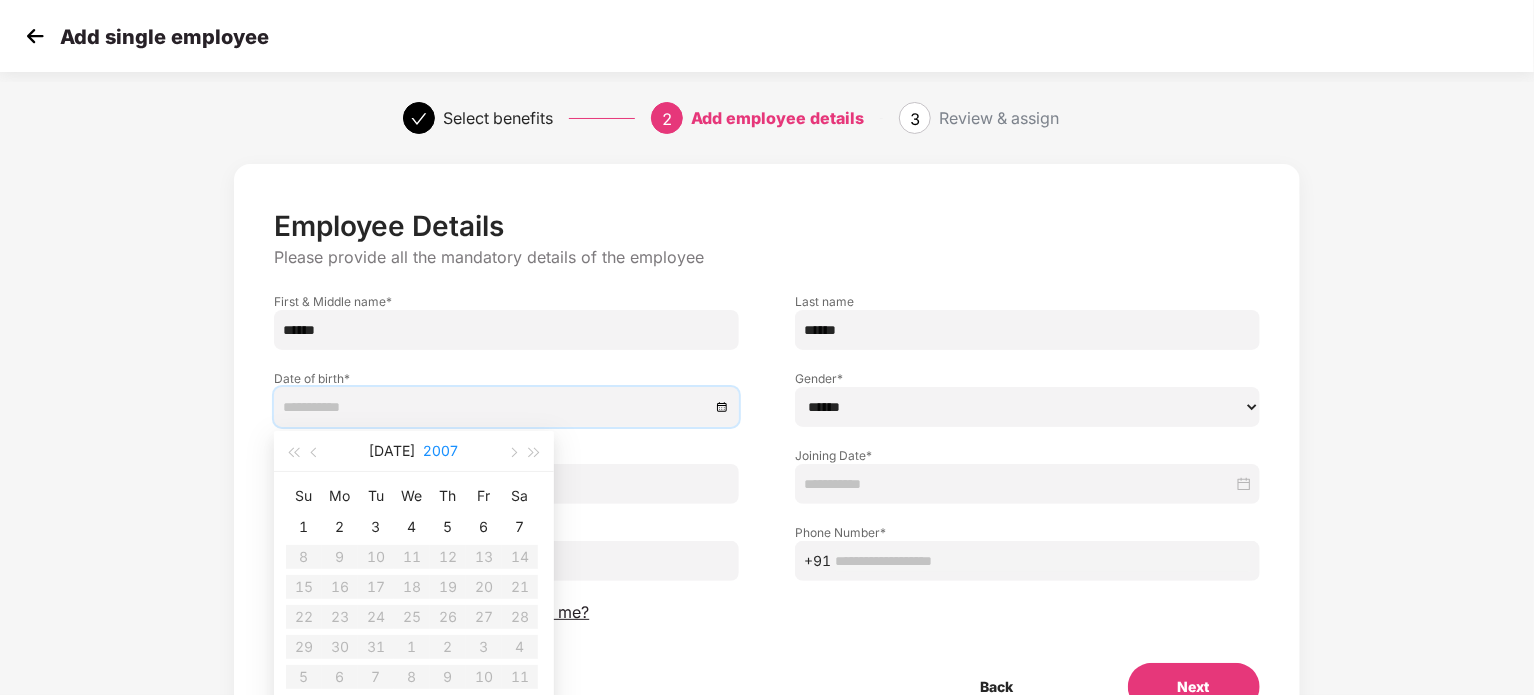 click on "2007" at bounding box center (441, 451) 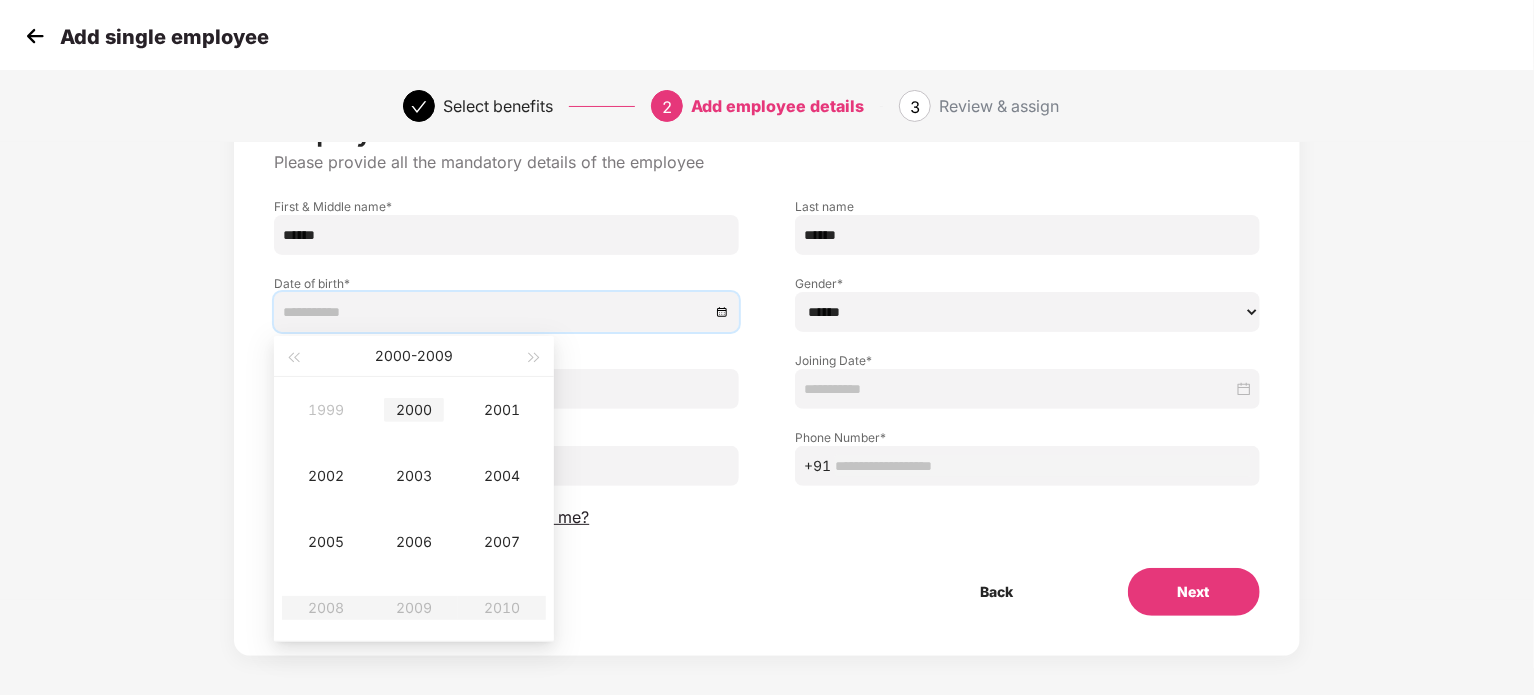 scroll, scrollTop: 105, scrollLeft: 0, axis: vertical 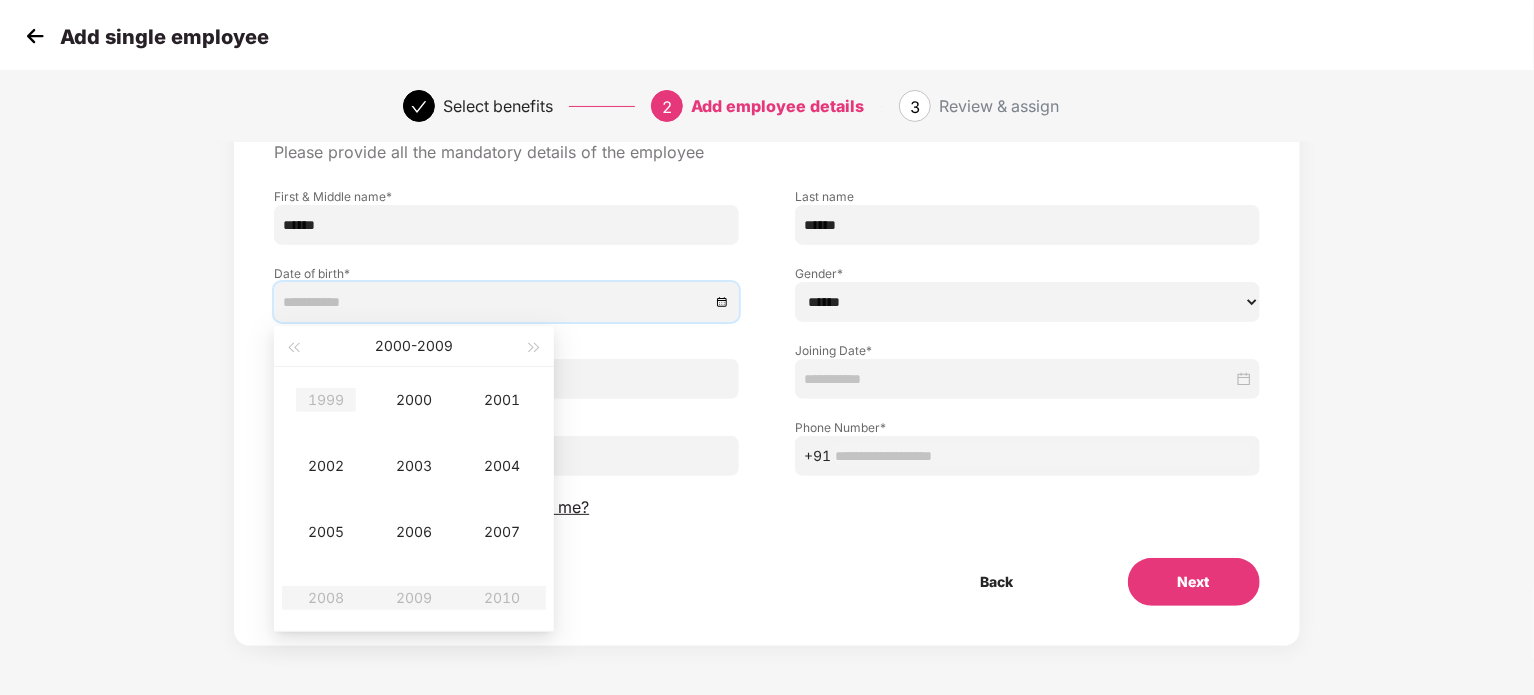 type on "**********" 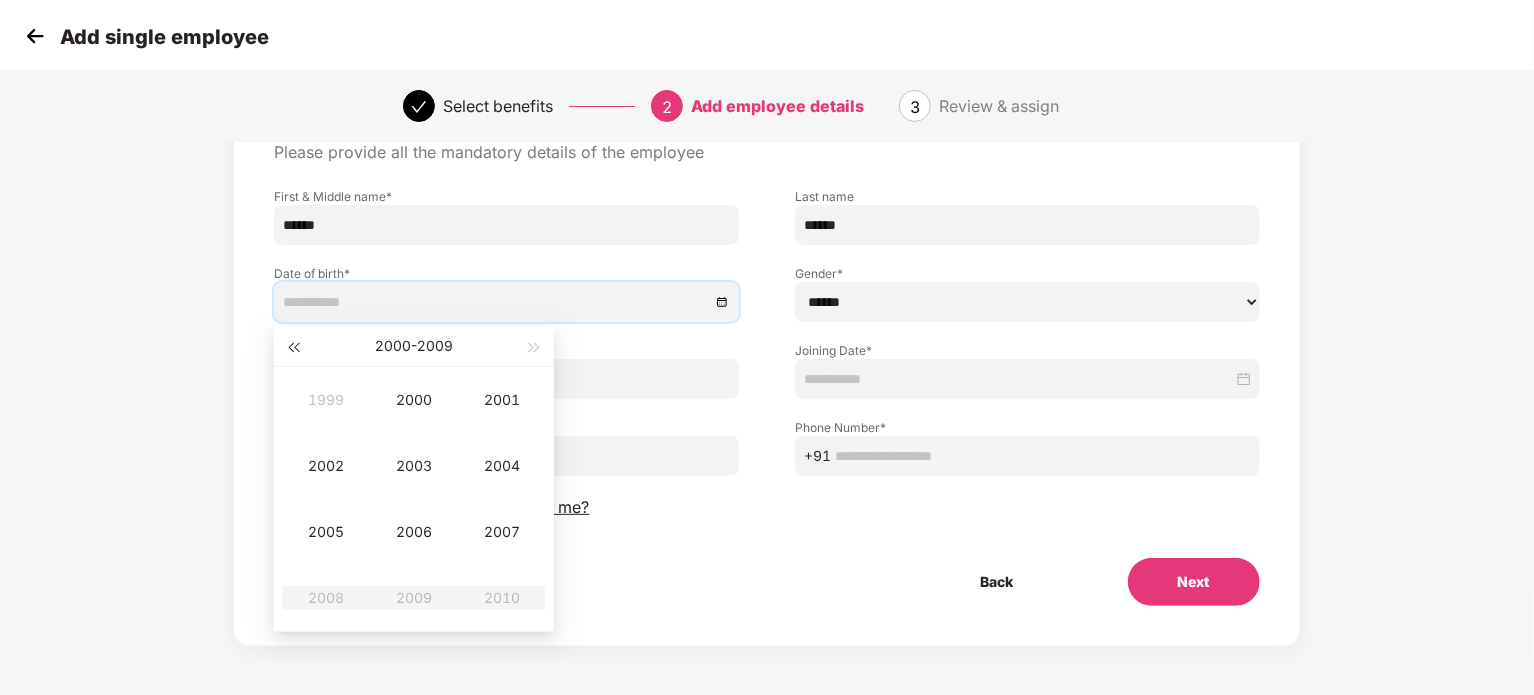 click at bounding box center (293, 346) 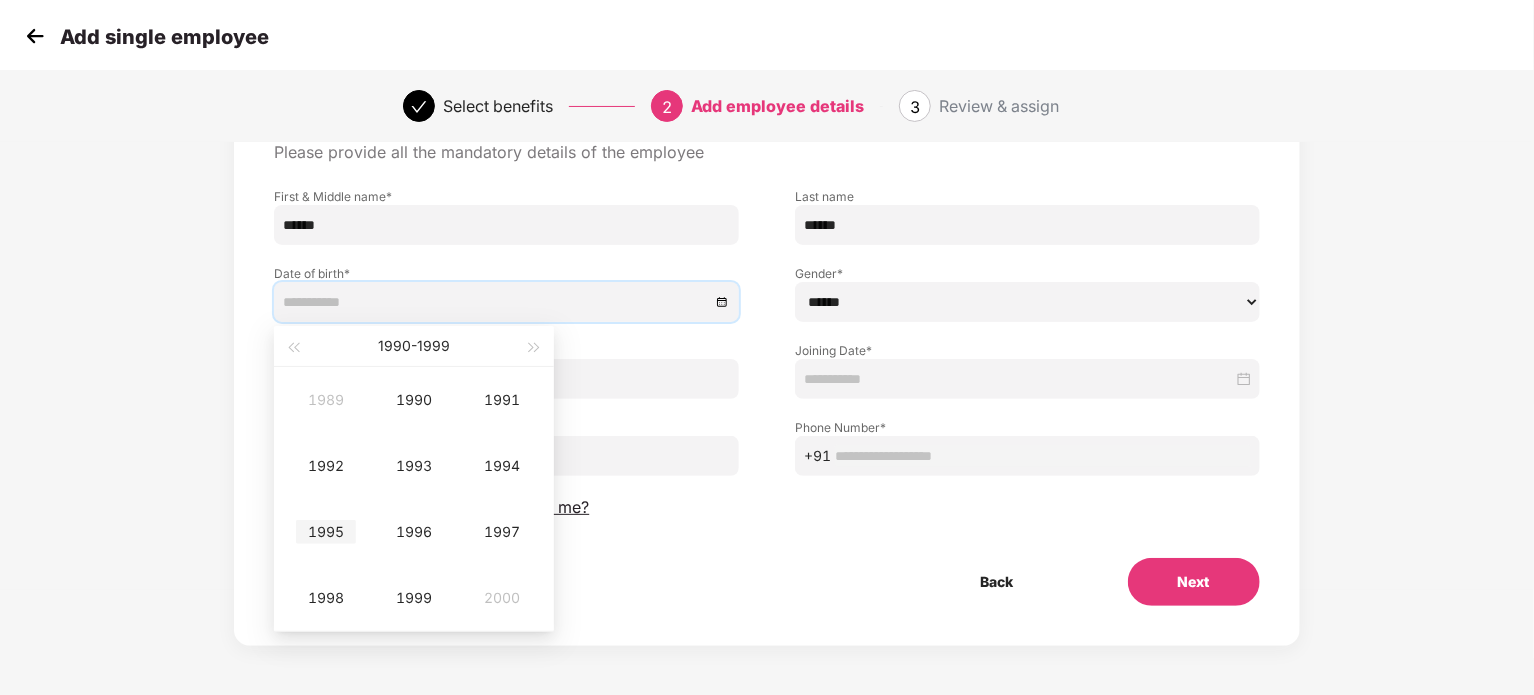 type on "**********" 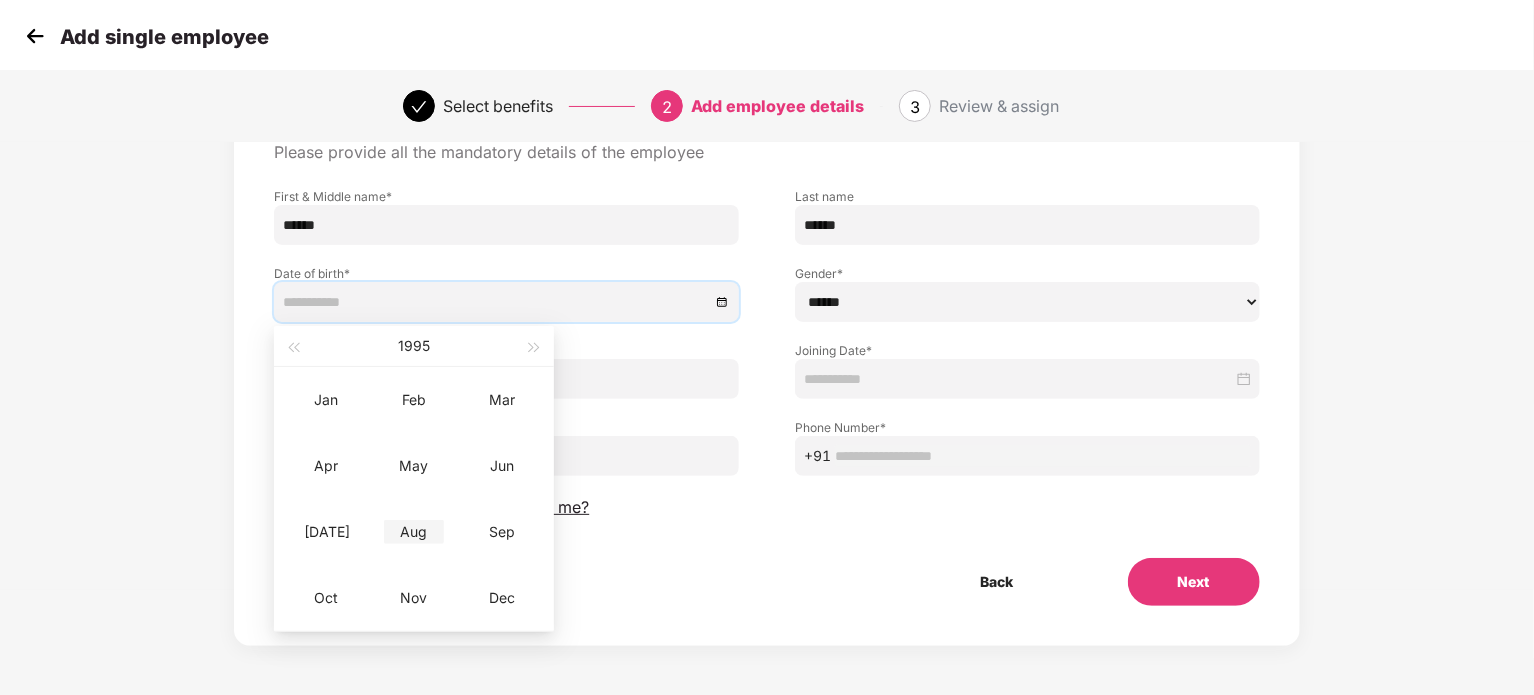type on "**********" 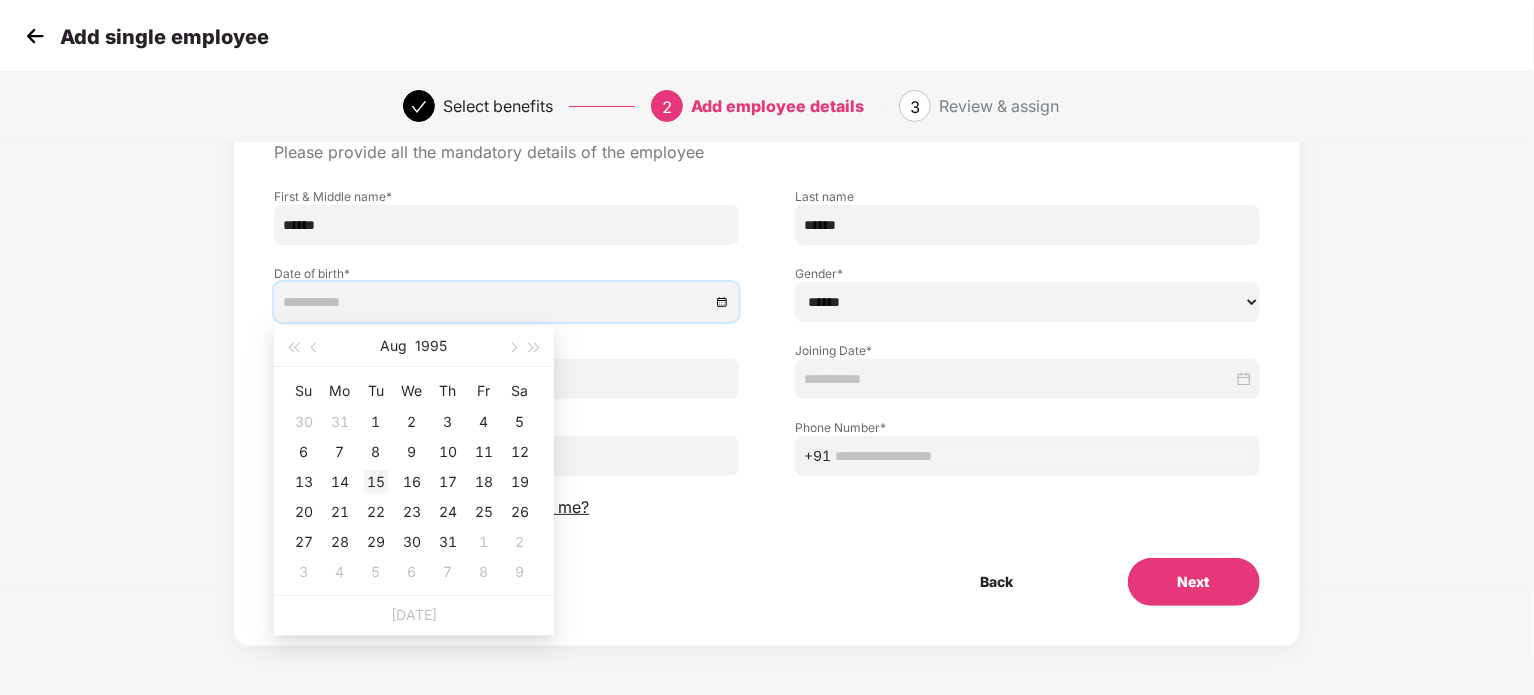 type on "**********" 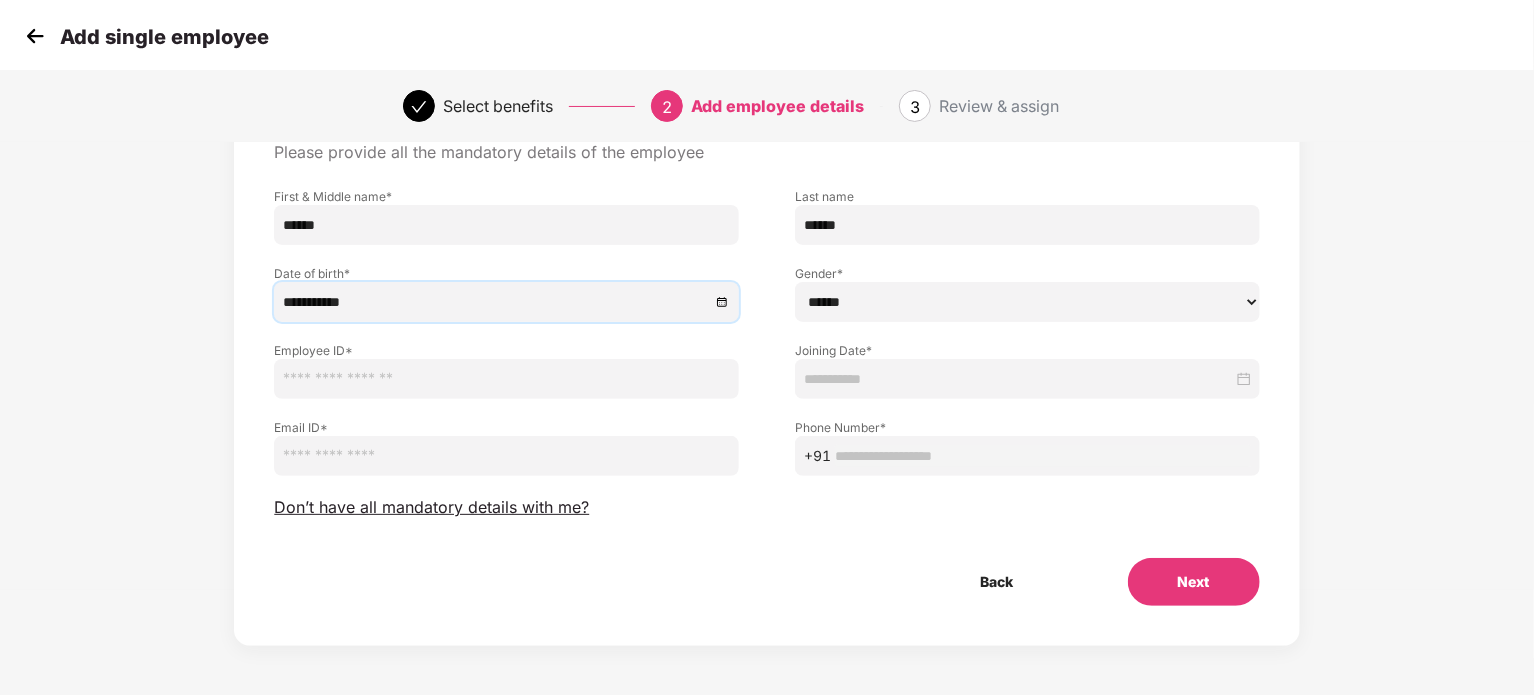 click at bounding box center (506, 379) 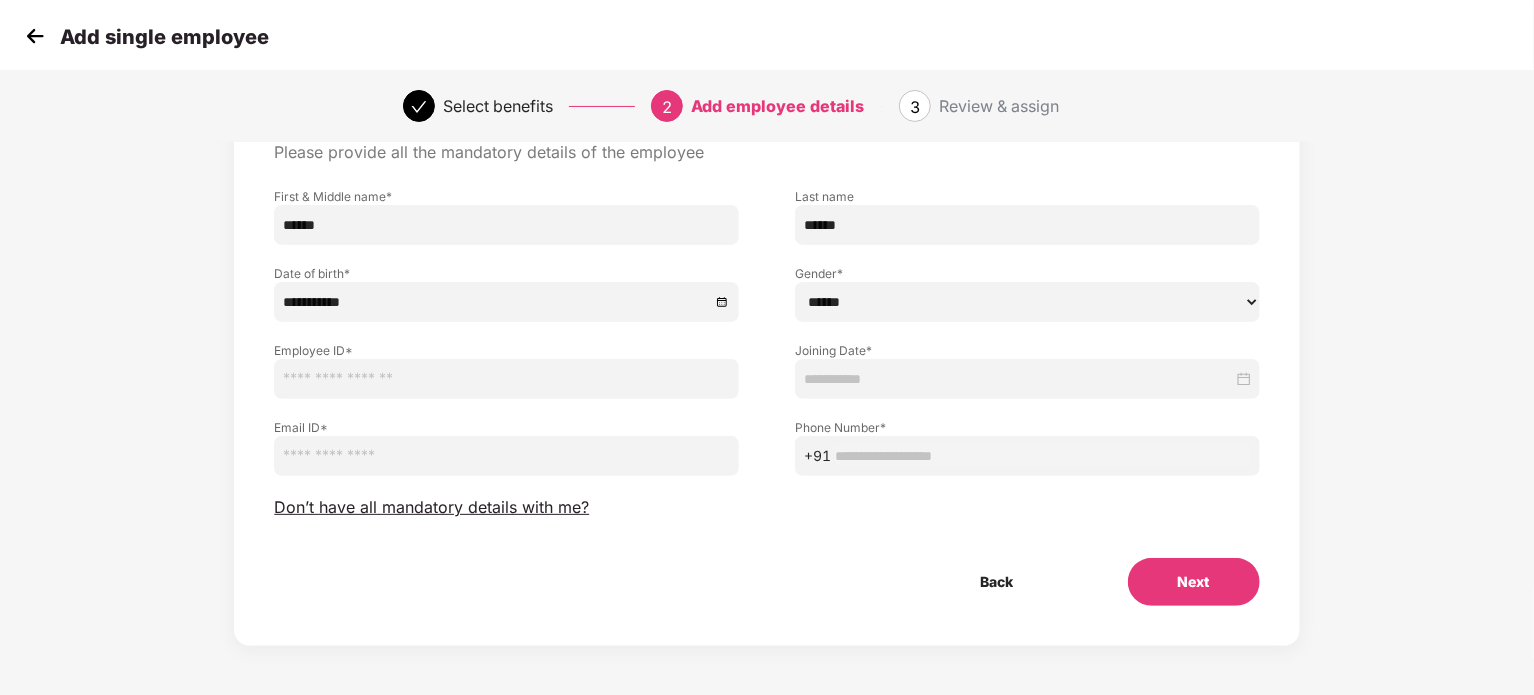 paste on "******" 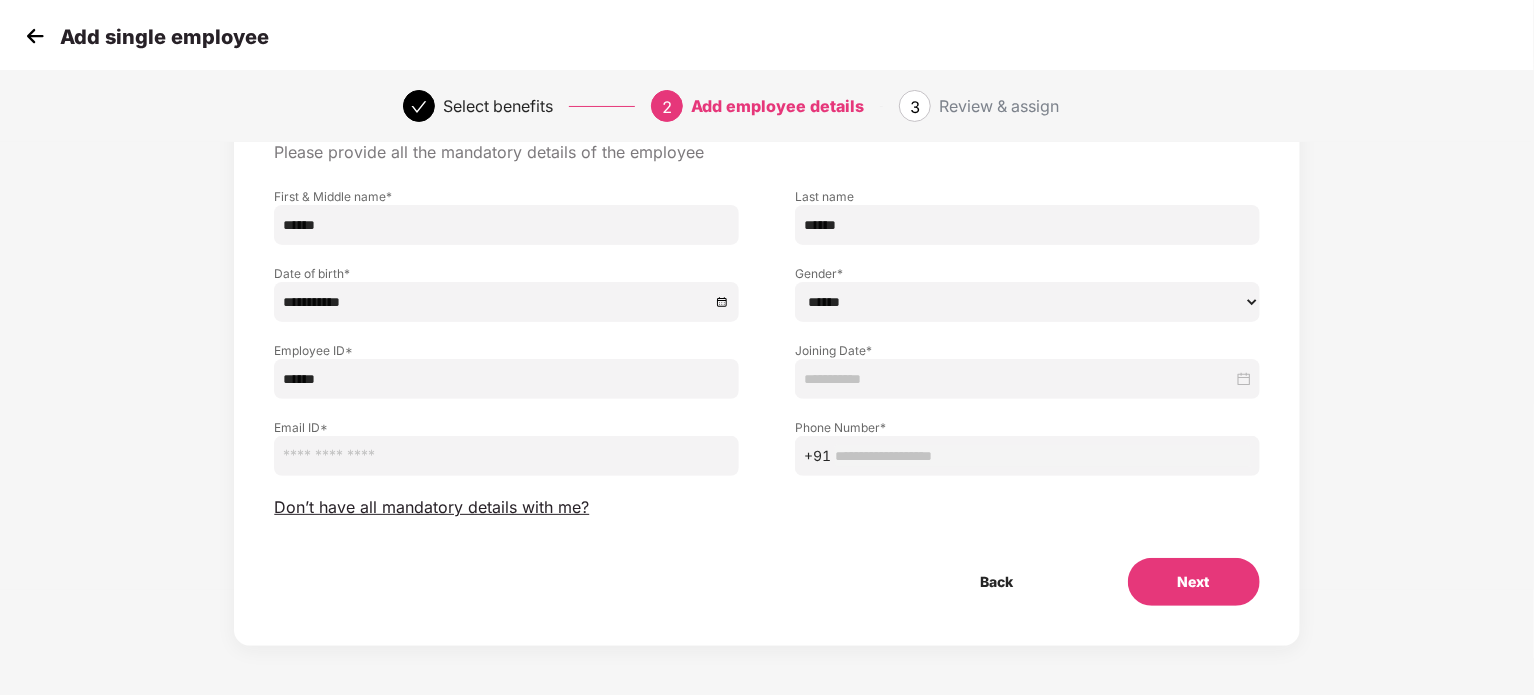 type on "******" 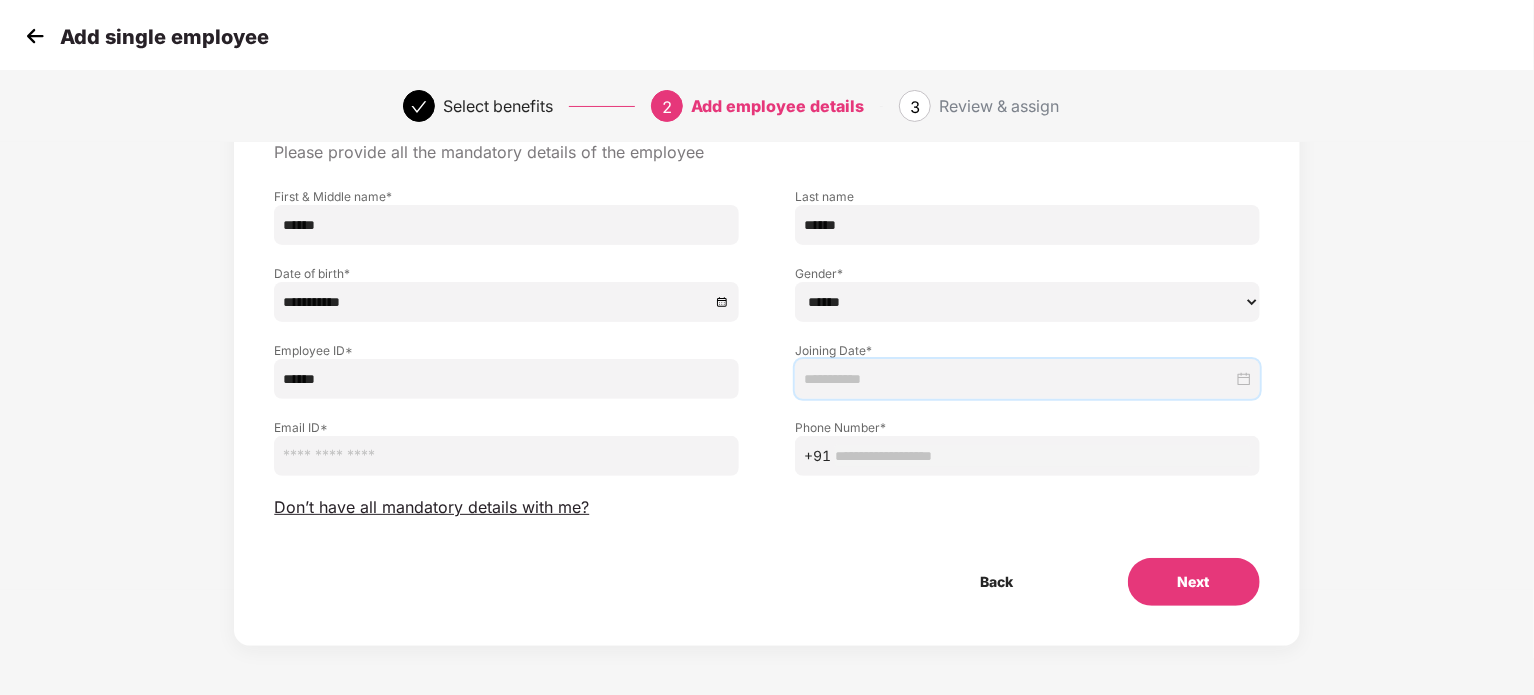click at bounding box center (1018, 379) 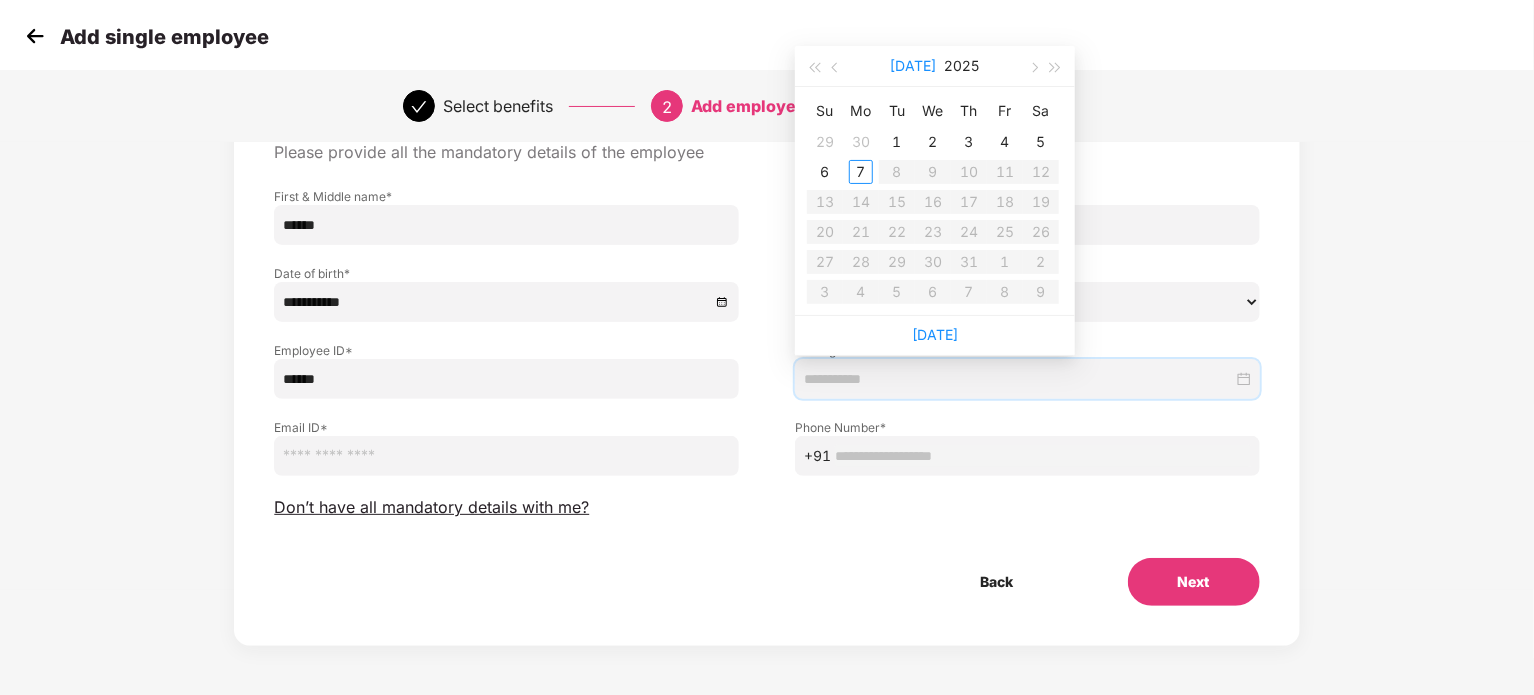 type on "**********" 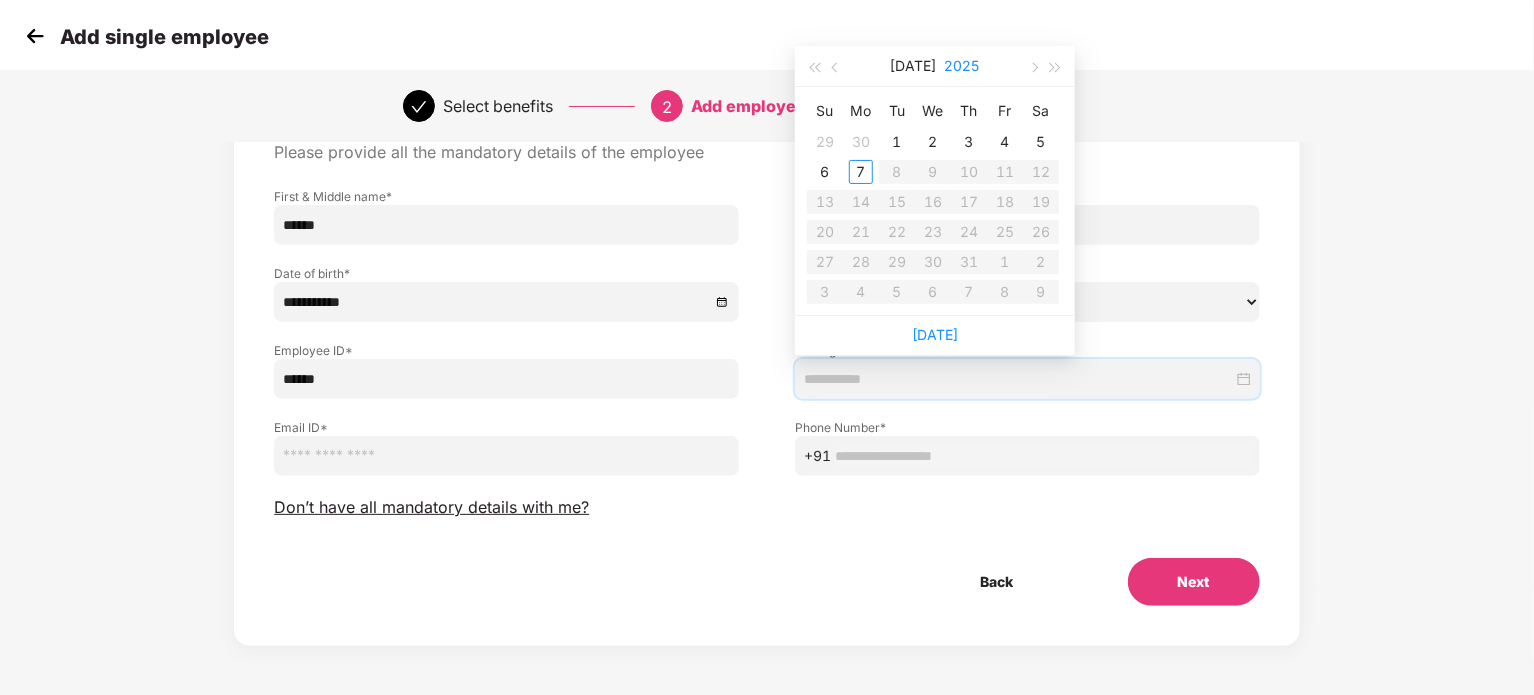 click on "2025" at bounding box center [962, 66] 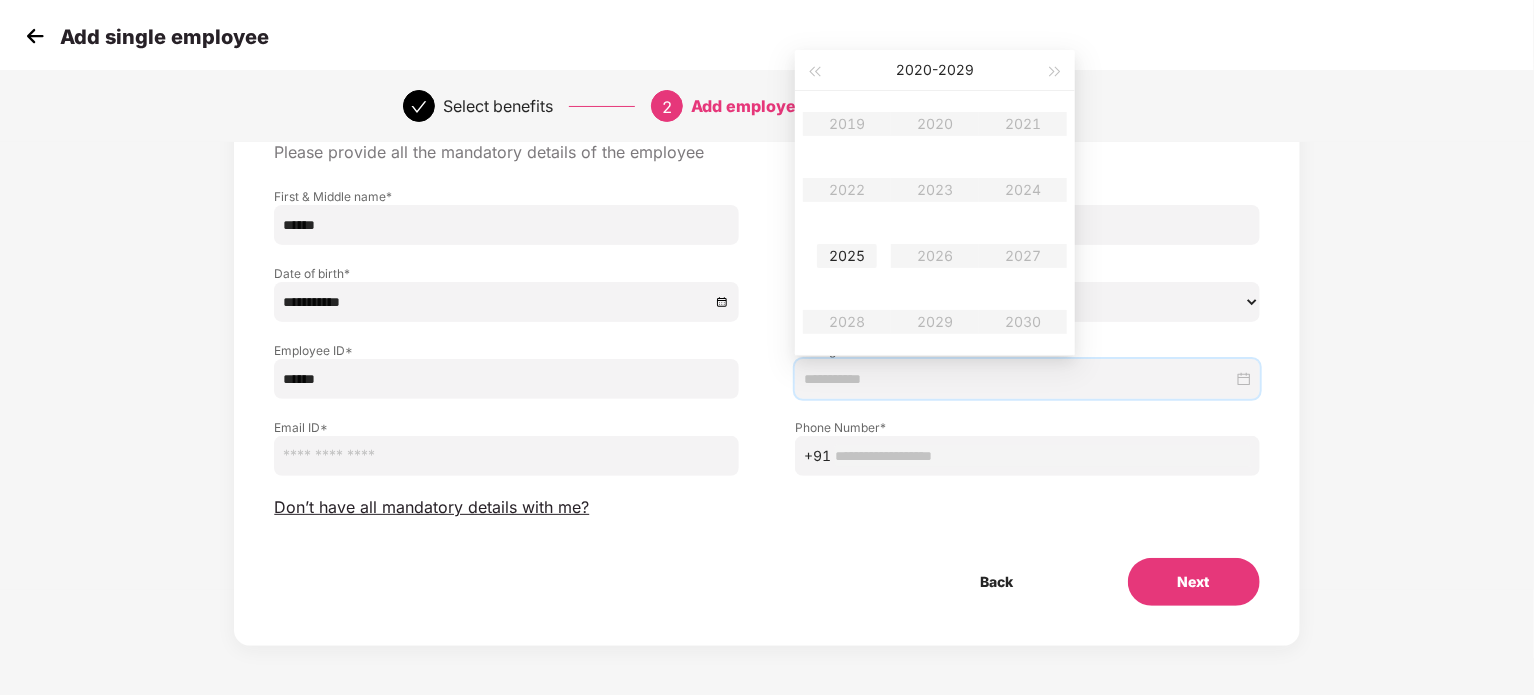 type on "**********" 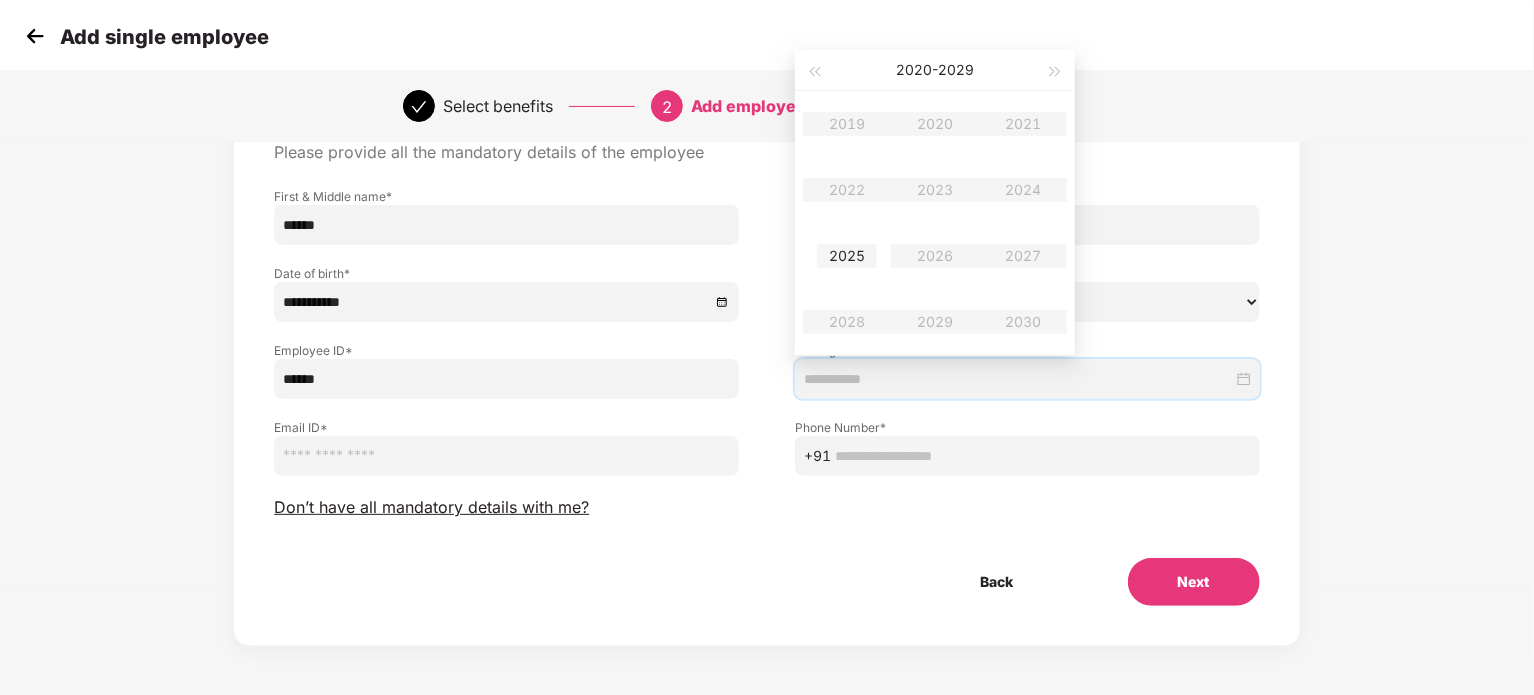 click on "2025" at bounding box center (847, 256) 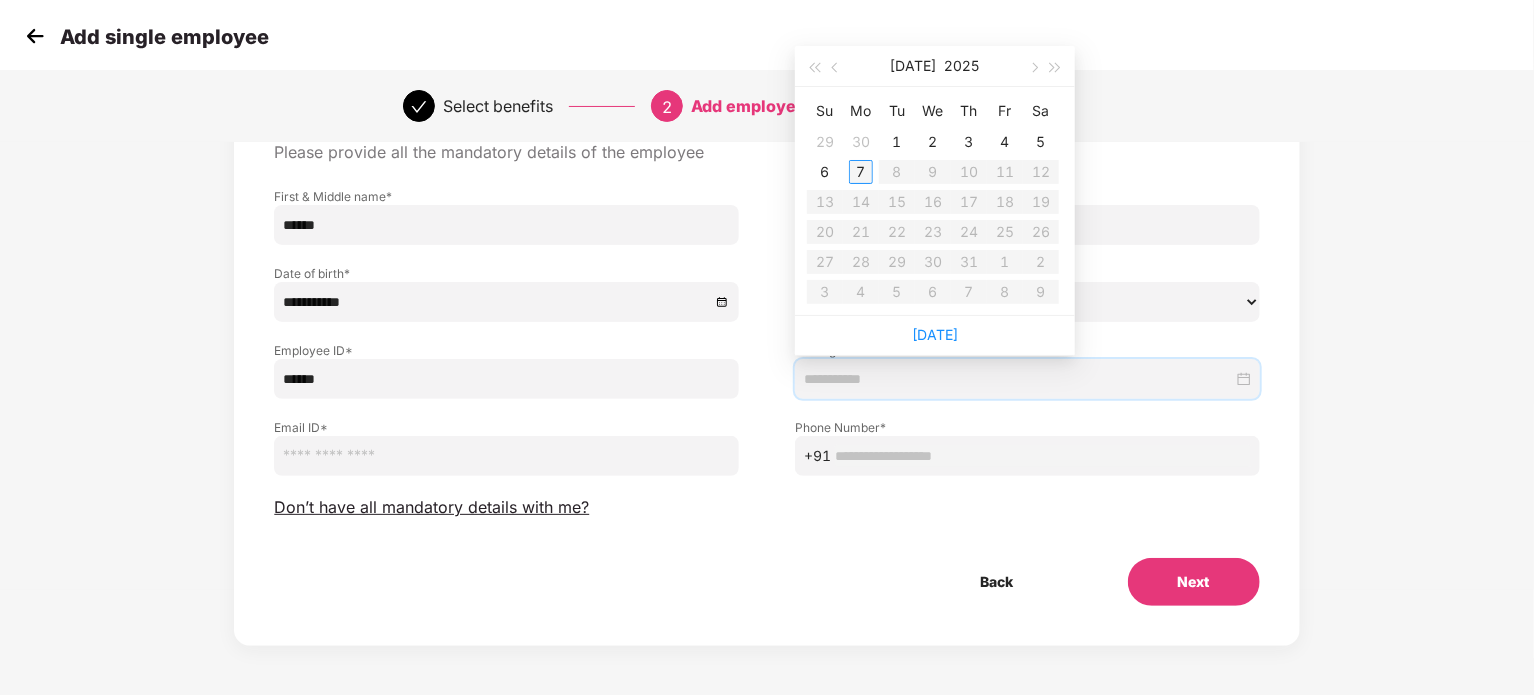 type on "**********" 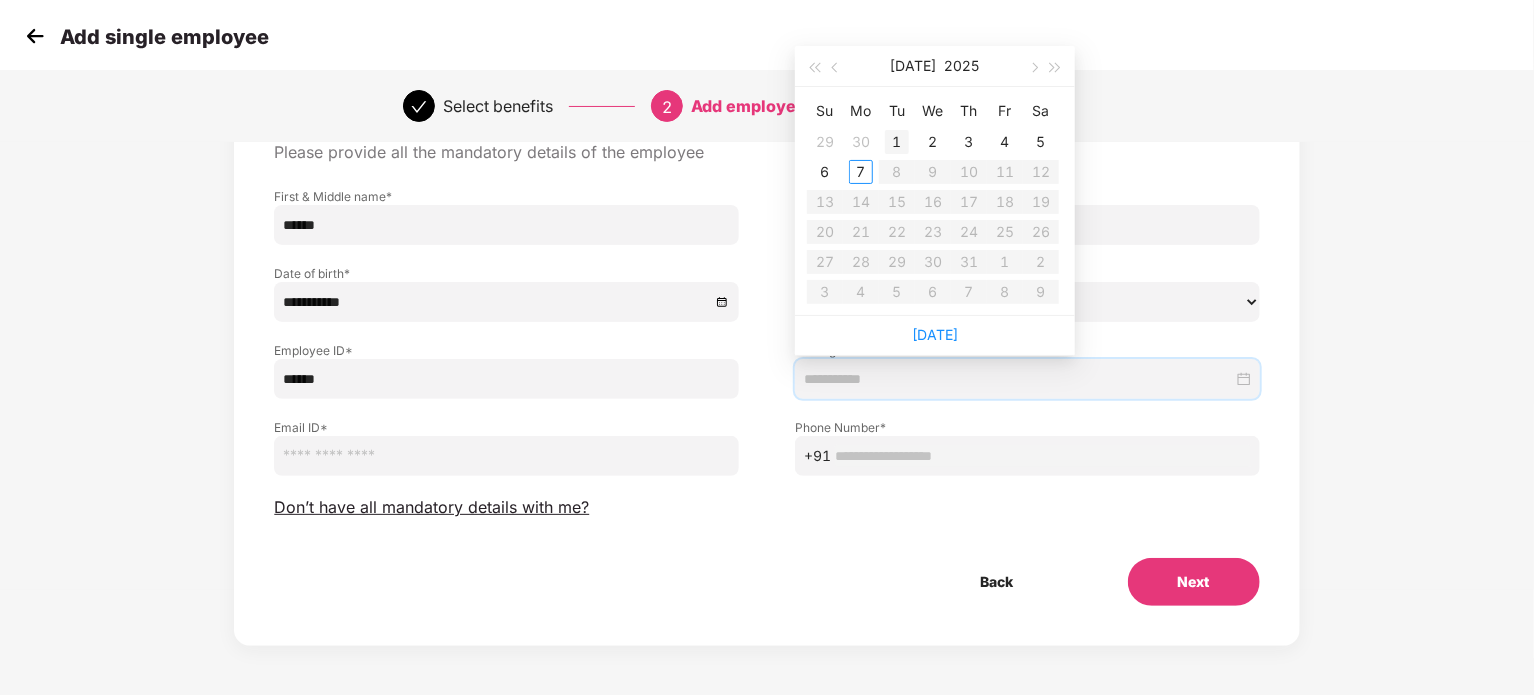 type on "**********" 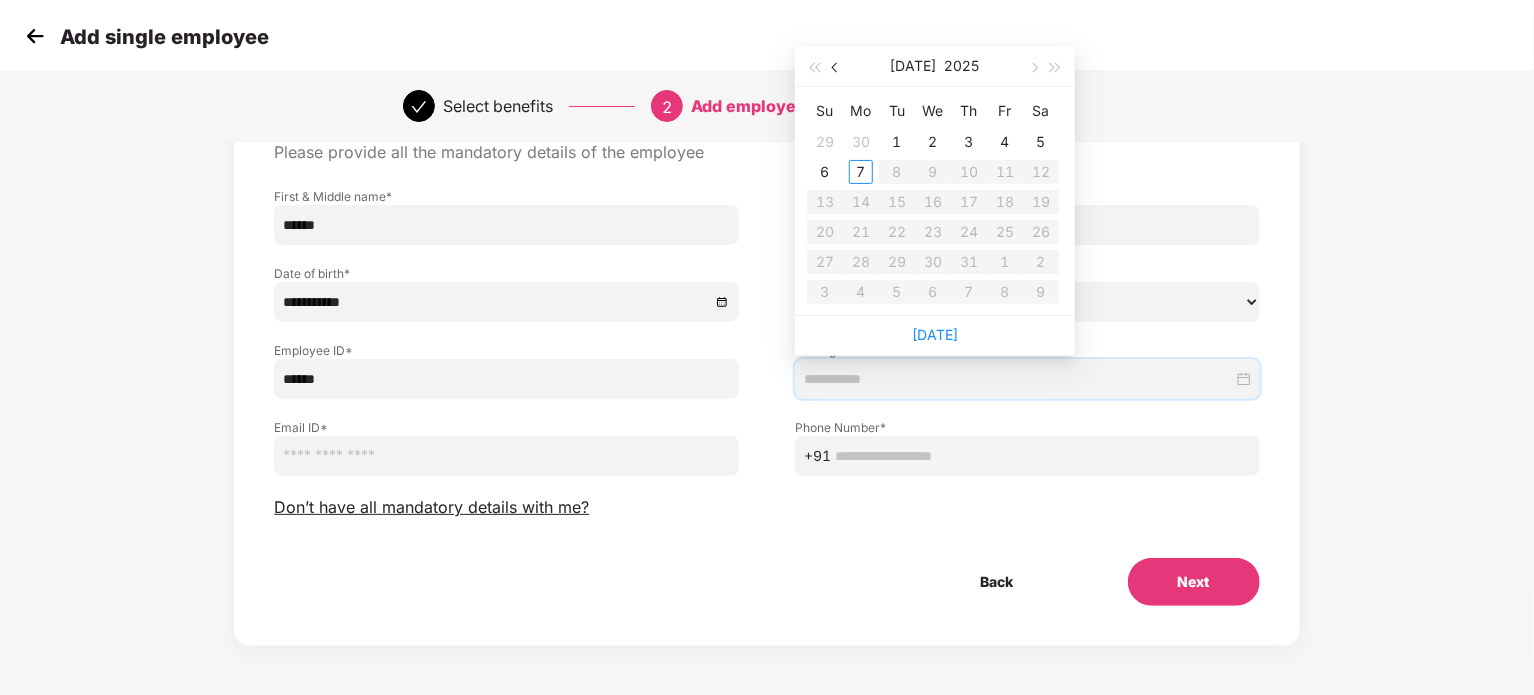 click at bounding box center [836, 66] 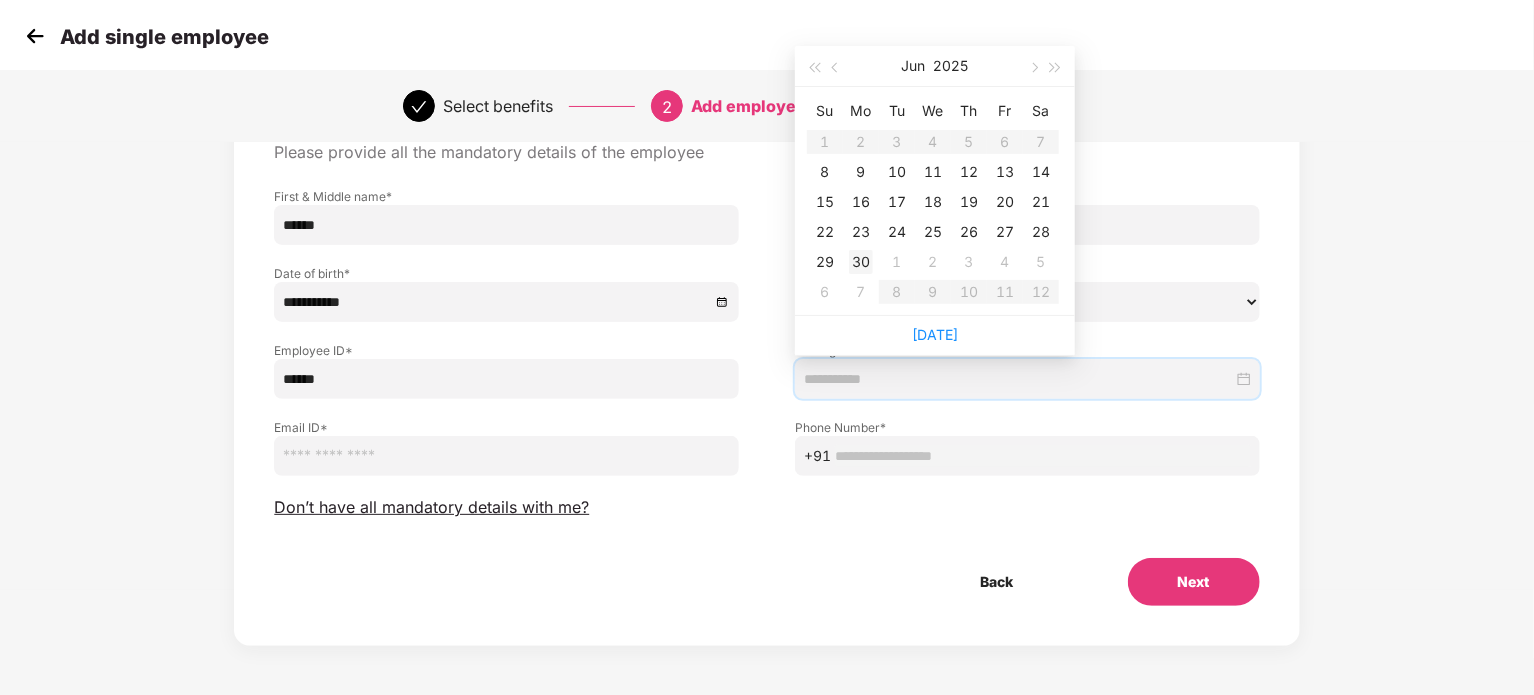 type on "**********" 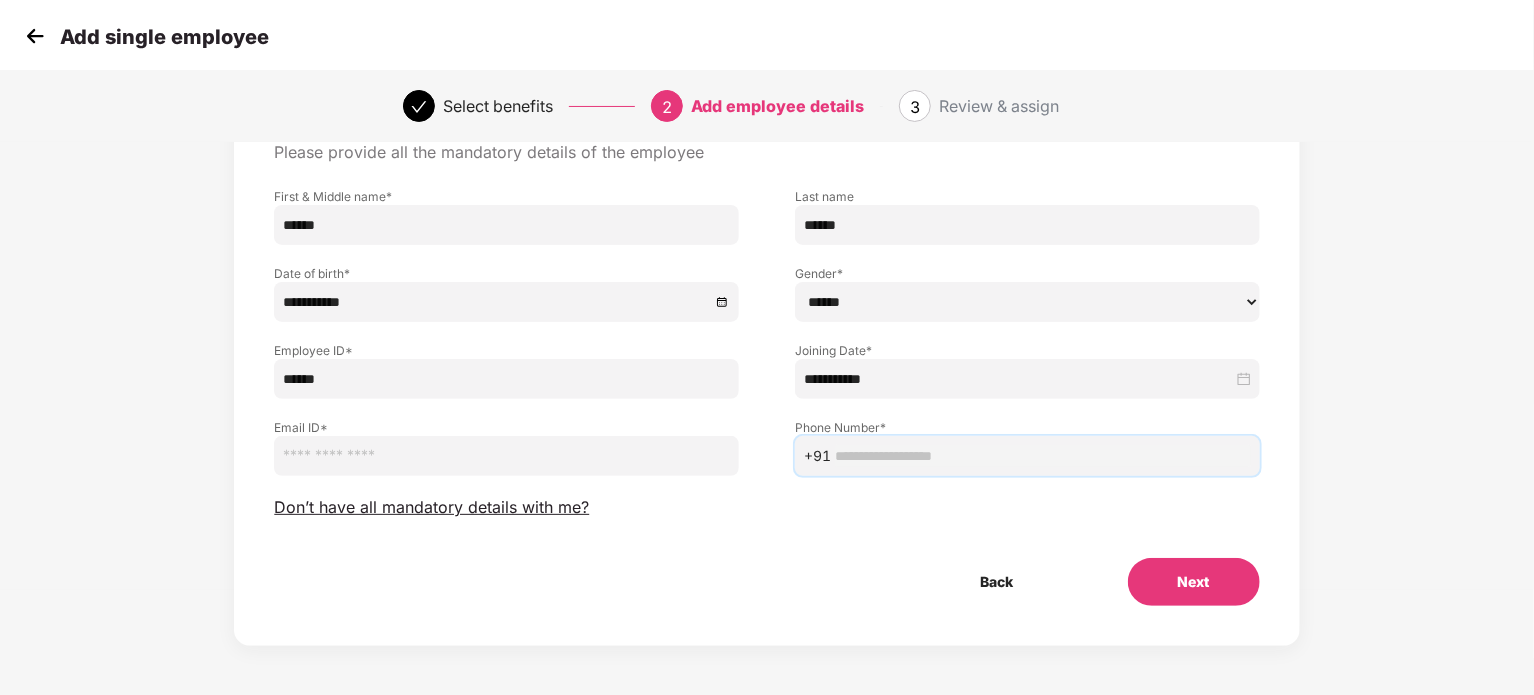 click at bounding box center (1043, 456) 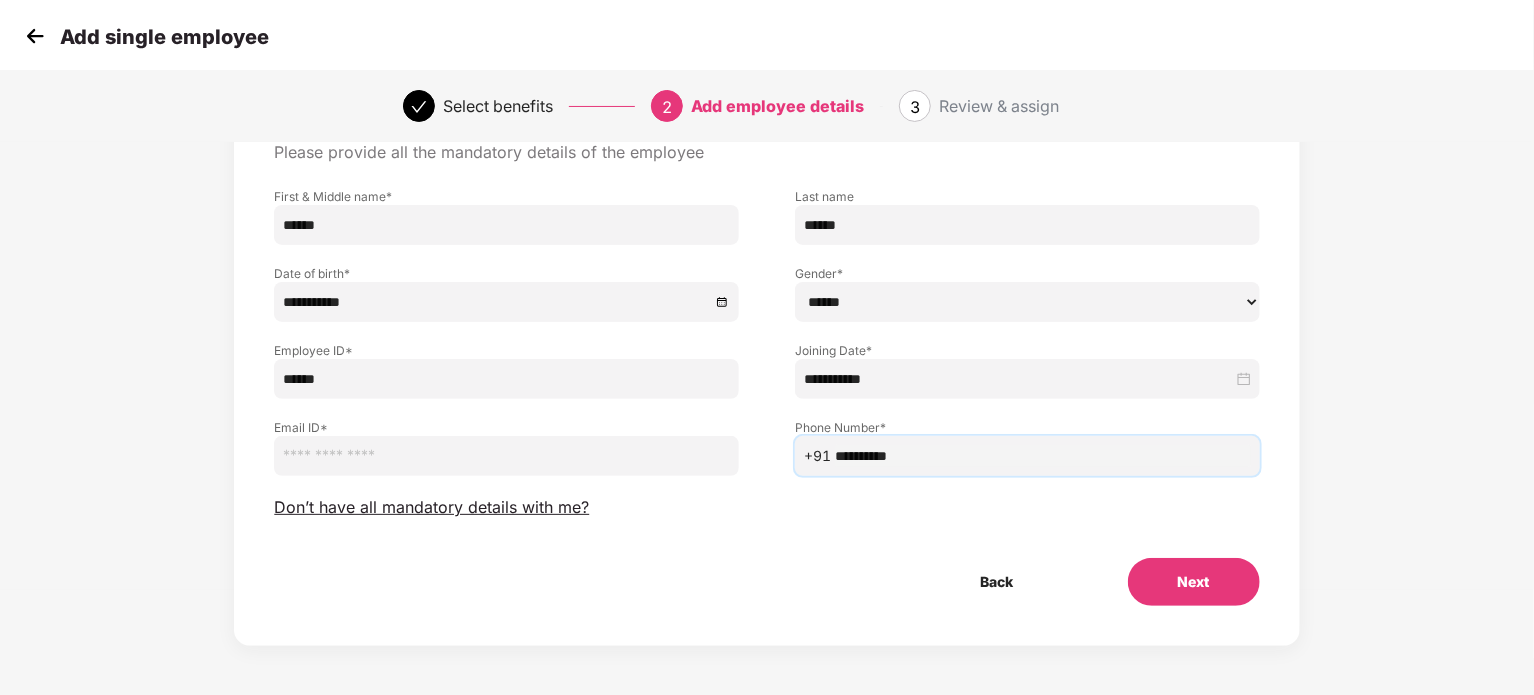 type on "**********" 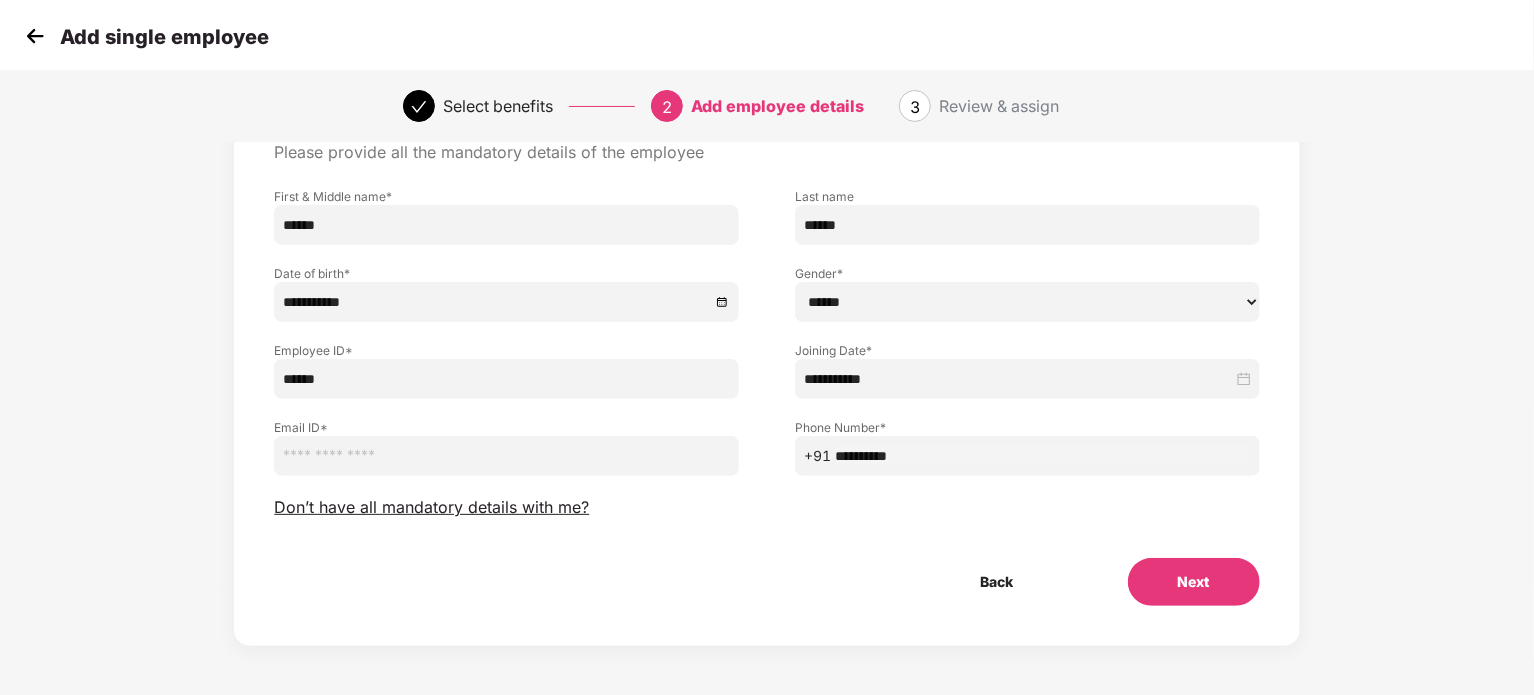 click on "****** **** ******" at bounding box center [1027, 302] 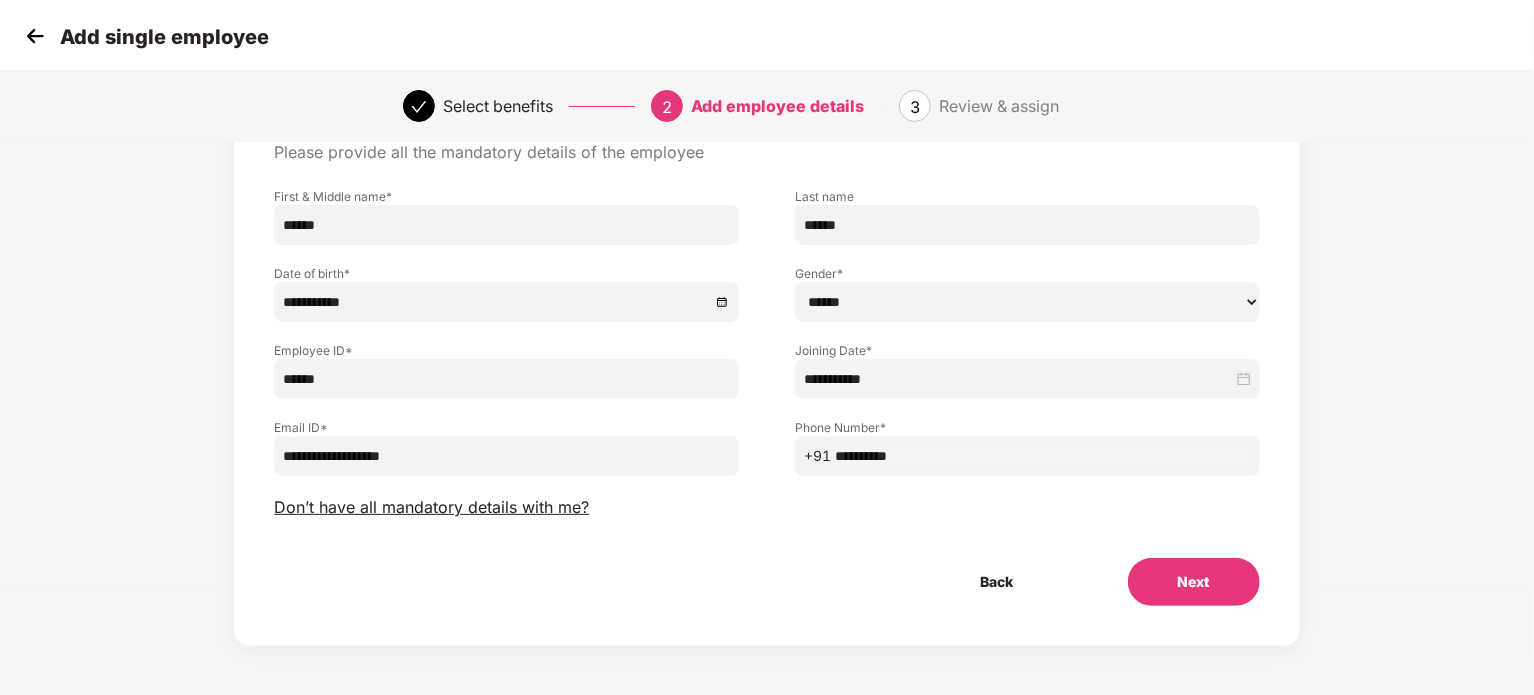 type on "**********" 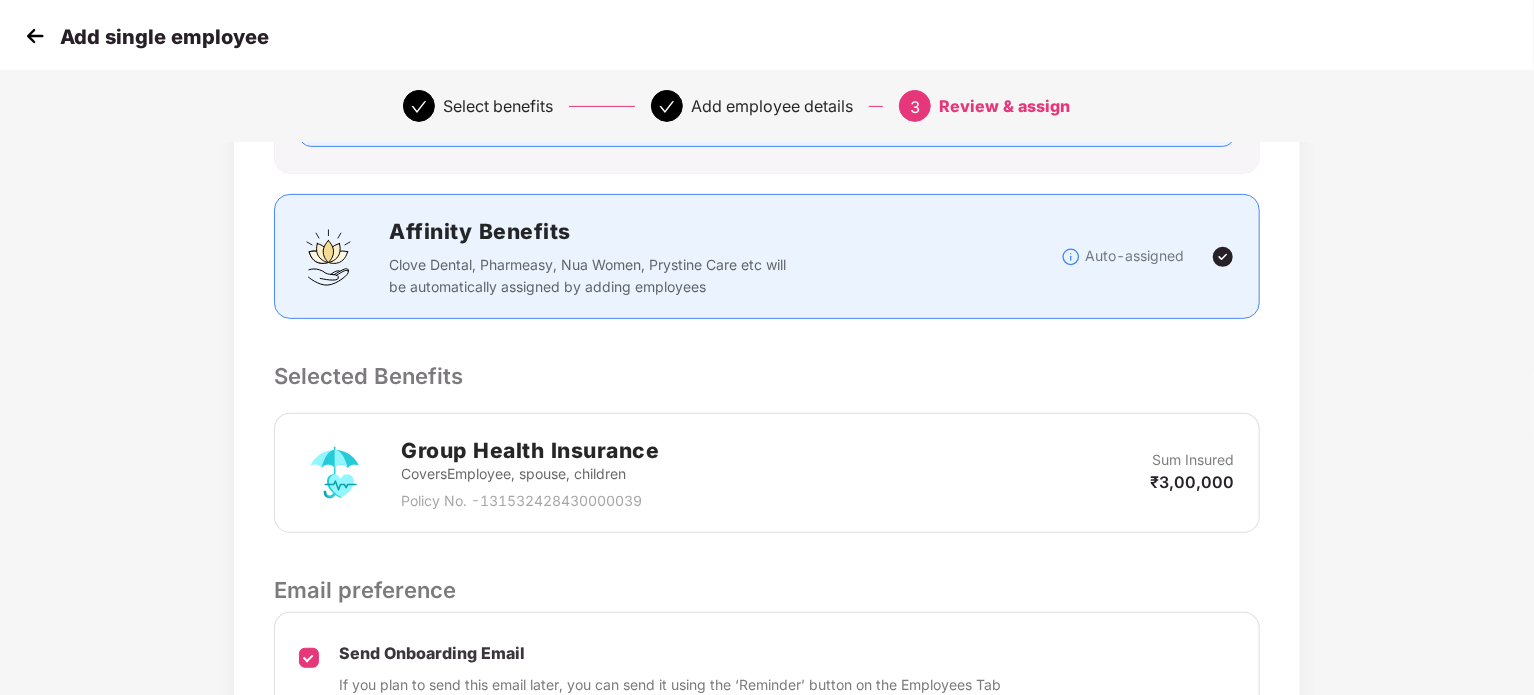 scroll, scrollTop: 528, scrollLeft: 0, axis: vertical 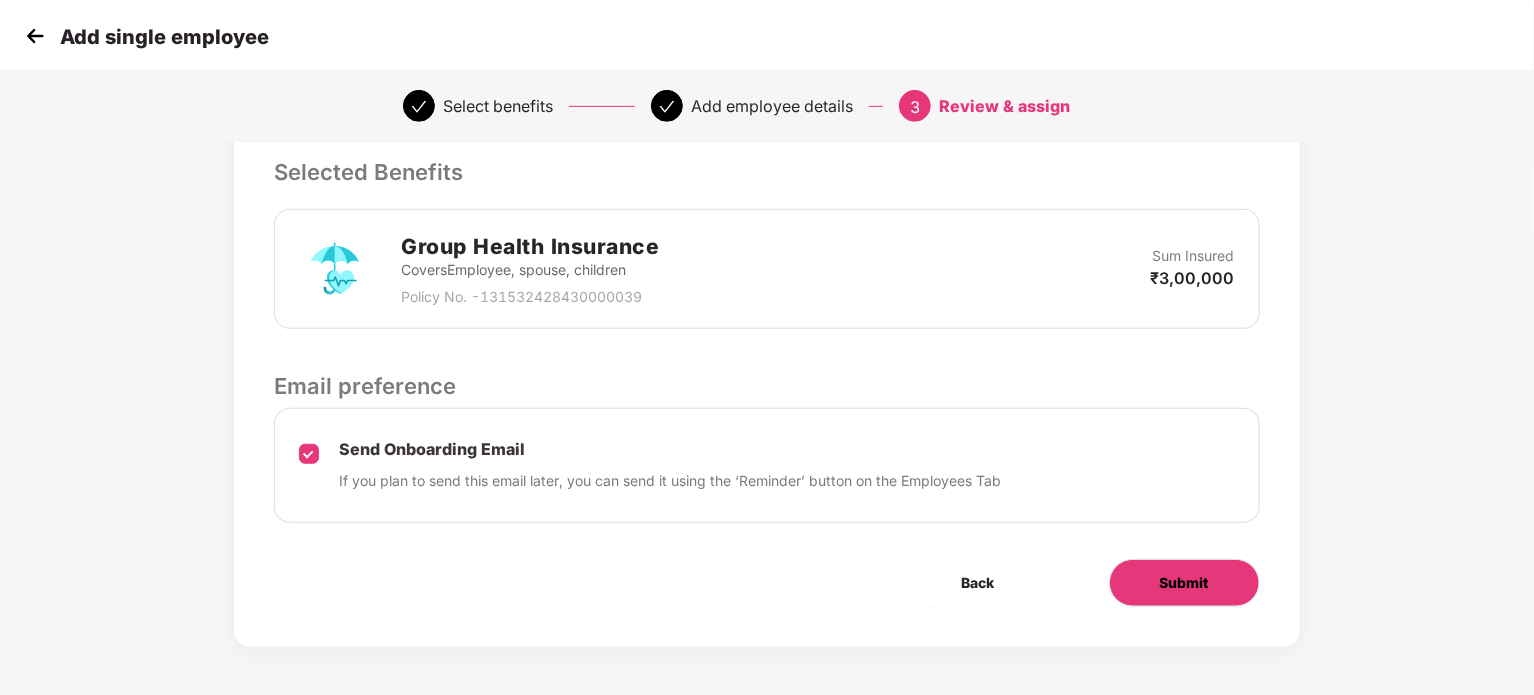 click on "Submit" at bounding box center (1184, 583) 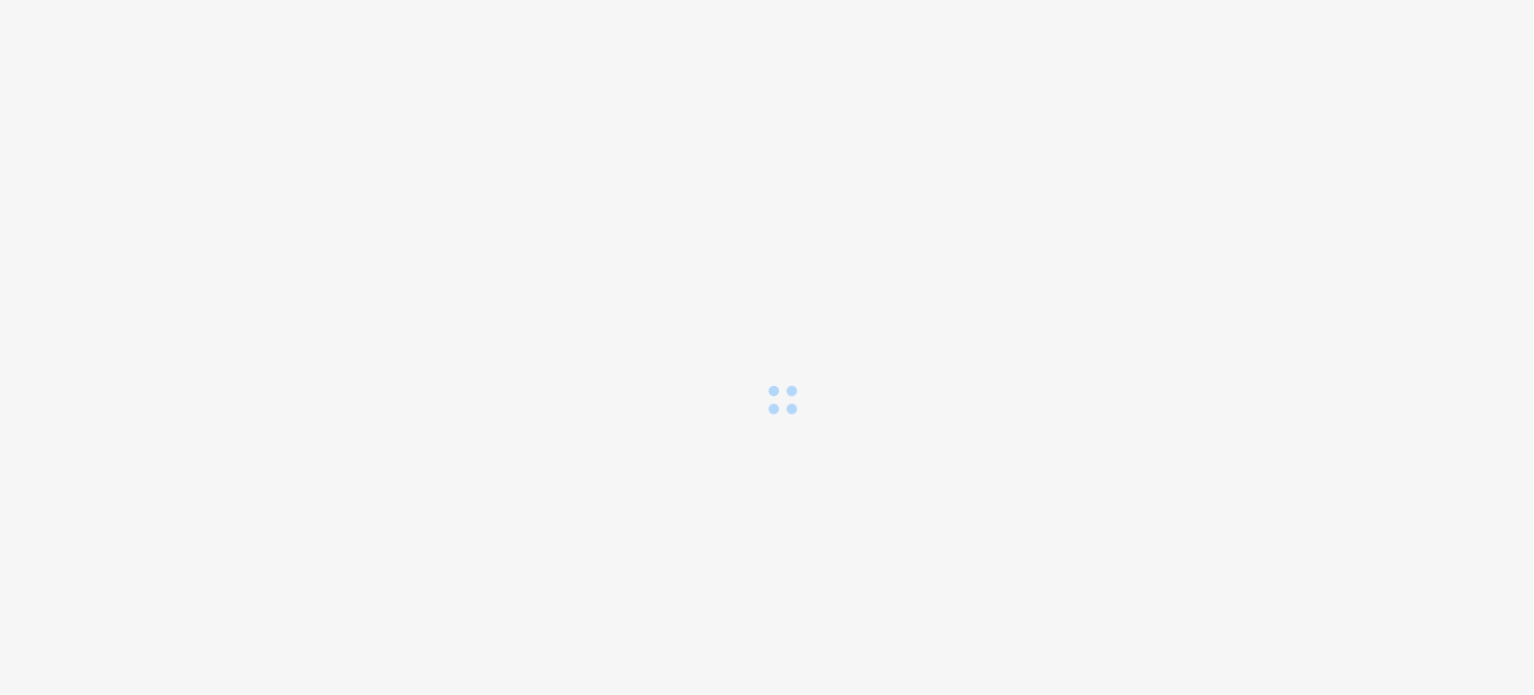 scroll, scrollTop: 0, scrollLeft: 0, axis: both 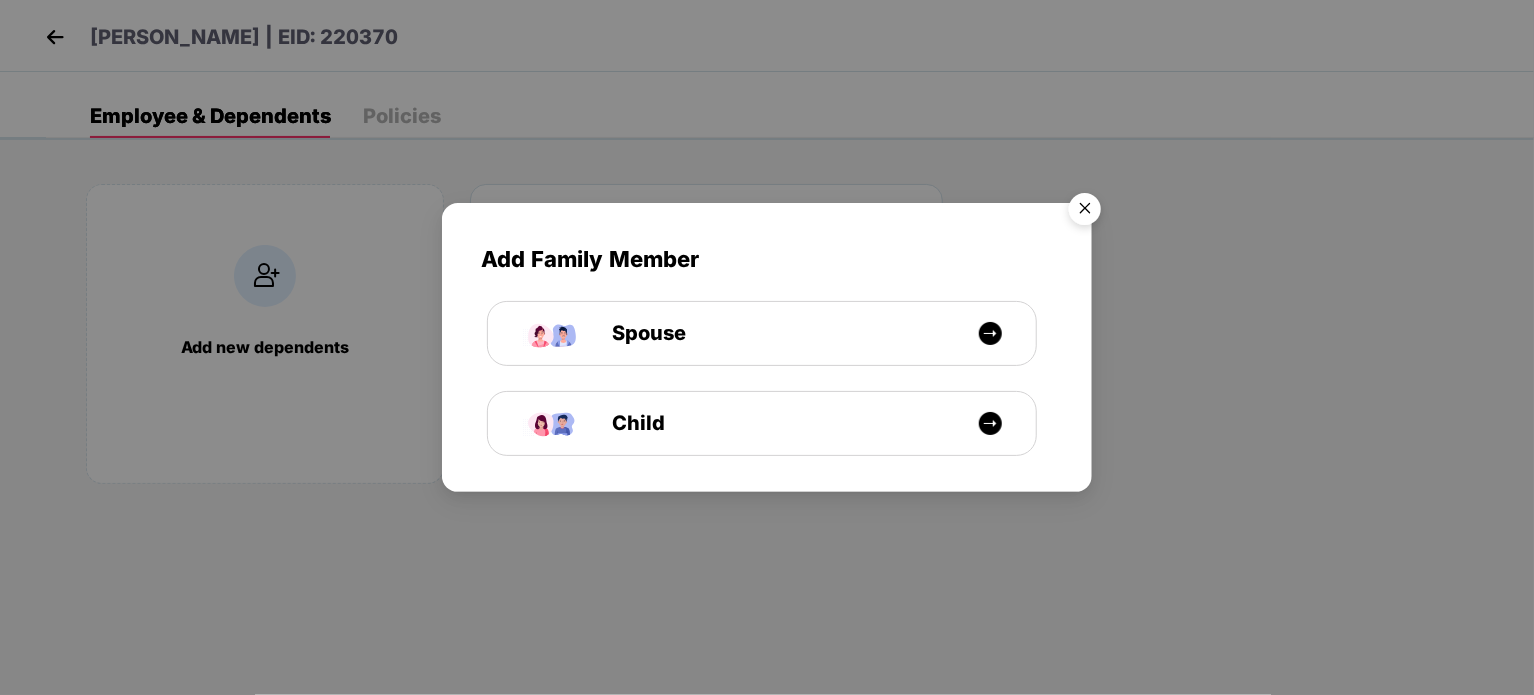 click at bounding box center (1085, 212) 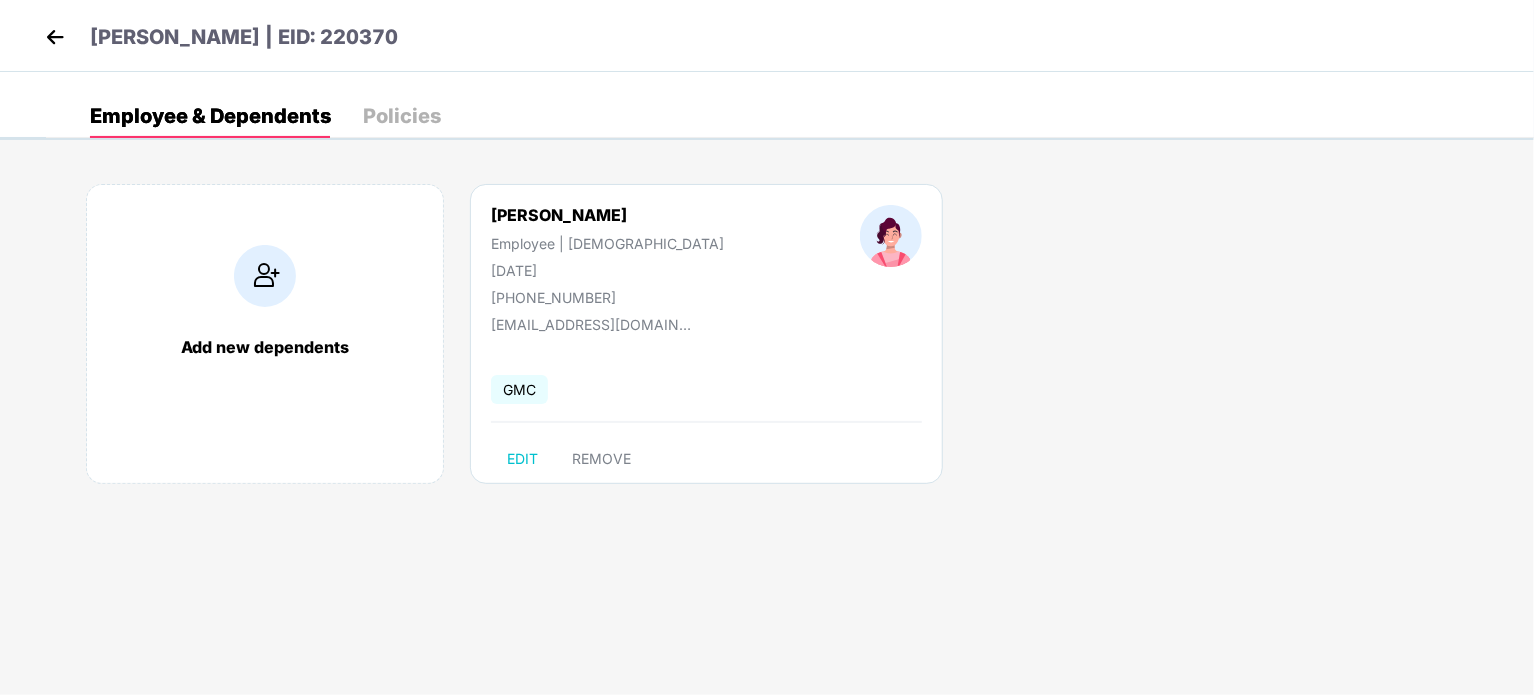 click on "Add new dependents Anubha Tiwari Employee | Female 15 Aug 1995 +918871513664 atiwari@sohosqs.com GMC   EDIT REMOVE" at bounding box center (790, 344) 